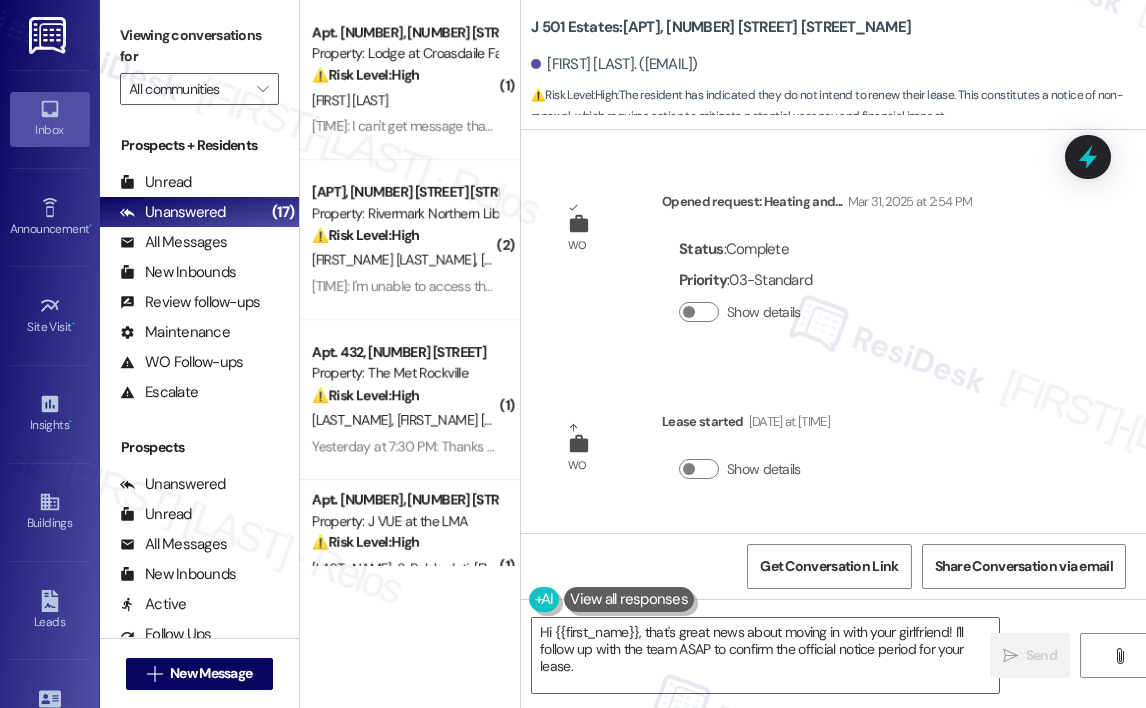 scroll, scrollTop: 0, scrollLeft: 0, axis: both 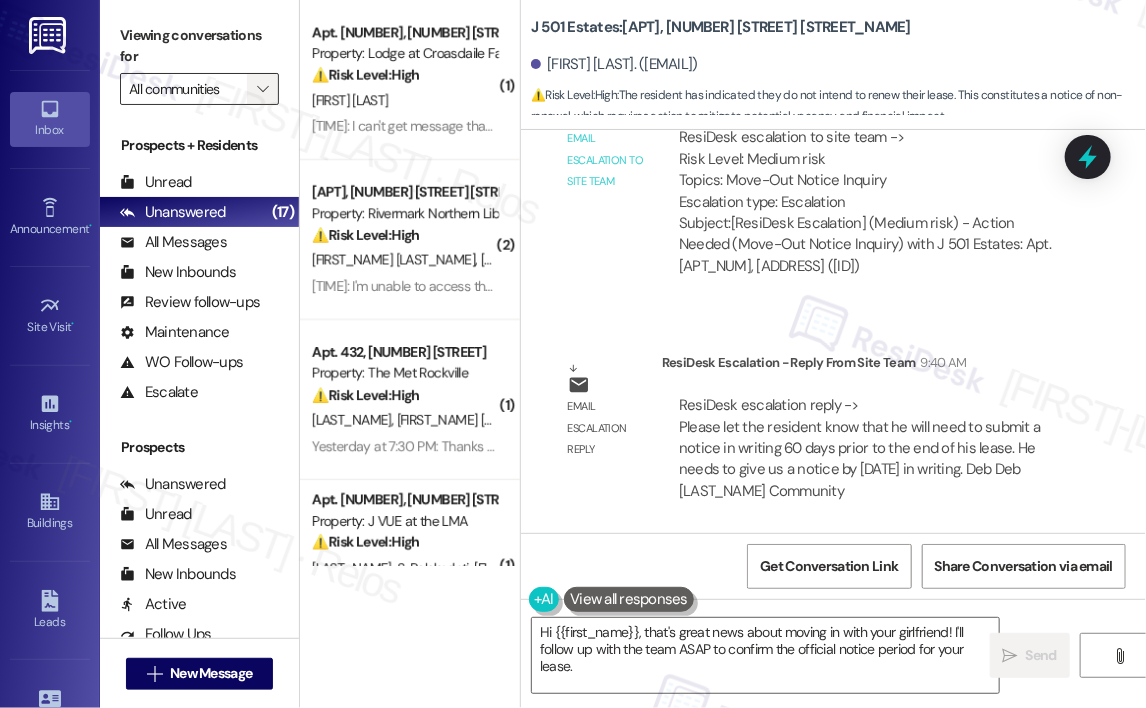 click on "" at bounding box center (262, 89) 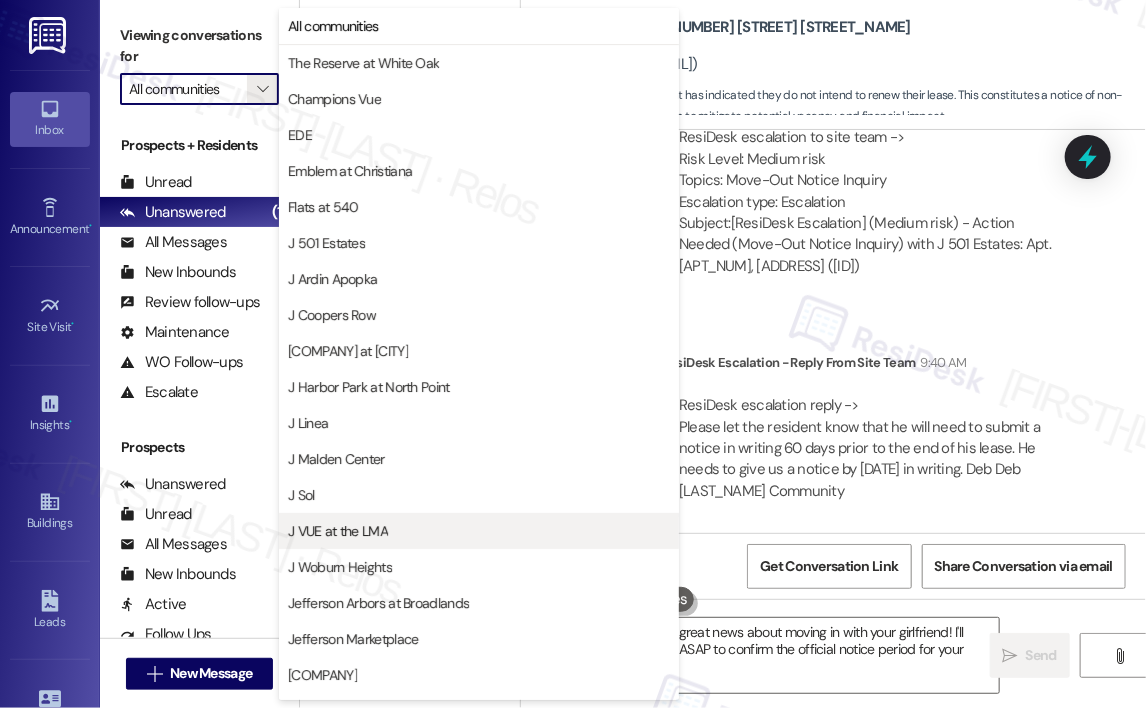 click on "J VUE at the LMA" at bounding box center (479, 531) 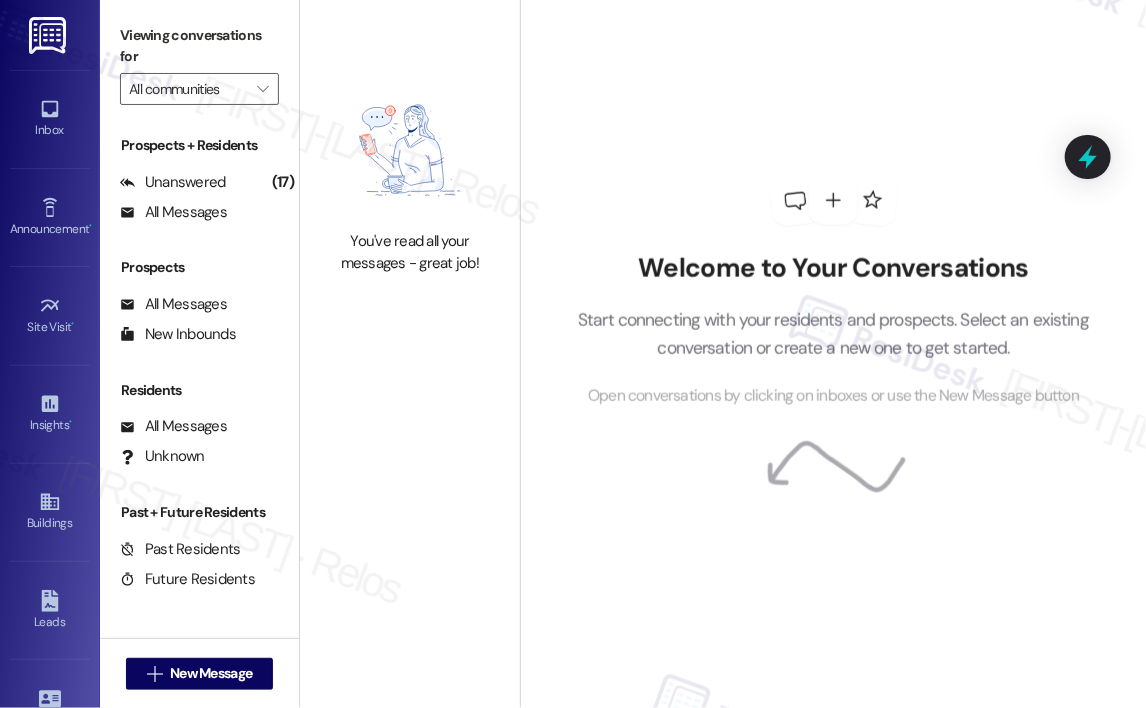 type on "J VUE at the LMA" 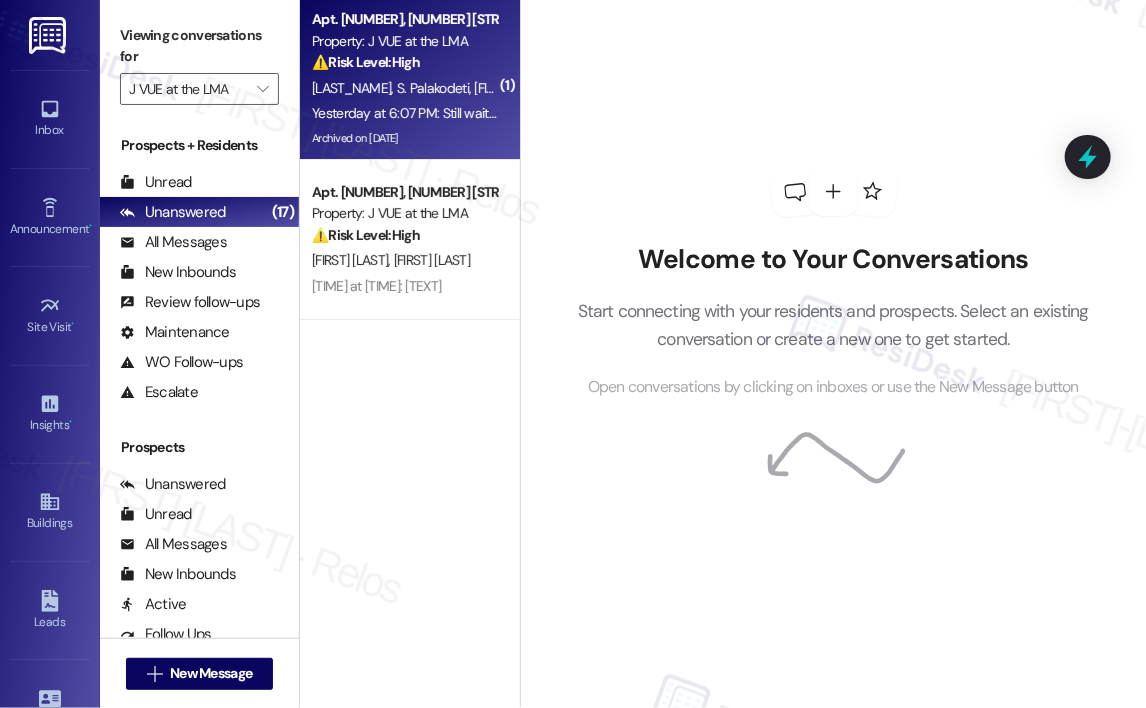 click on "Yesterday at 6:07 PM: Still waiting to be contacted. I see no one coming and asking about the door or fixing it  Yesterday at 6:07 PM: Still waiting to be contacted. I see no one coming and asking about the door or fixing it" at bounding box center (625, 113) 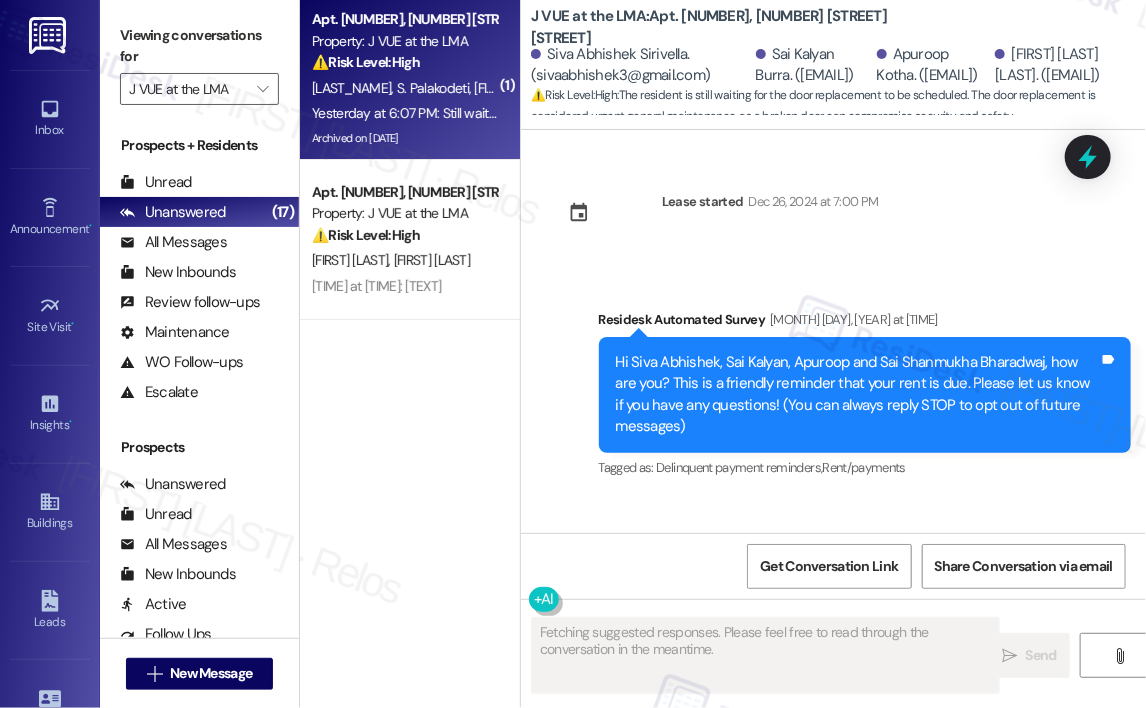 scroll, scrollTop: 21568, scrollLeft: 0, axis: vertical 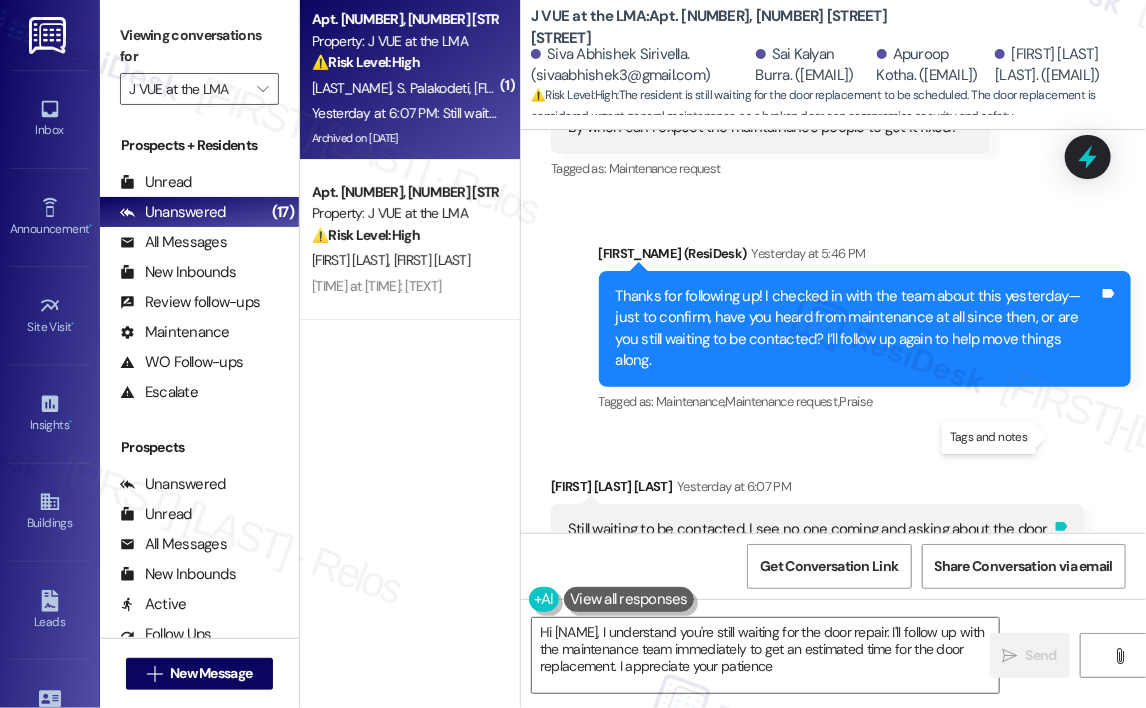 type on "Hi {{first_name}}, I understand you're still waiting for maintenance. I'll follow up with them immediately to get an estimated time for the door replacement. I appreciate your patience!" 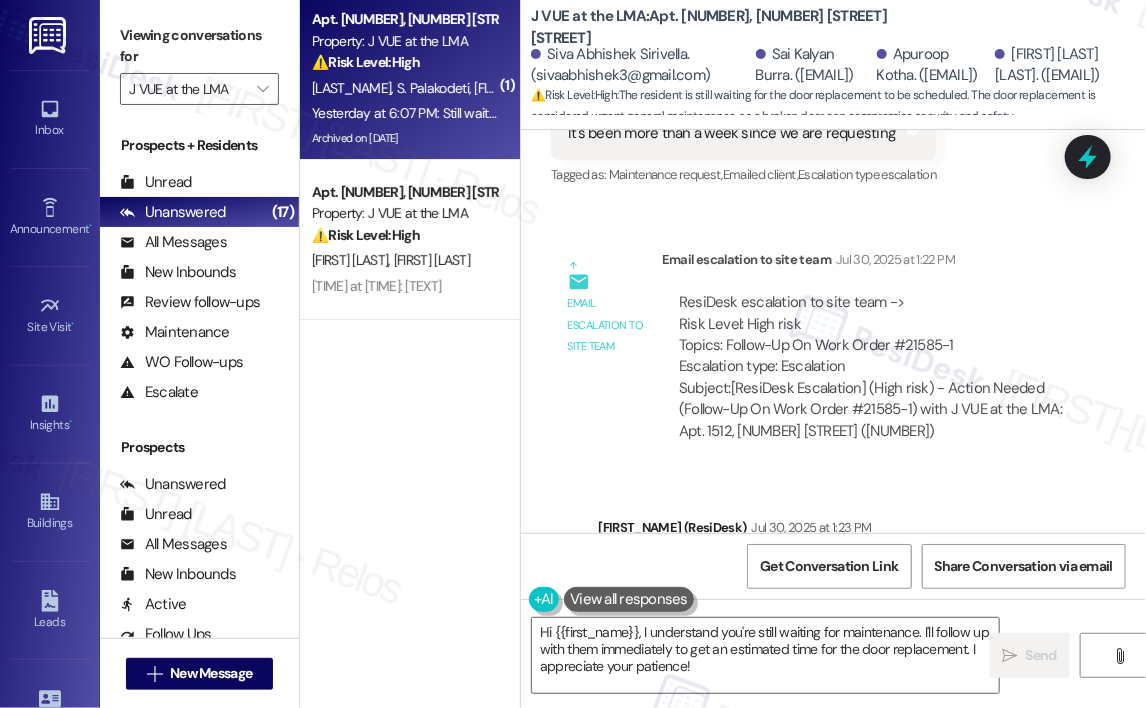 scroll, scrollTop: 20568, scrollLeft: 0, axis: vertical 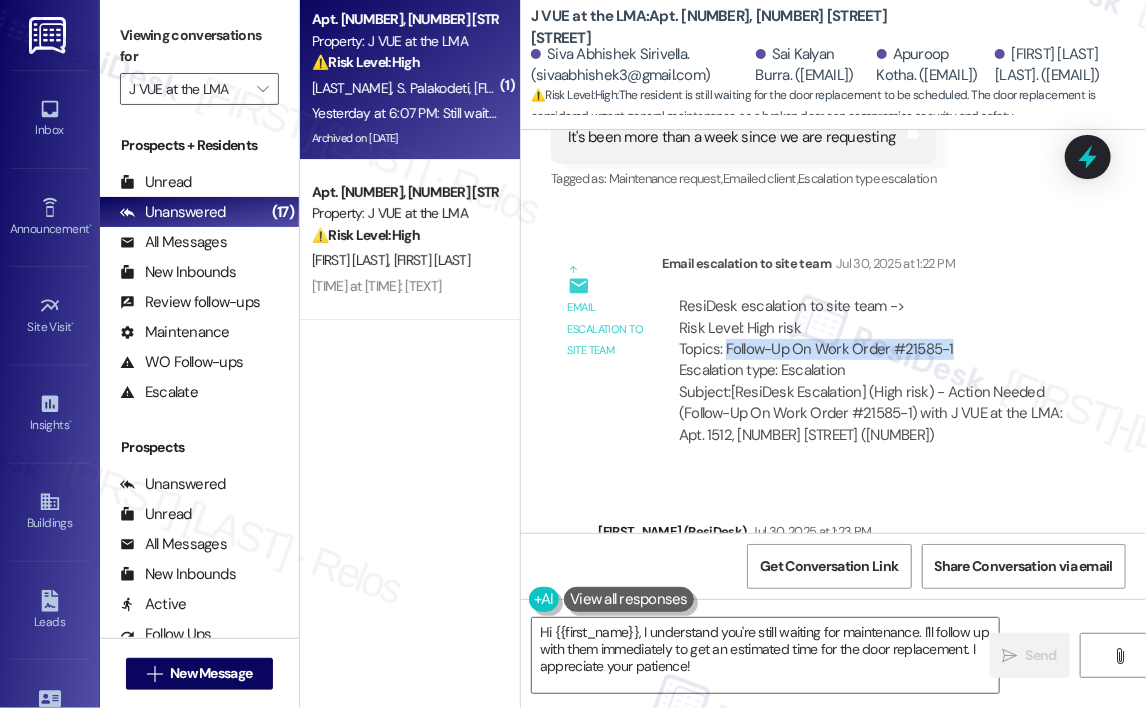 drag, startPoint x: 959, startPoint y: 259, endPoint x: 726, endPoint y: 259, distance: 233 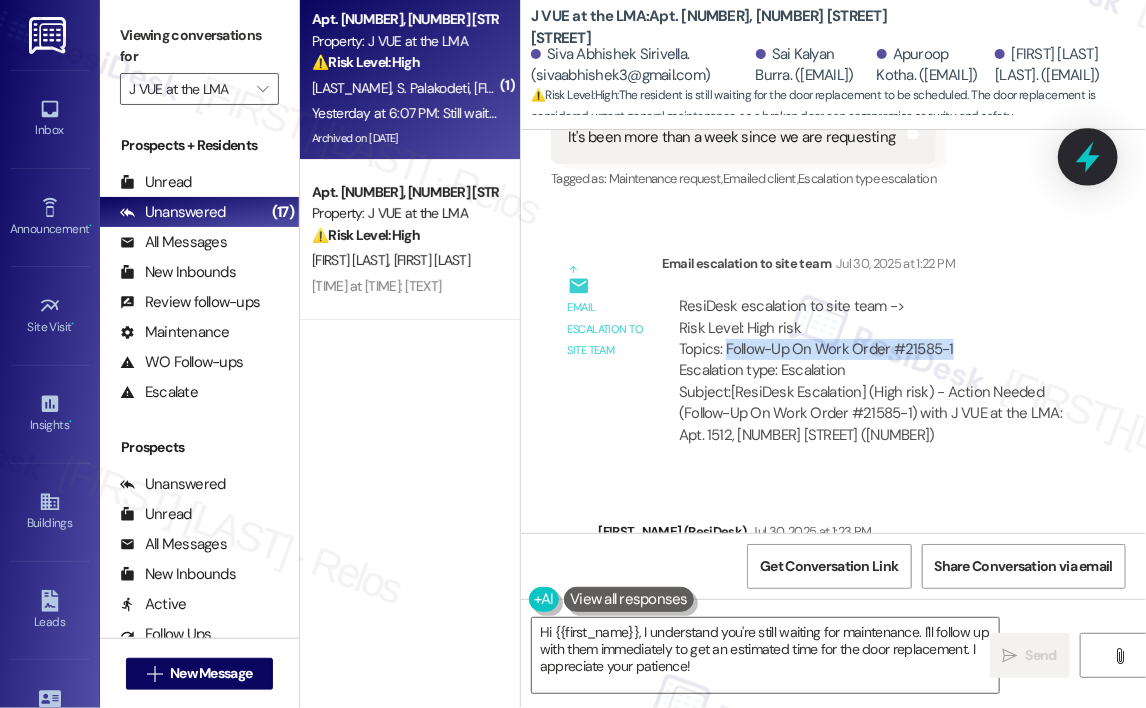 click 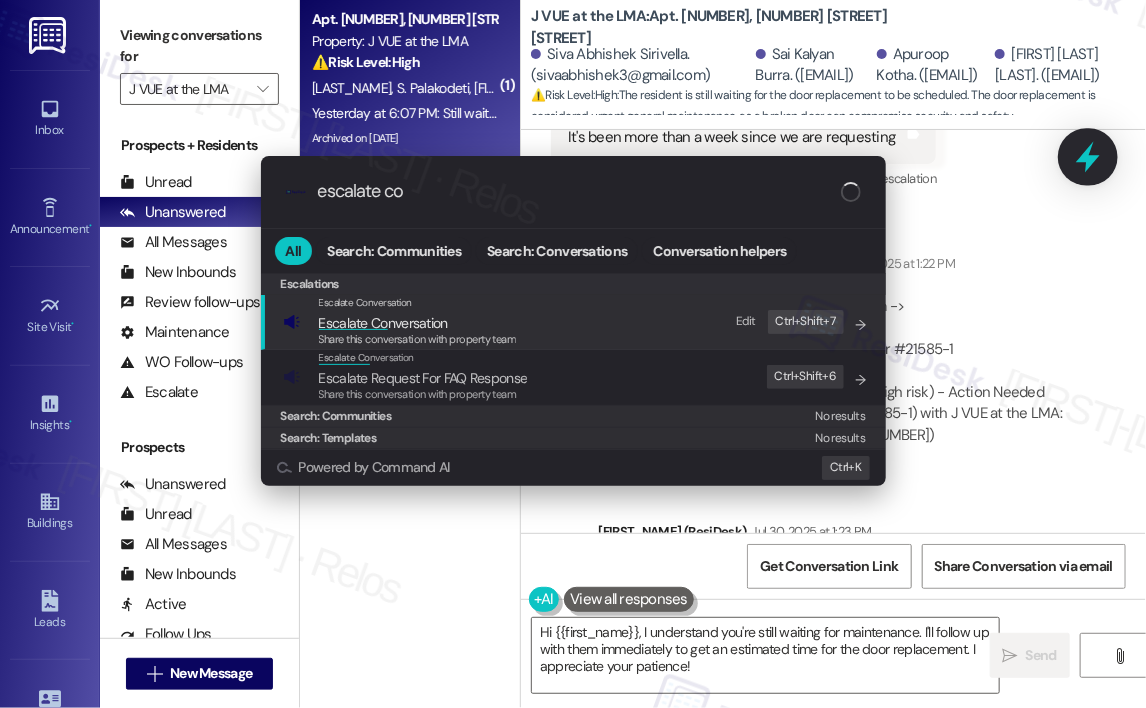 type on "escalate con" 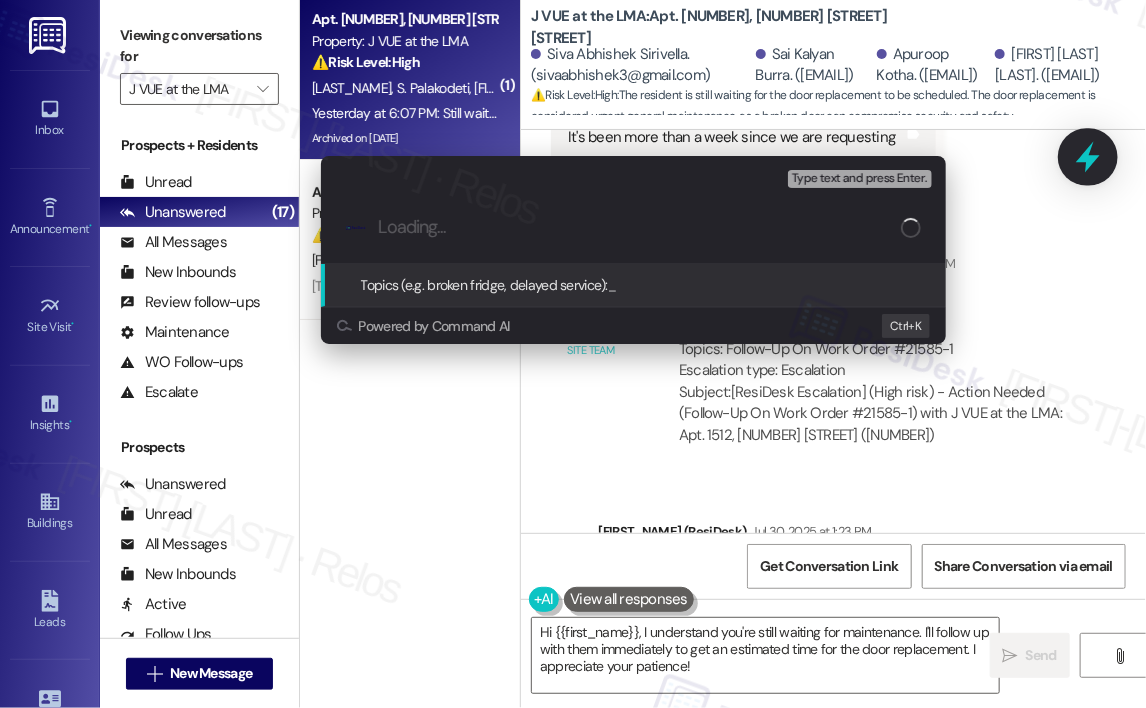 type on "Follow-Up On Work Order #21585-1" 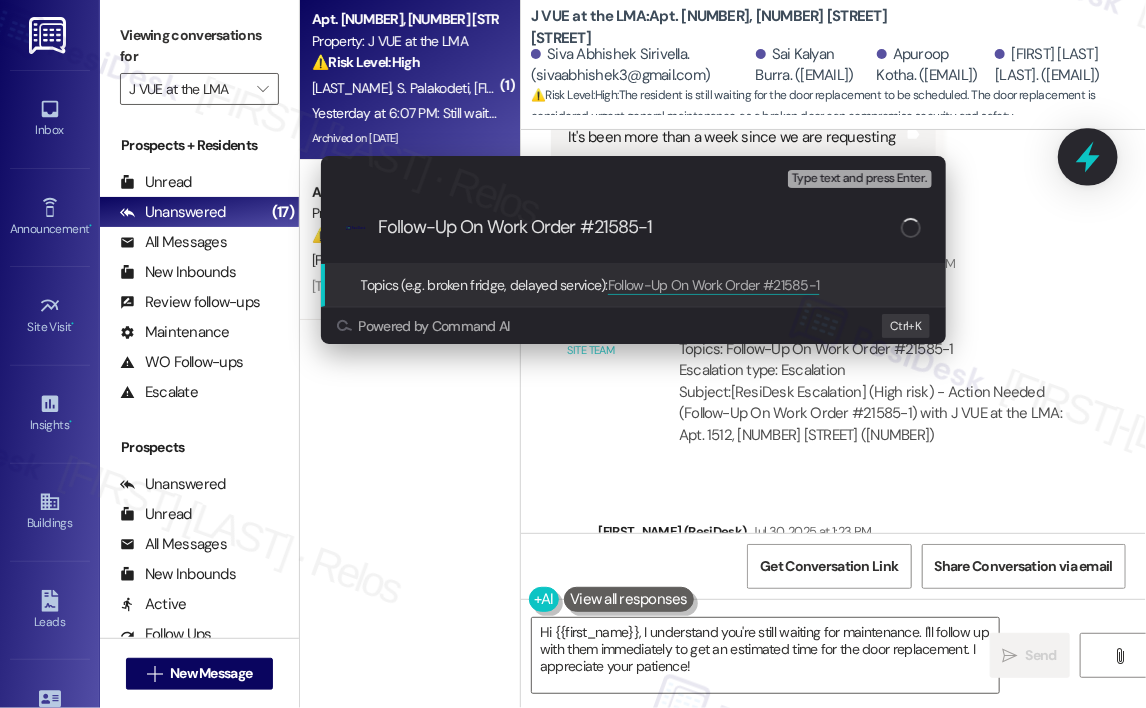type 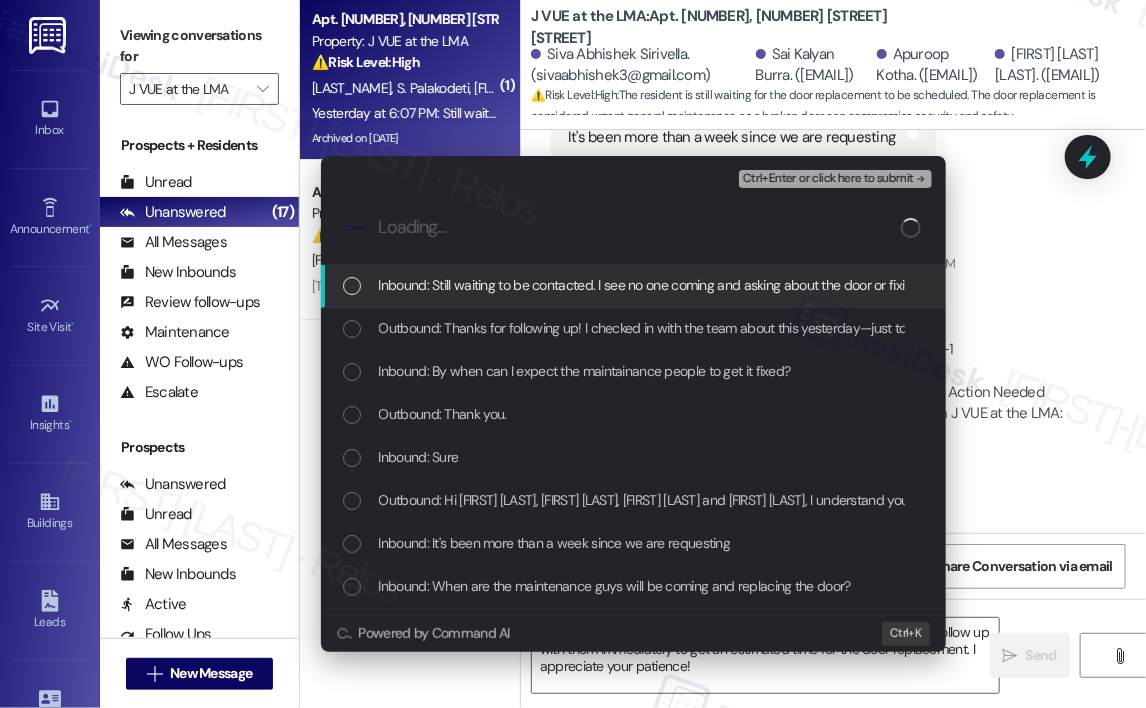 click on "Inbound: Still waiting to be contacted. I see no one coming and asking about the door or fixing it" at bounding box center [654, 285] 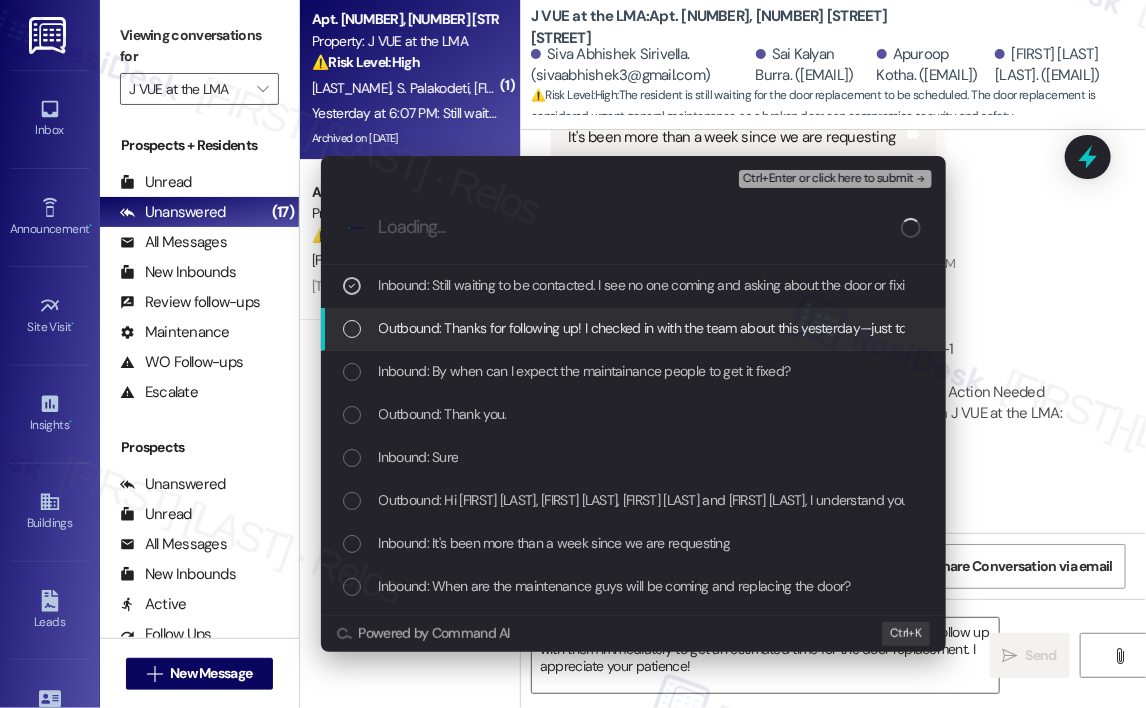 click on "Outbound: Thanks for following up! I checked in with the team about this yesterday—just to confirm, have you heard from maintenance at all since then, or are you still waiting to be contacted? I’ll follow up again to help move things along." at bounding box center [633, 329] 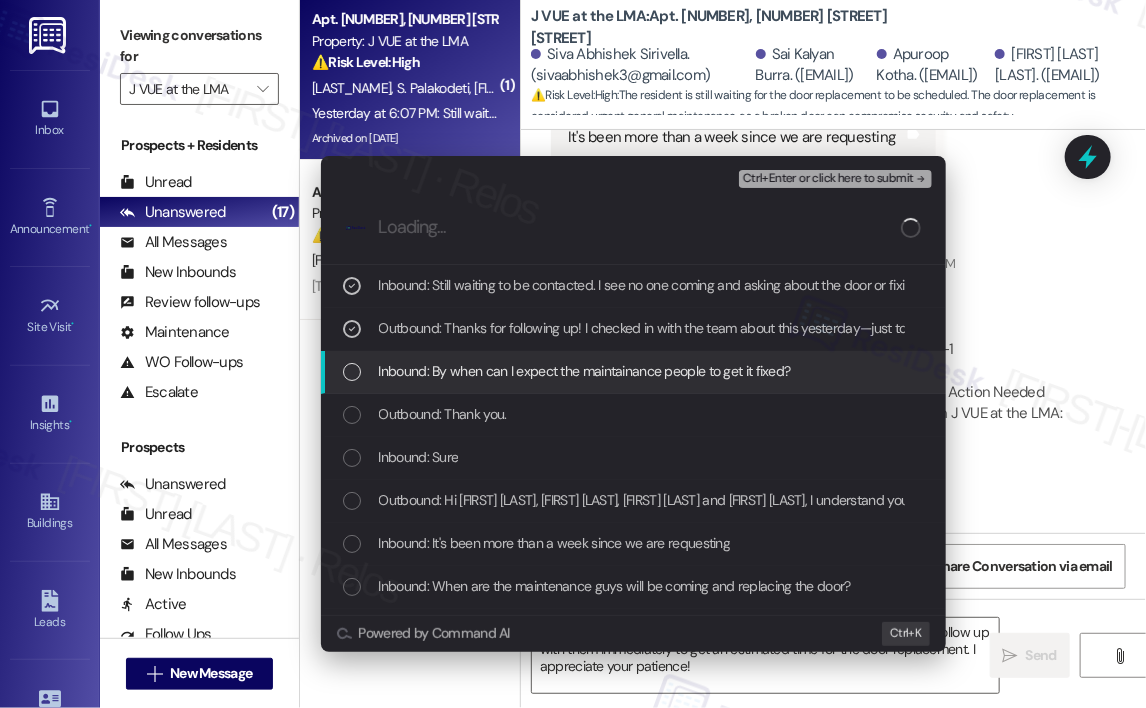 click on "Inbound: By when can I expect the maintainance people to get it fixed?" at bounding box center [585, 371] 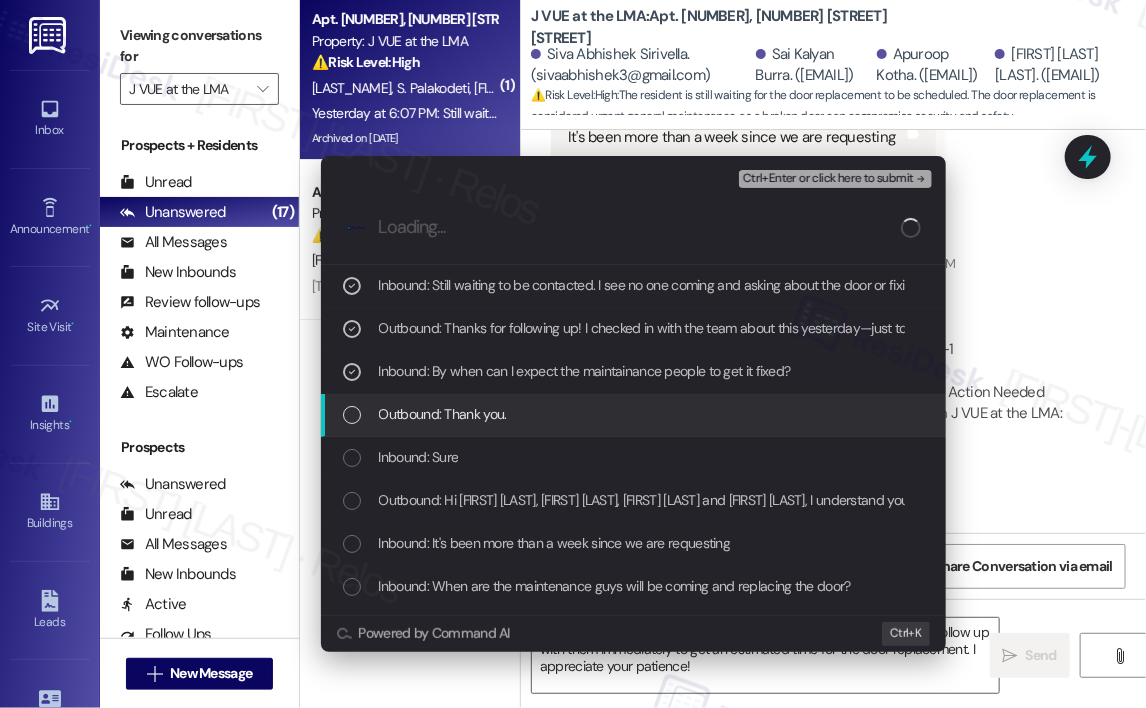 click on "Outbound: Thank you." at bounding box center [443, 414] 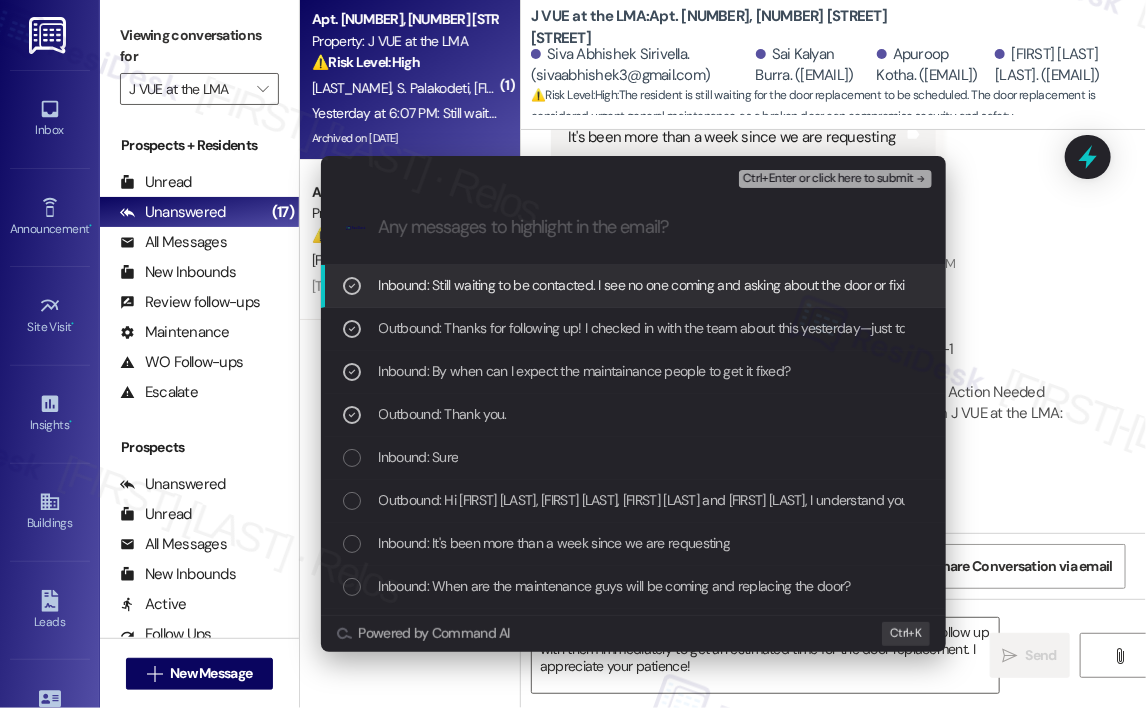 click on "Inbound: Sure" at bounding box center [635, 457] 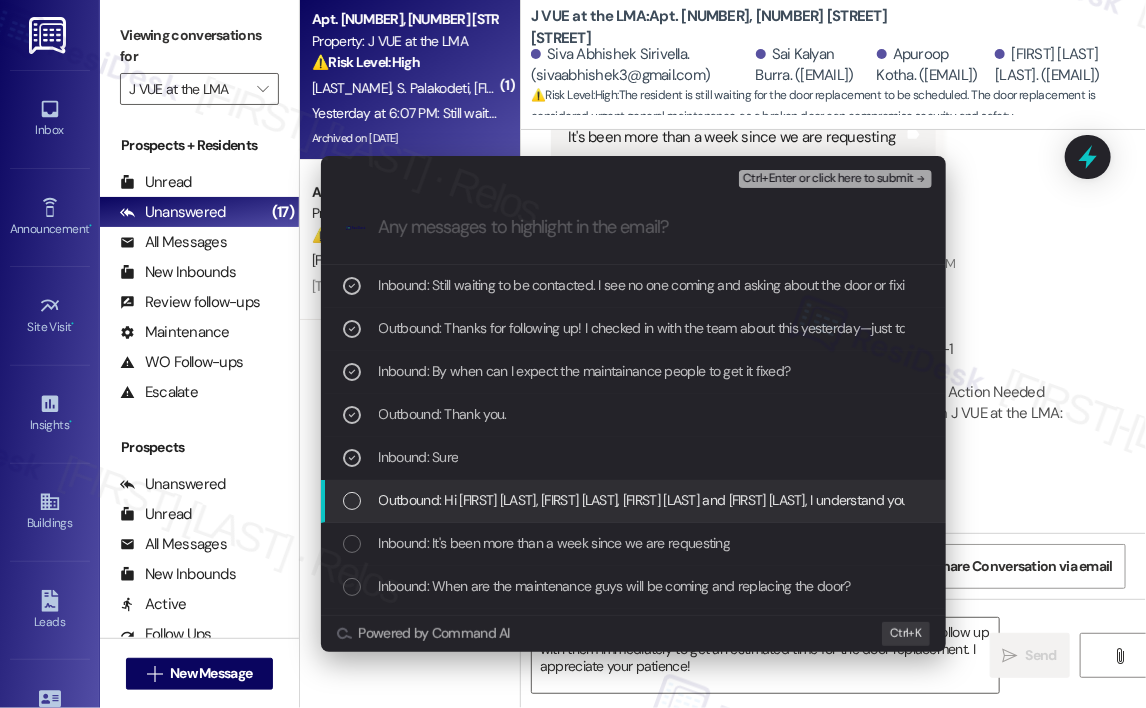 click on "Outbound: Hi Siva Abhishek, Sai Kalyan, Apuroop and Sai Shanmukha Bharadwaj, I understand your frustration. I'll check on the status of the door replacement right away and provide an update as soon as possible. Thanks for your patience!" at bounding box center [1052, 500] 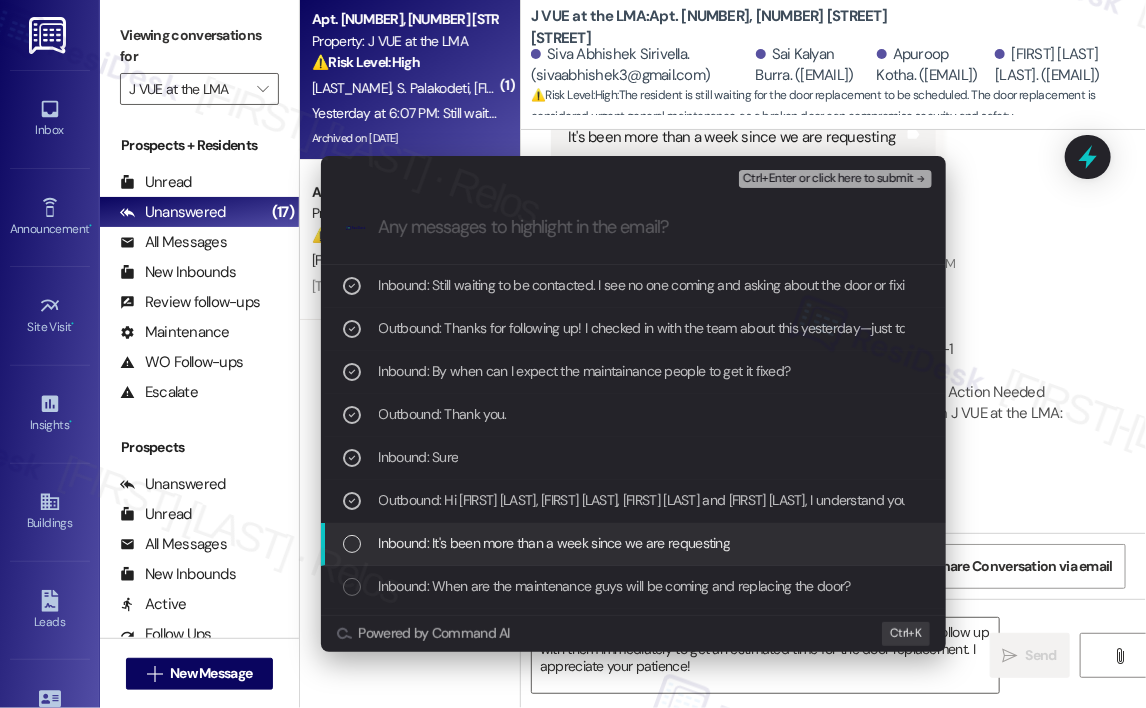click on "Inbound: It's been more than a week since we are requesting" at bounding box center (555, 543) 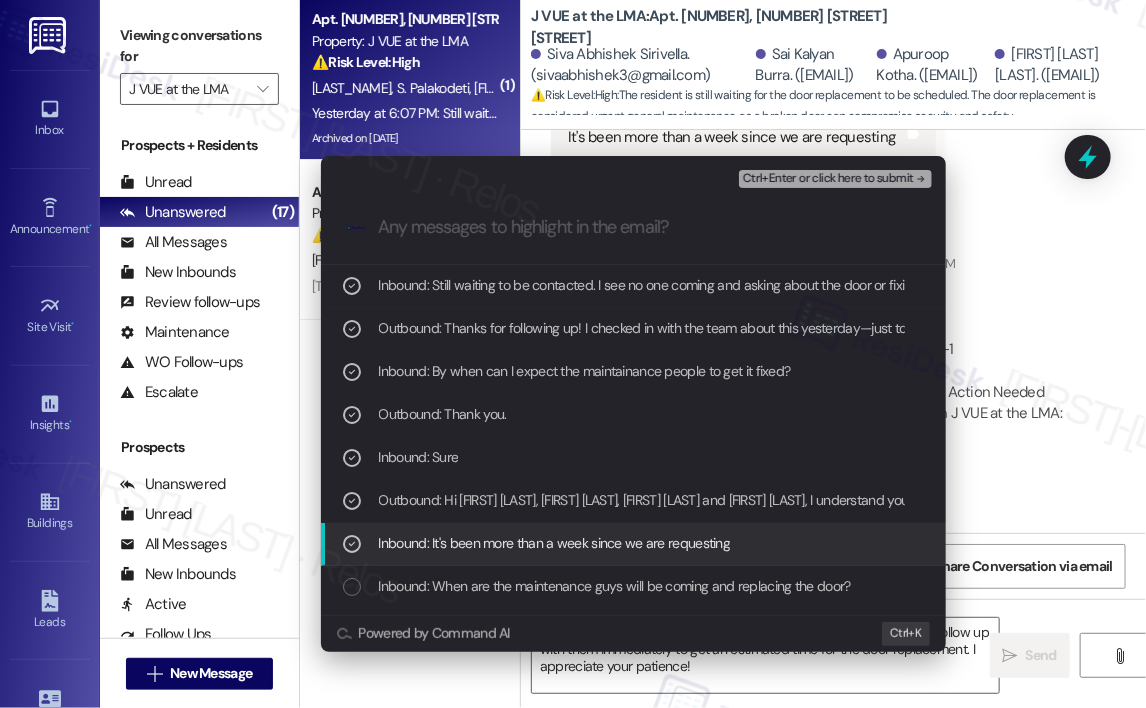 scroll, scrollTop: 100, scrollLeft: 0, axis: vertical 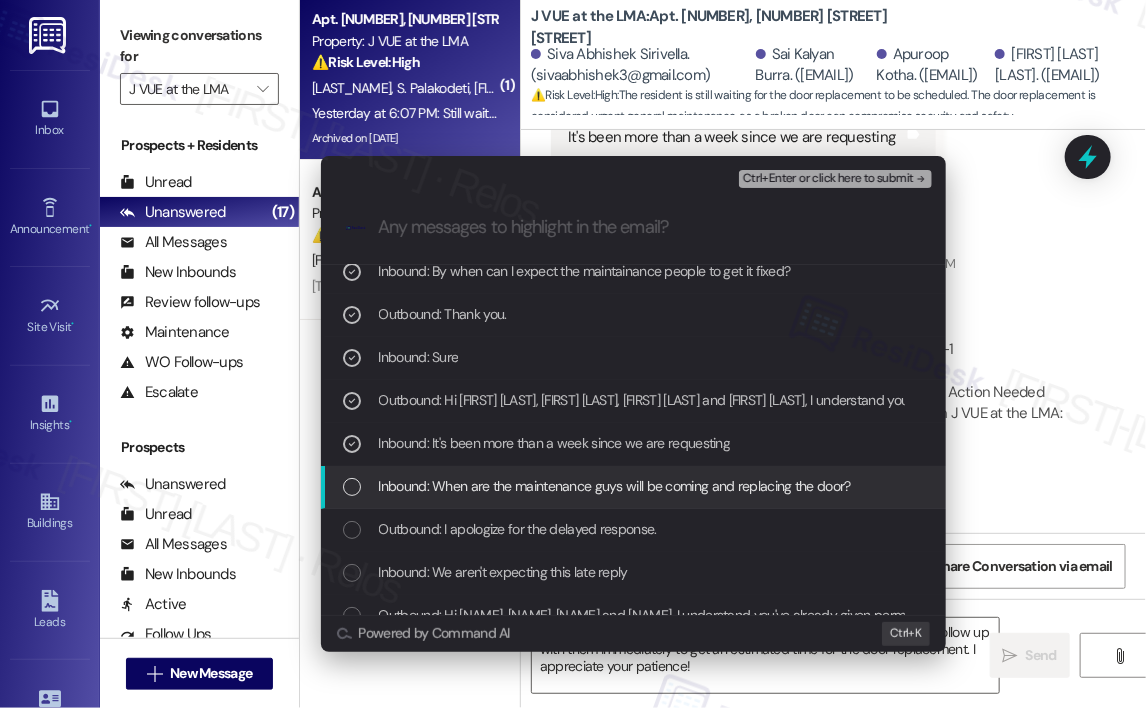 click on "Inbound: When are the maintenance guys will be coming and replacing the door?" at bounding box center (615, 486) 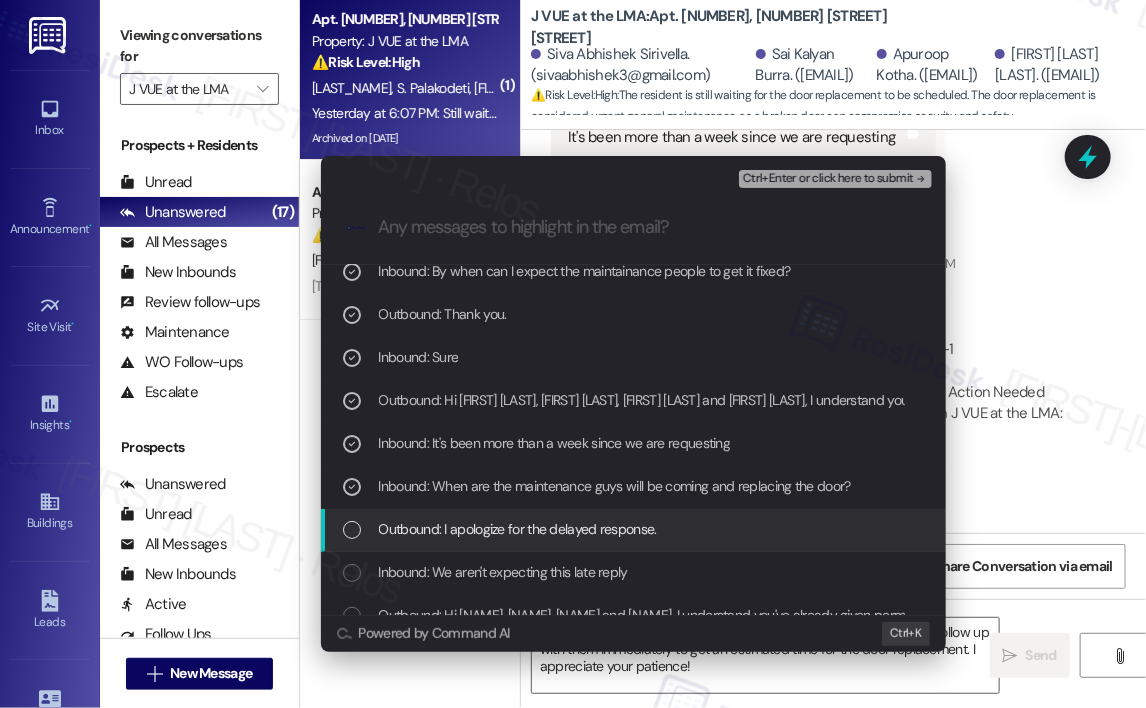 click on "Outbound: I apologize for the delayed response." at bounding box center [518, 529] 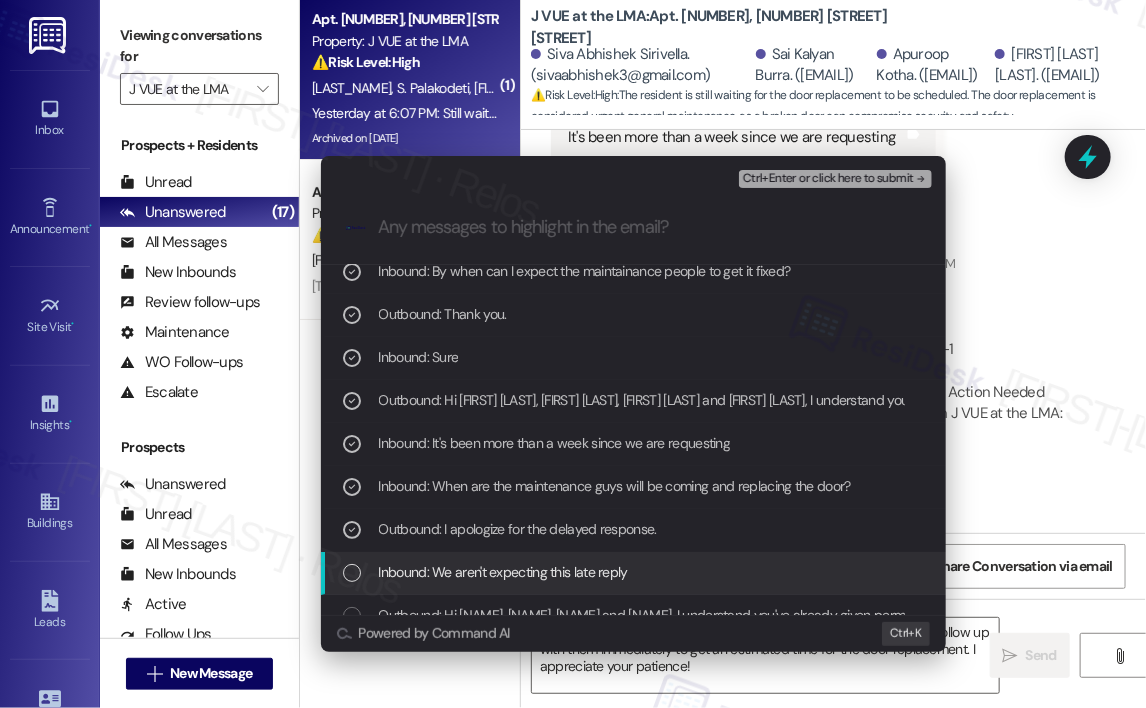 click on "Inbound: We aren't expecting this late reply" at bounding box center [503, 572] 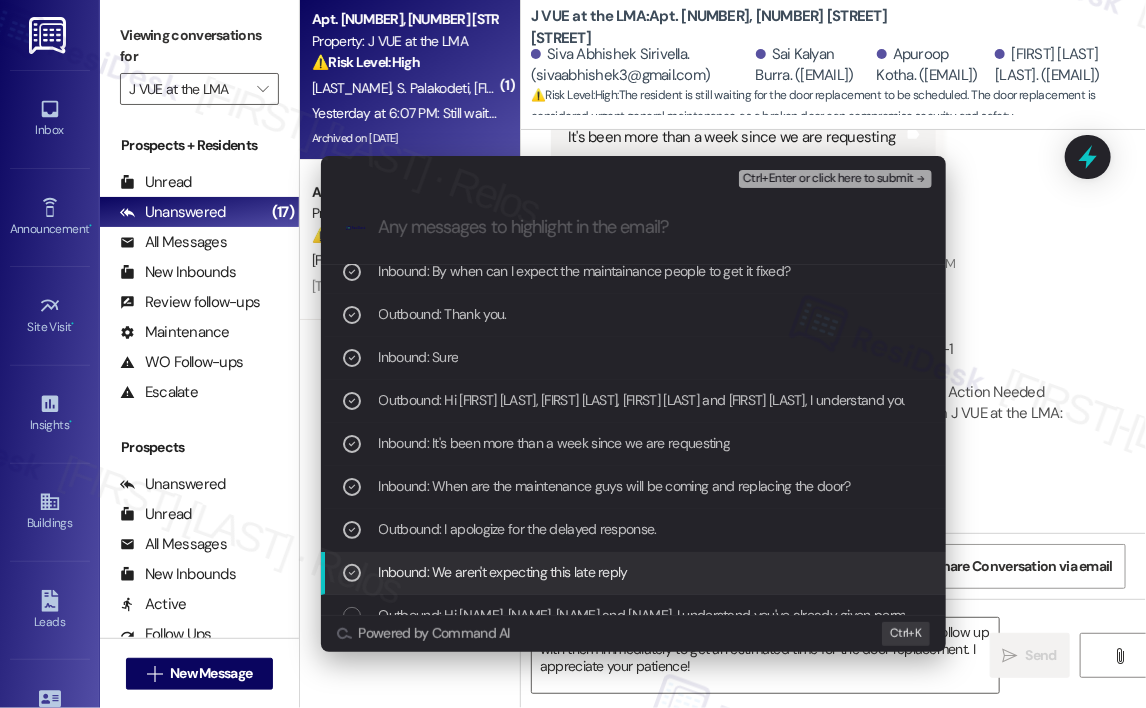 click on "Inbound: We aren't expecting this late reply" at bounding box center (503, 572) 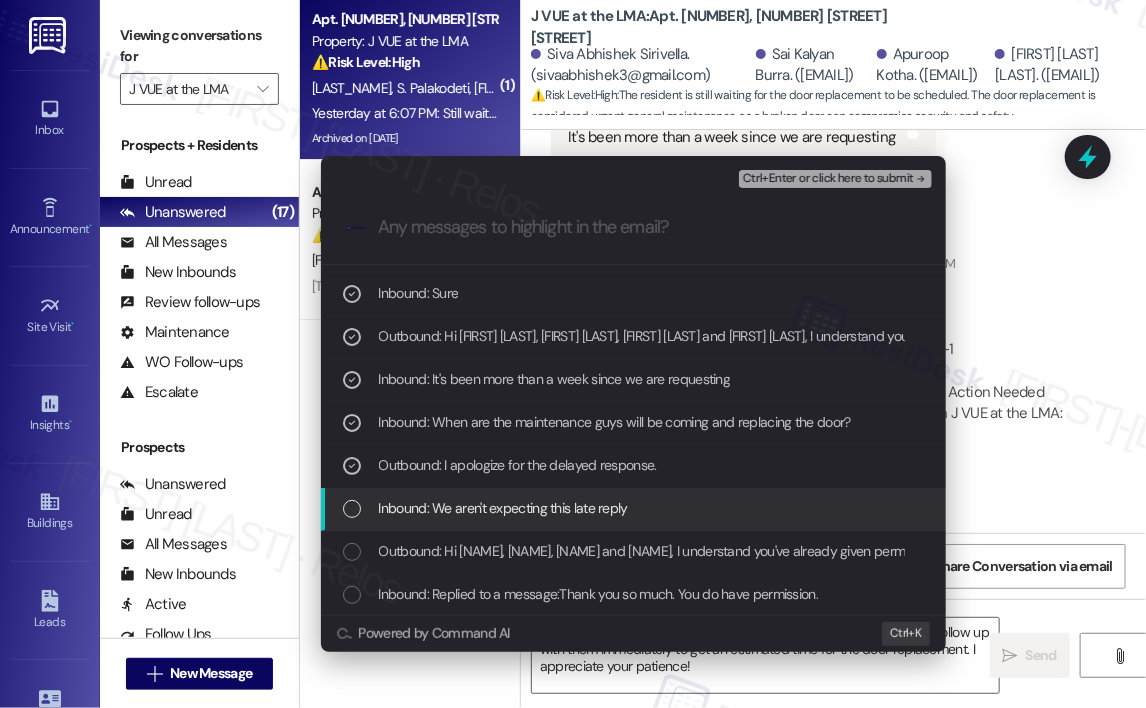 scroll, scrollTop: 200, scrollLeft: 0, axis: vertical 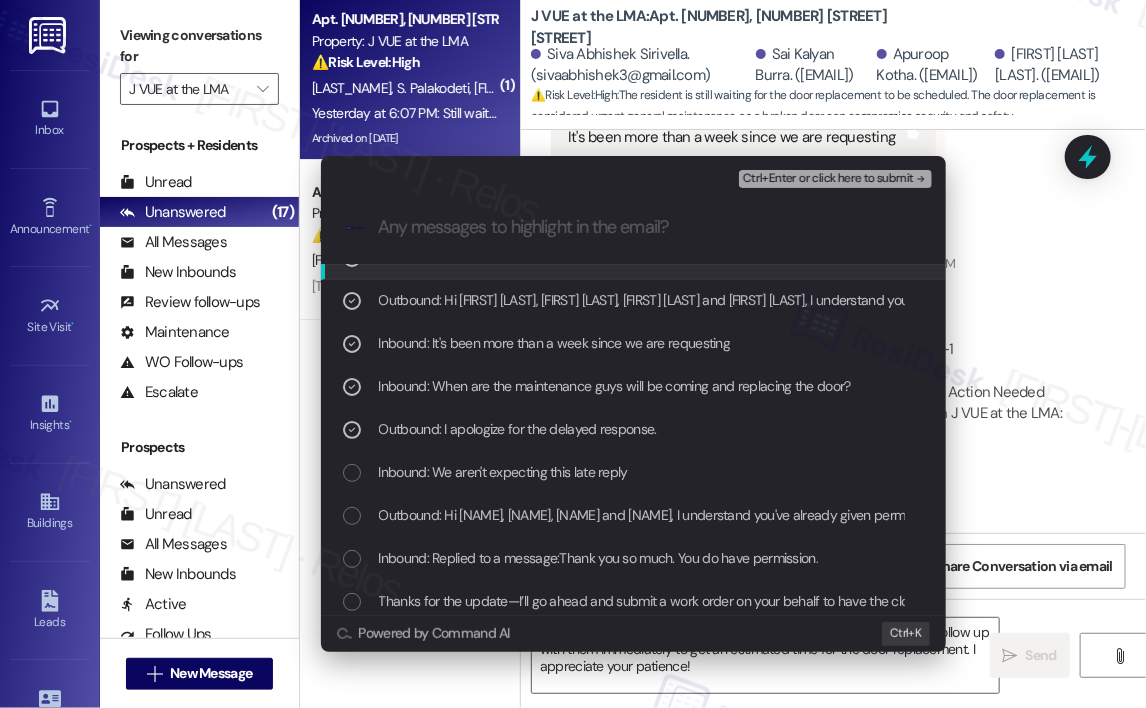 click on "Ctrl+Enter or click here to submit" at bounding box center [828, 179] 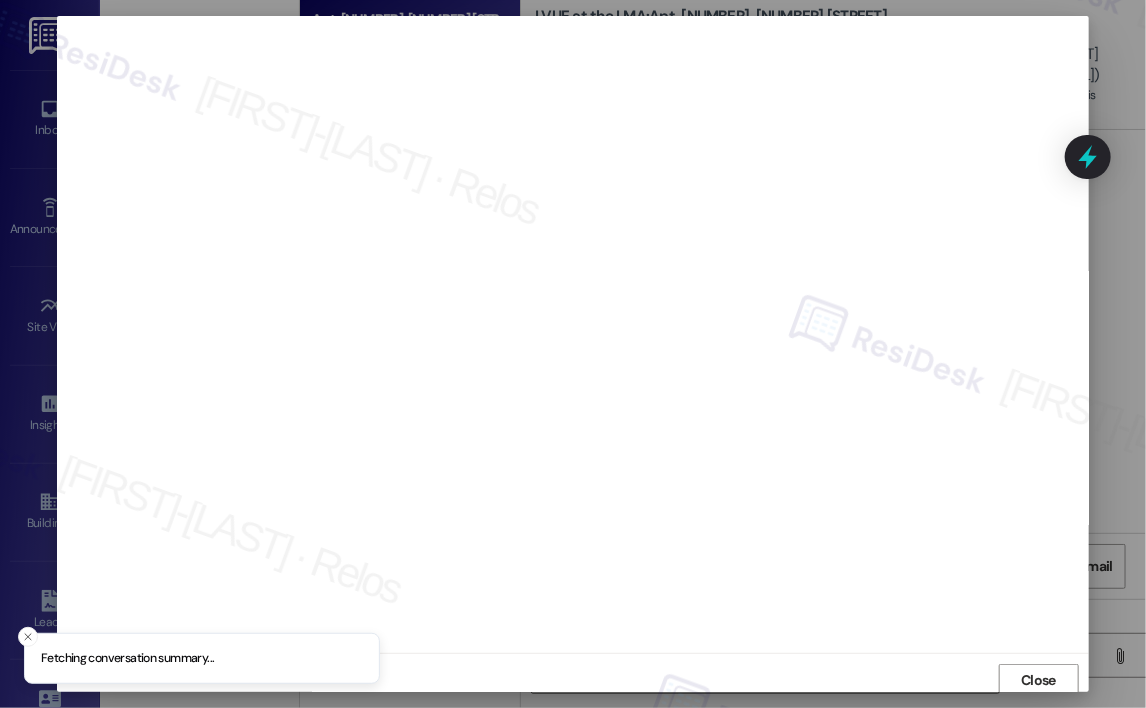 scroll, scrollTop: 4, scrollLeft: 0, axis: vertical 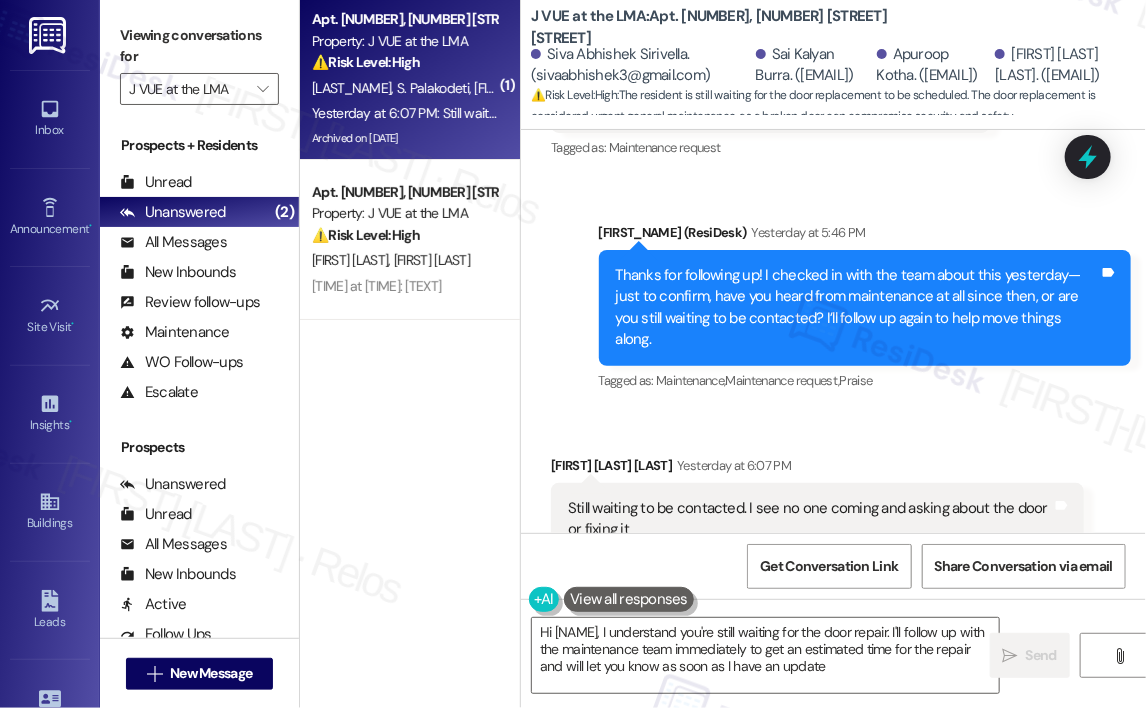 type on "Hi {{first_name}}, I understand you're still waiting for the door repair. I'll follow up with the maintenance team immediately to get an estimated time for the repair and will let you know as soon as I have an update!" 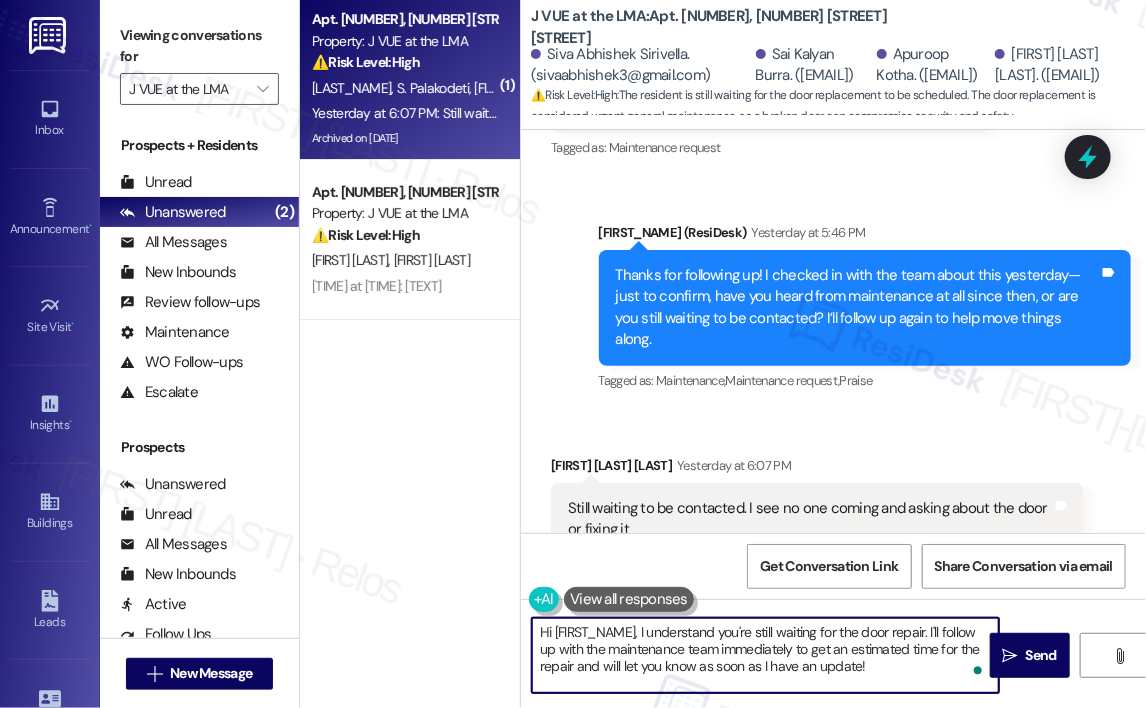 drag, startPoint x: 880, startPoint y: 671, endPoint x: 820, endPoint y: 647, distance: 64.62198 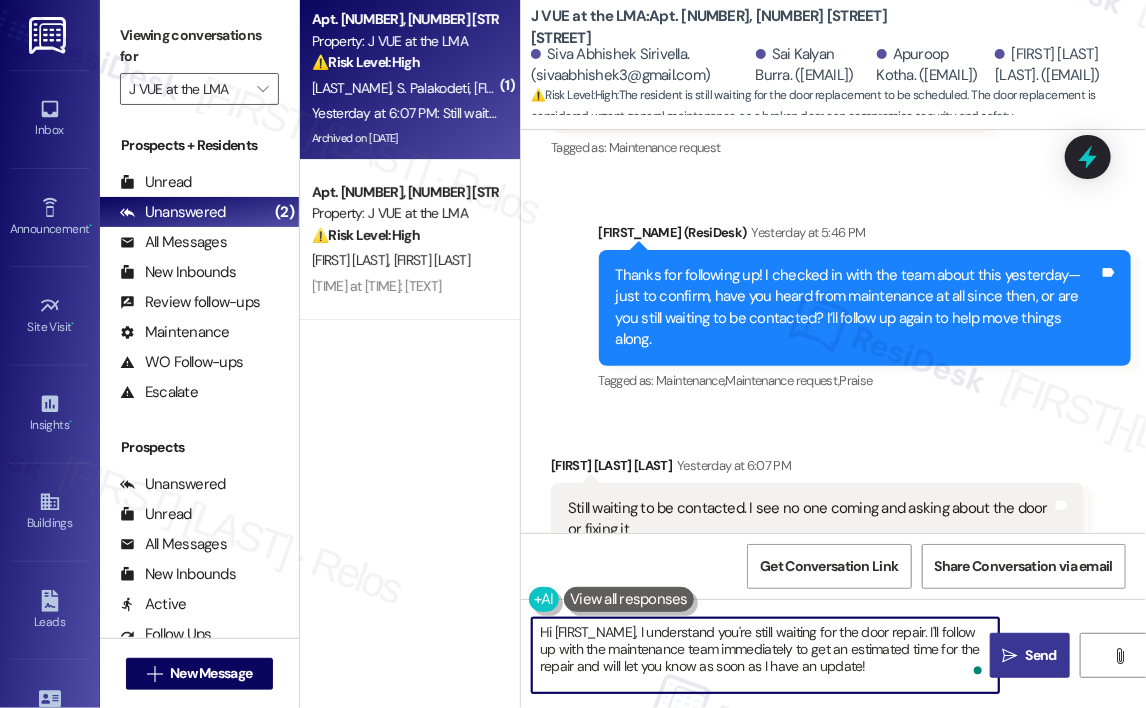 click on "" at bounding box center [1010, 656] 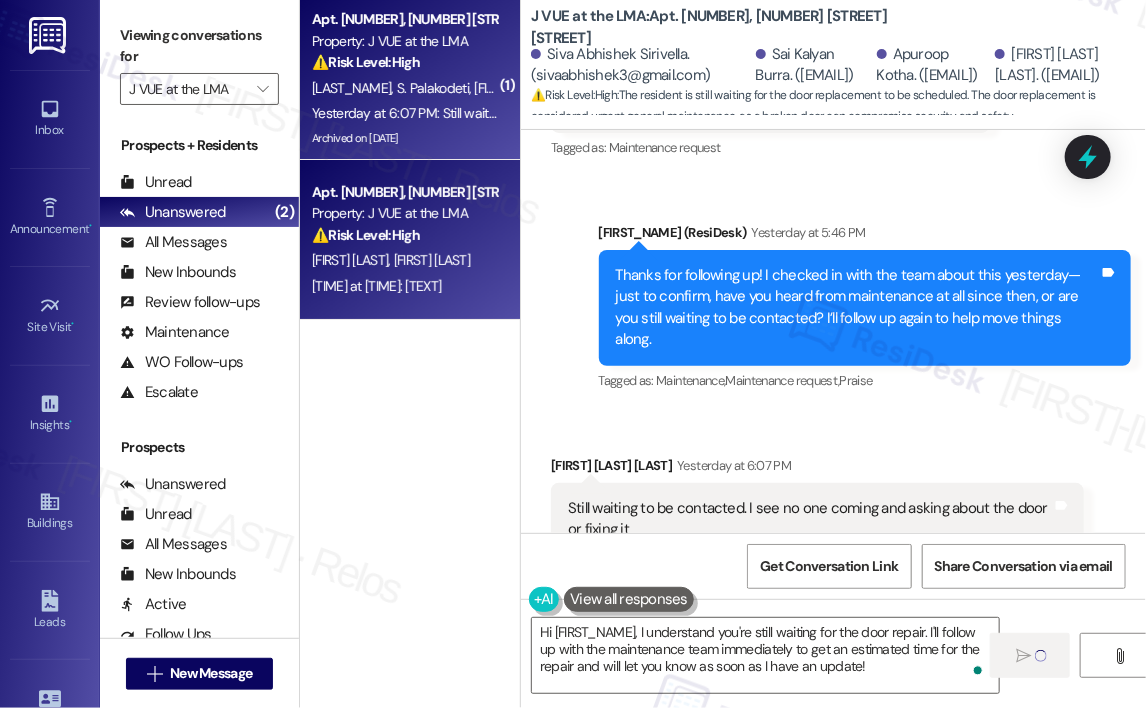 click on "Yesterday at 12:11 AM: I didn’t receive the email detailing the rent, water, and sewer charges for this month. Yesterday at 12:11 AM: I didn’t receive the email detailing the rent, water, and sewer charges for this month." at bounding box center [376, 286] 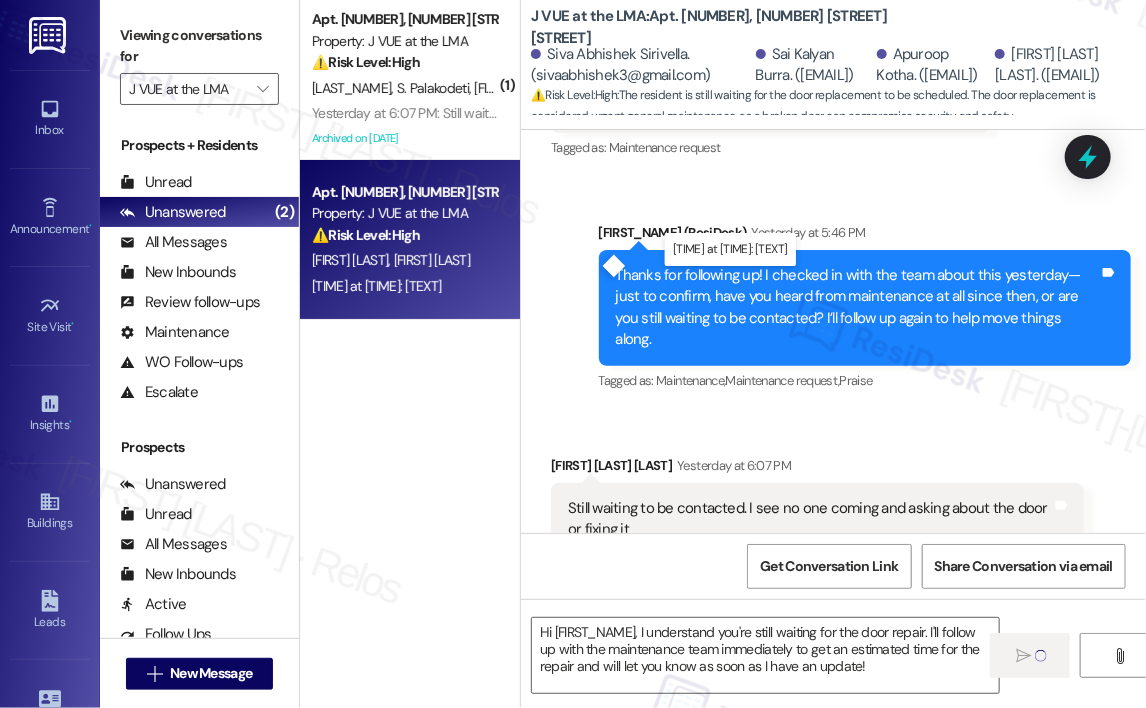 type on "Fetching suggested responses. Please feel free to read through the conversation in the meantime." 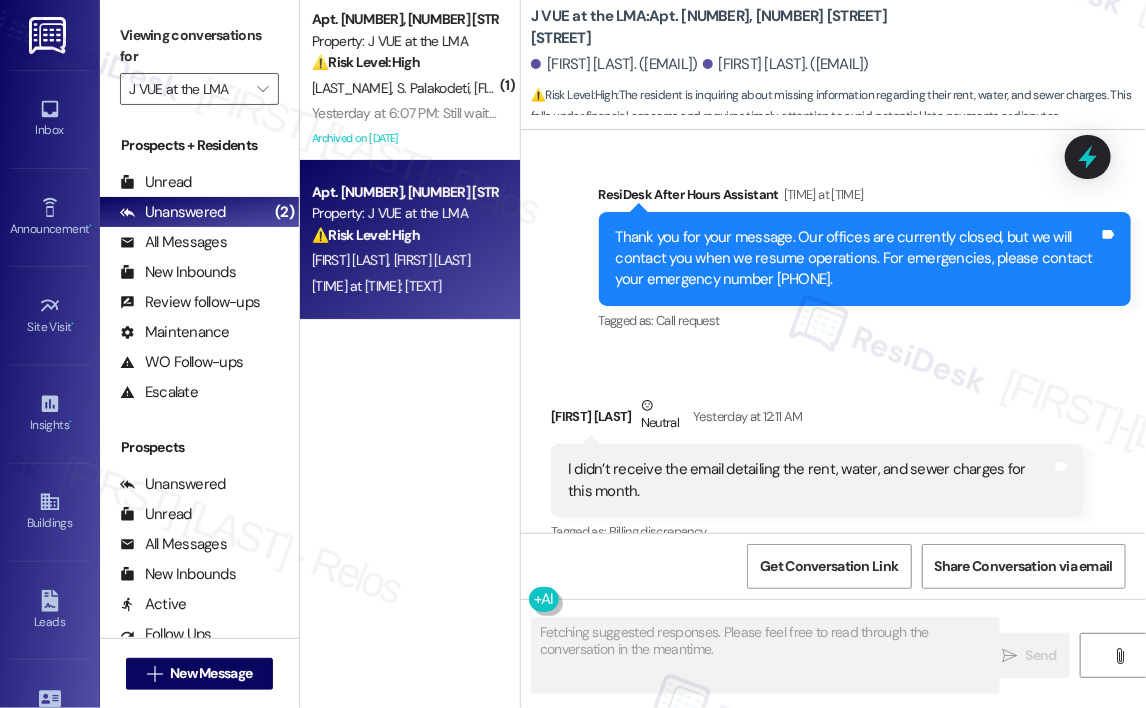 scroll, scrollTop: 6637, scrollLeft: 0, axis: vertical 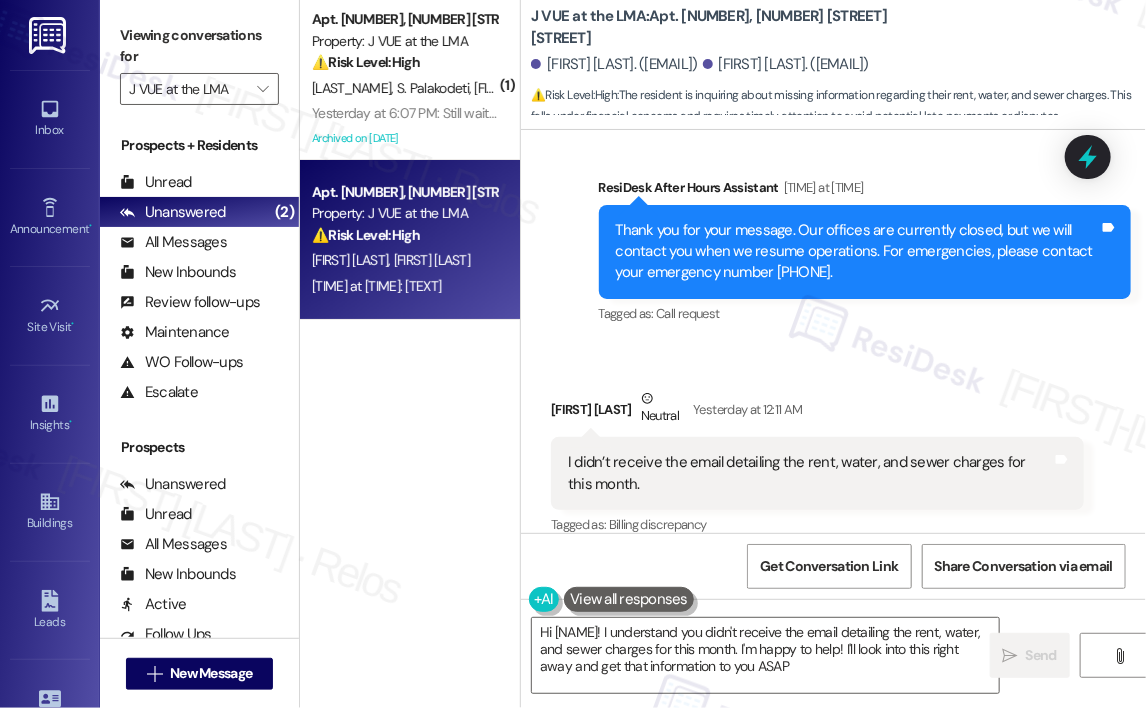 type on "Hi {{first_name}}! I understand you didn't receive the email detailing the rent, water, and sewer charges for this month. I'm happy to help! I'll look into this right away and get that information to you ASAP!" 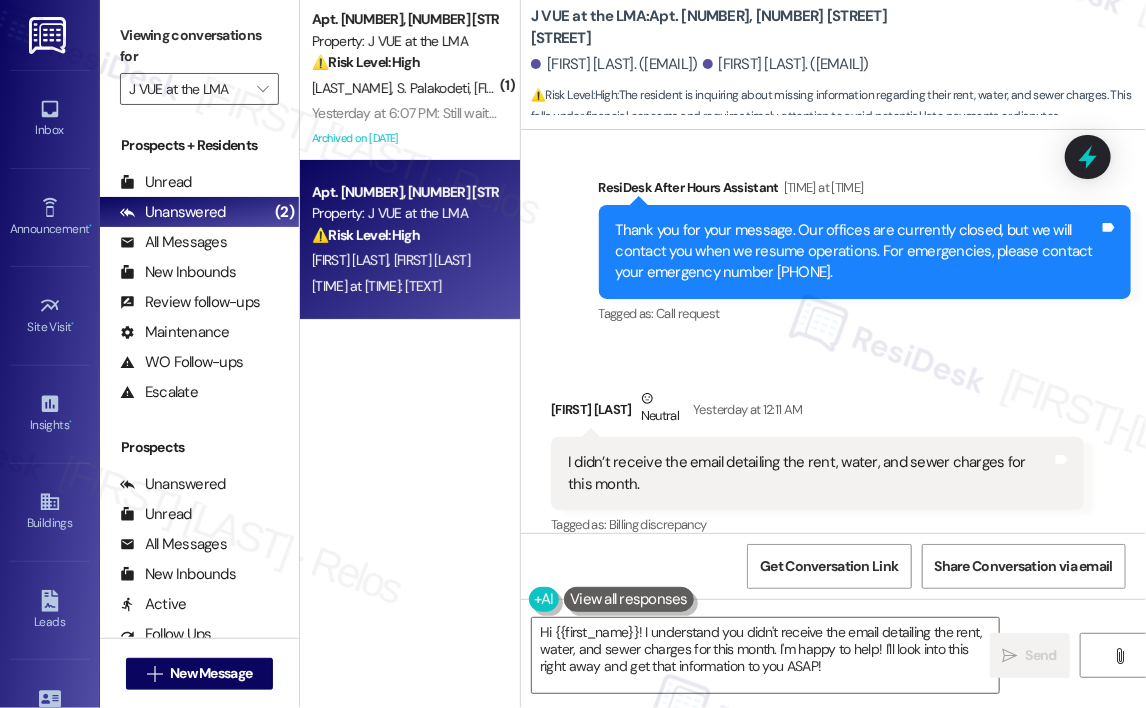 click on "Jularat Jaithawil   Neutral Yesterday at 12:11 AM" at bounding box center [817, 412] 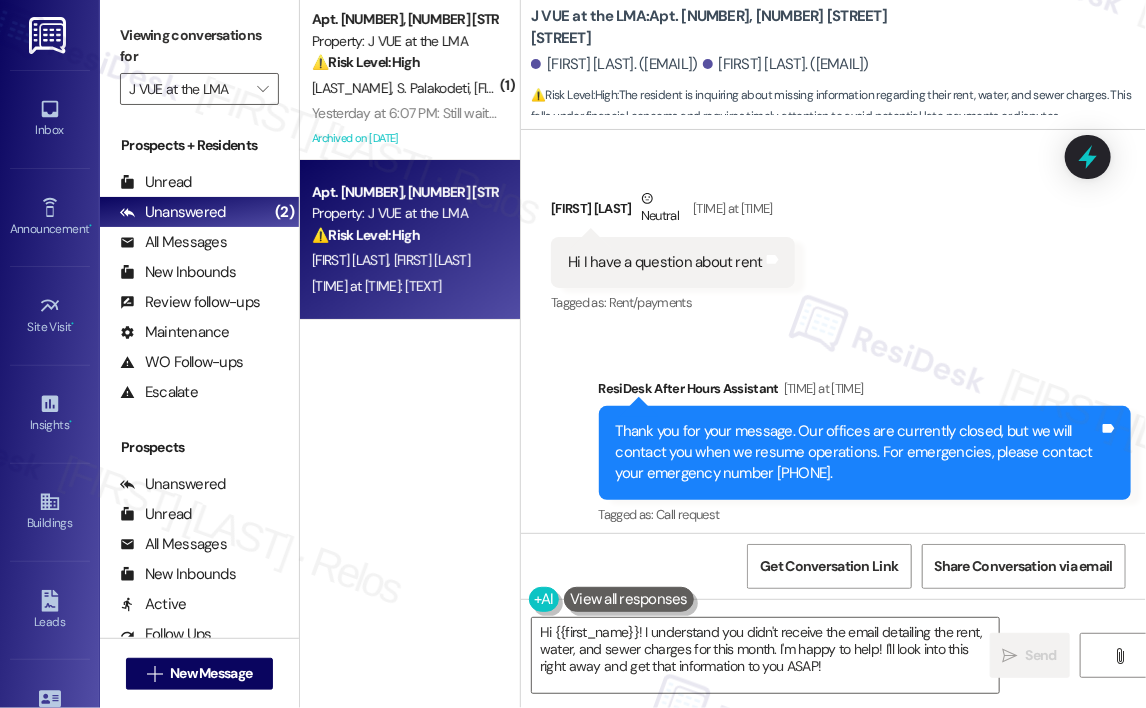 scroll, scrollTop: 6437, scrollLeft: 0, axis: vertical 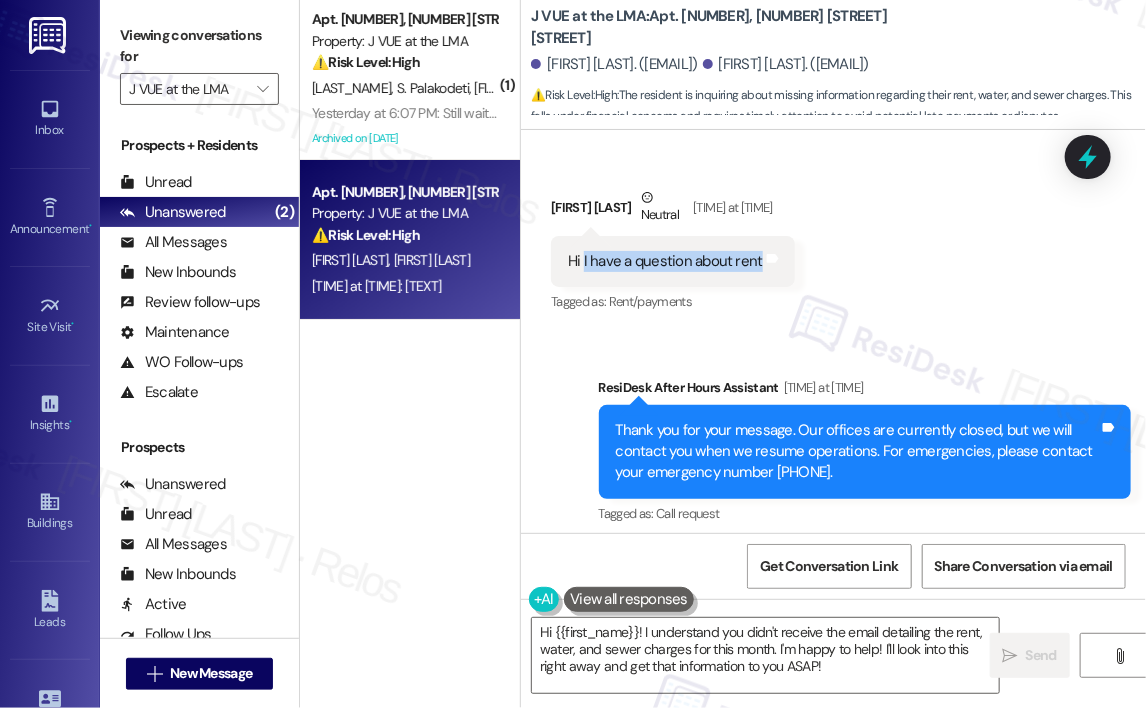 drag, startPoint x: 760, startPoint y: 242, endPoint x: 582, endPoint y: 232, distance: 178.28067 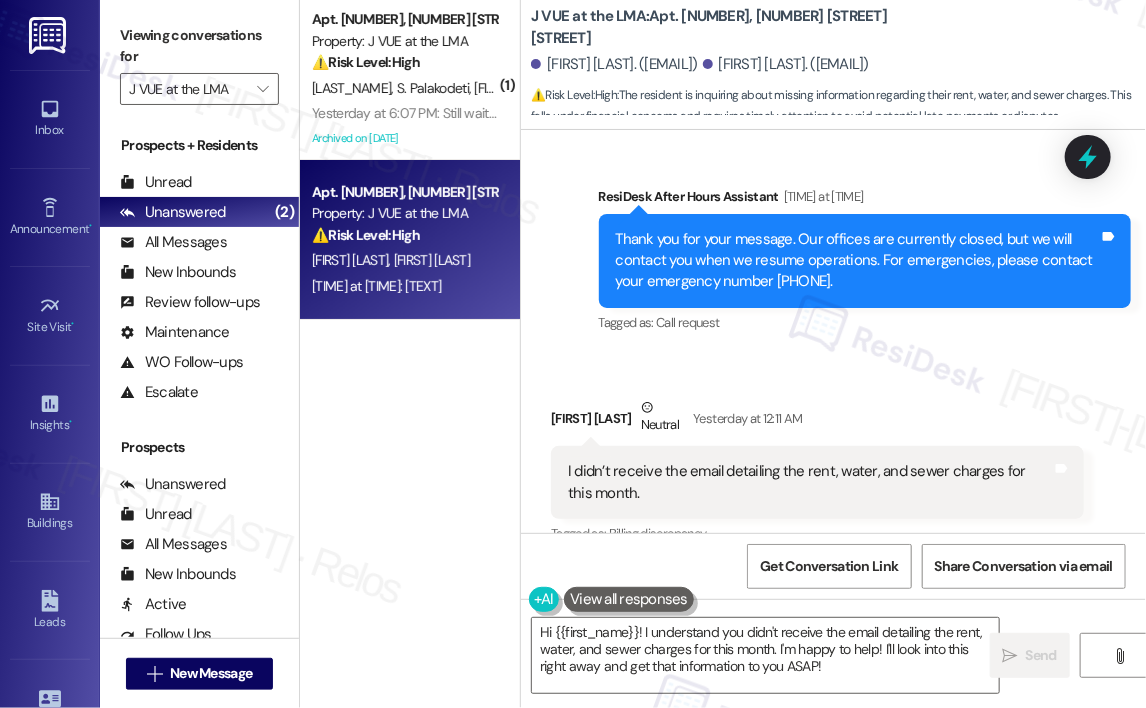 scroll, scrollTop: 6638, scrollLeft: 0, axis: vertical 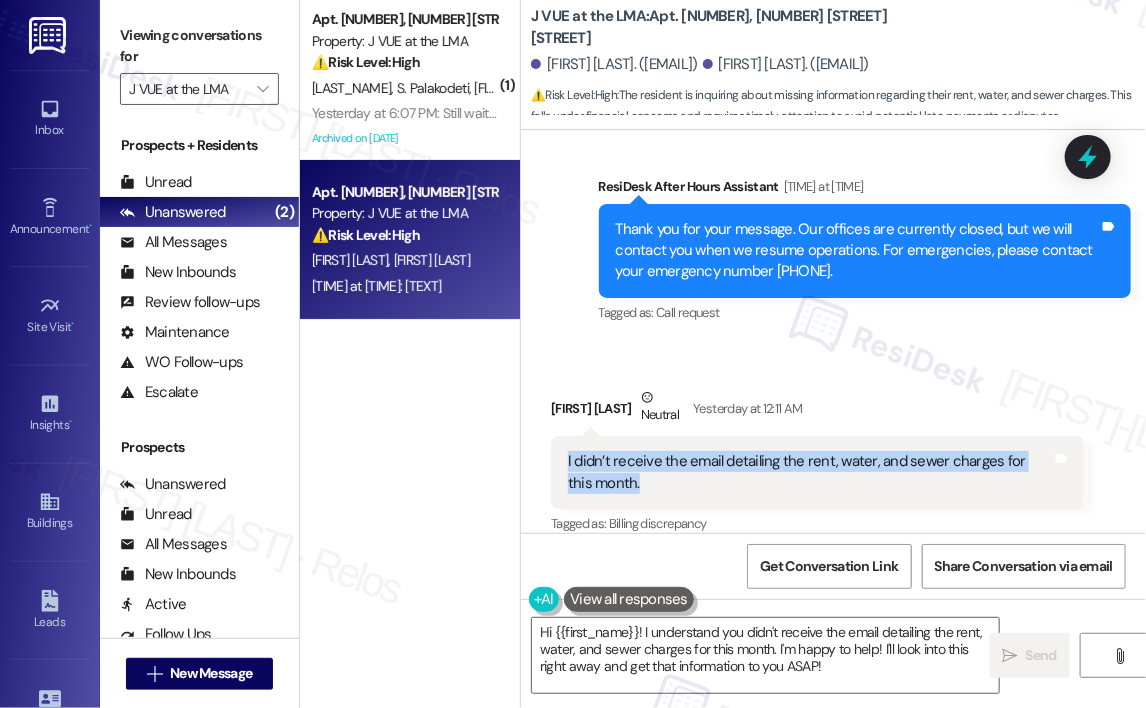 drag, startPoint x: 700, startPoint y: 465, endPoint x: 563, endPoint y: 439, distance: 139.44533 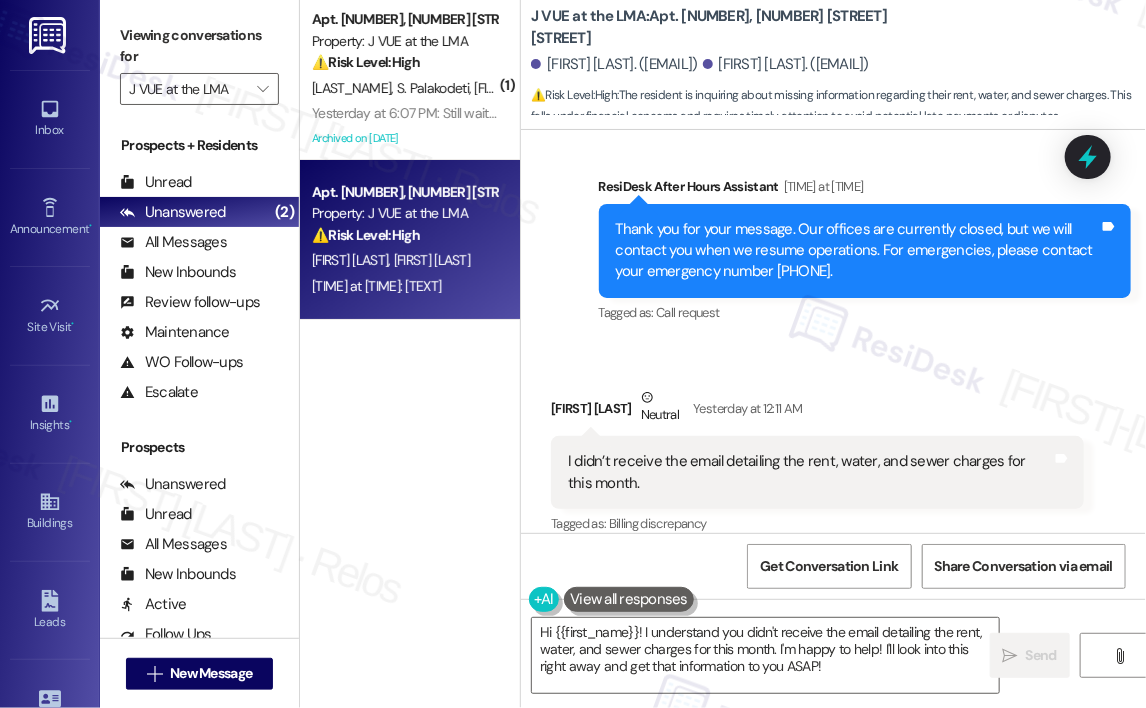 click on "Jularat Jaithawil   Neutral Yesterday at 12:11 AM" at bounding box center [817, 411] 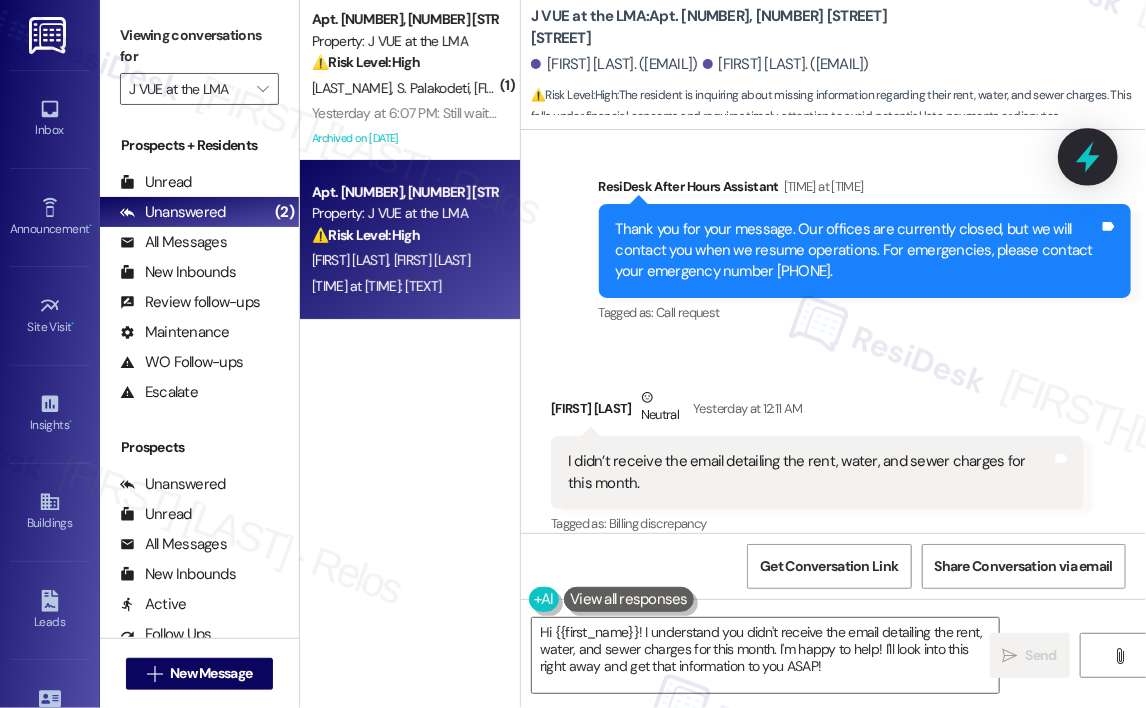 click 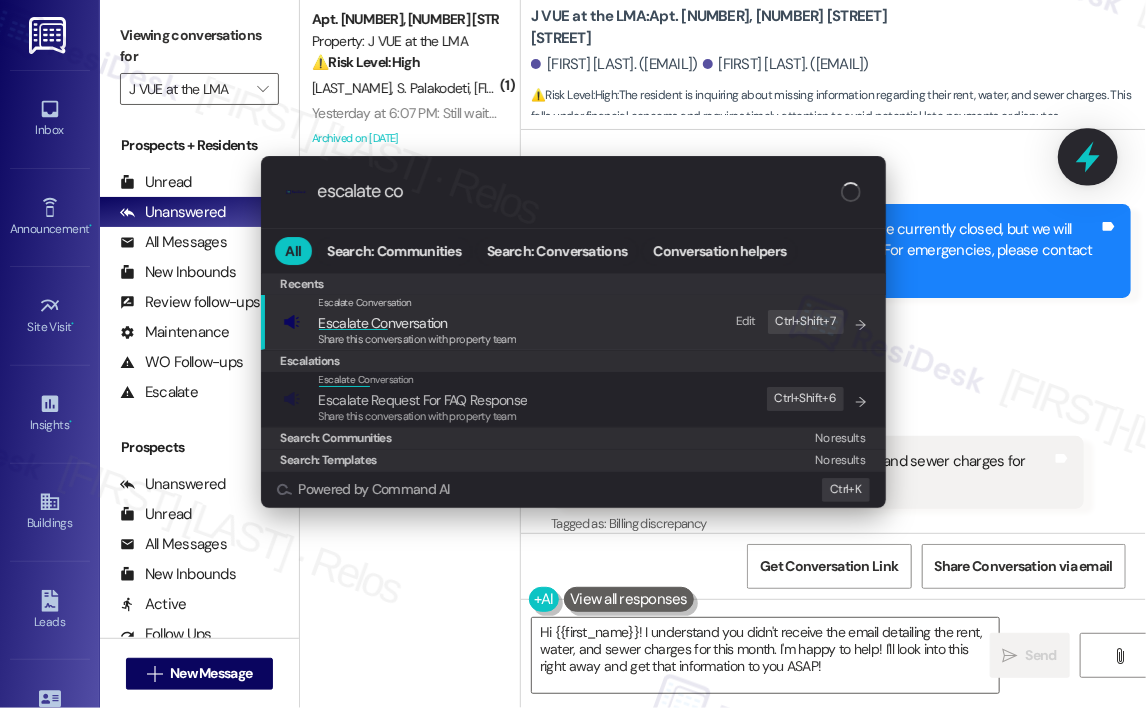 type on "escalate con" 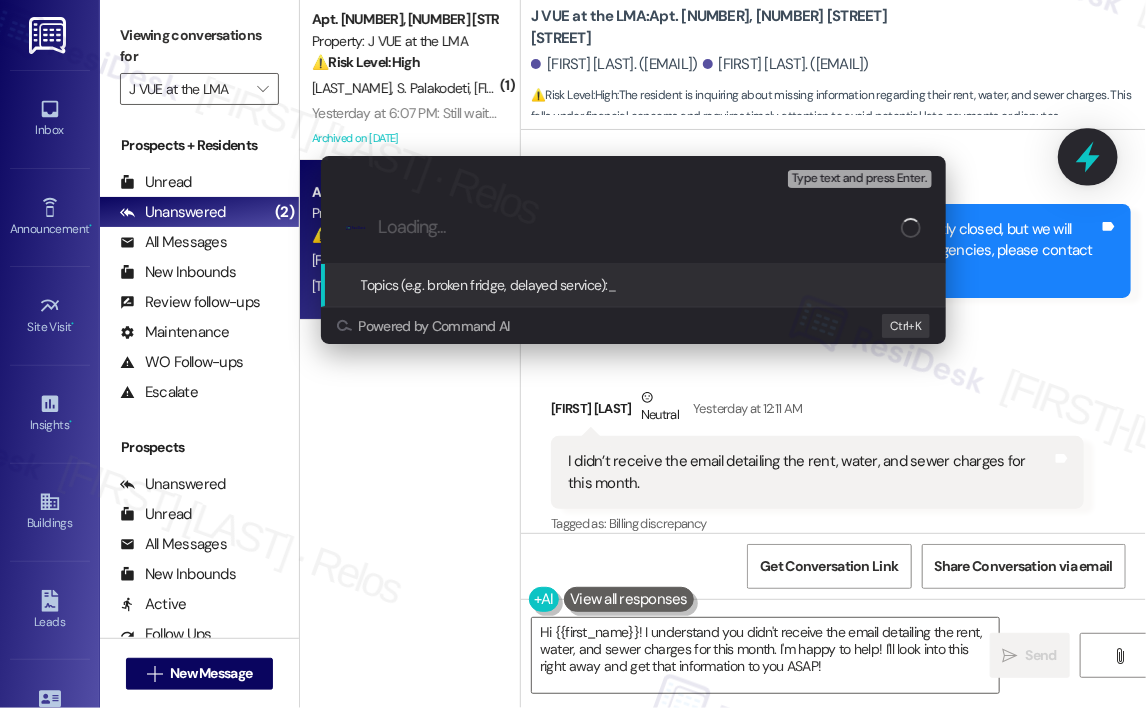 paste on "Missing Rent and Utility Charges Email for This Month" 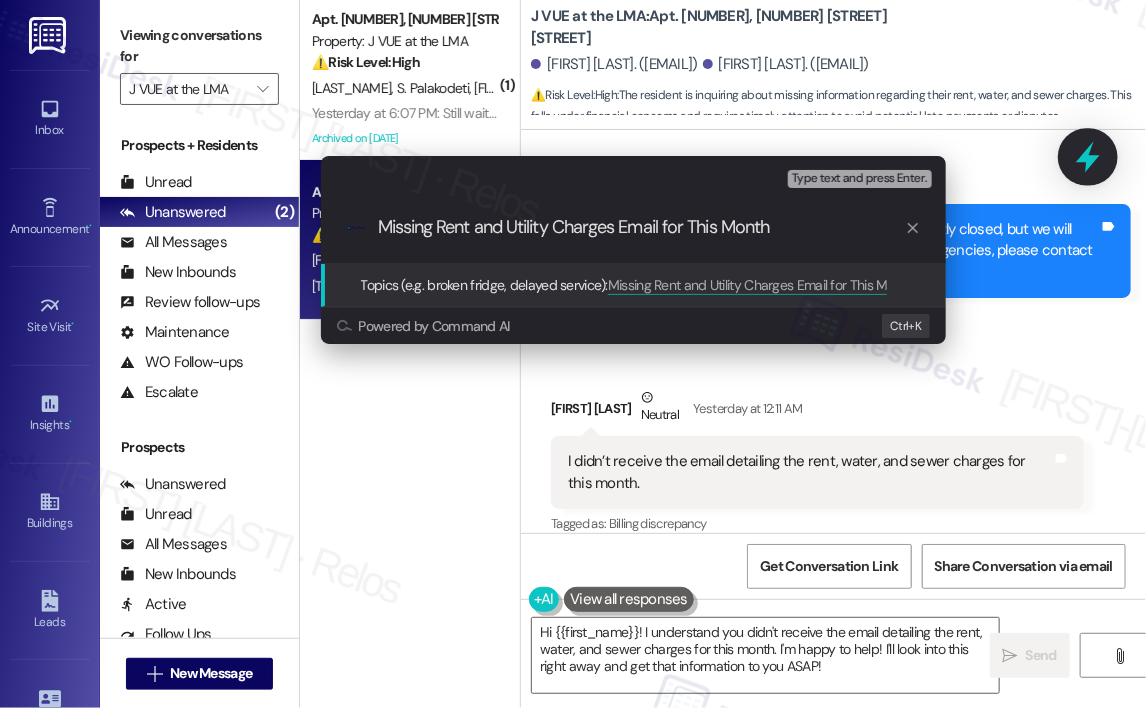 type 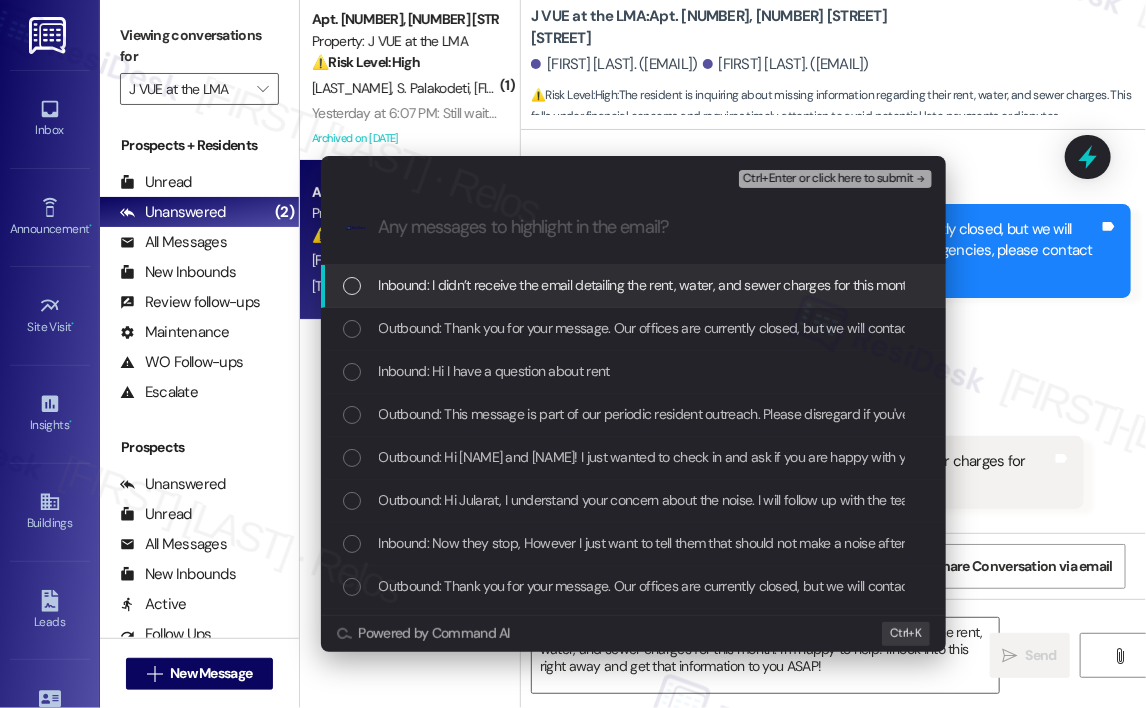 click on "Inbound: I didn’t receive the email detailing the rent, water, and sewer charges for this month." at bounding box center [648, 285] 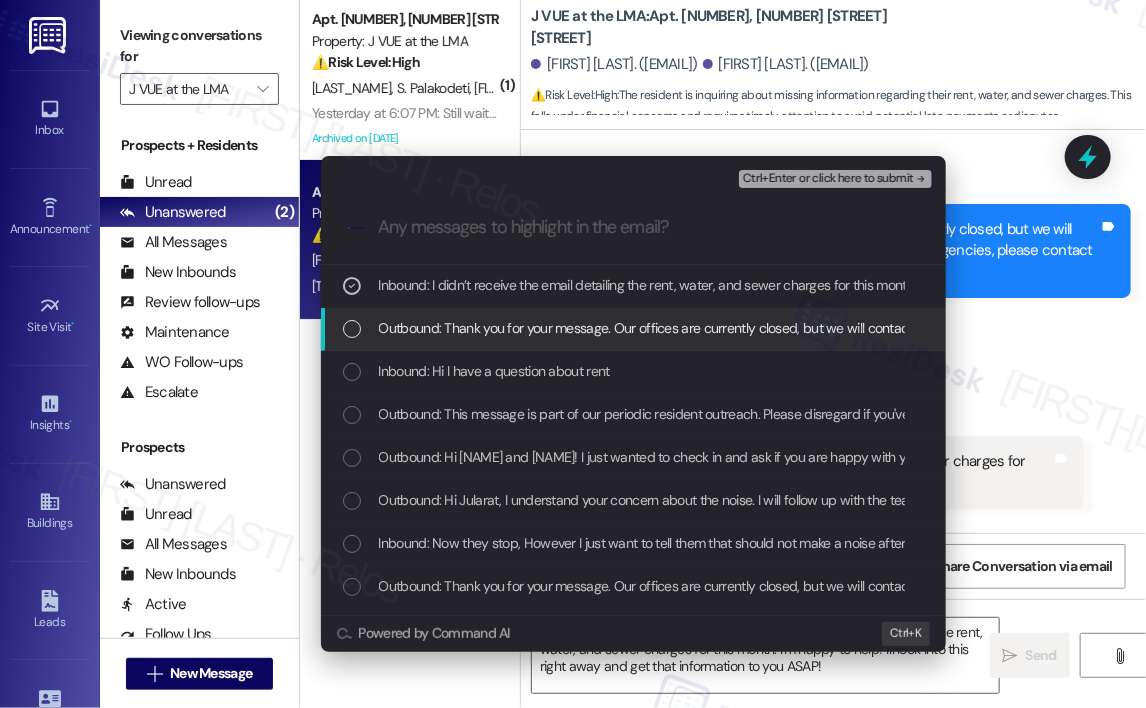 click on "Outbound: Thank you for your message. Our offices are currently closed, but we will contact you when we resume operations. For emergencies, please contact your emergency number 866-678-2156." at bounding box center [942, 328] 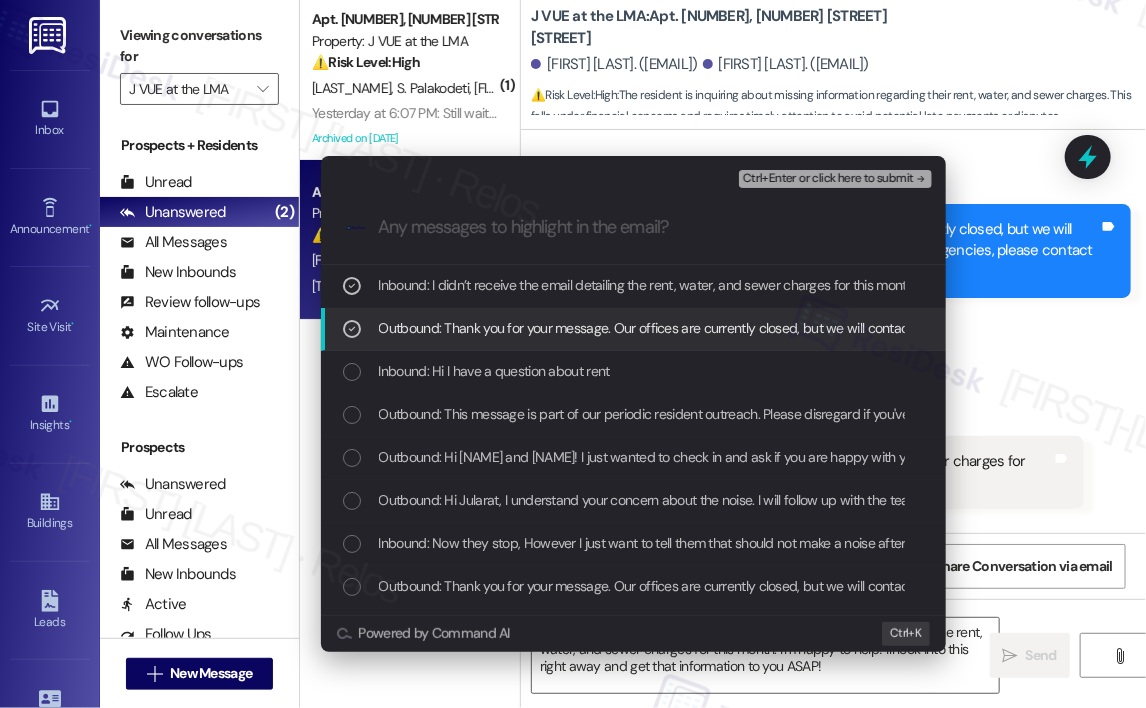 click on "Outbound: Thank you for your message. Our offices are currently closed, but we will contact you when we resume operations. For emergencies, please contact your emergency number 866-678-2156." at bounding box center (942, 328) 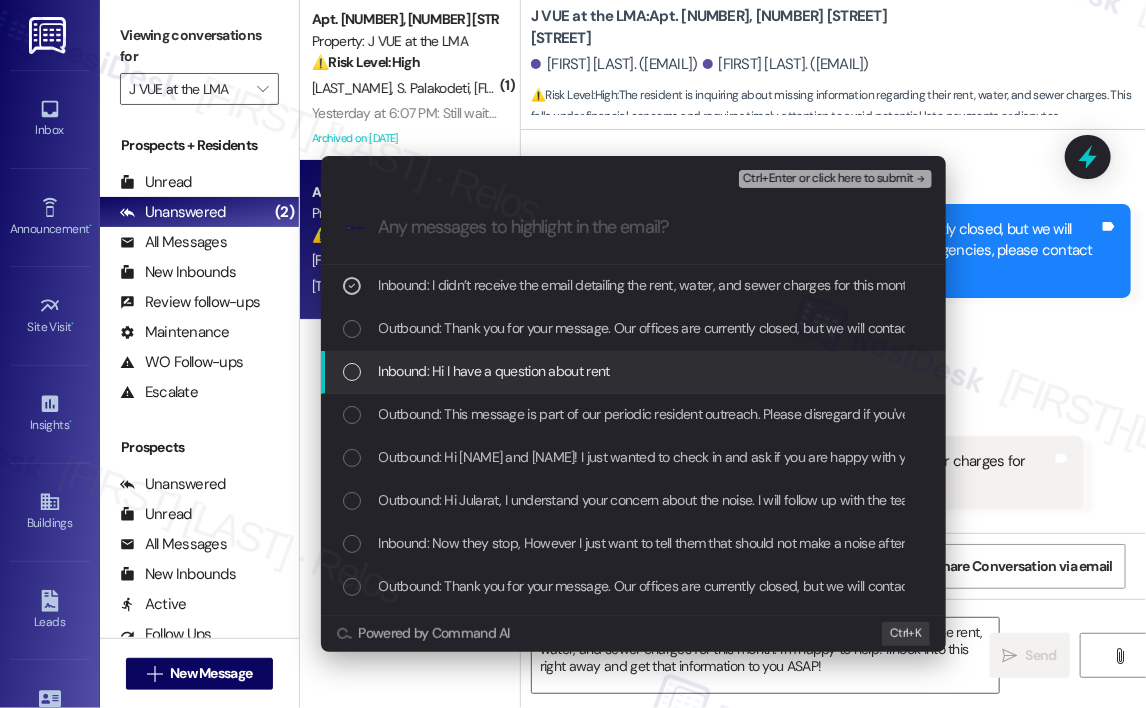 click on "Inbound: Hi I have a question about rent" at bounding box center (494, 371) 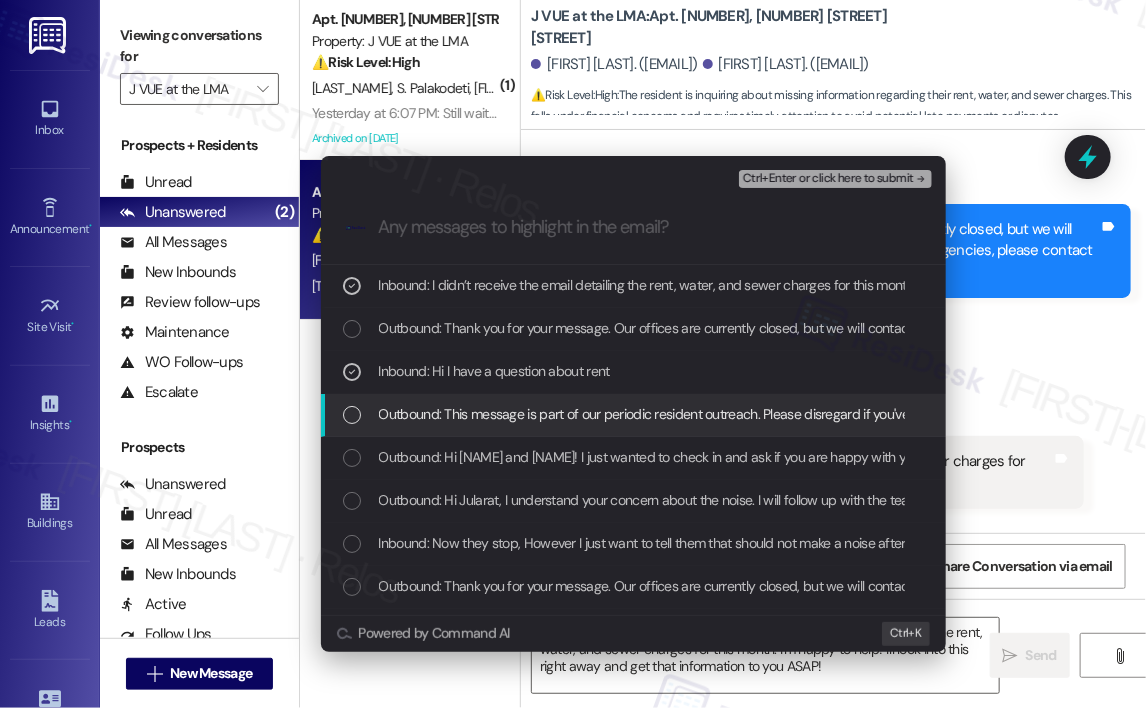 click on "Outbound: This message is part of our periodic resident outreach. Please disregard if you've already paid or you're on auto-pay!            Hi Jularat and Ailada! Friendly reminder that we're here if you have any questions or concerns about paying rent. Feel free to reply 'Yes' if you'd like any help. If you've already paid or you're on auto-pay - you're all set!" at bounding box center [1369, 414] 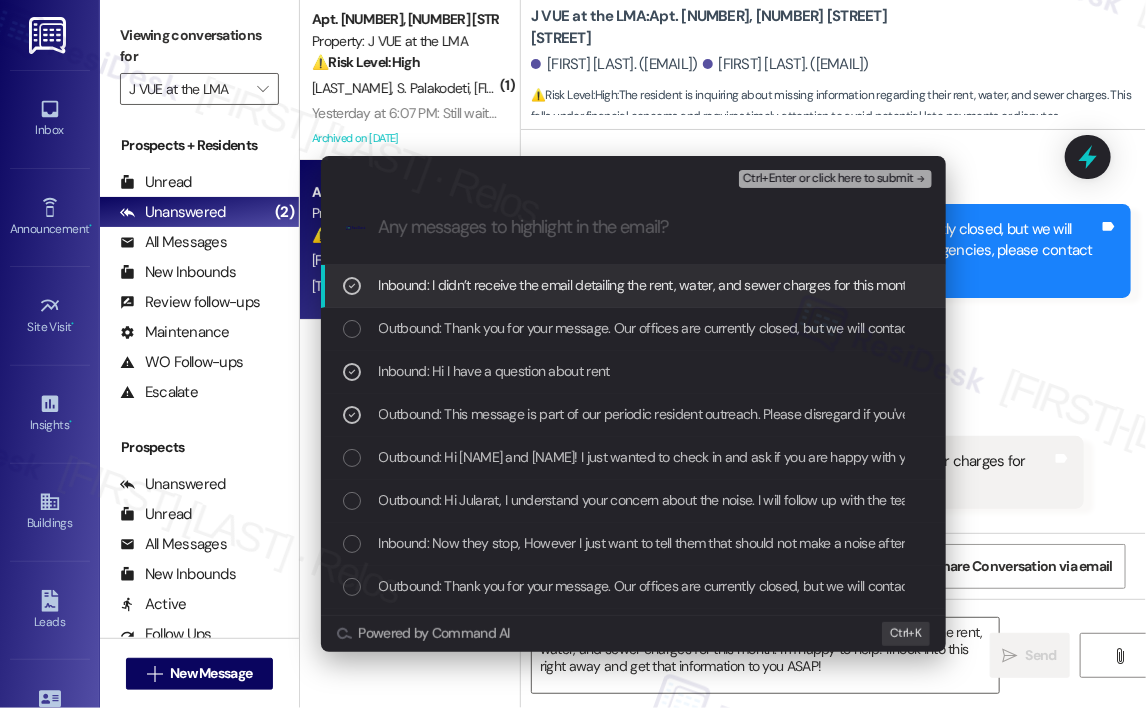 click on "Ctrl+Enter or click here to submit" at bounding box center (828, 179) 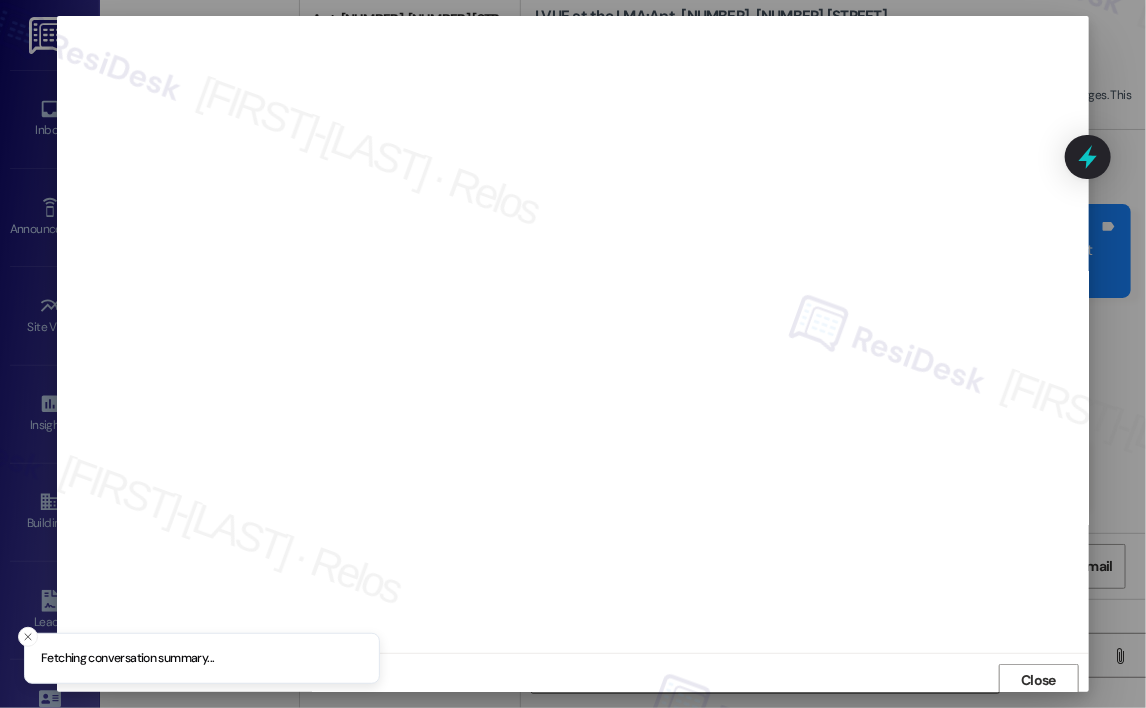 scroll, scrollTop: 4, scrollLeft: 0, axis: vertical 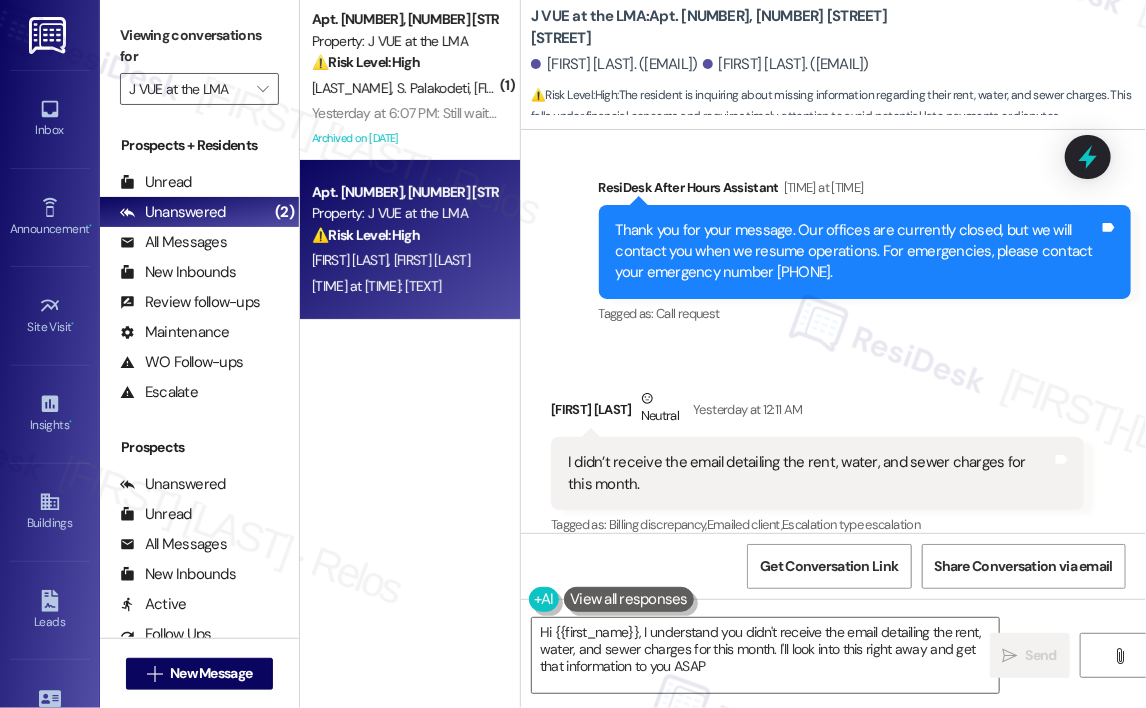 type on "Hi {{first_name}}, I understand you didn't receive the email detailing the rent, water, and sewer charges for this month. I'll look into this right away and get that information to you ASAP!" 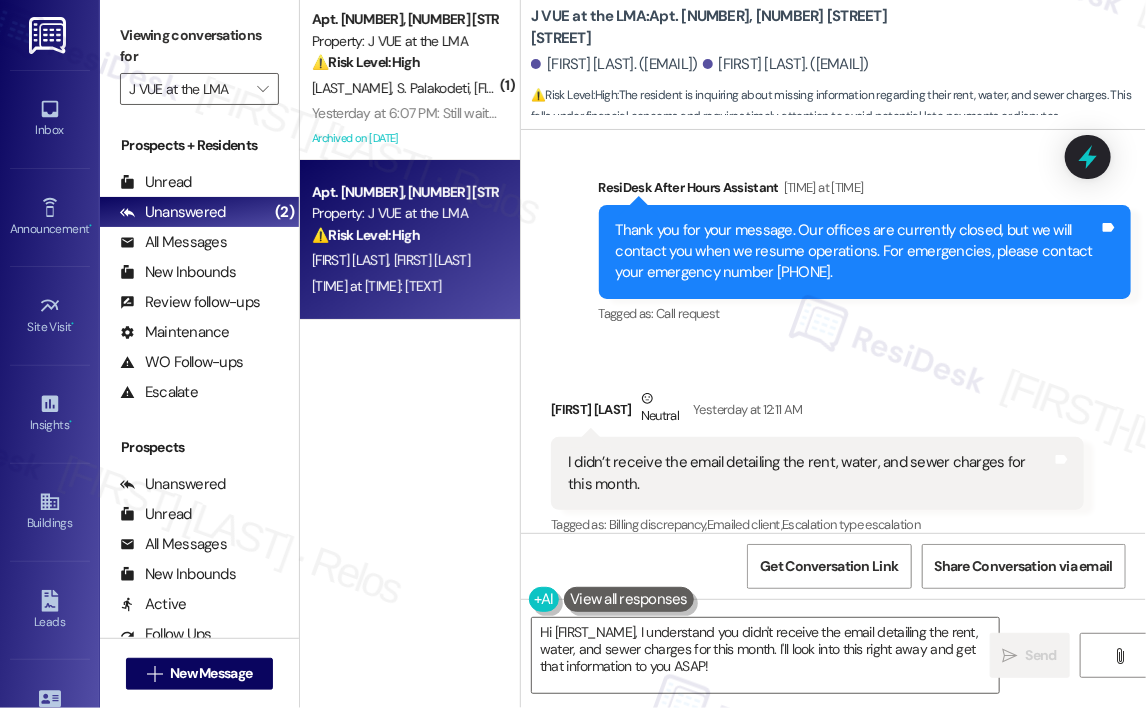 scroll, scrollTop: 6638, scrollLeft: 0, axis: vertical 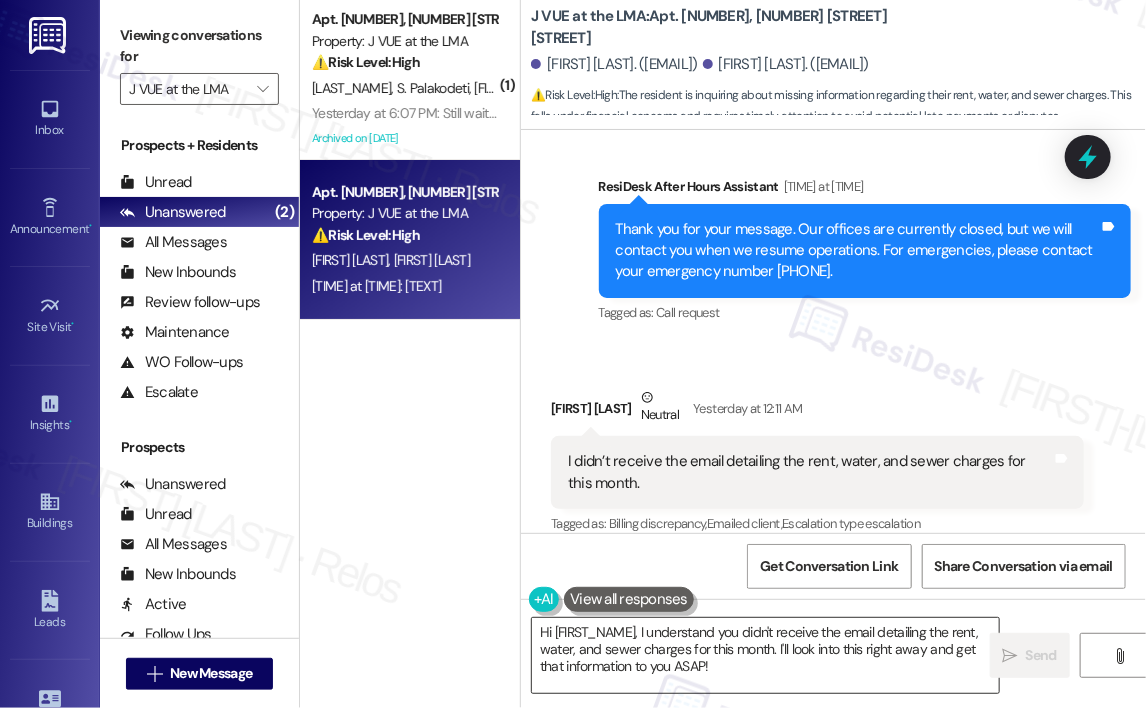 click on "Hi {{first_name}}, I understand you didn't receive the email detailing the rent, water, and sewer charges for this month. I'll look into this right away and get that information to you ASAP!" at bounding box center [765, 655] 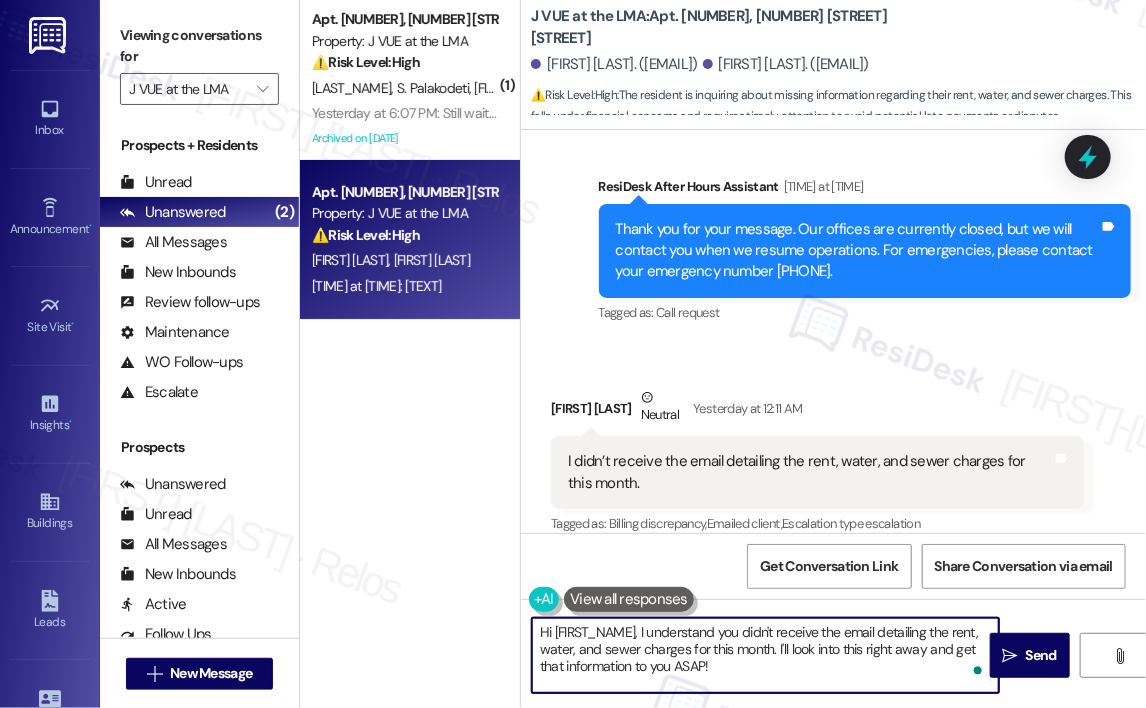 click on "Hi {{first_name}}, I understand you didn't receive the email detailing the rent, water, and sewer charges for this month. I'll look into this right away and get that information to you ASAP!" at bounding box center [765, 655] 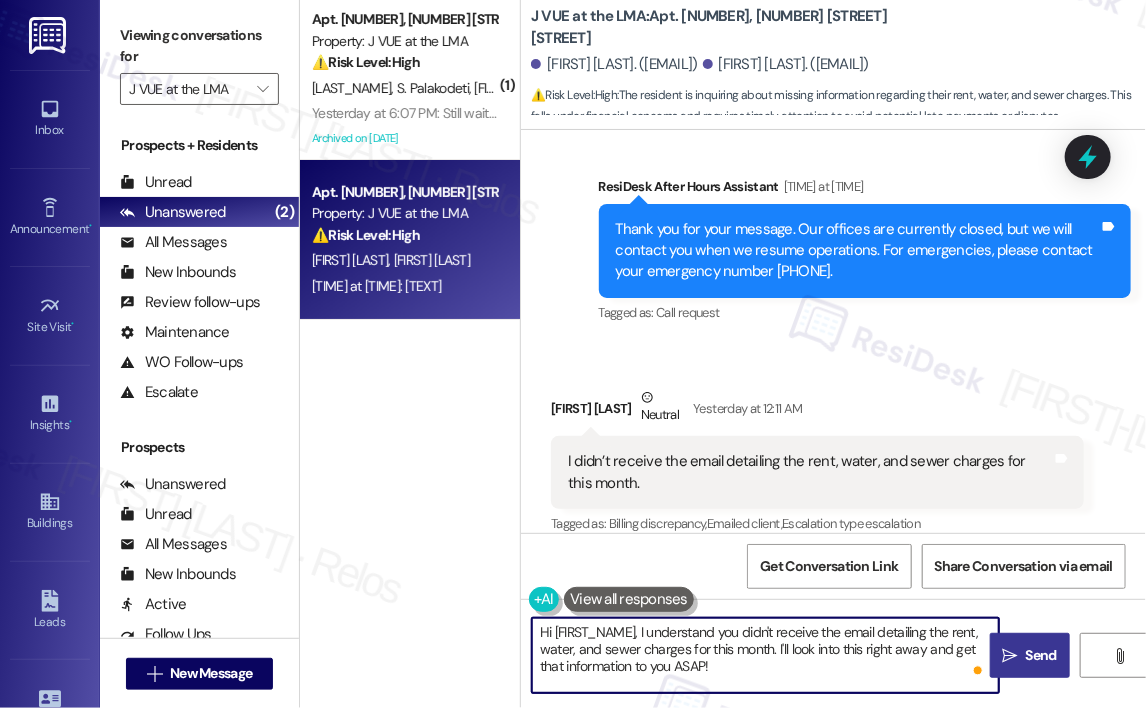click on "Send" at bounding box center (1041, 655) 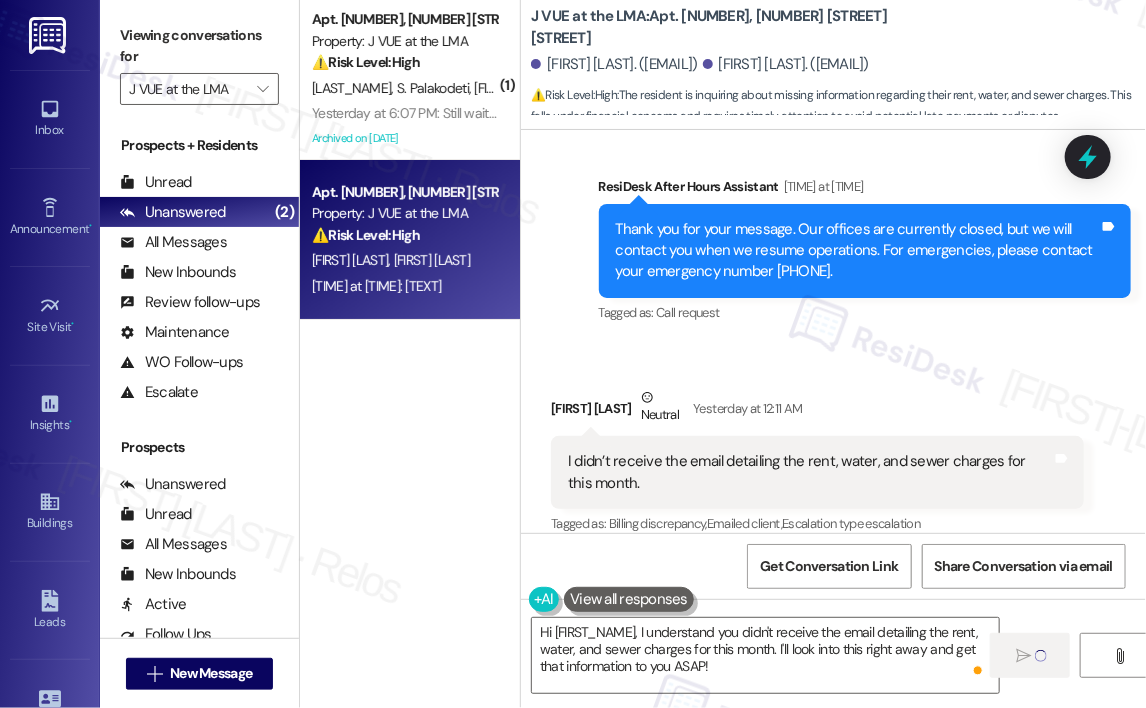 type 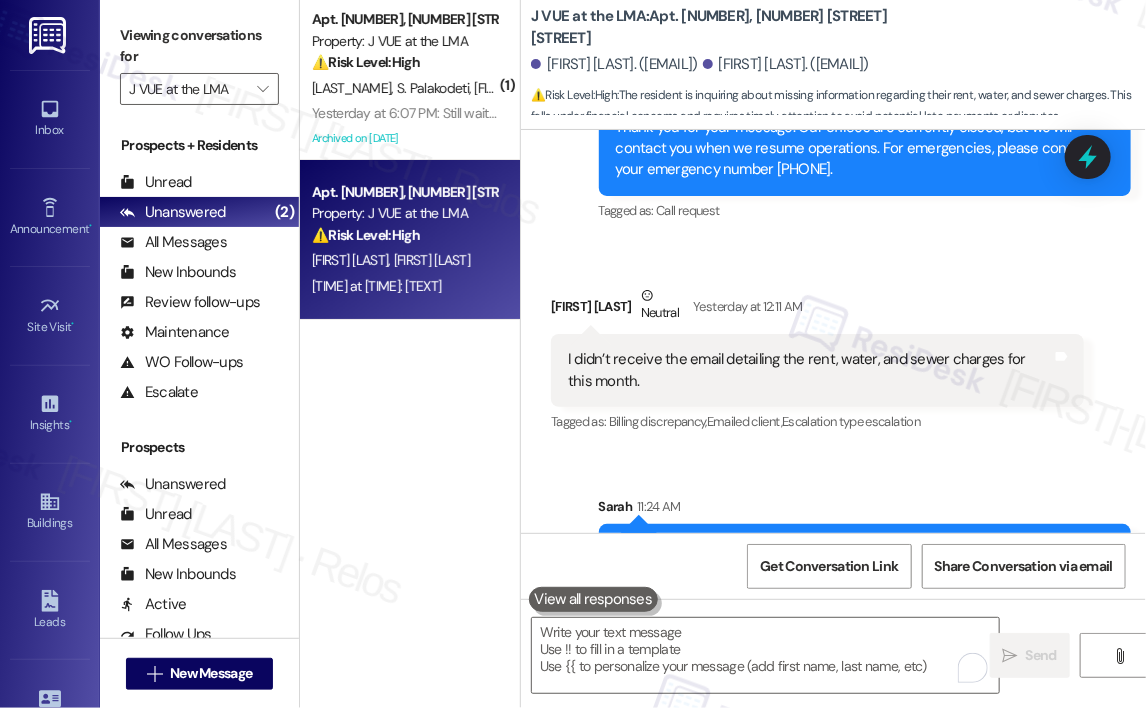 scroll, scrollTop: 6820, scrollLeft: 0, axis: vertical 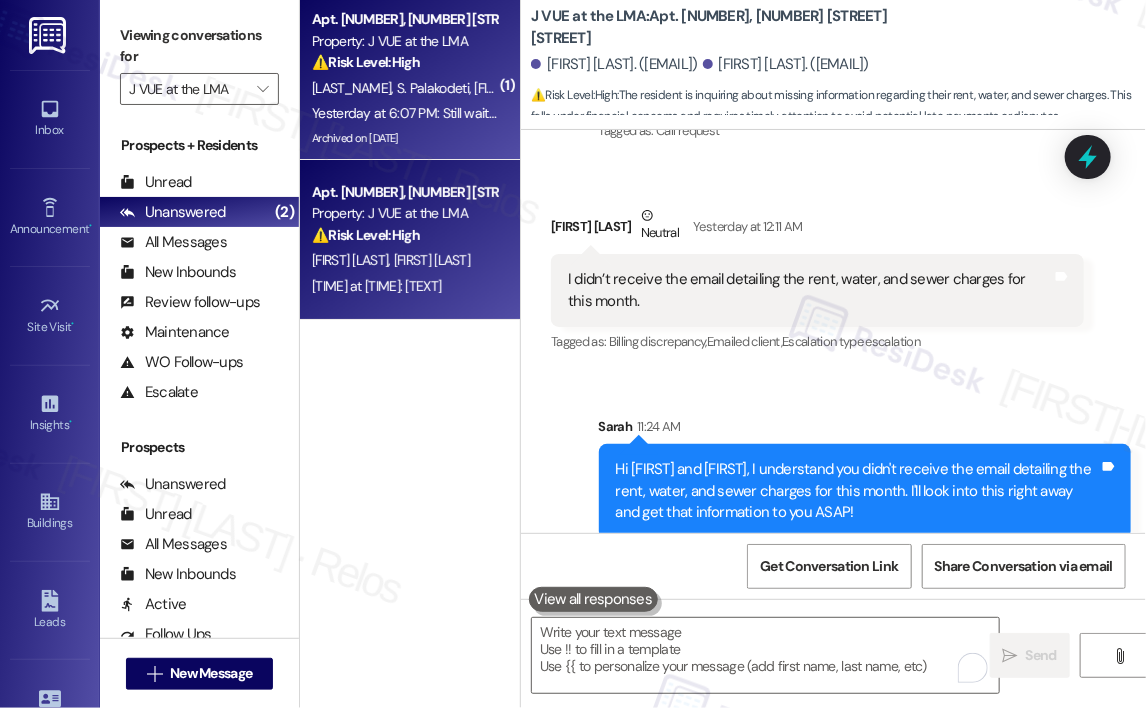 click on "Archived on 04/09/2025" at bounding box center [404, 138] 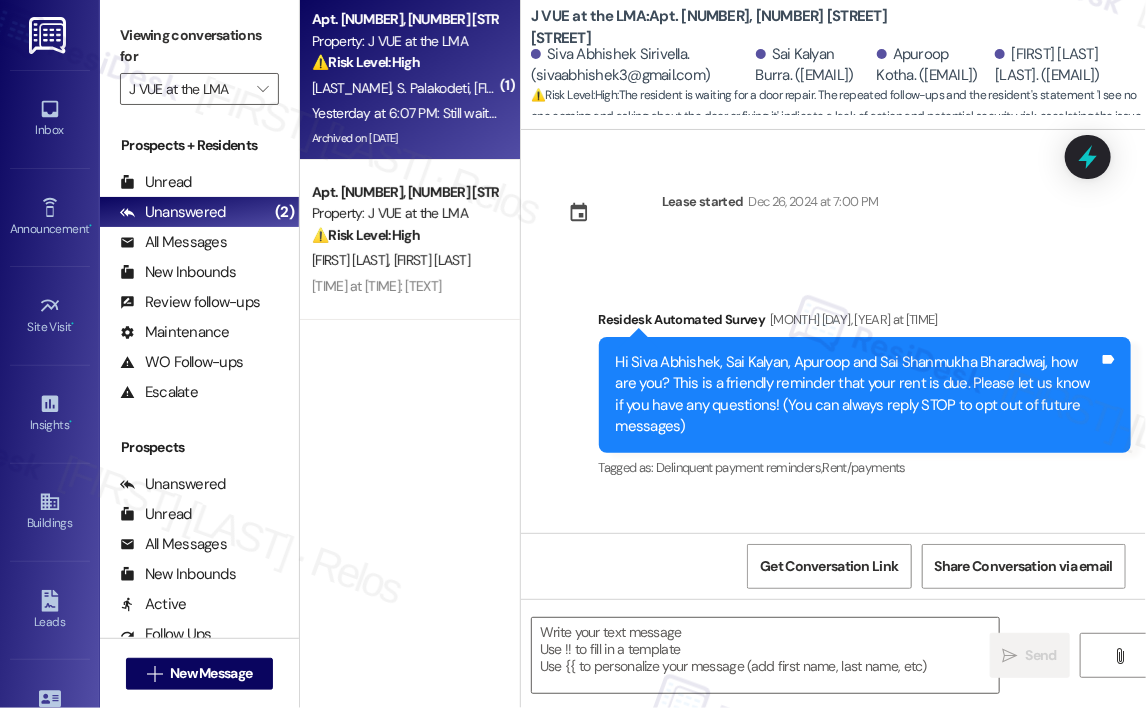 scroll, scrollTop: 22258, scrollLeft: 0, axis: vertical 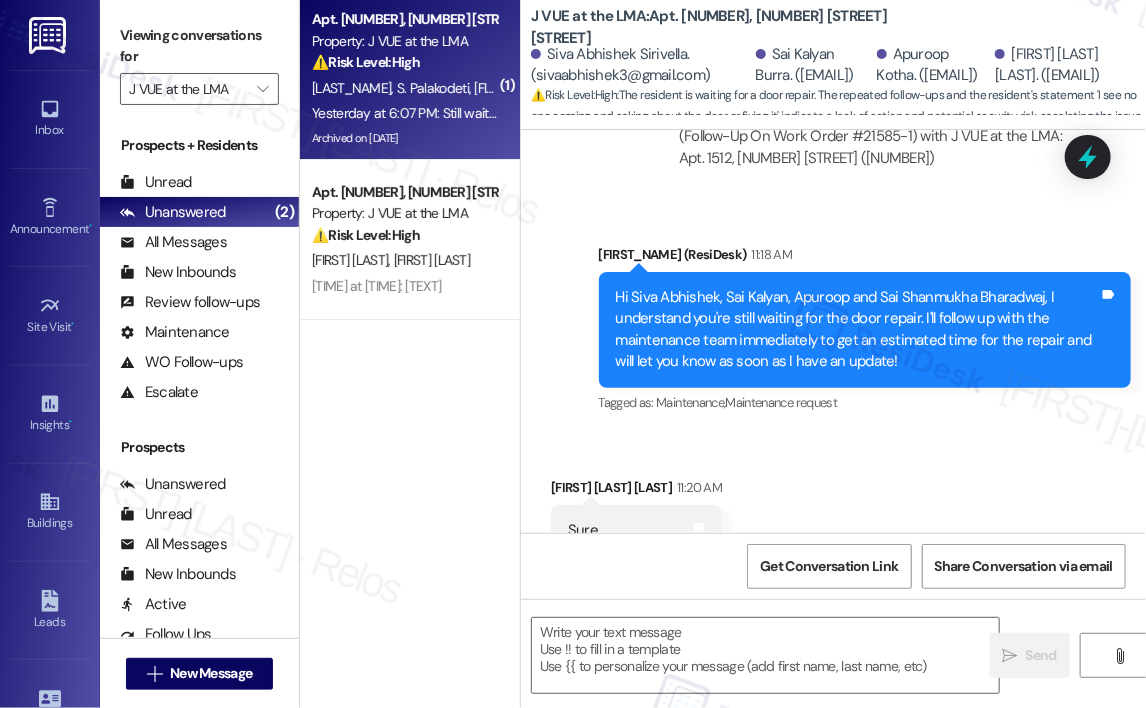 type on "Fetching suggested responses. Please feel free to read through the conversation in the meantime." 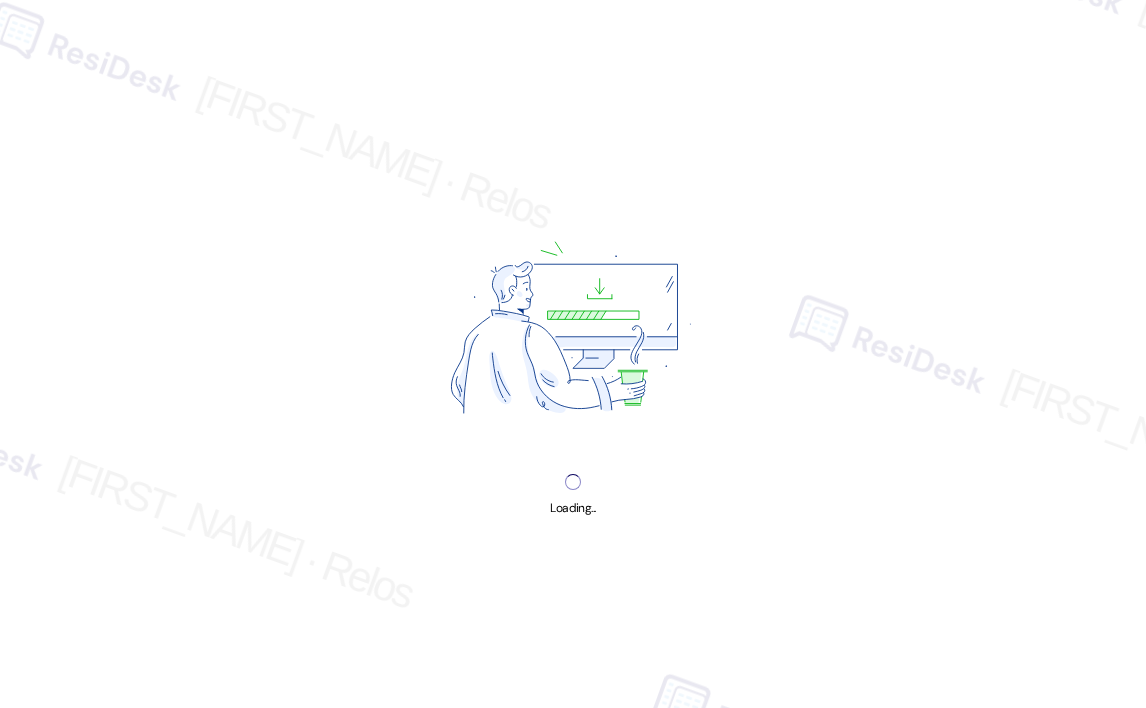 scroll, scrollTop: 0, scrollLeft: 0, axis: both 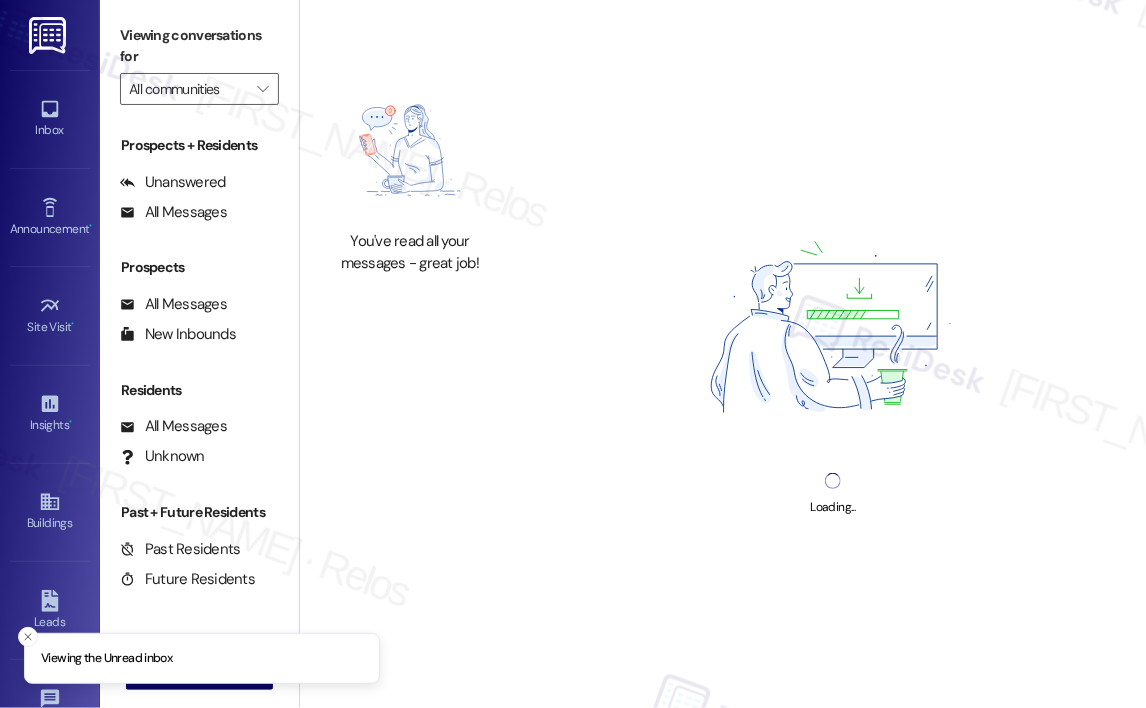 type on "J VUE at the LMA" 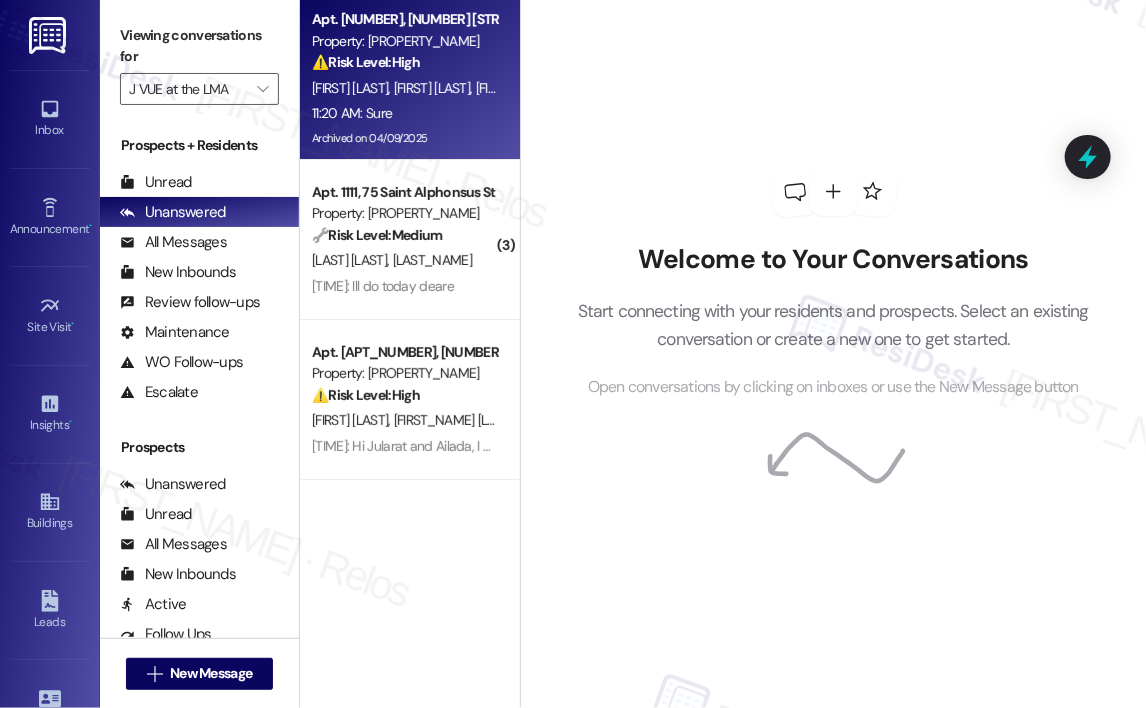 click on "[FIRST] [LAST]" at bounding box center (435, 88) 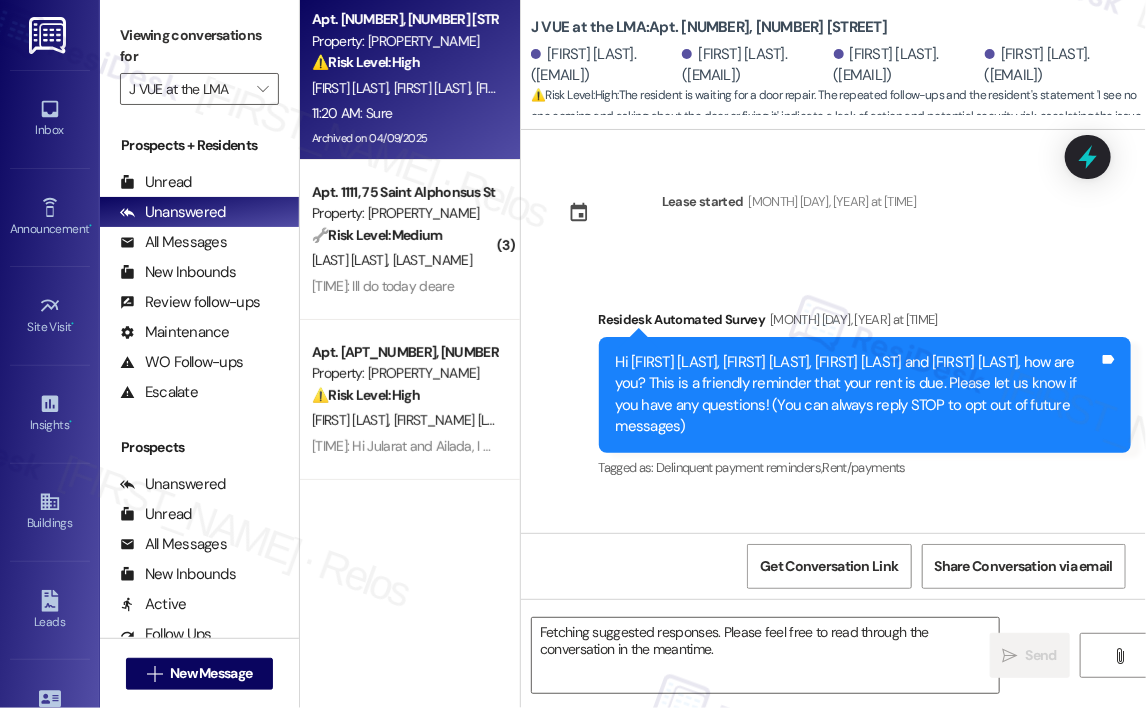 scroll, scrollTop: 22259, scrollLeft: 0, axis: vertical 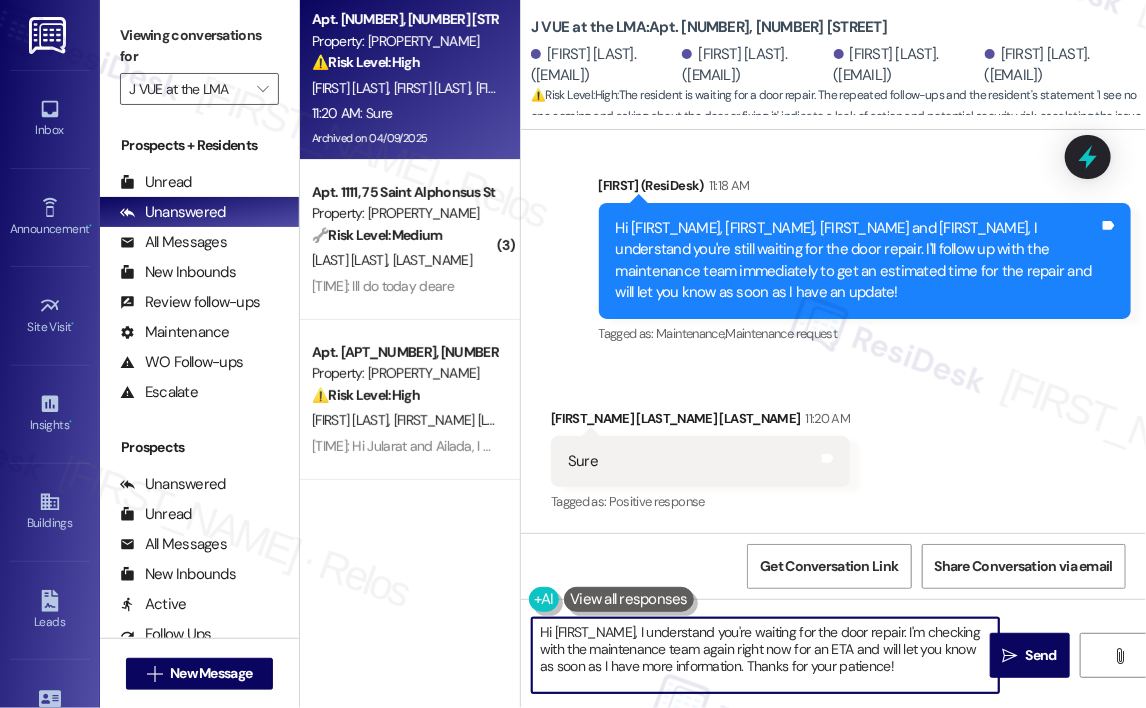 click on "Hi {{first_name}}, I understand you're waiting for the door repair. I'm checking with the maintenance team again right now for an ETA and will let you know as soon as I have more information. Thanks for your patience!" at bounding box center [765, 655] 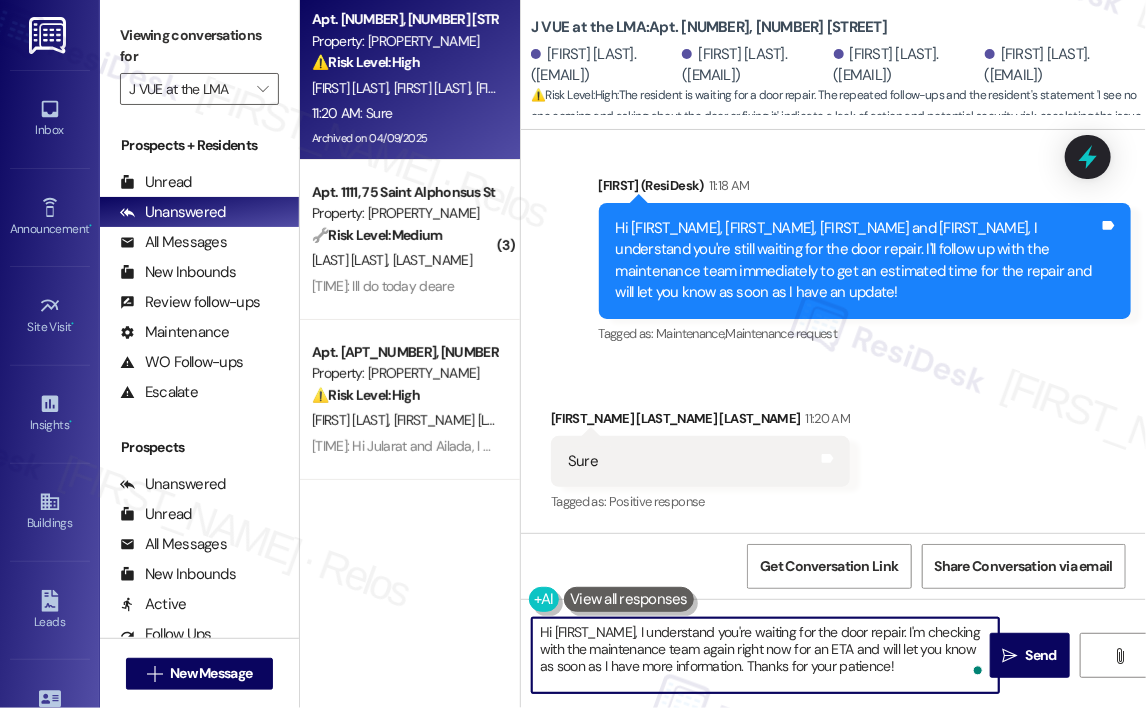drag, startPoint x: 729, startPoint y: 667, endPoint x: 470, endPoint y: 623, distance: 262.71088 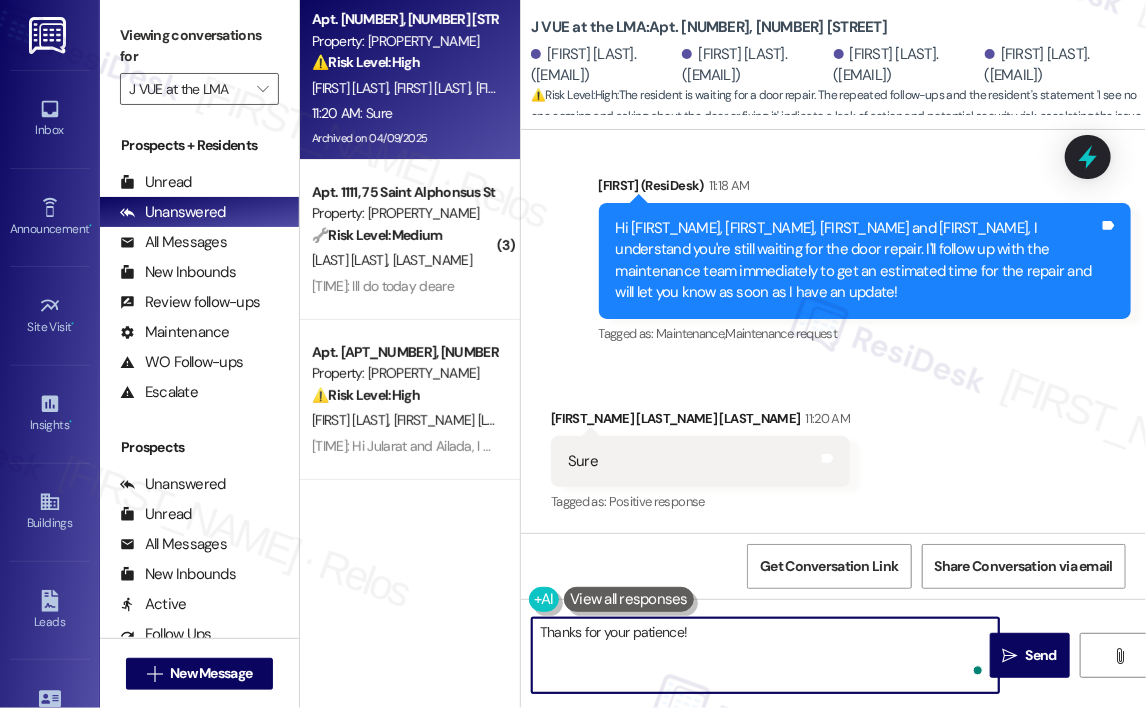 click on "Thanks for your patience!" at bounding box center [765, 655] 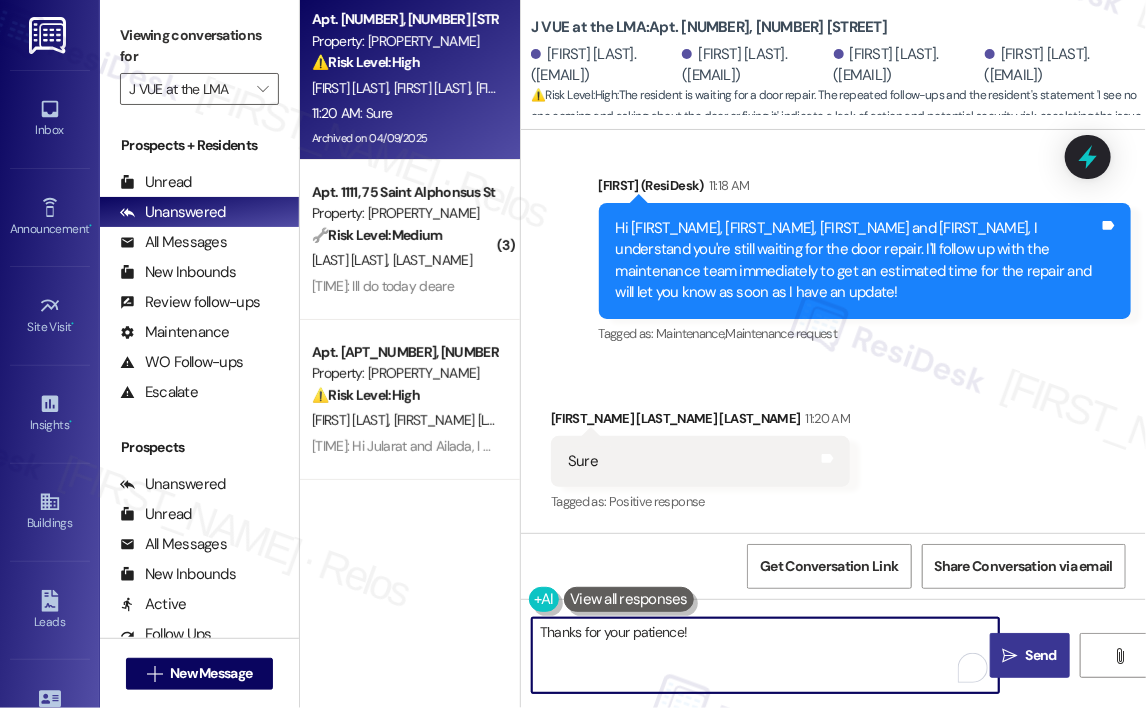 type on "Thanks for your patience!" 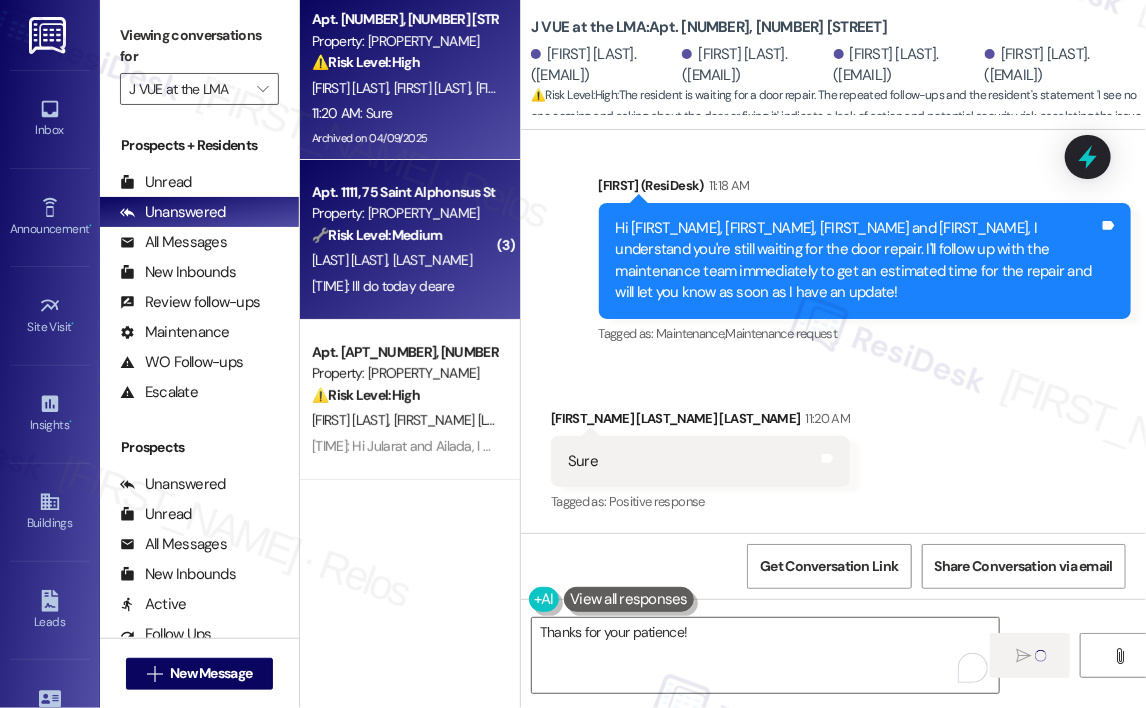 click on "A. Siddiqui H. Siddiqui" at bounding box center [404, 260] 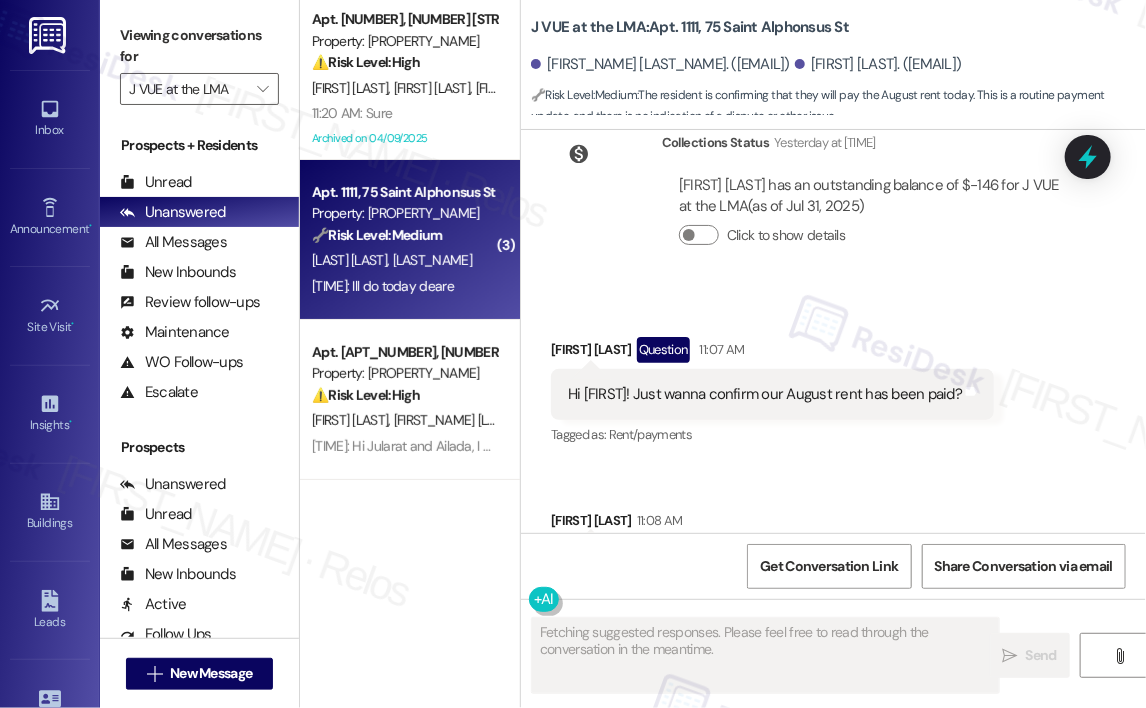 scroll, scrollTop: 9780, scrollLeft: 0, axis: vertical 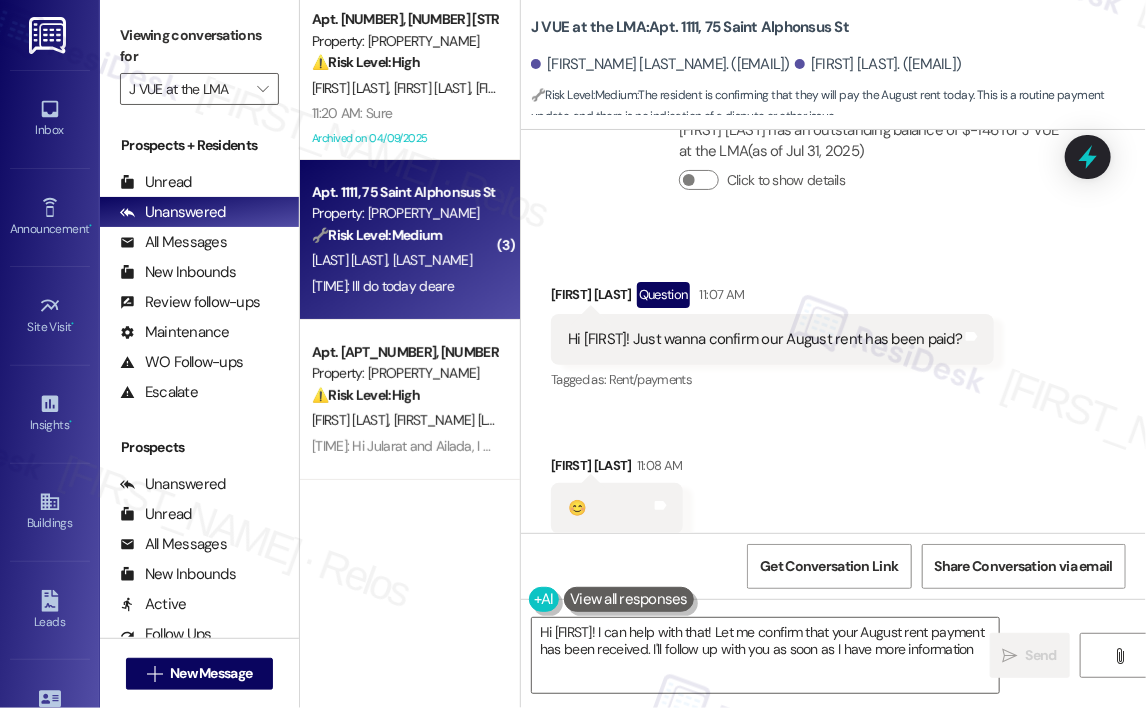 type on "Hi {{first_name}}! I can help with that! Let me confirm that your August rent payment has been received. I'll follow up with you as soon as I have more information!" 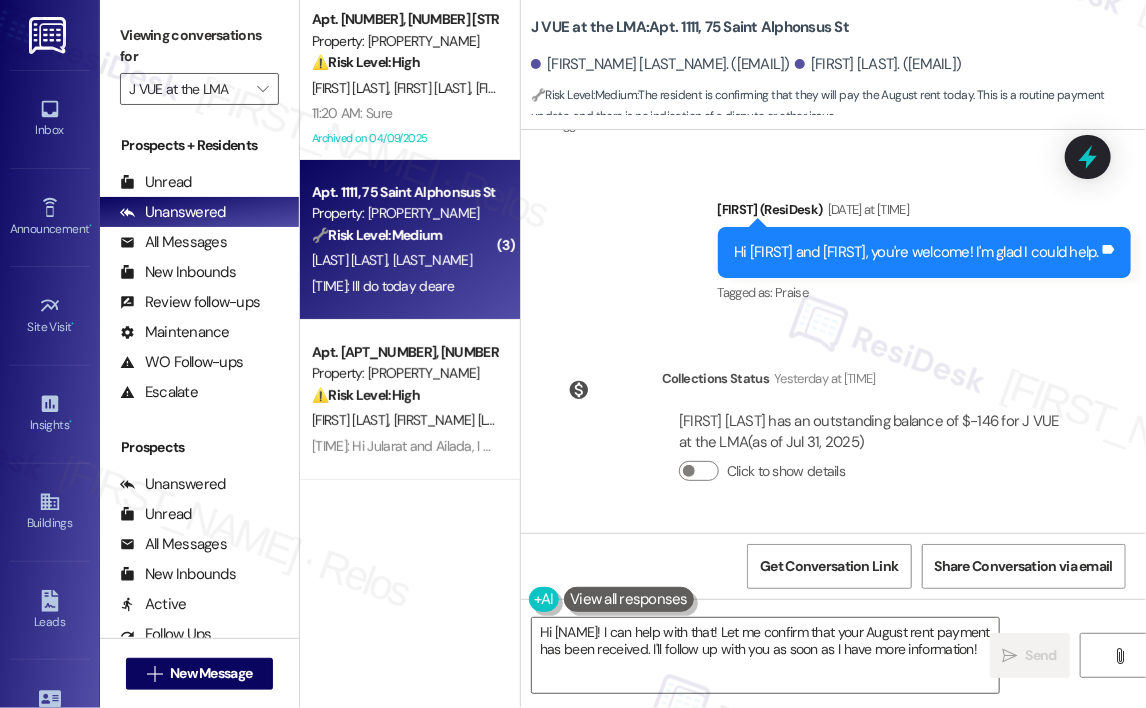 scroll, scrollTop: 9481, scrollLeft: 0, axis: vertical 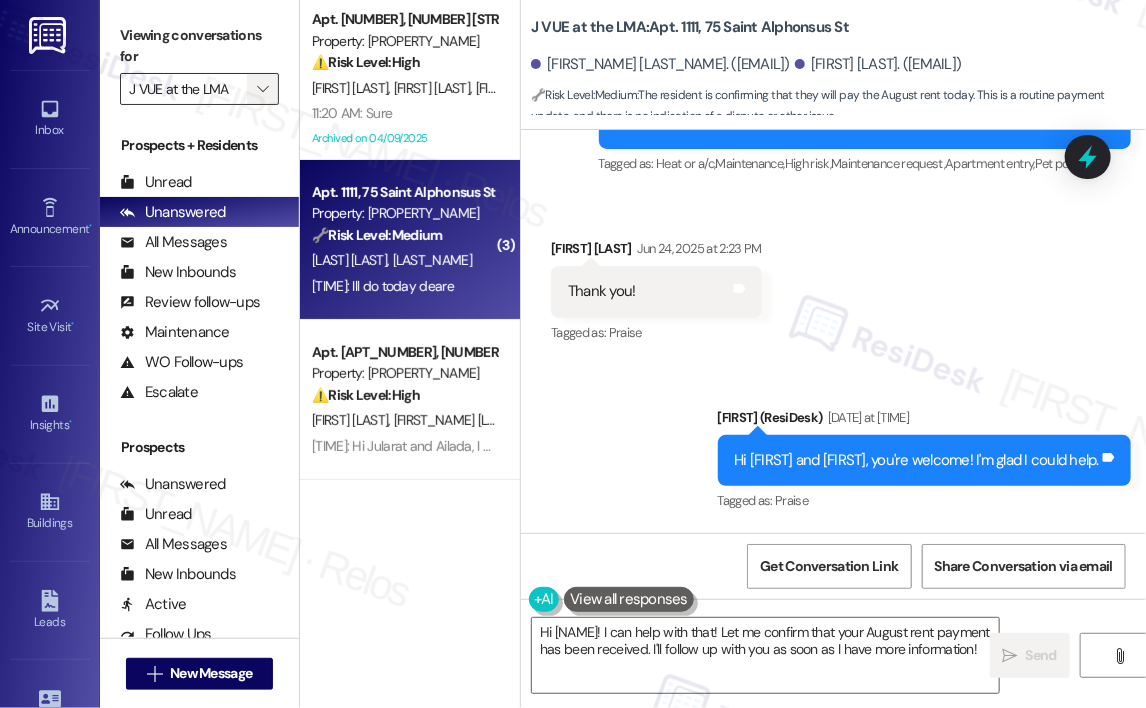 click on "" at bounding box center [262, 89] 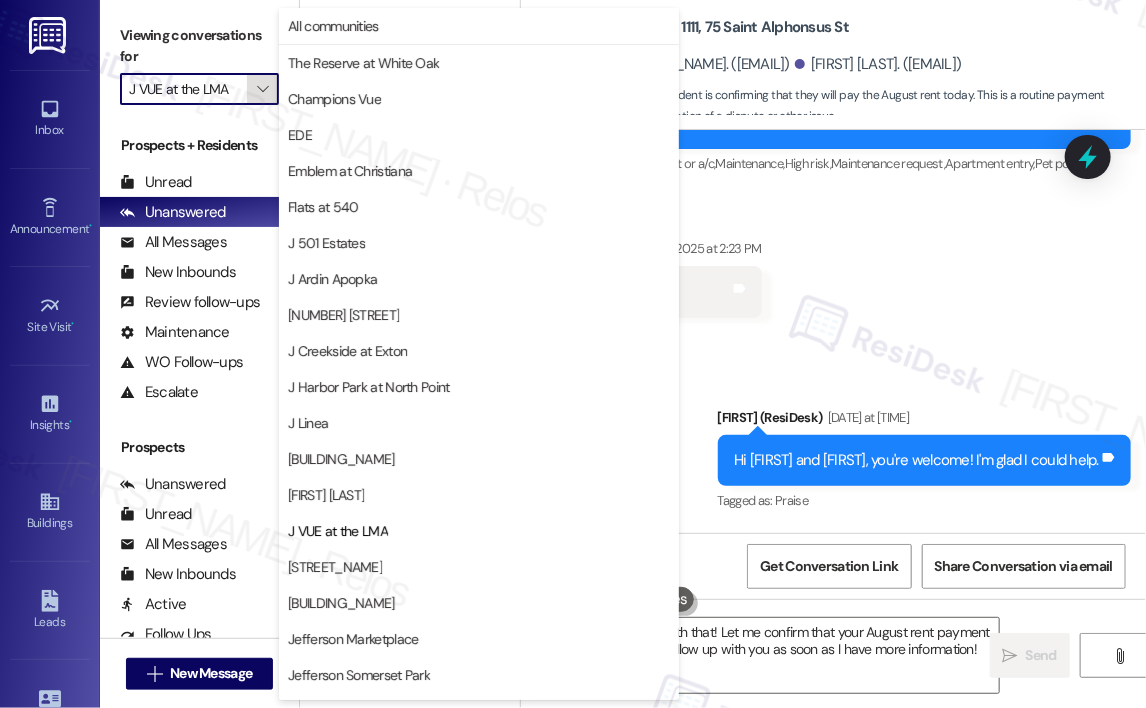 scroll, scrollTop: 316, scrollLeft: 0, axis: vertical 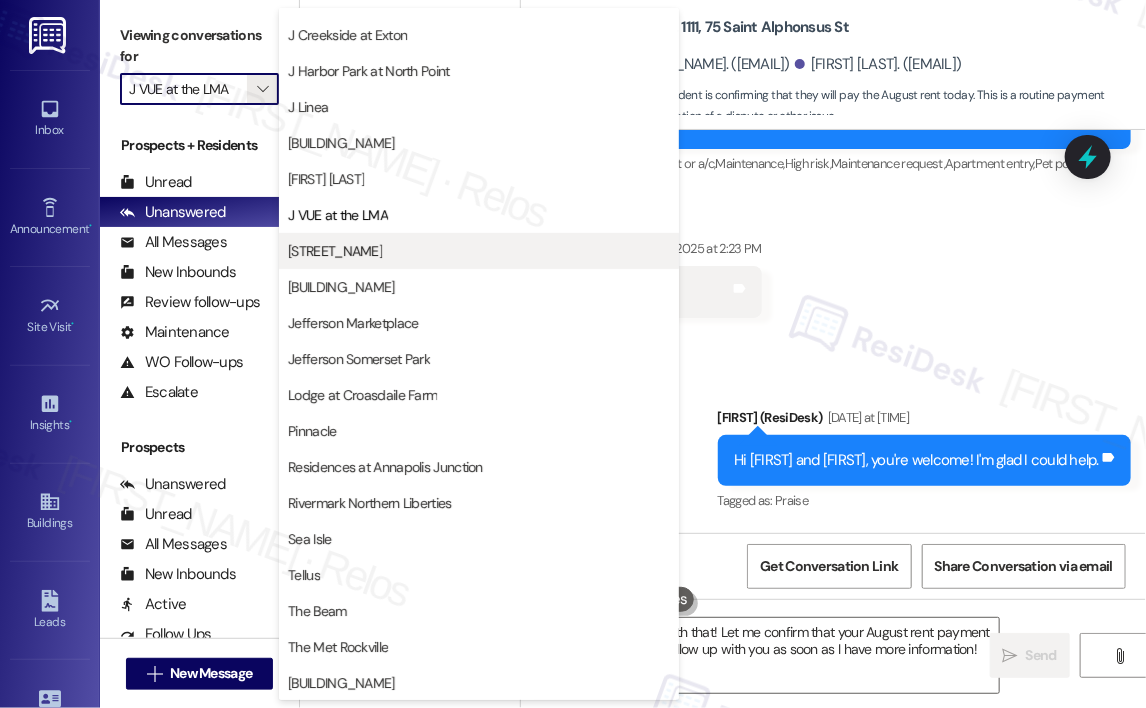 click on "J Woburn Heights" at bounding box center [479, 251] 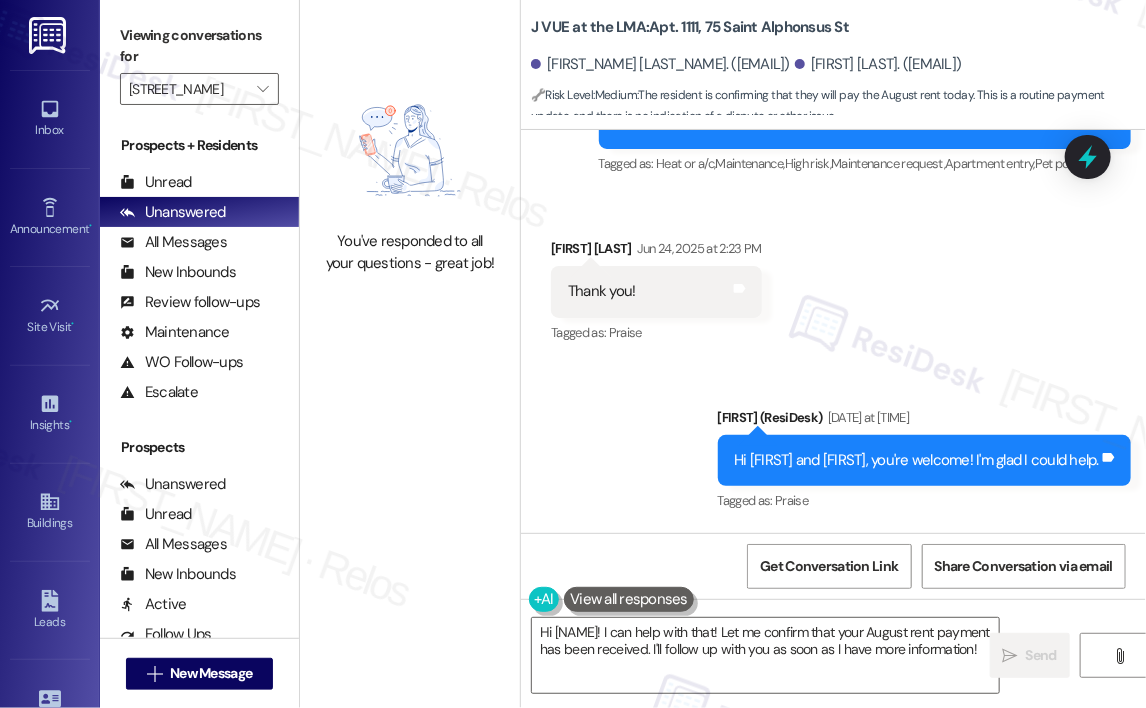 click on "Received via SMS Hiba Siddiqui Jun 24, 2025 at 2:23 PM Thank you!  Tags and notes Tagged as:   Praise Click to highlight conversations about Praise" at bounding box center [833, 277] 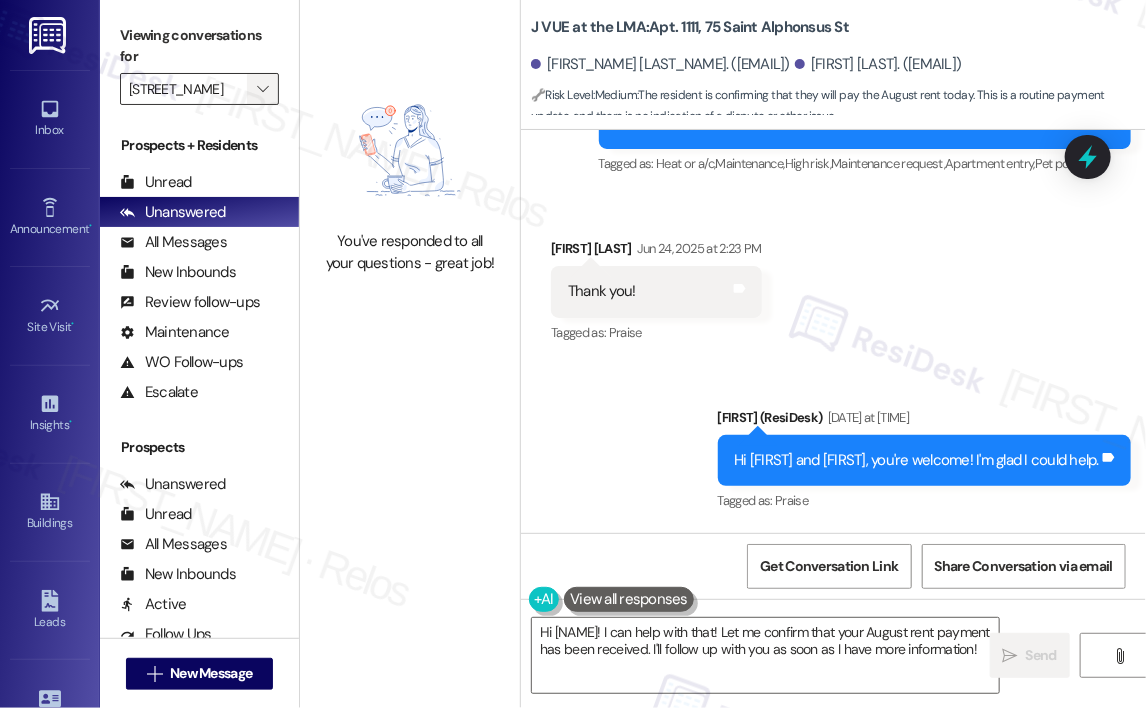 click on "" at bounding box center [262, 89] 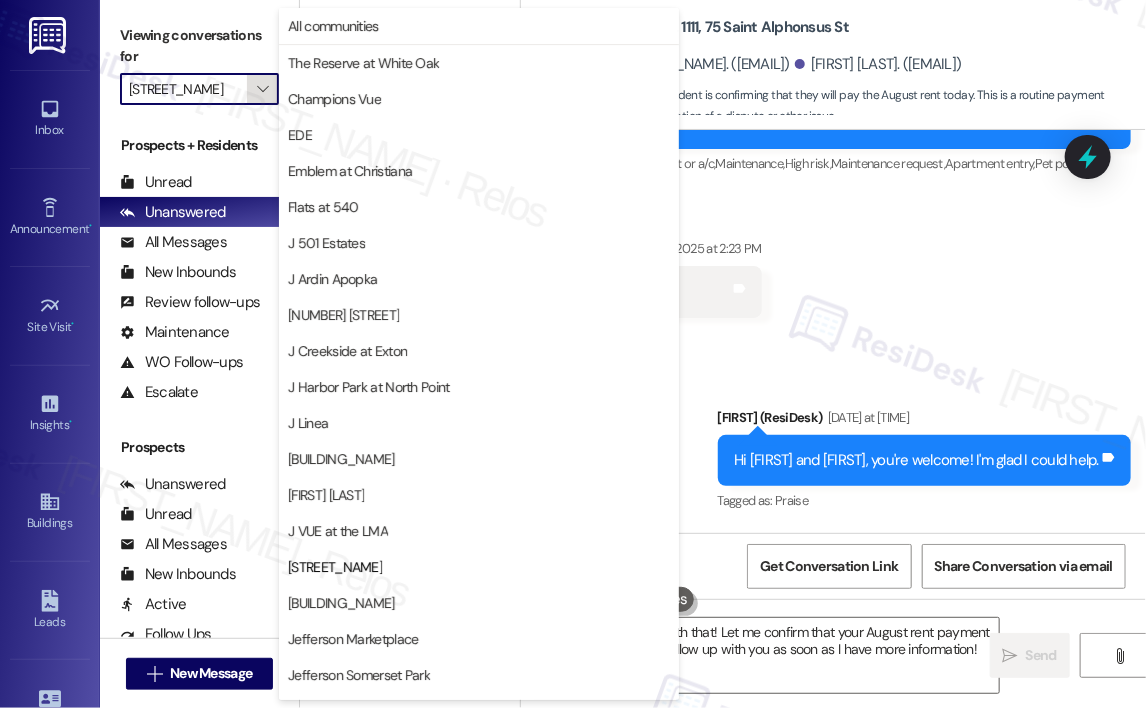 scroll, scrollTop: 316, scrollLeft: 0, axis: vertical 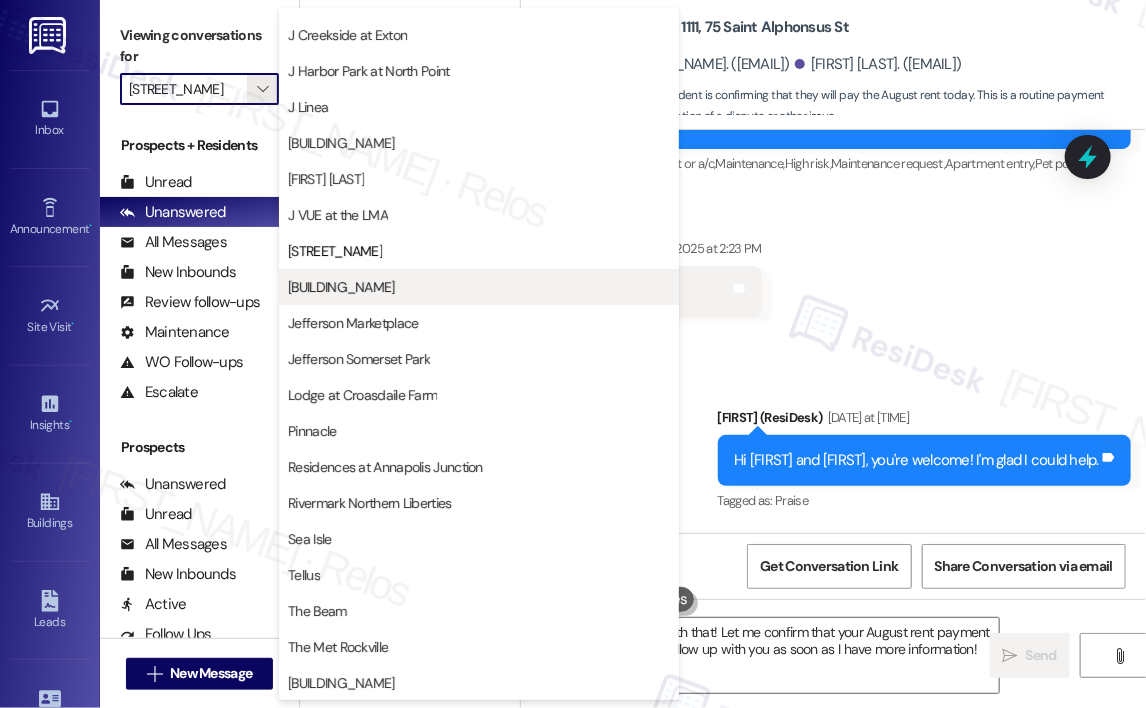 click on "Jefferson Arbors at Broadlands" at bounding box center [479, 287] 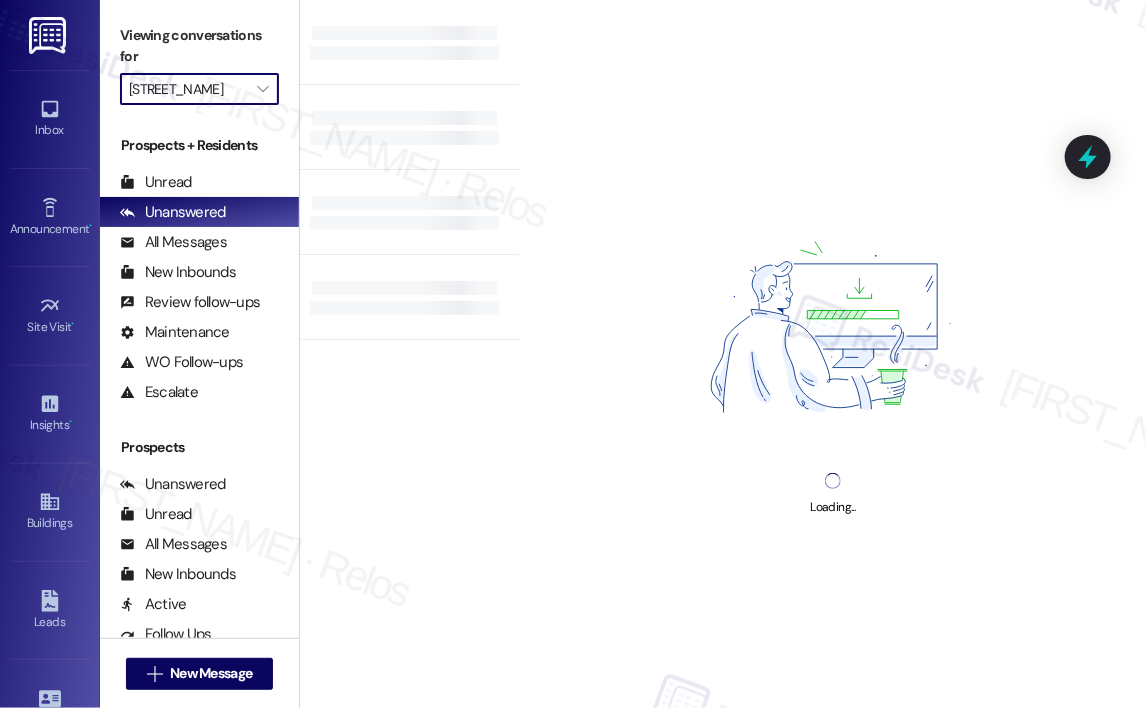 type on "Jefferson Arbors at Broadlands" 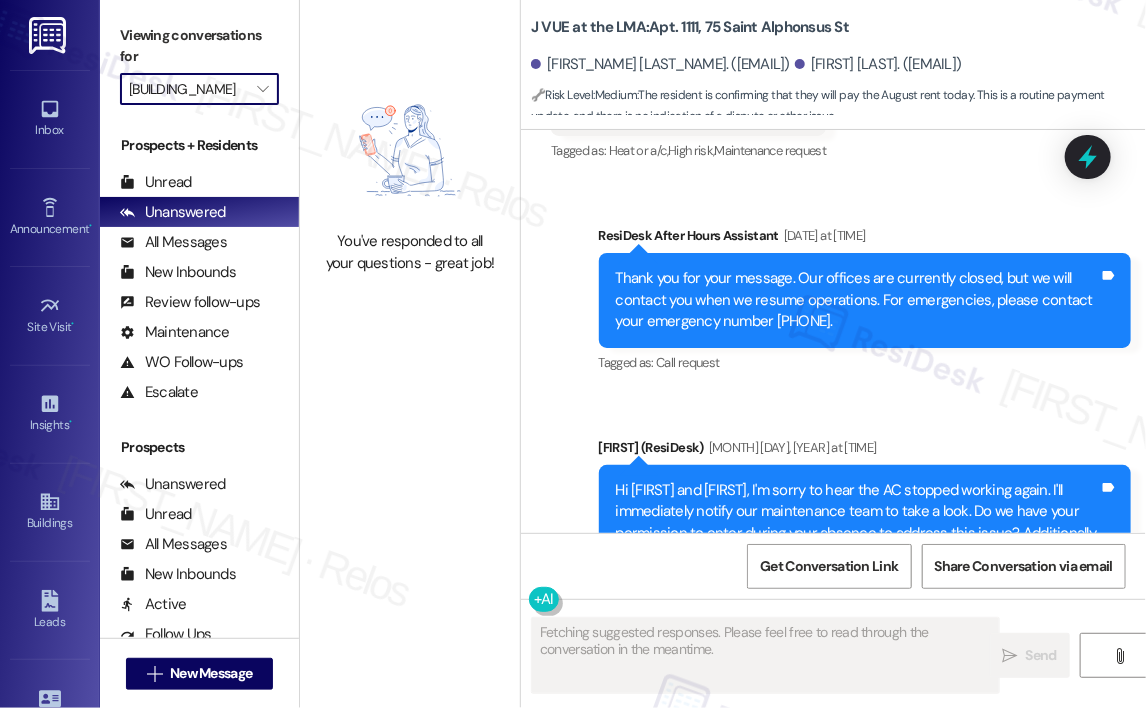 scroll, scrollTop: 10080, scrollLeft: 0, axis: vertical 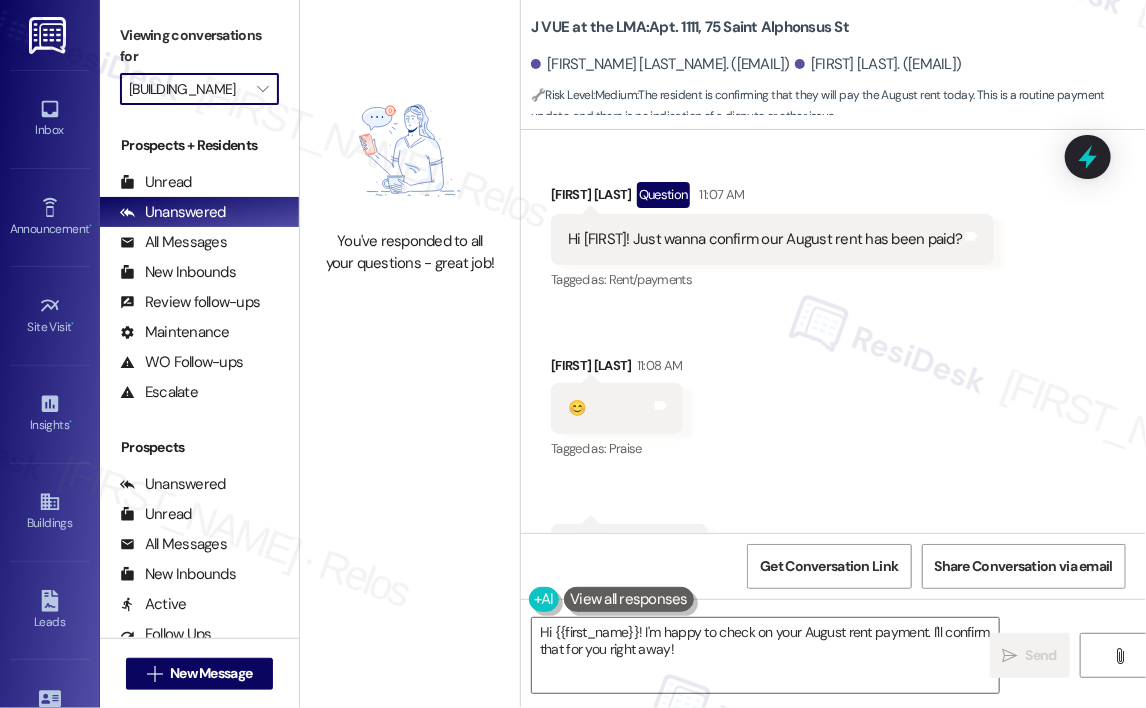 type on "Hi {{first_name}}! I'm happy to check on your August rent payment. I'll confirm that for you right away! 😊" 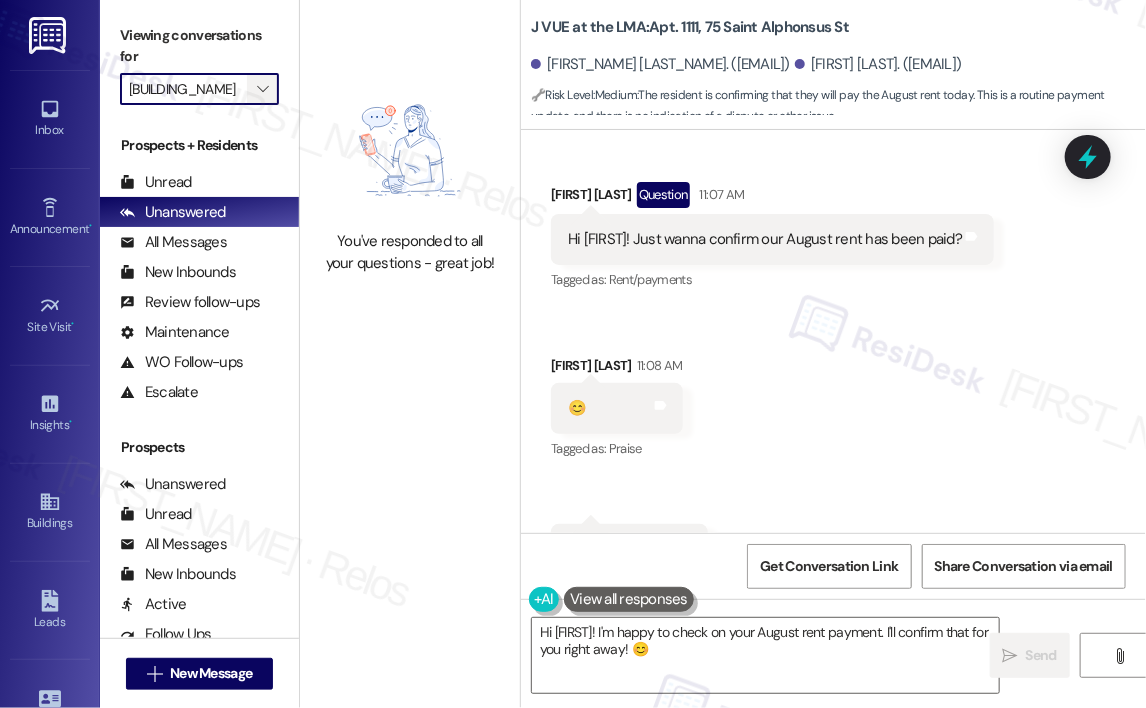 click on "" at bounding box center (262, 89) 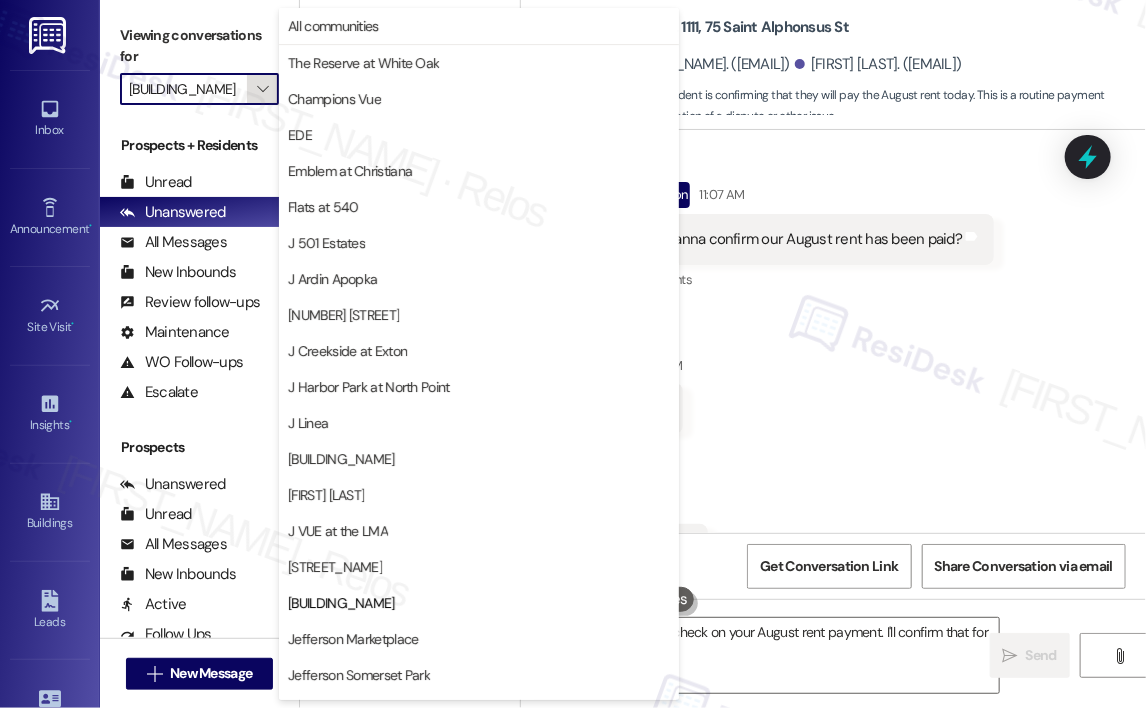 scroll, scrollTop: 316, scrollLeft: 0, axis: vertical 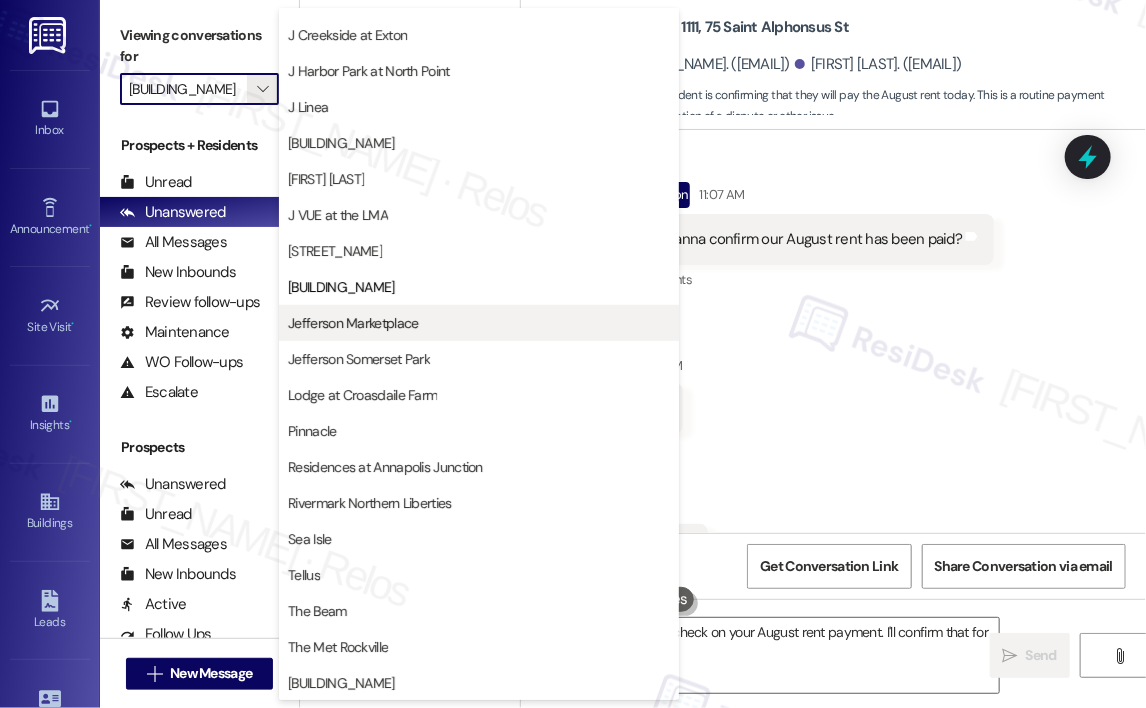 click on "Jefferson Marketplace" at bounding box center (353, 323) 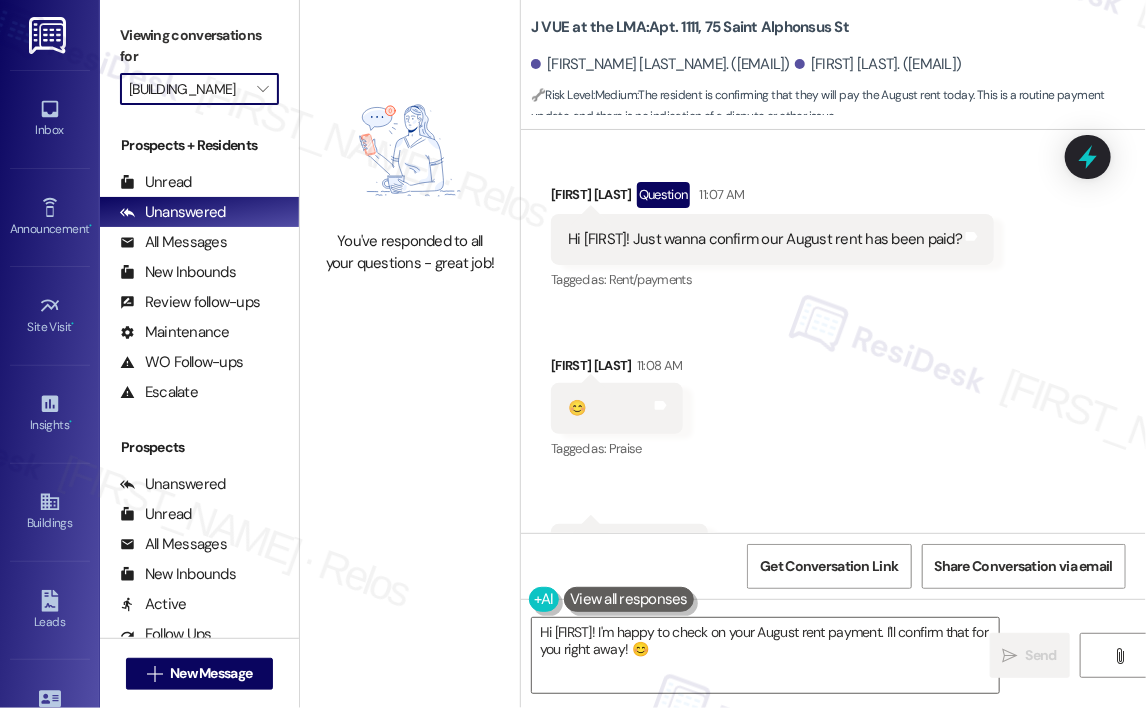 type on "Jefferson Marketplace" 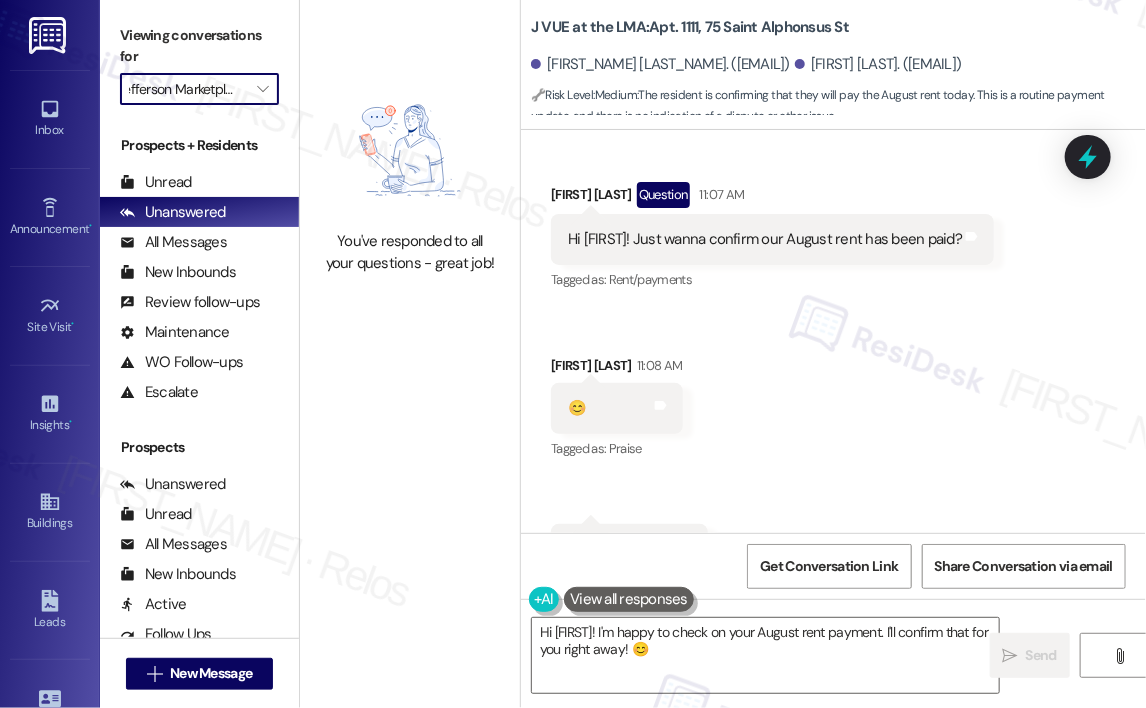 scroll, scrollTop: 0, scrollLeft: 11, axis: horizontal 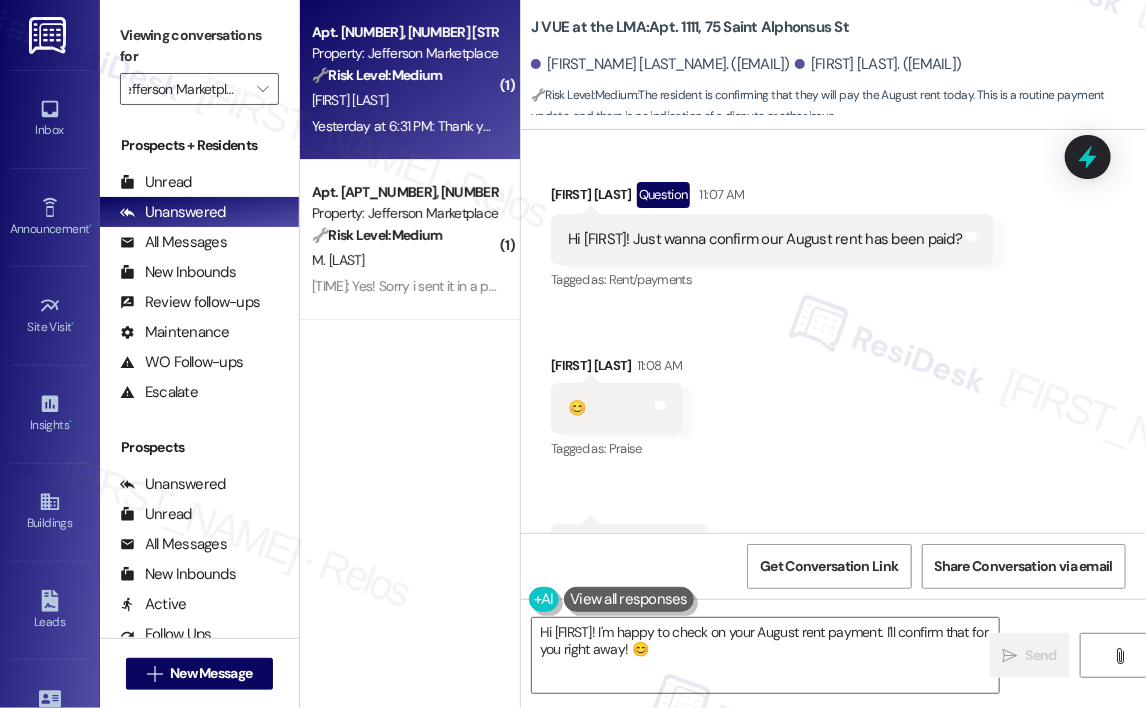 click on "Yesterday at 6:31 PM: Thank you!  Yesterday at 6:31 PM: Thank you!" at bounding box center (406, 126) 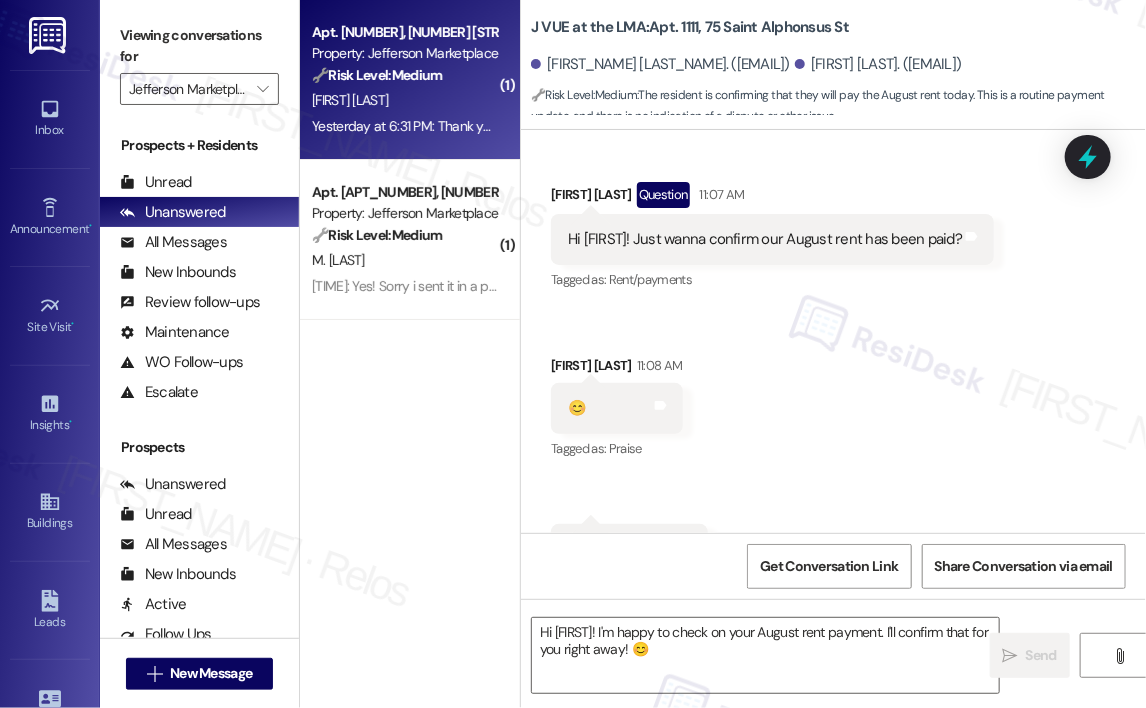 type on "Fetching suggested responses. Please feel free to read through the conversation in the meantime." 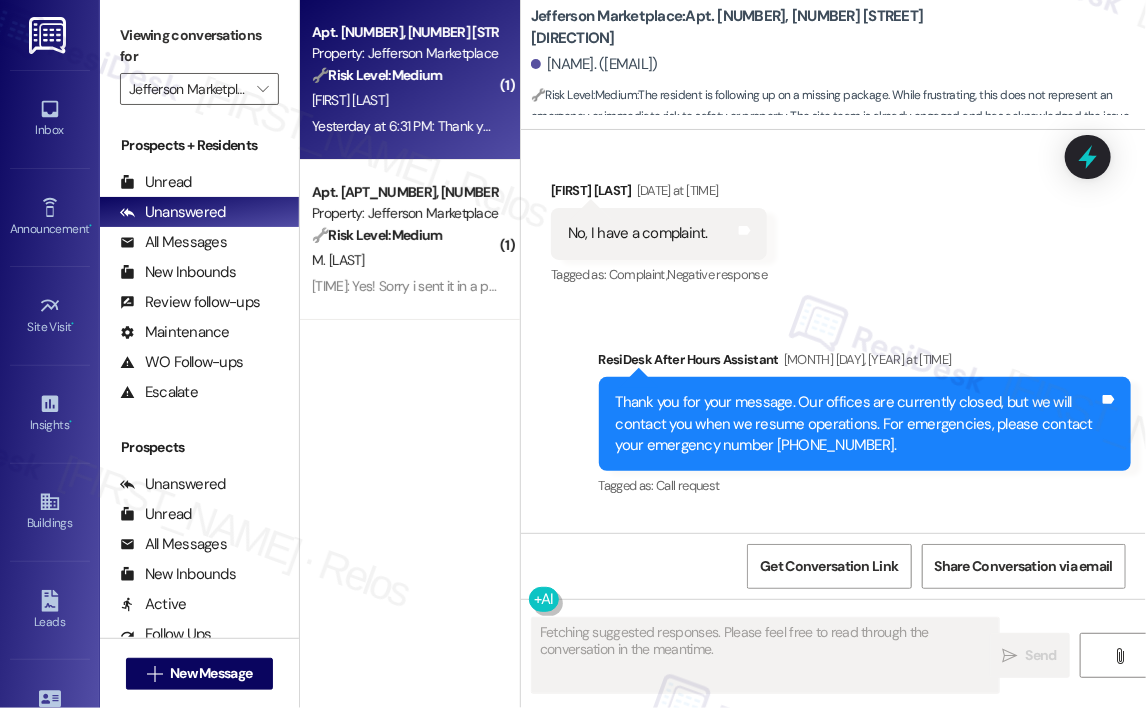 scroll, scrollTop: 11132, scrollLeft: 0, axis: vertical 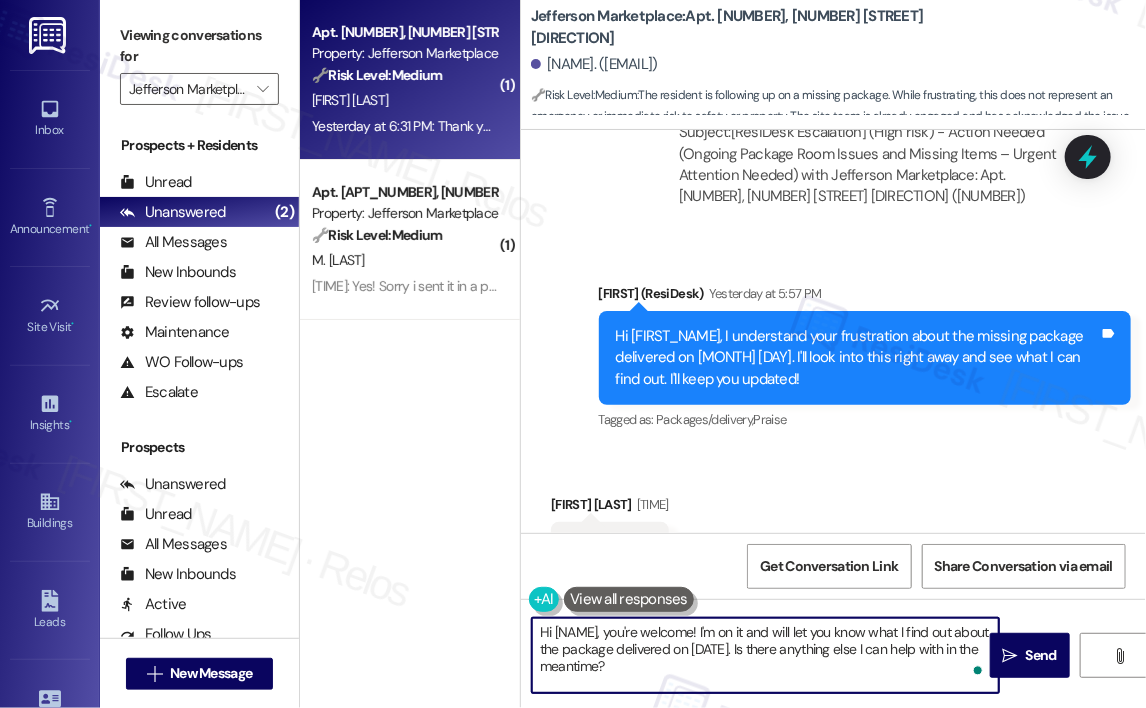 drag, startPoint x: 738, startPoint y: 631, endPoint x: 756, endPoint y: 703, distance: 74.215904 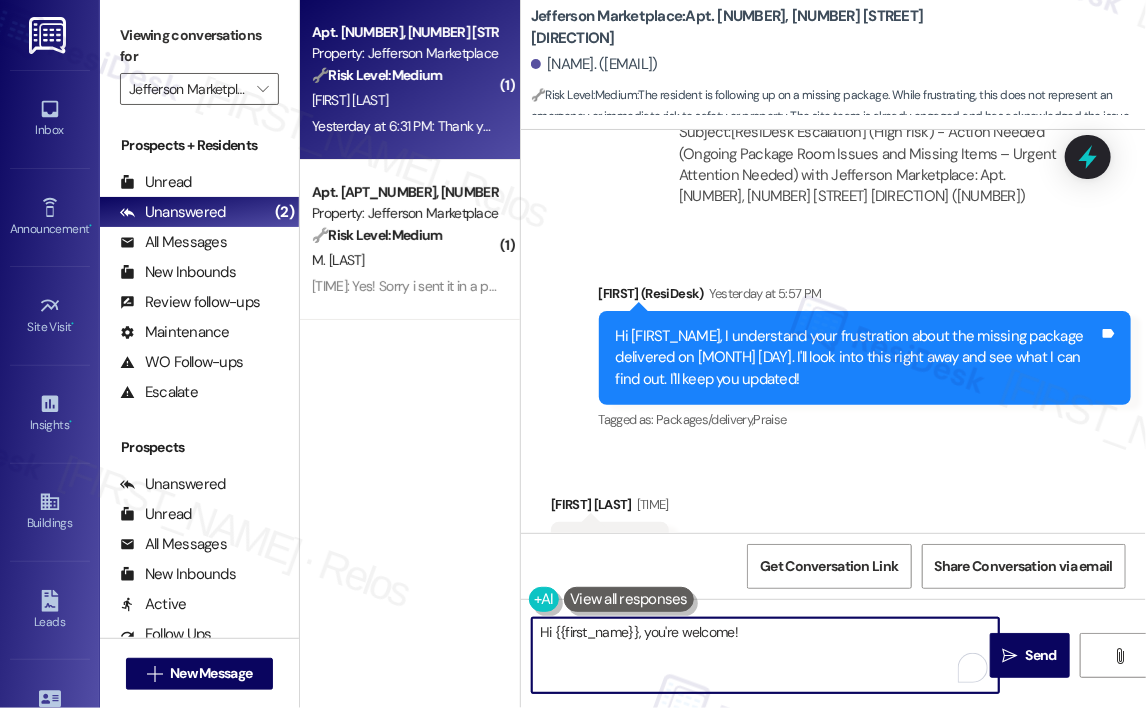 click on "Katherine Hunter. (katherinesusanna@gmail.com)" at bounding box center [594, 64] 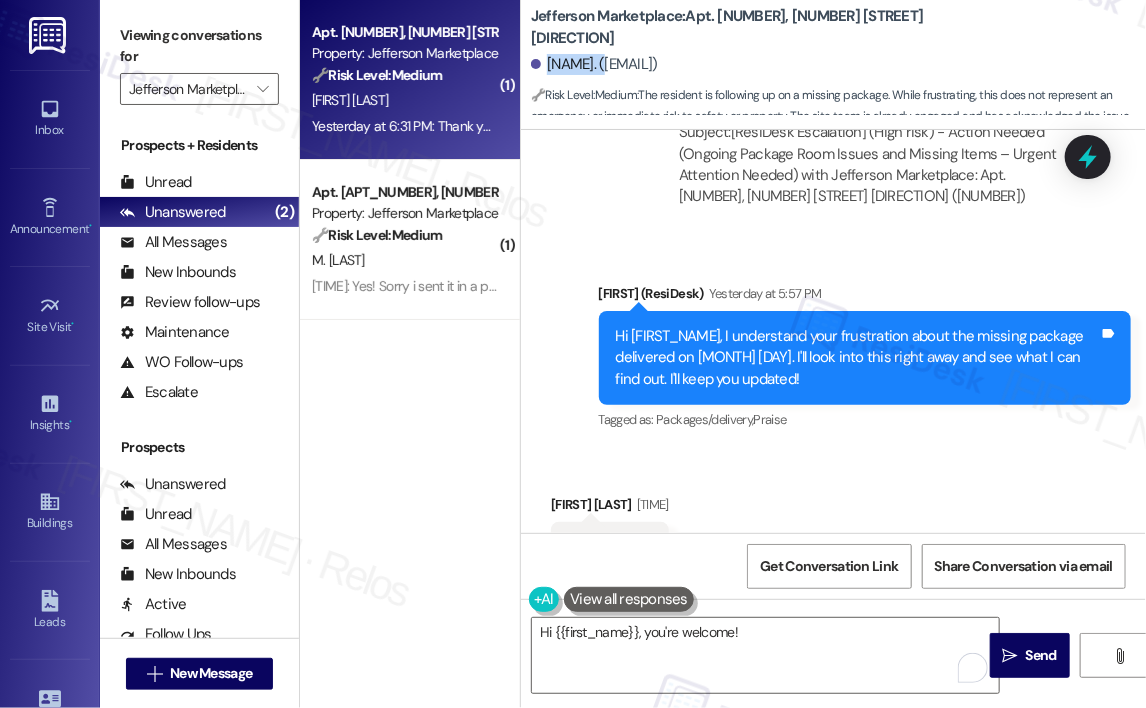click on "Katherine Hunter. (katherinesusanna@gmail.com)" at bounding box center (594, 64) 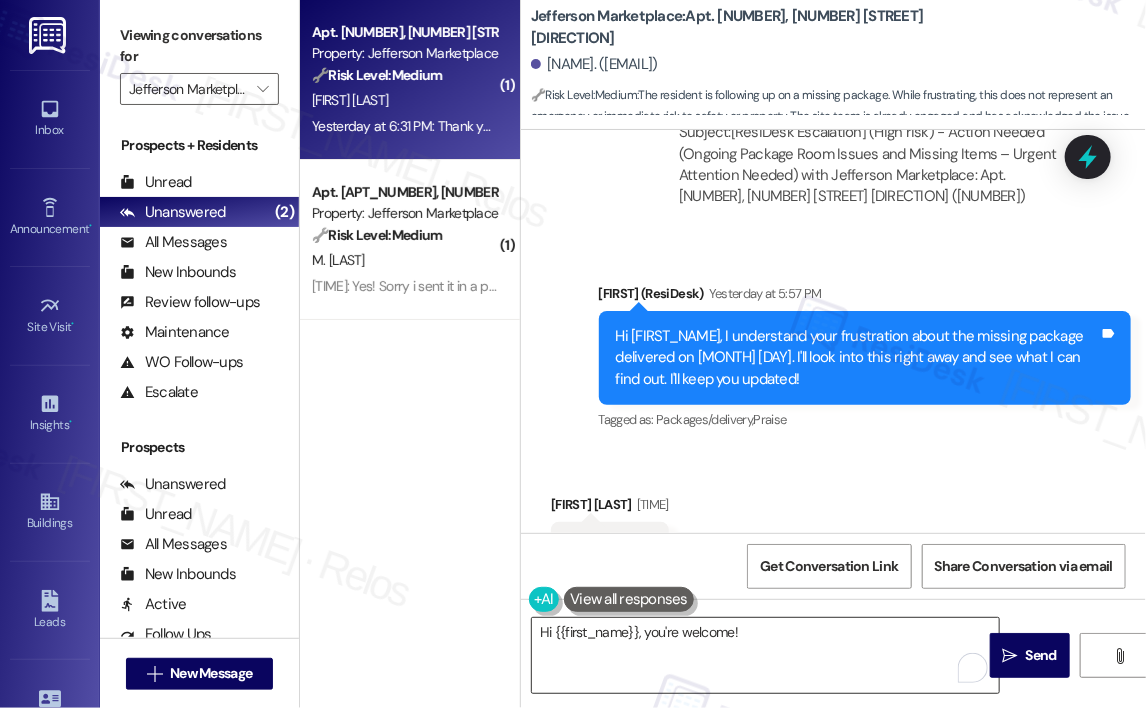 click on "Hi {{first_name}}, you're welcome!" at bounding box center [765, 655] 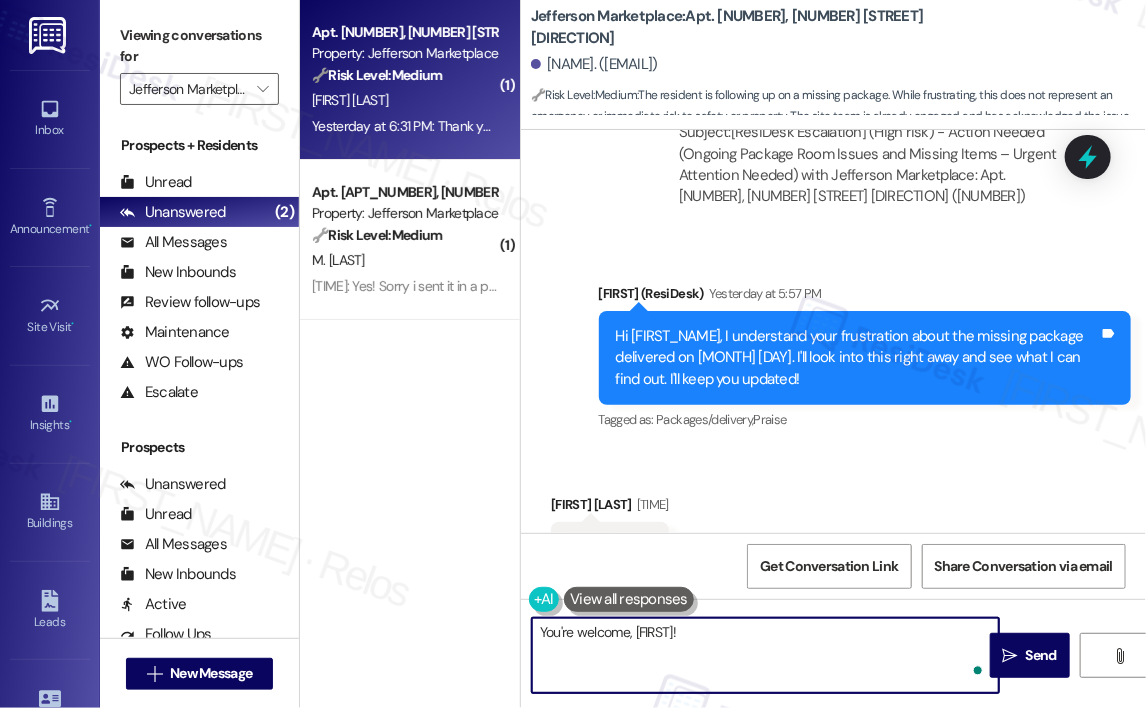 paste on "Katherine" 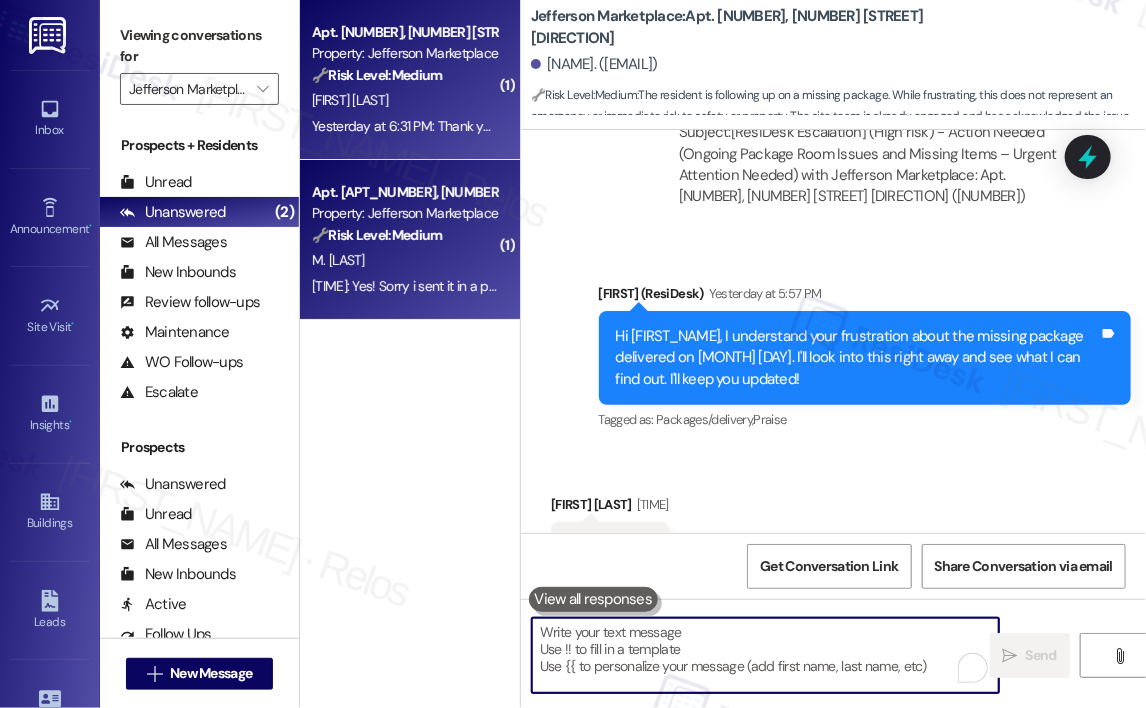 type 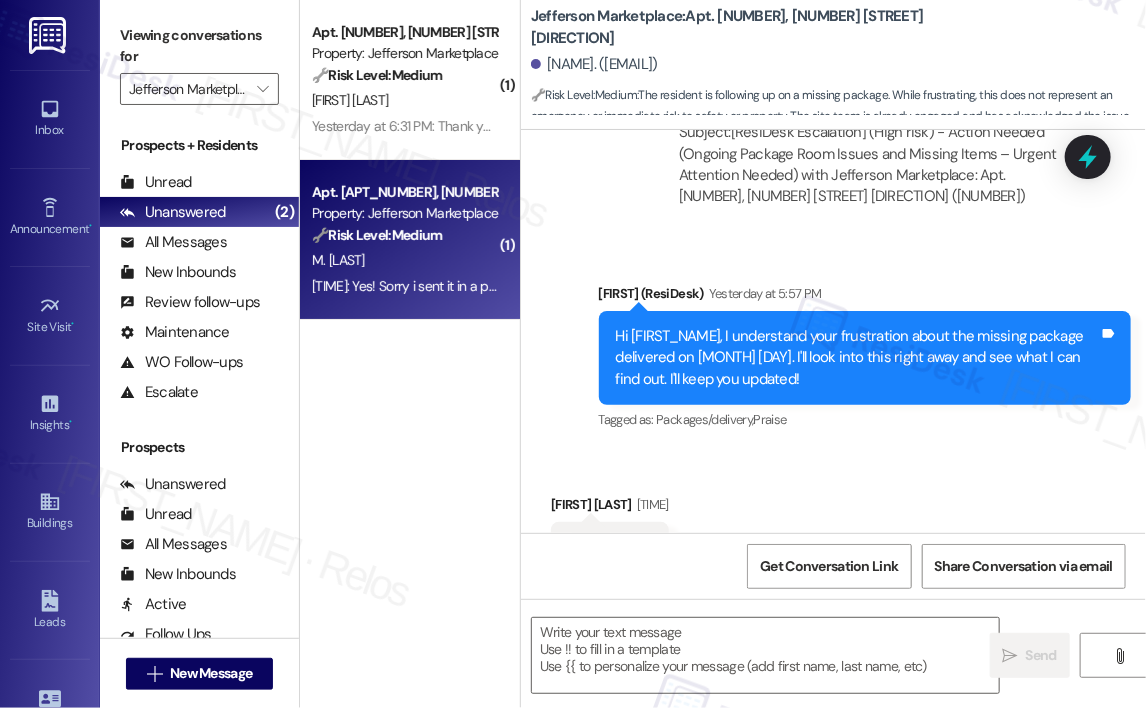 type on "Fetching suggested responses. Please feel free to read through the conversation in the meantime." 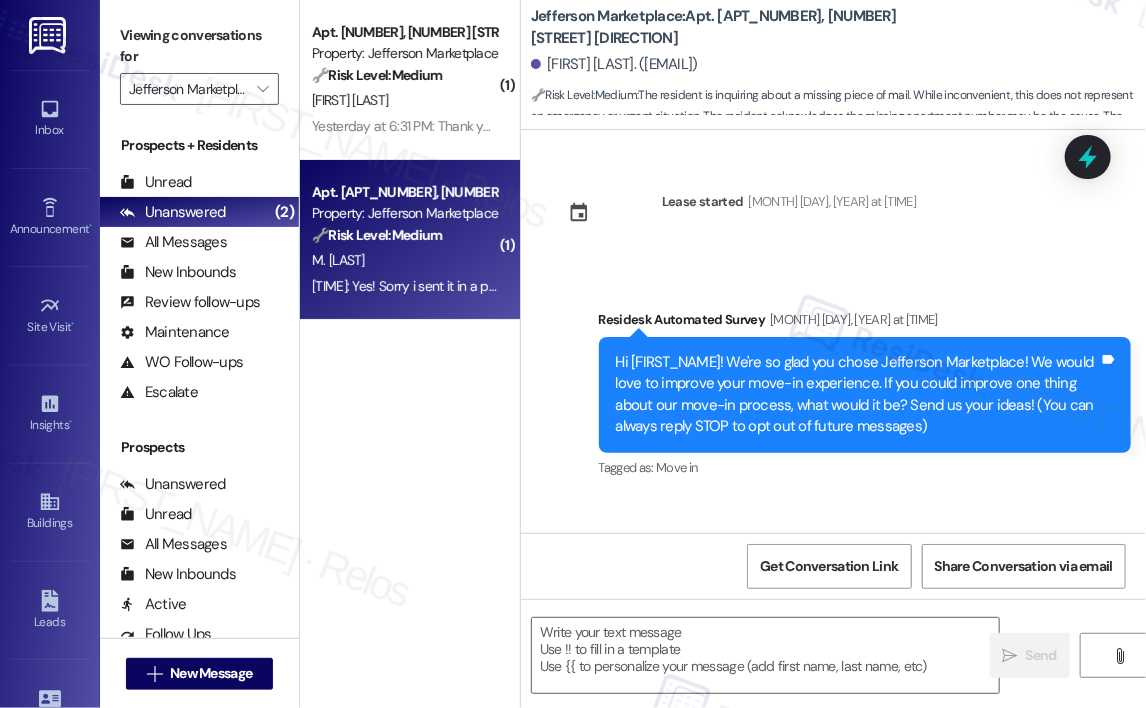 scroll, scrollTop: 8474, scrollLeft: 0, axis: vertical 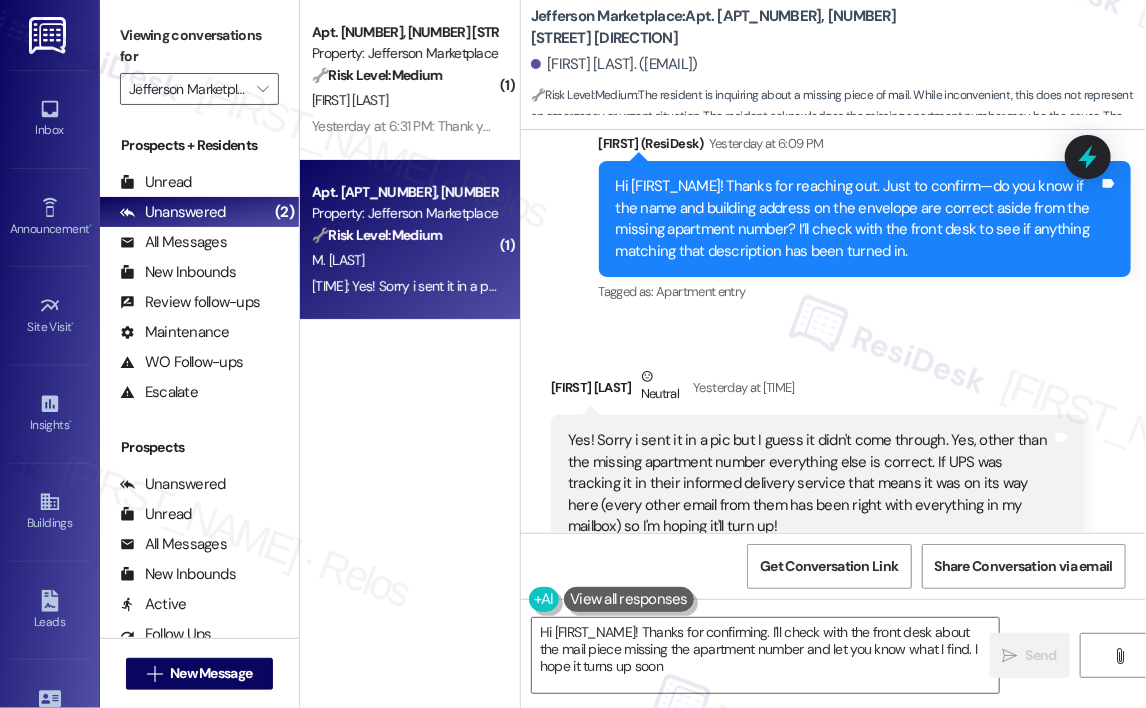 type on "Hi {{first_name}}! Thanks for confirming. I'll check with the front desk about the mail piece missing the apartment number and let you know what I find. I hope it turns up soon!" 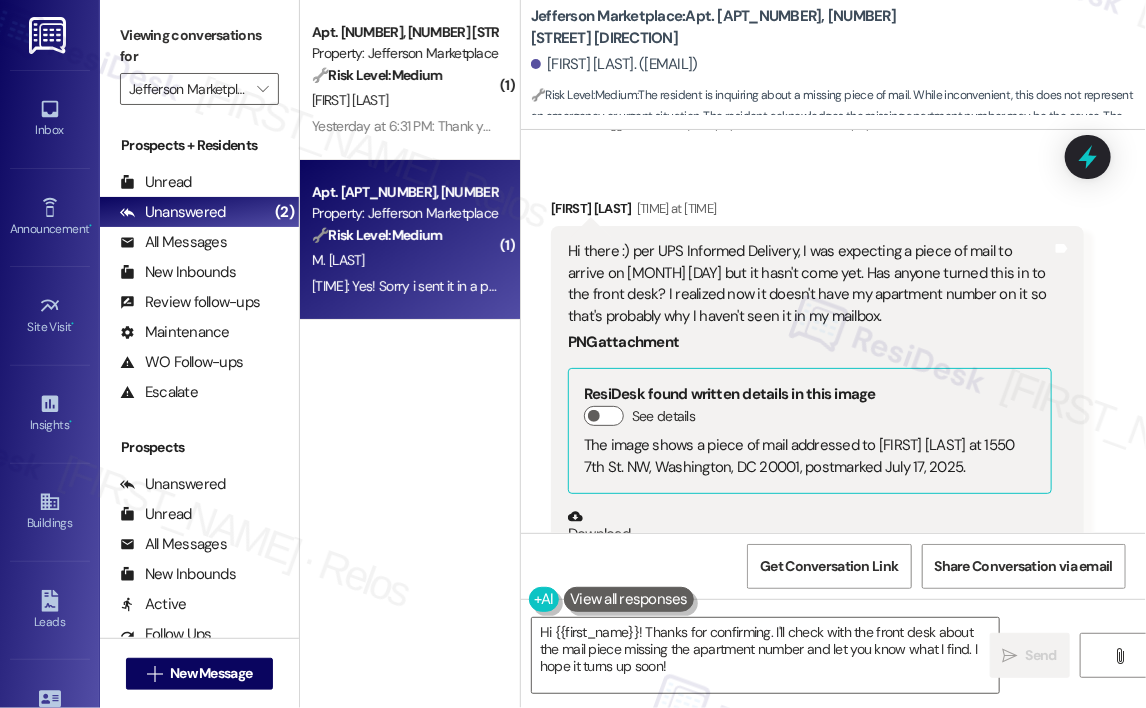 scroll, scrollTop: 7274, scrollLeft: 0, axis: vertical 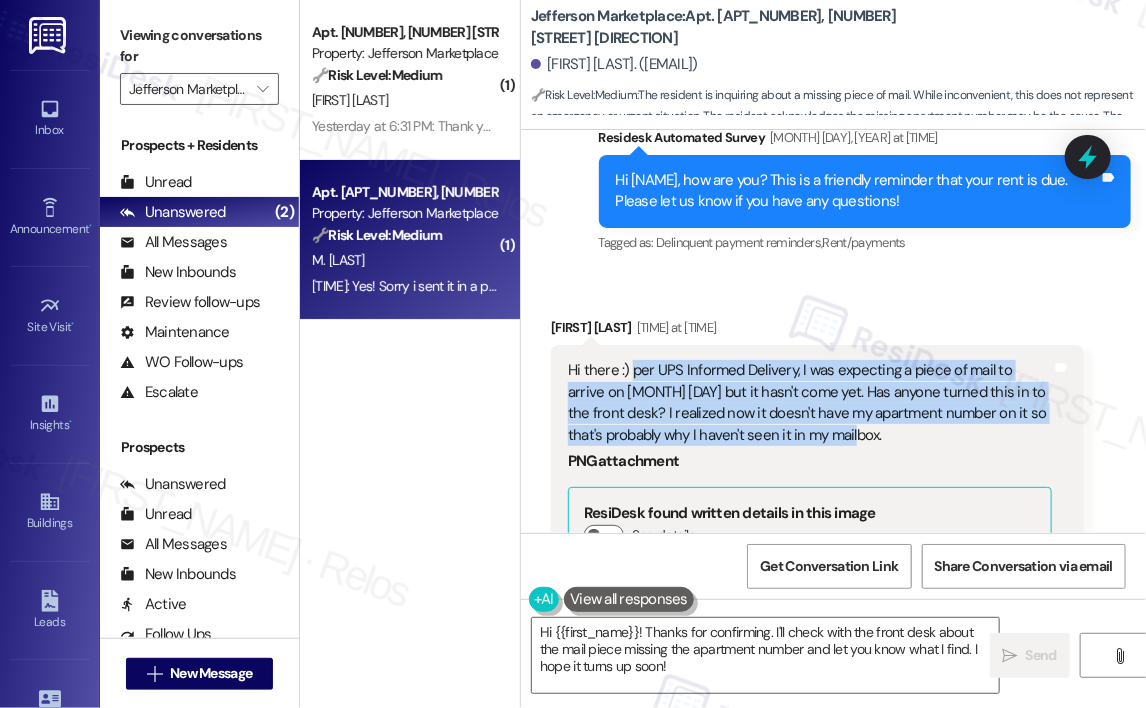 drag, startPoint x: 855, startPoint y: 363, endPoint x: 630, endPoint y: 315, distance: 230.06303 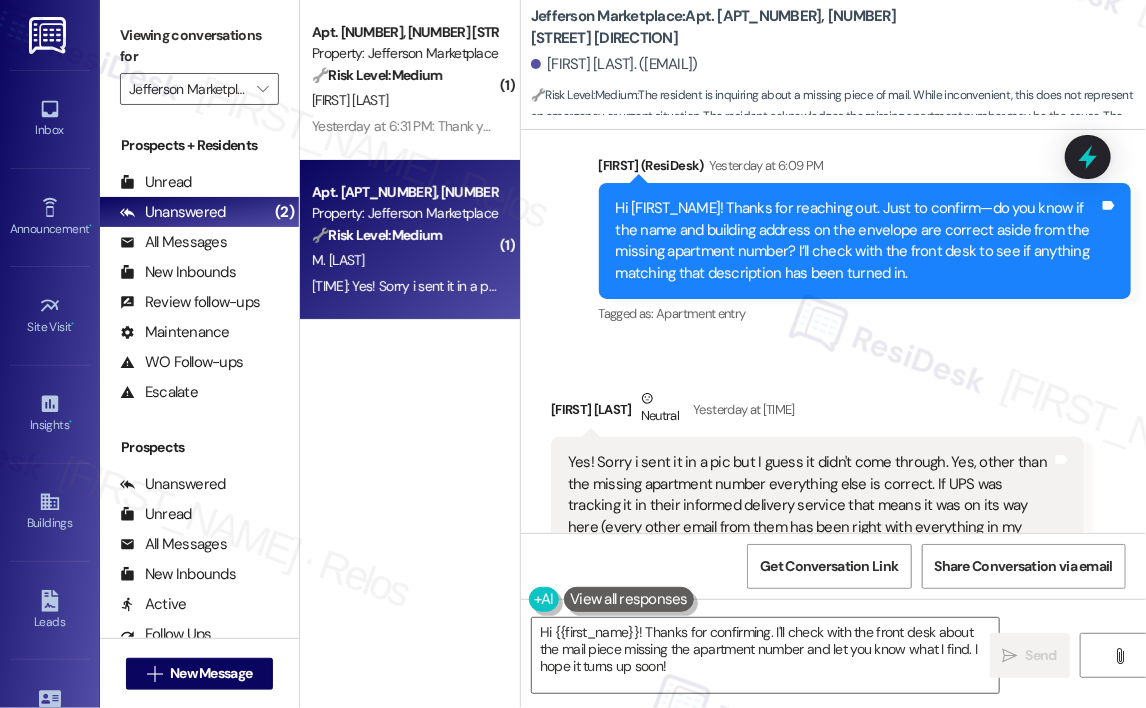 scroll, scrollTop: 8474, scrollLeft: 0, axis: vertical 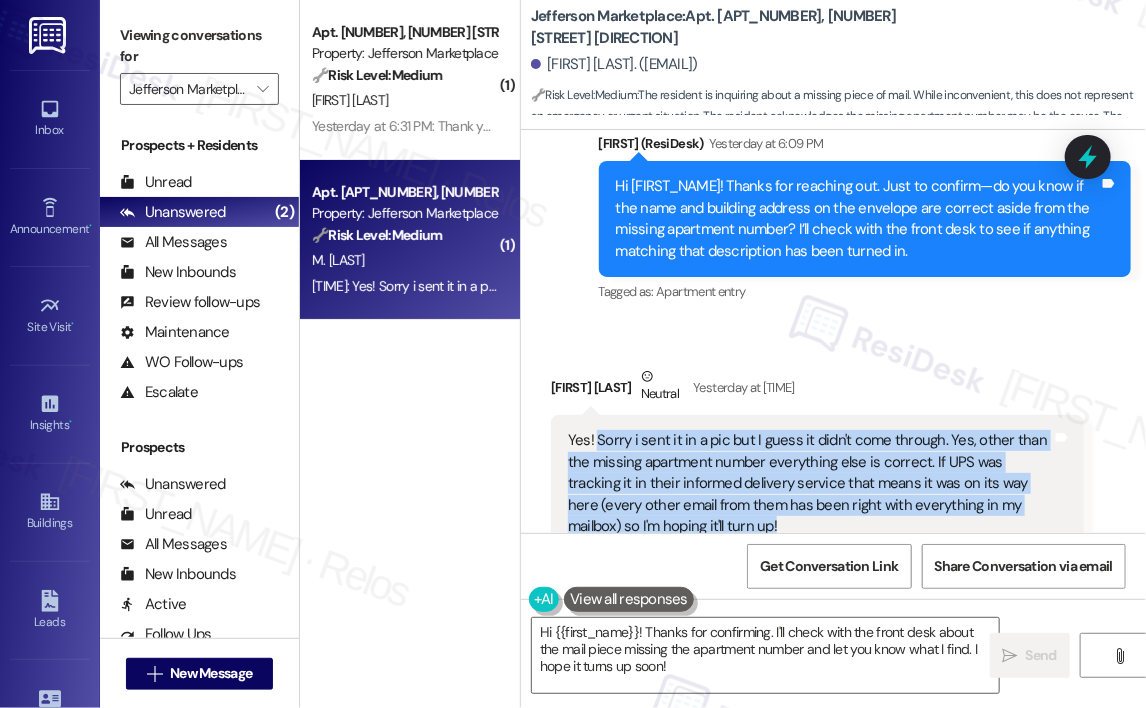drag, startPoint x: 718, startPoint y: 463, endPoint x: 596, endPoint y: 372, distance: 152.20053 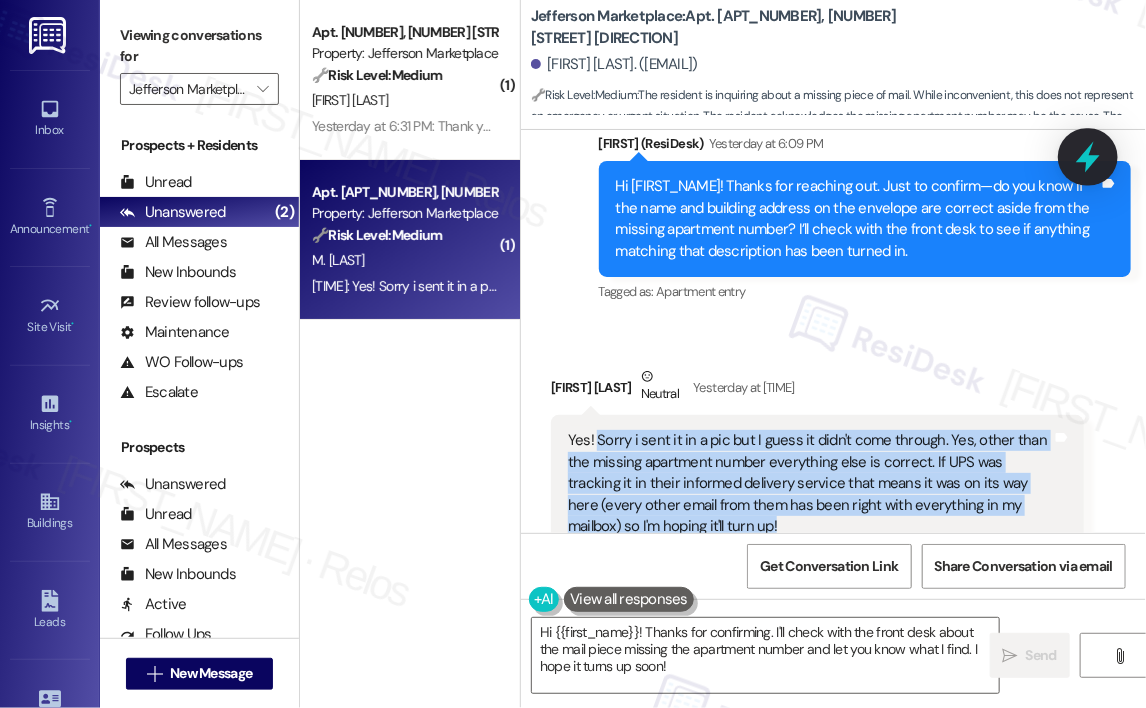 click 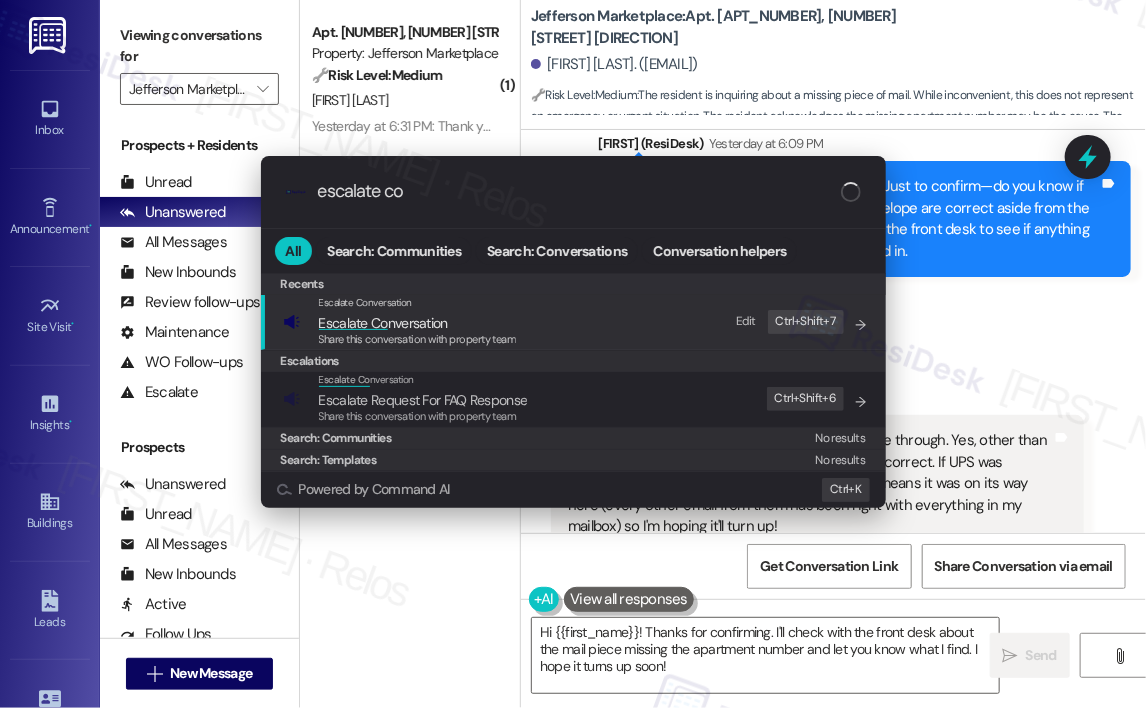 type on "escalate con" 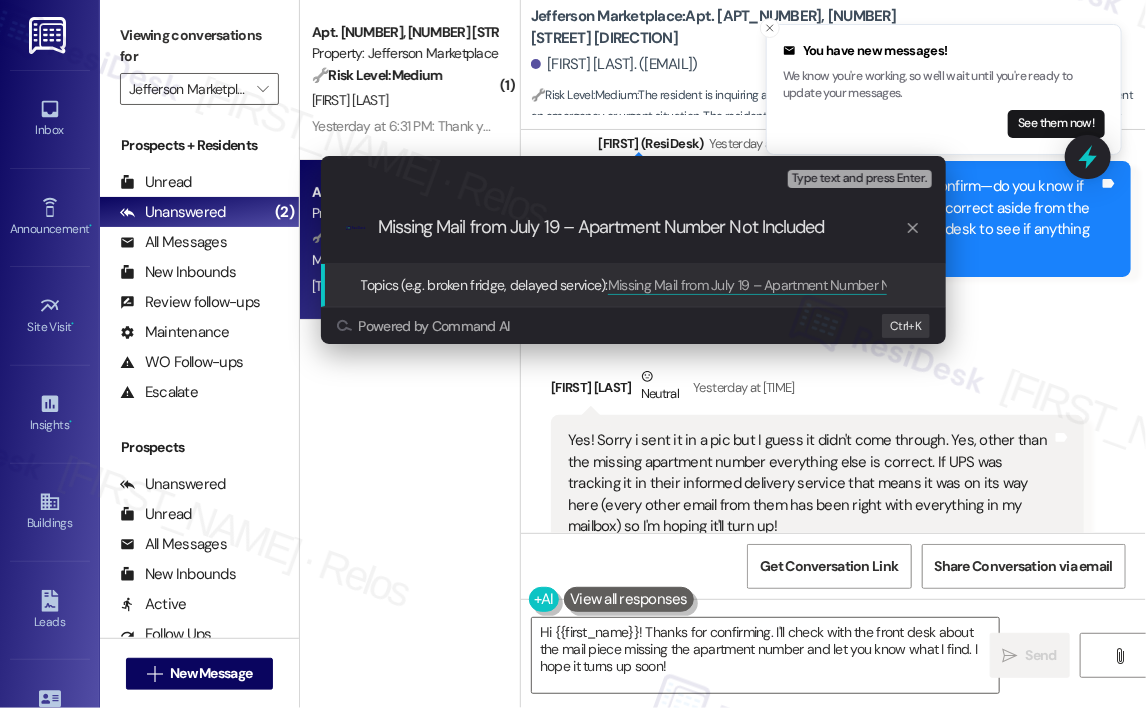 type on "Missing Mail from July 19 – Apartment Number Not Included" 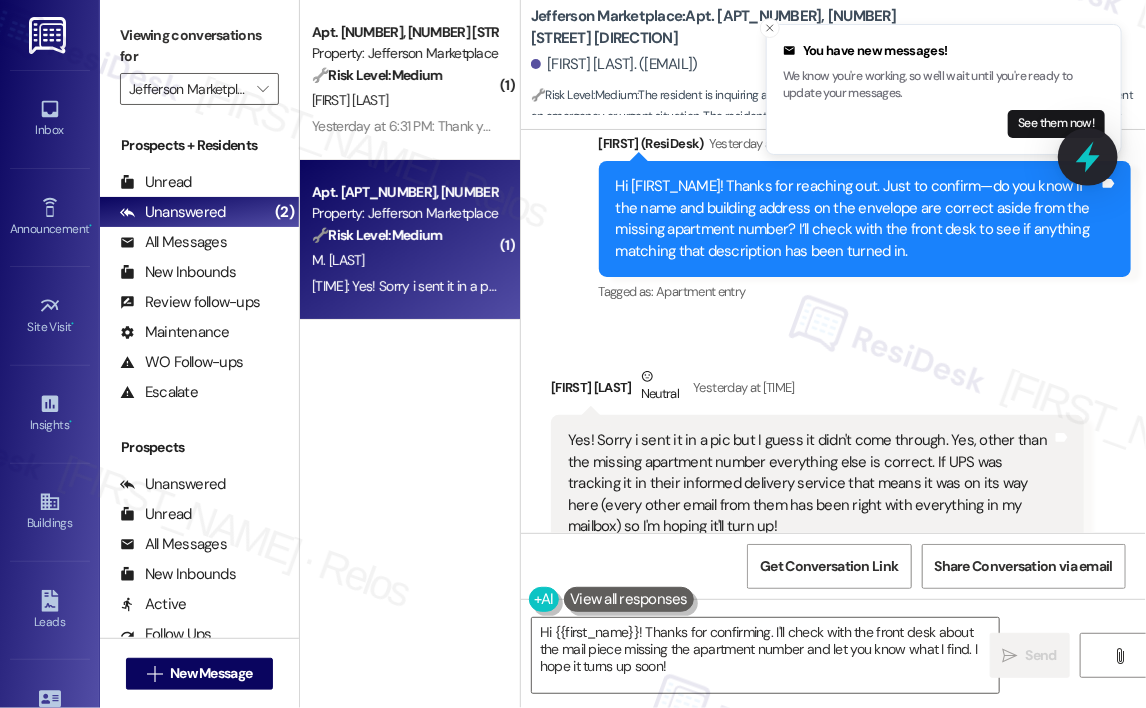 click 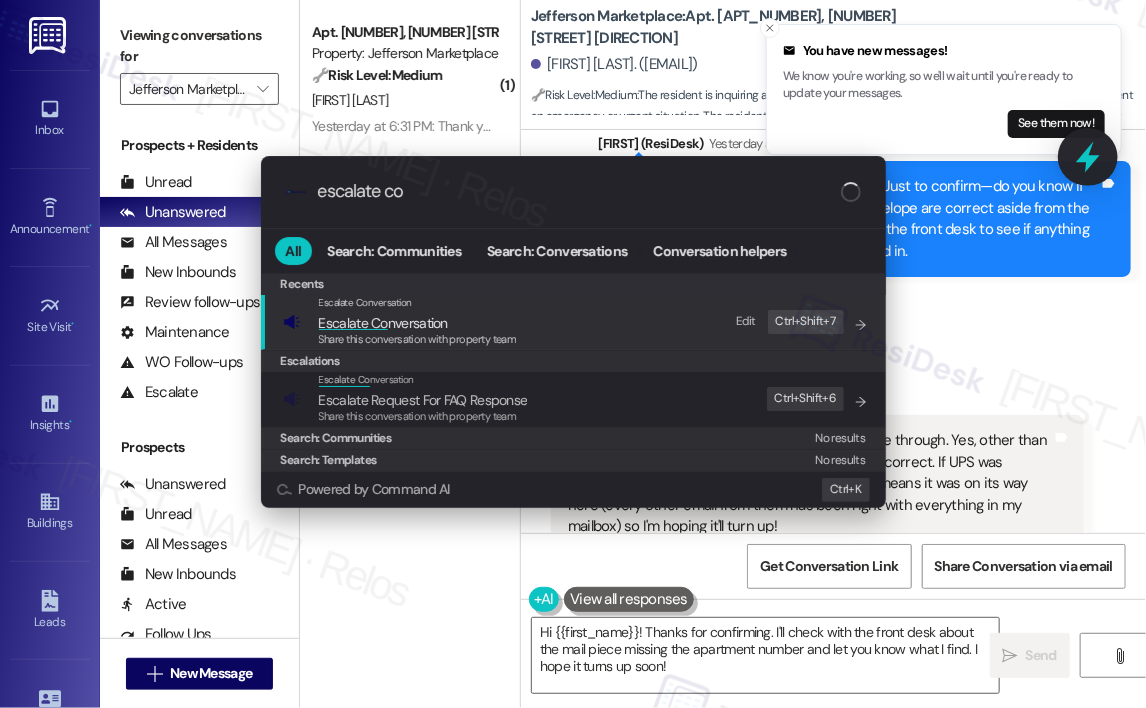 type on "escalate con" 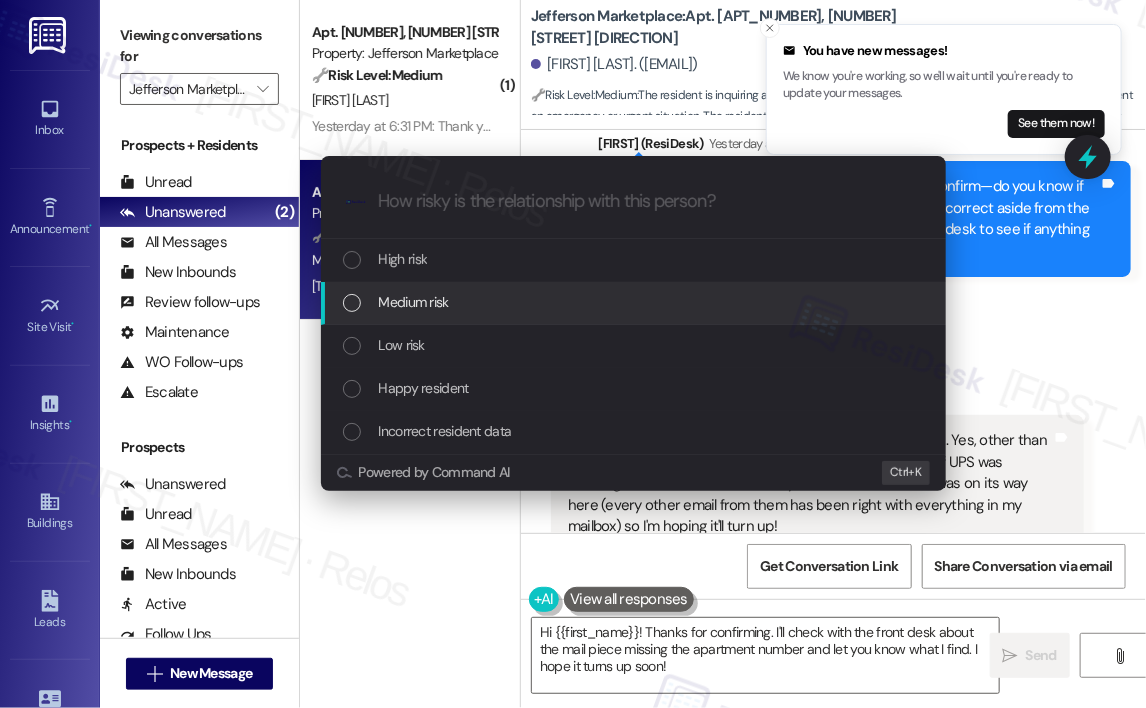click on "Medium risk" at bounding box center (414, 302) 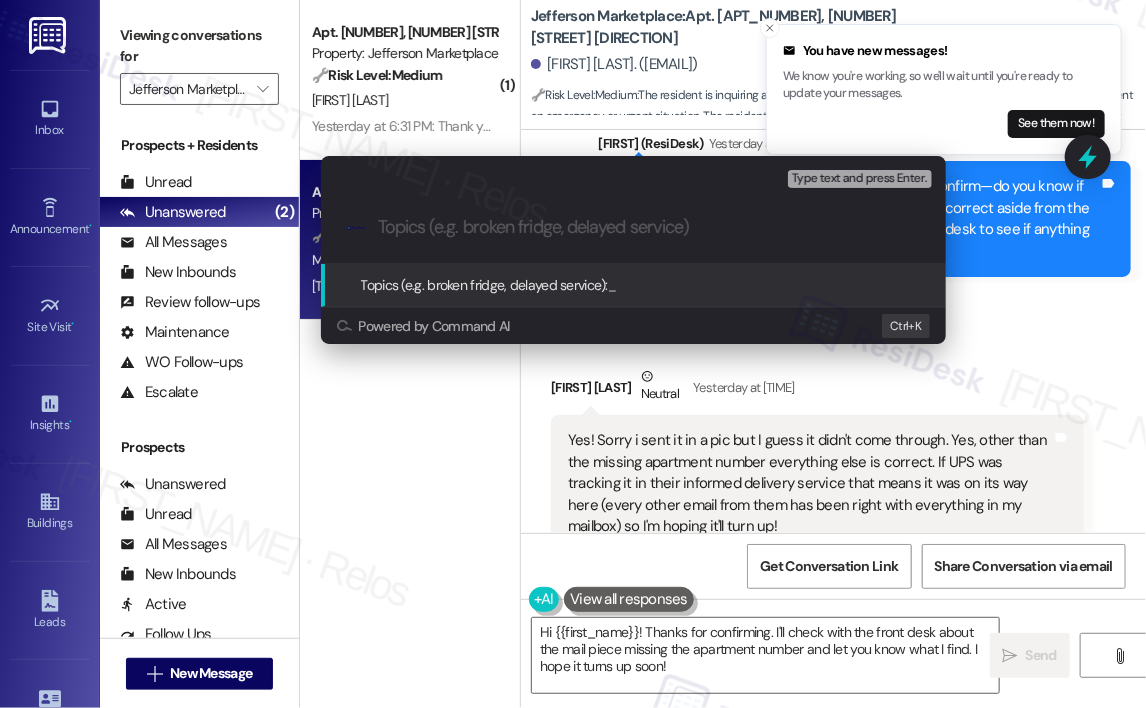 click at bounding box center (649, 227) 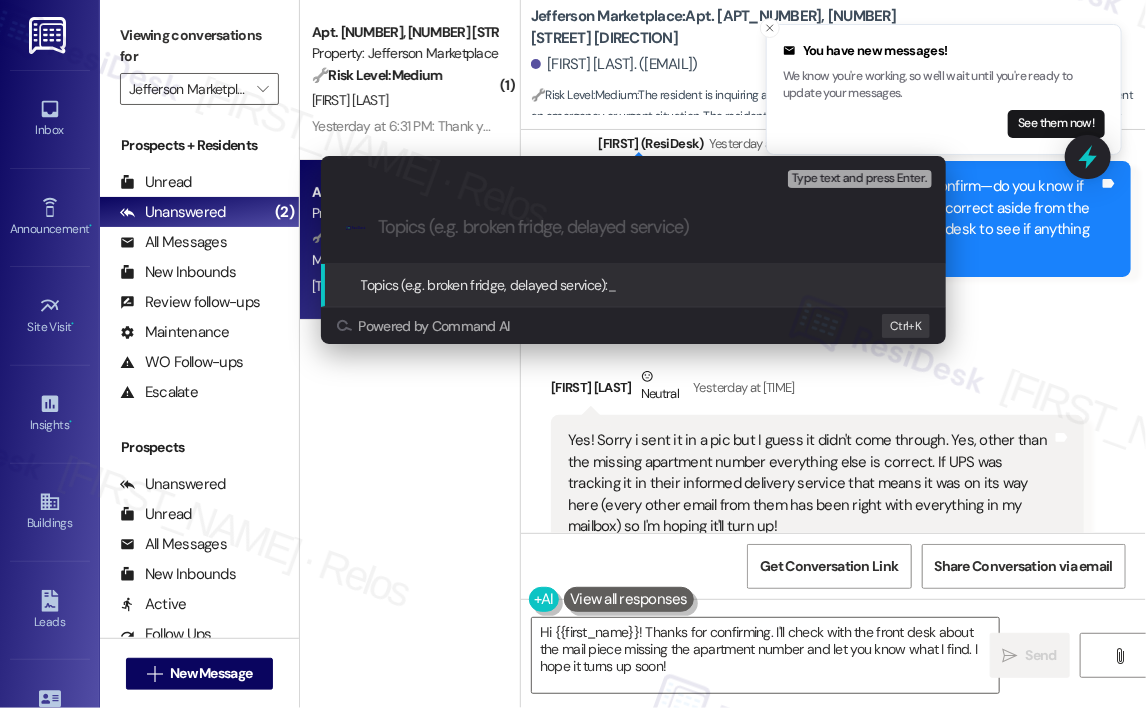 paste on "Missing Mail from July 19 – Apartment Number Not Included" 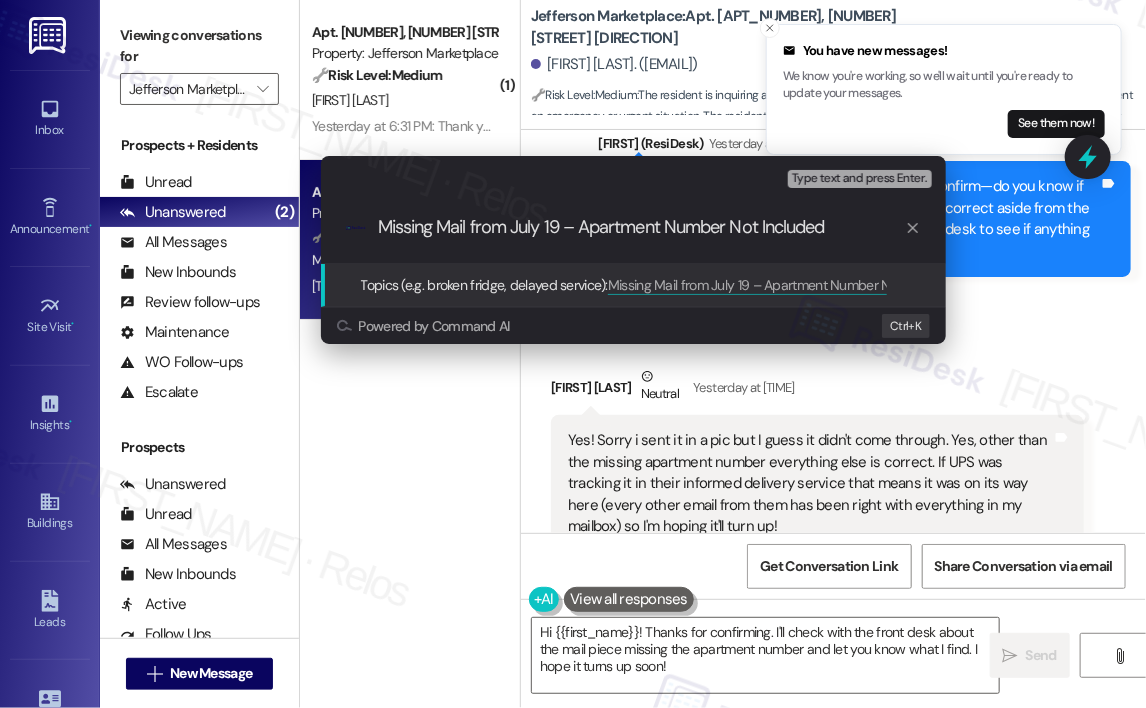 type 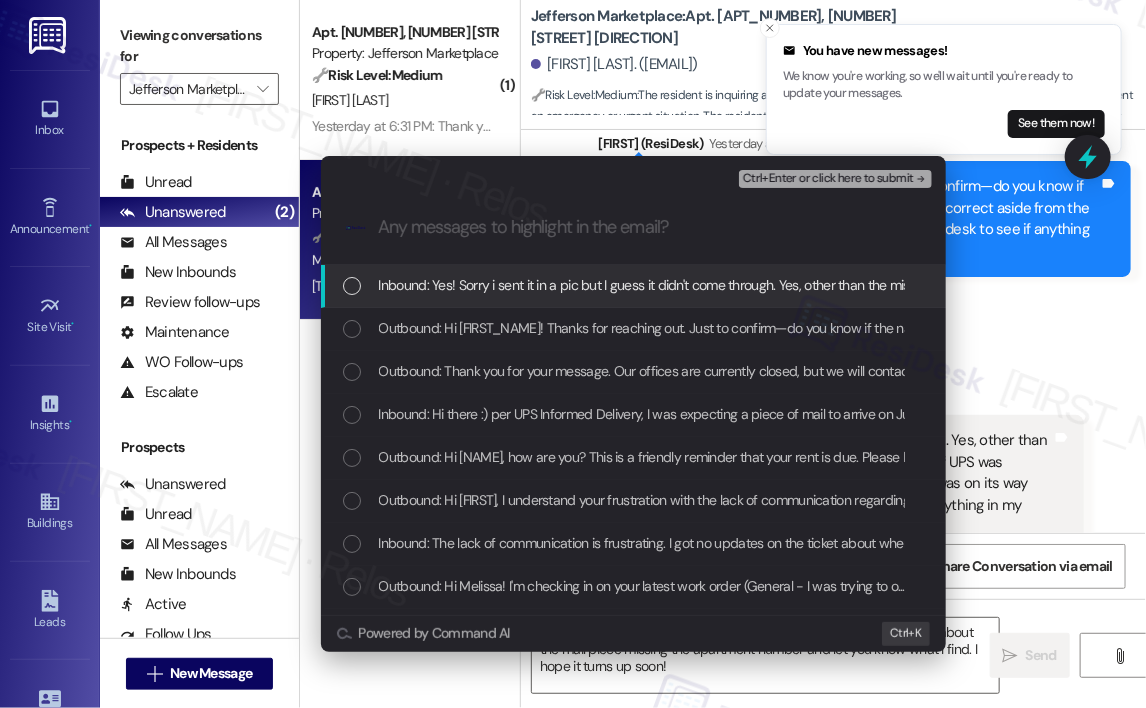 click on "Inbound: Yes! Sorry i sent it in a pic but I guess it didn't come through. Yes, other than the missing apartment number everything else is correct. If UPS was tracking it in their informed delivery service that means it was on its way here (every other email from them has been right with everything in my mailbox) so I'm hoping it'll turn up!" at bounding box center (1334, 285) 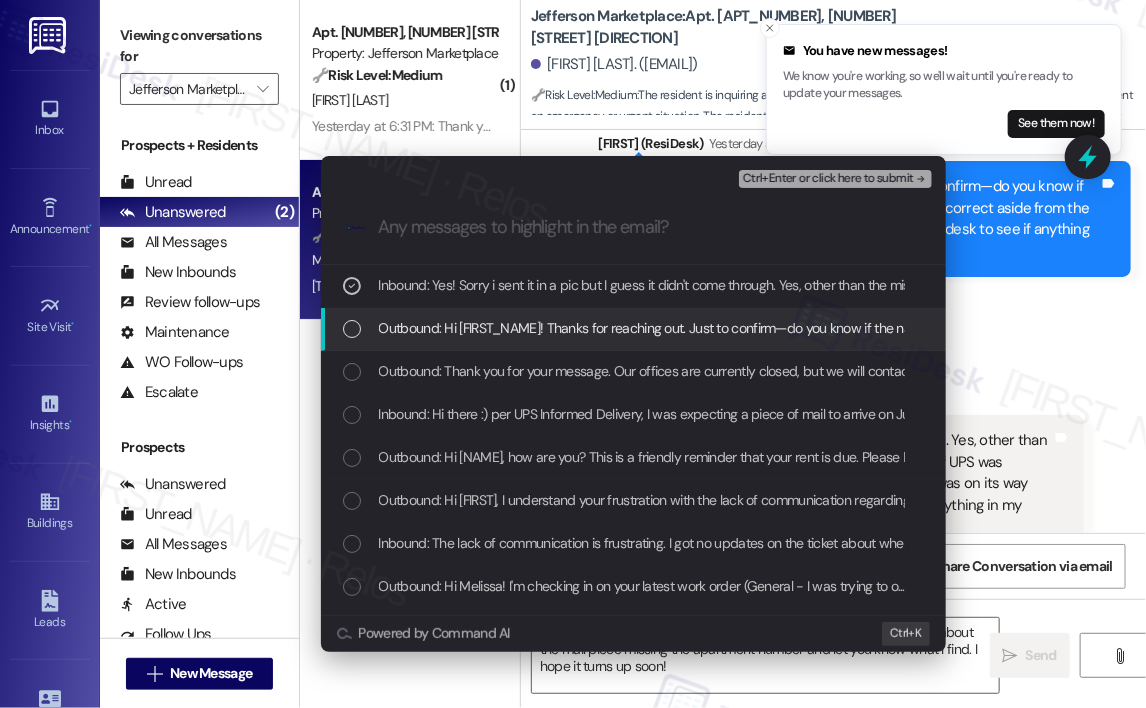 click on "Outbound: Hi Melissa! Thanks for reaching out. Just to confirm—do you know if the name and building address on the envelope are correct aside from the missing apartment number? I’ll check with the front desk to see if anything matching that description has been turned in." at bounding box center [1194, 328] 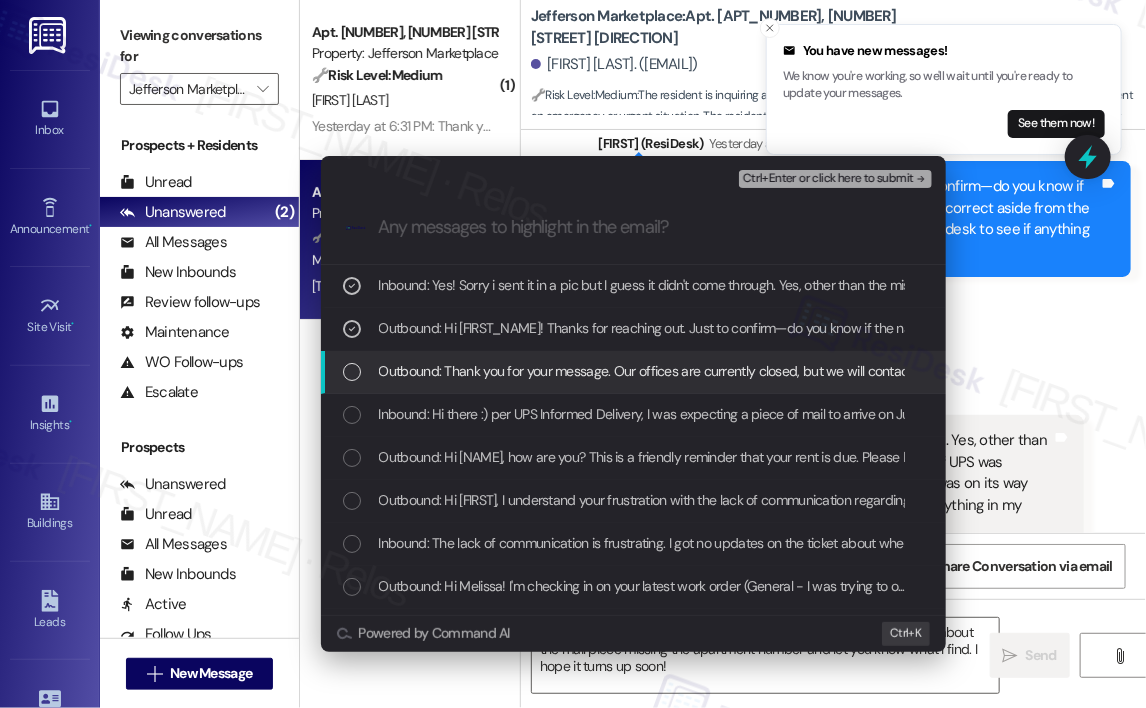 click on "Outbound: Thank you for your message. Our offices are currently closed, but we will contact you when we resume operations. For emergencies, please contact your emergency number (202) 462-1550." at bounding box center [971, 371] 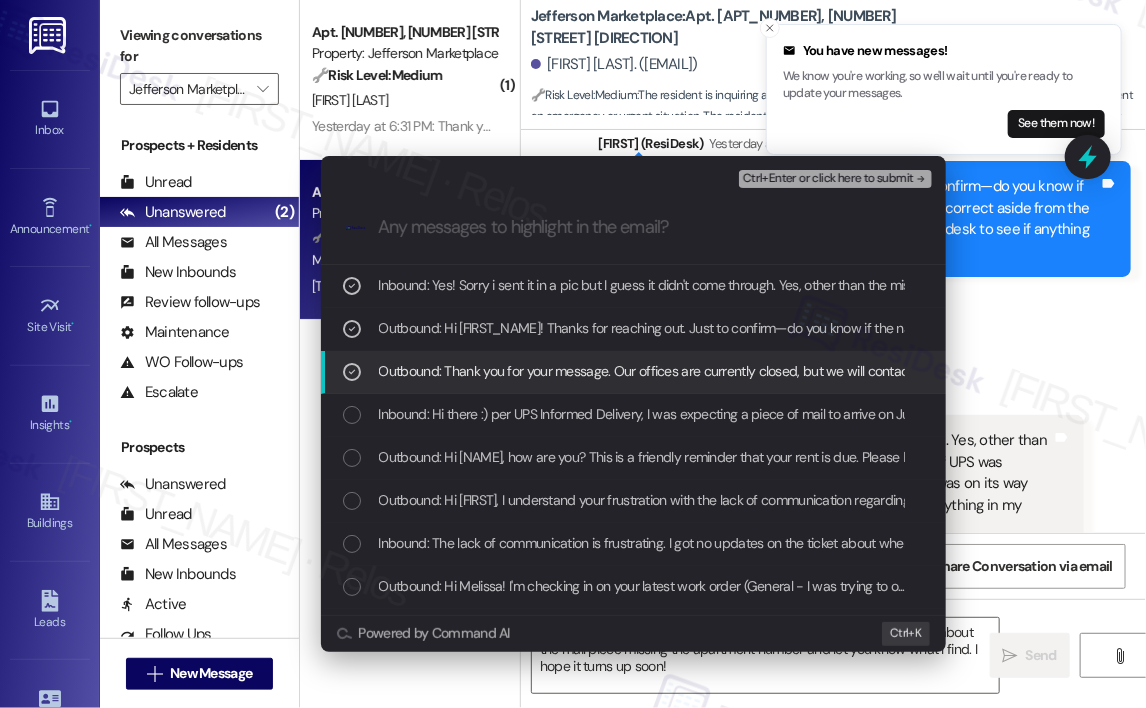 click on "Outbound: Thank you for your message. Our offices are currently closed, but we will contact you when we resume operations. For emergencies, please contact your emergency number (202) 462-1550." at bounding box center (971, 371) 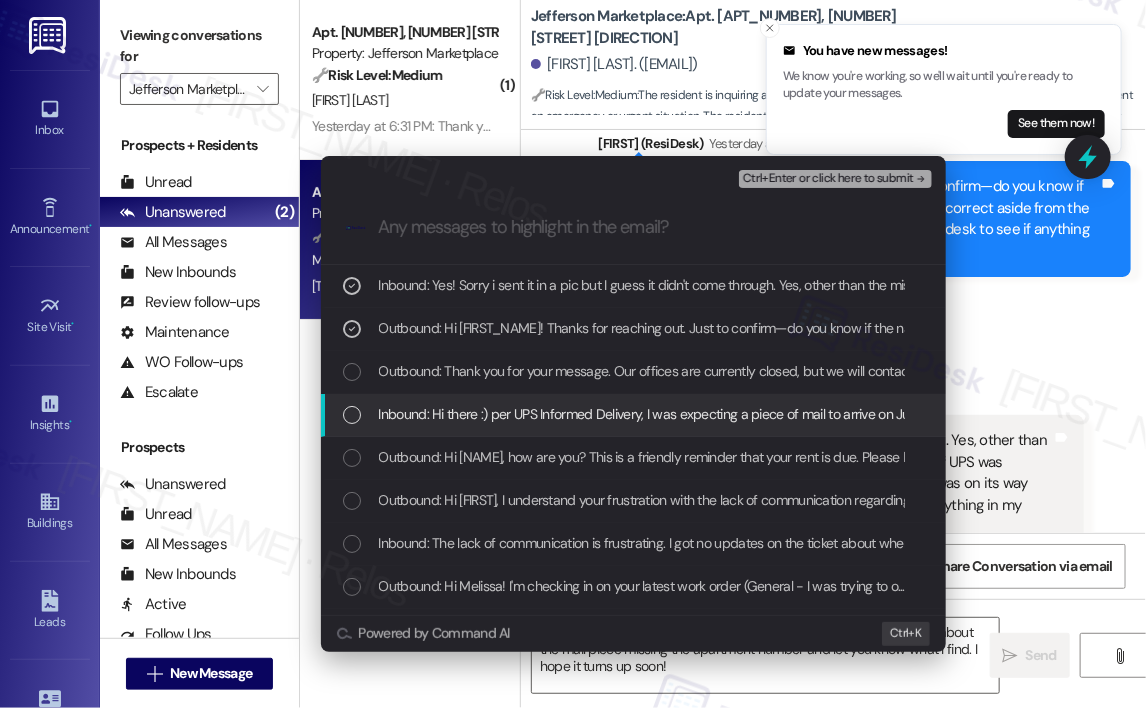 click on "Inbound: Hi there :) per UPS Informed Delivery, I was expecting a piece of mail to arrive on July 19th but it hasn't come yet. Has anyone turned this in to the front desk? I realized now it doesn't have my apartment number on it so that's probably why I haven't seen it in my mailbox." at bounding box center (1177, 414) 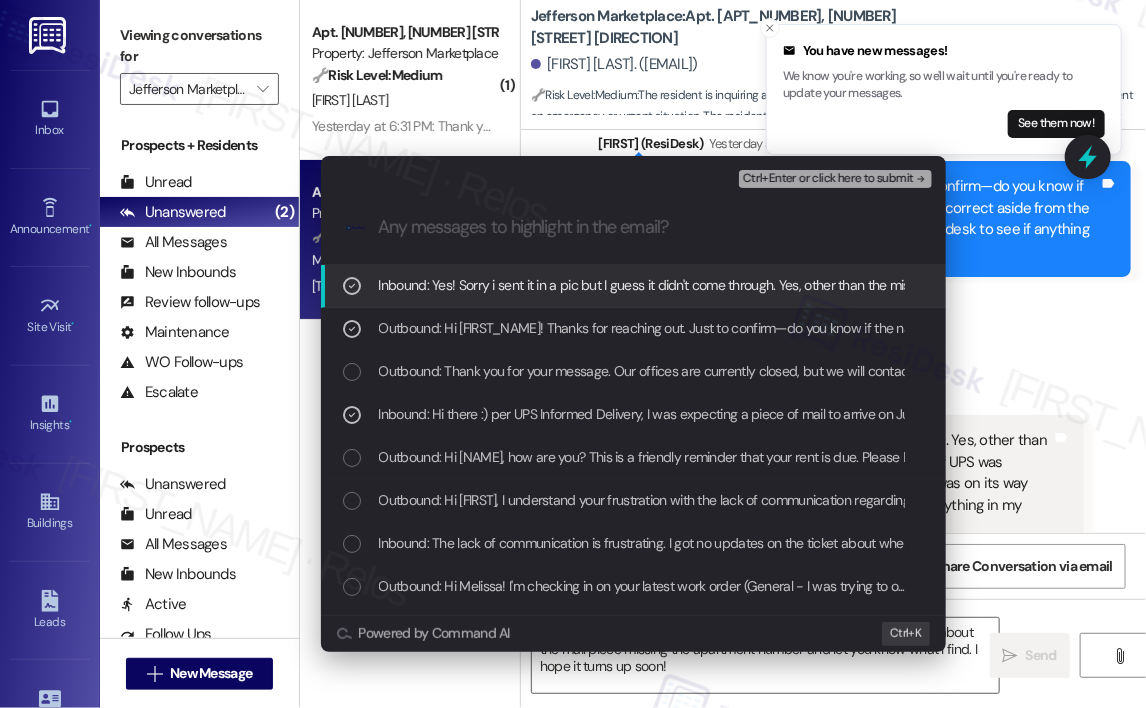 click on "Ctrl+Enter or click here to submit" at bounding box center (828, 179) 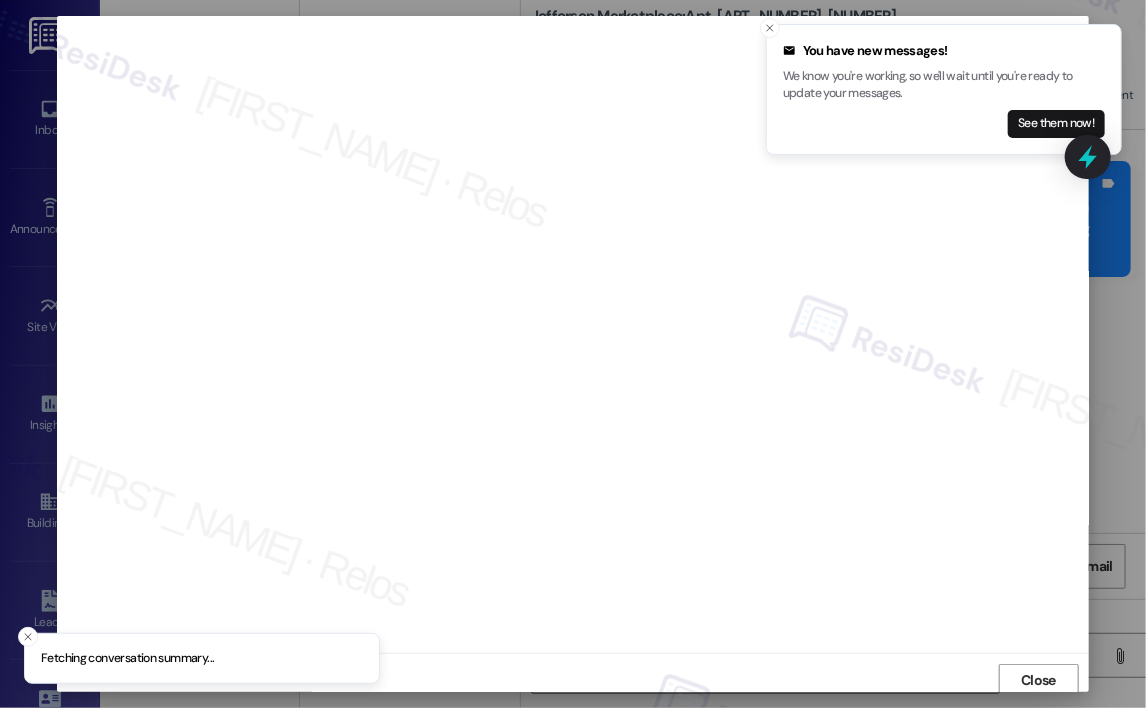 scroll, scrollTop: 4, scrollLeft: 0, axis: vertical 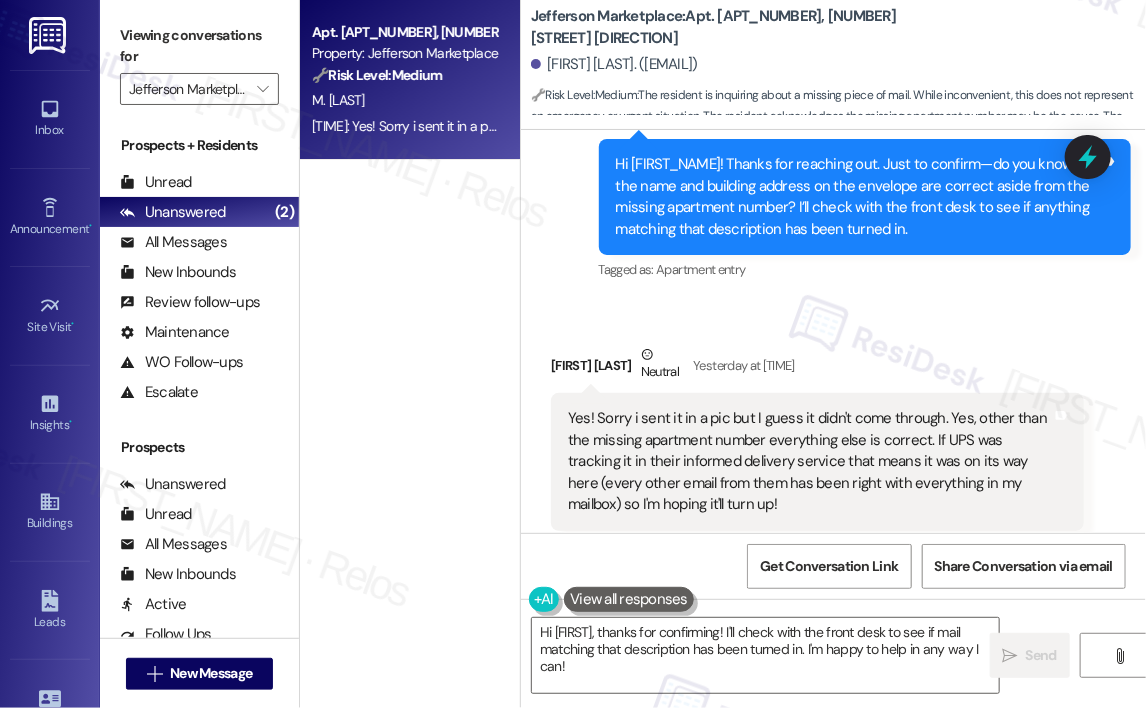 click on "Melissa Walter   Neutral Yesterday at 6:13 PM" at bounding box center [817, 368] 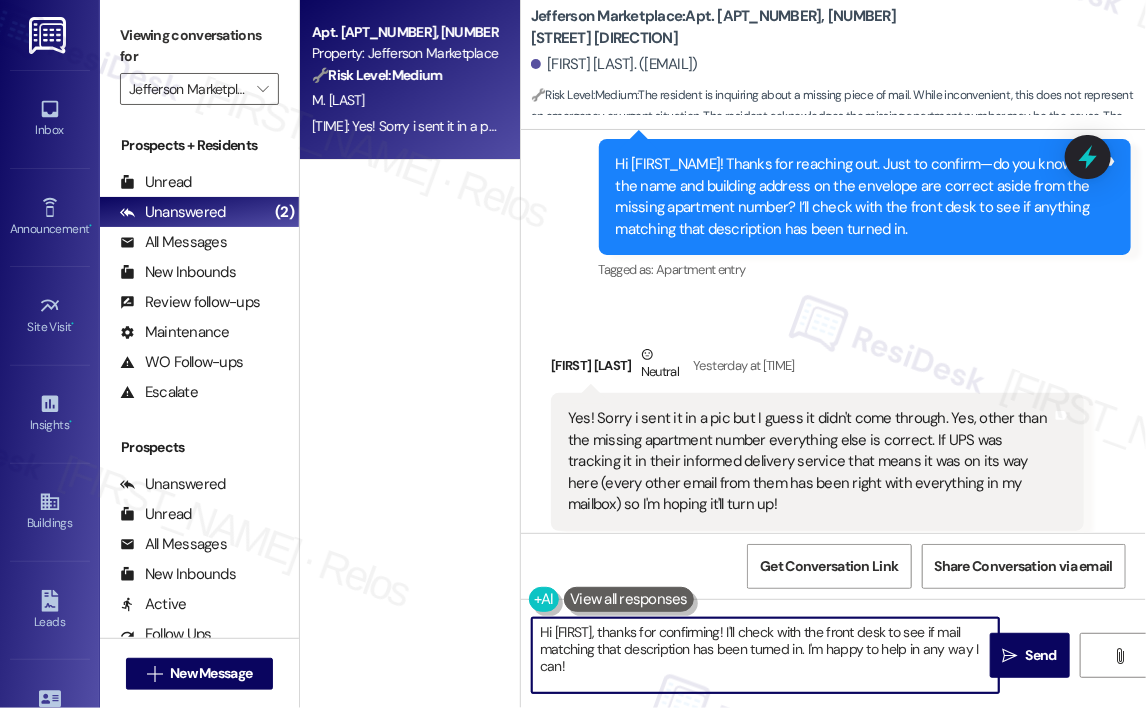 click on "Hi {{first_name}}, thanks for confirming! I'll check with the front desk to see if mail matching that description has been turned in. I'm happy to help in any way I can!" at bounding box center [765, 655] 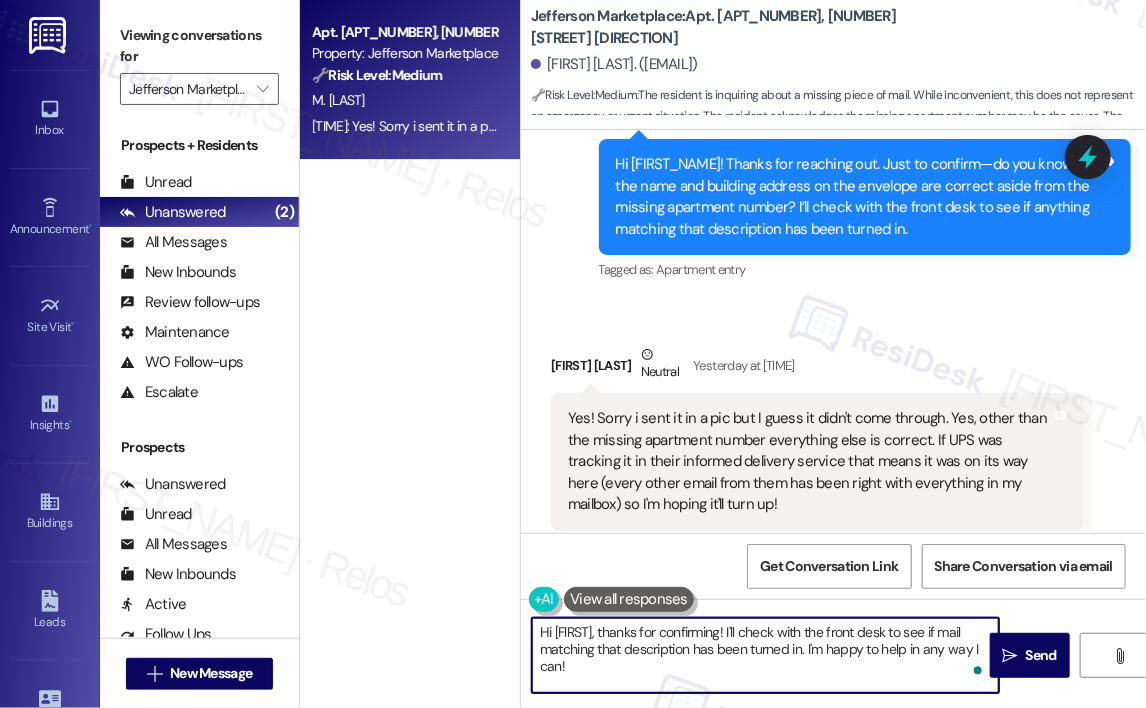 click on "Hi {{first_name}}, thanks for confirming! I'll check with the front desk to see if mail matching that description has been turned in. I'm happy to help in any way I can!" at bounding box center [765, 655] 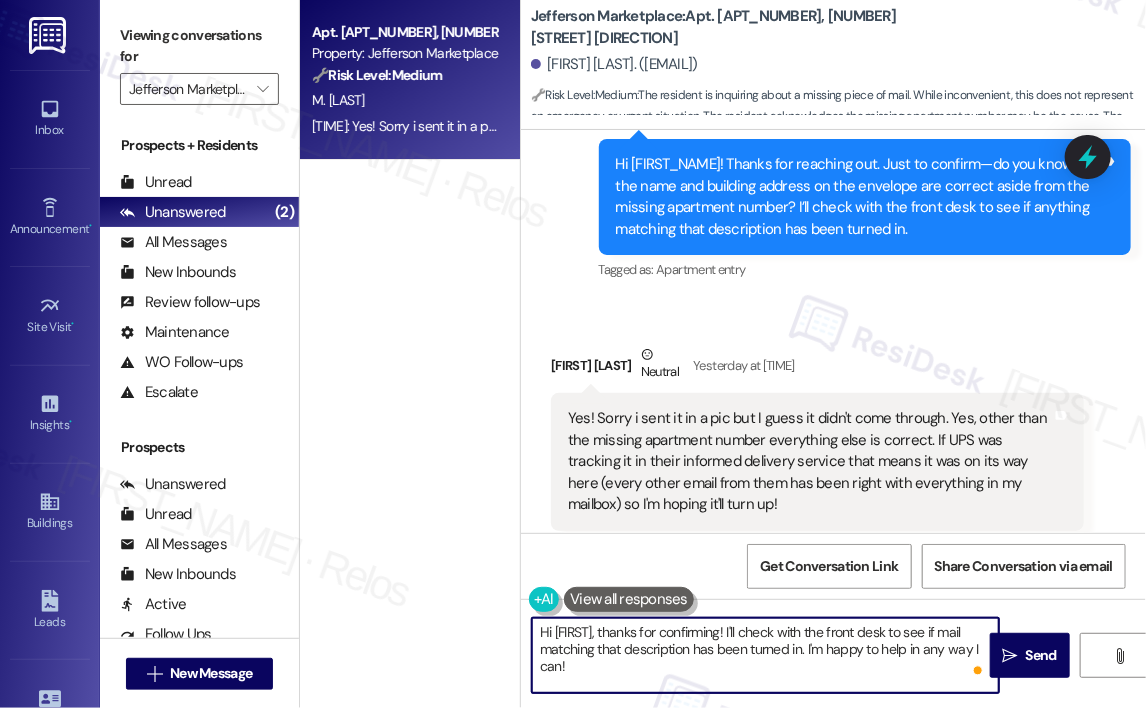 click on "Hi {{first_name}}, thanks for confirming! I'll check with the front desk to see if mail matching that description has been turned in. I'm happy to help in any way I can!" at bounding box center (765, 655) 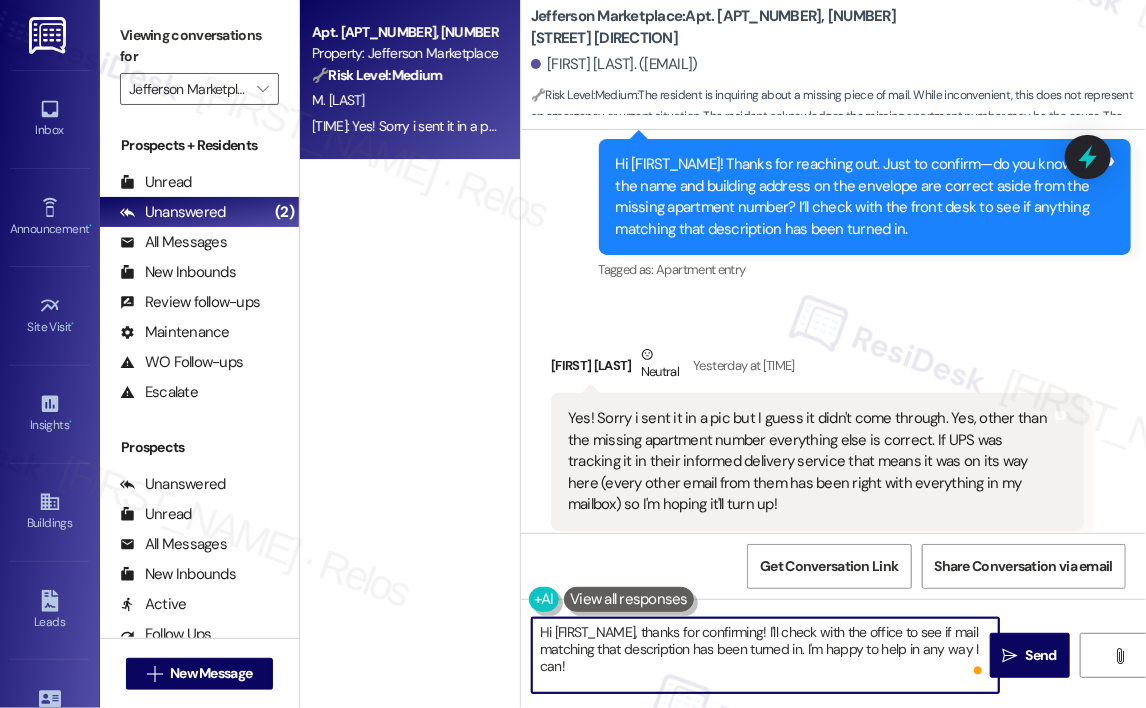 click on "Hi {{first_name}}, thanks for confirming! I'll check with the office to see if mail matching that description has been turned in. I'm happy to help in any way I can!" at bounding box center (765, 655) 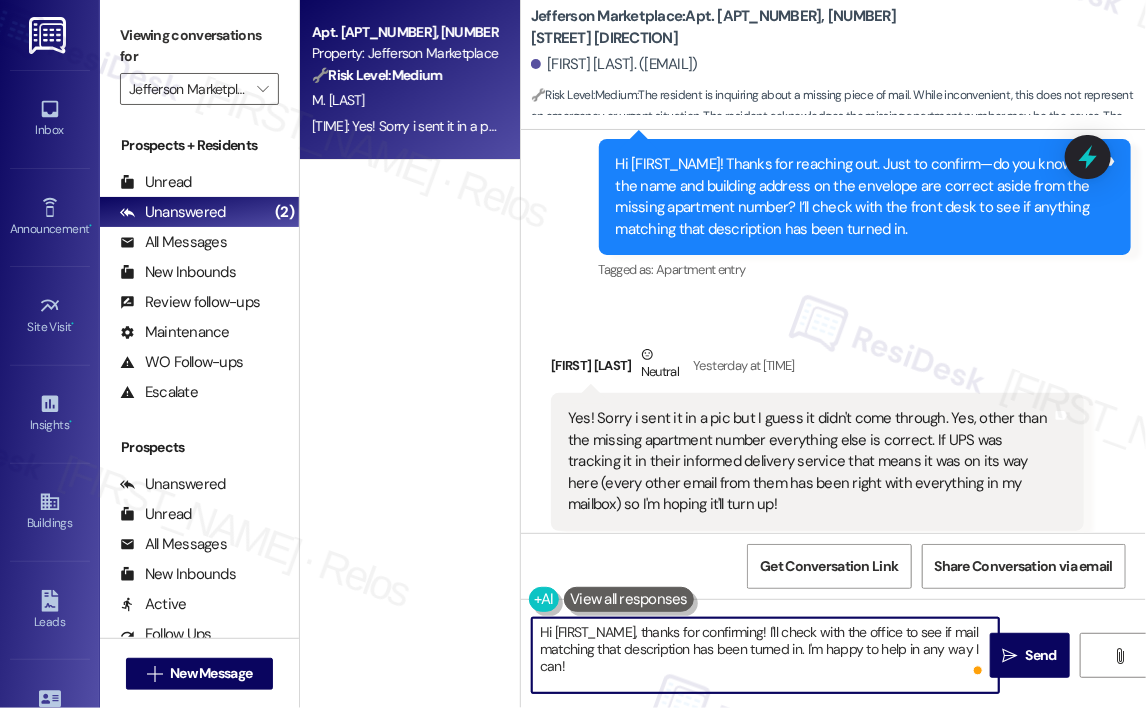 click on "Hi {{first_name}}, thanks for confirming! I'll check with the office to see if mail matching that description has been turned in. I'm happy to help in any way I can!" at bounding box center (765, 655) 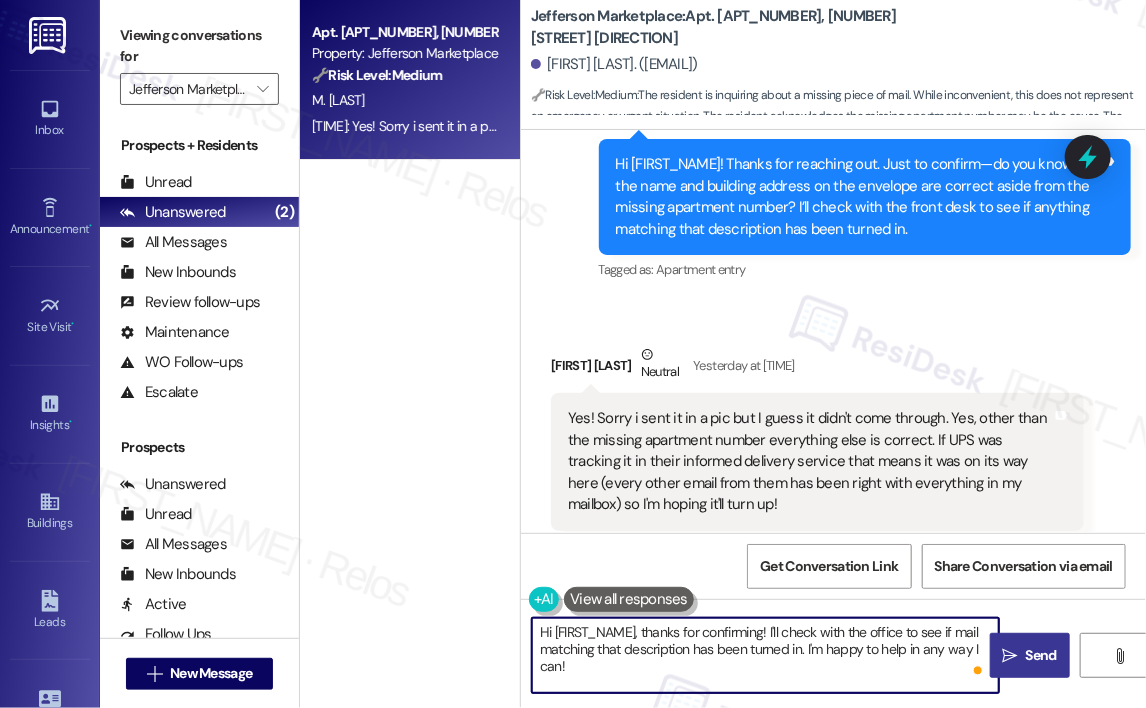 type on "Hi {{first_name}}, thanks for confirming! I'll check with the office to see if mail matching that description has been turned in. I'm happy to help in any way I can!" 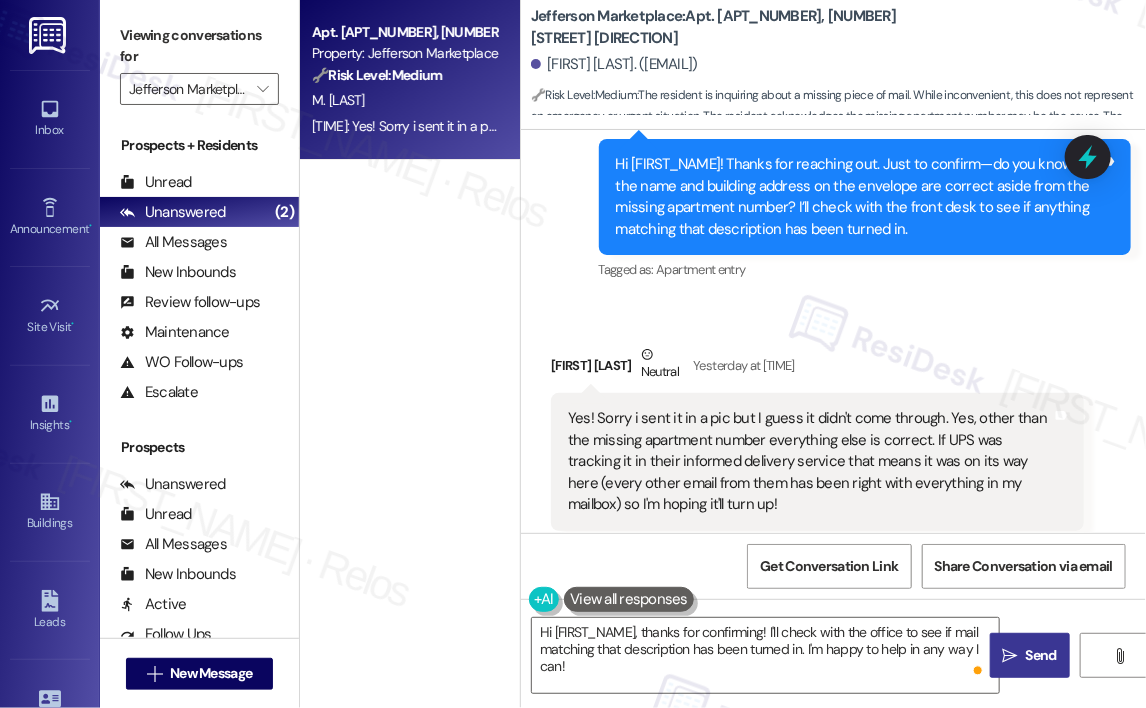 click on "Send" at bounding box center [1041, 655] 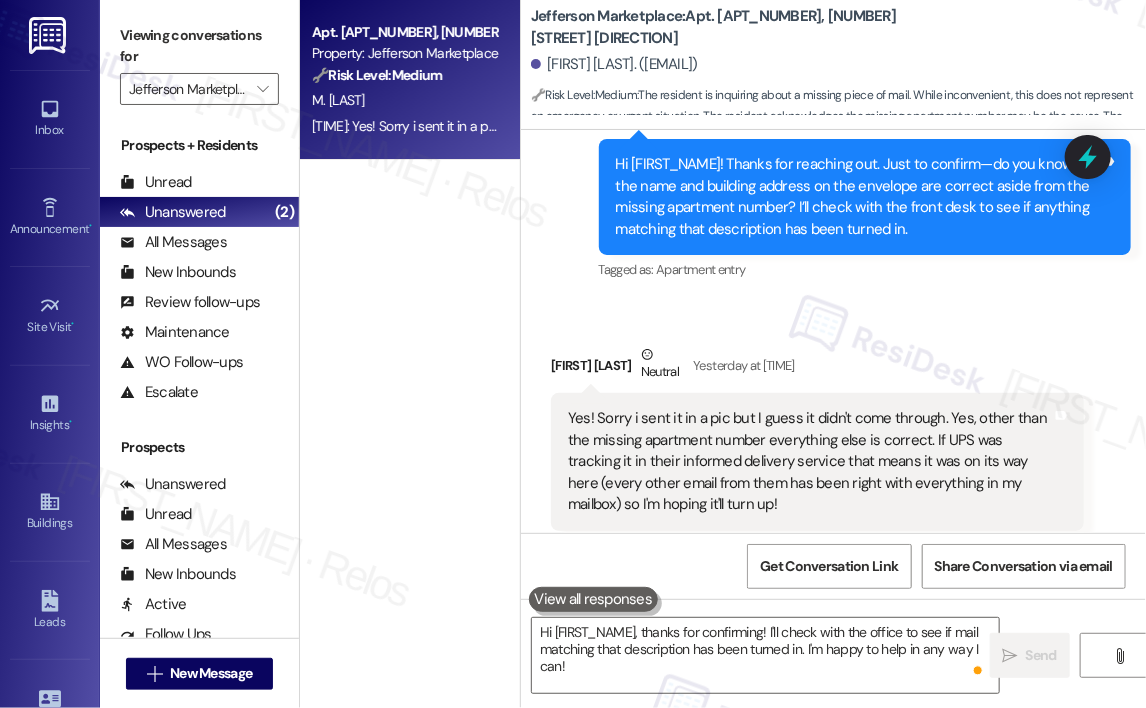 type 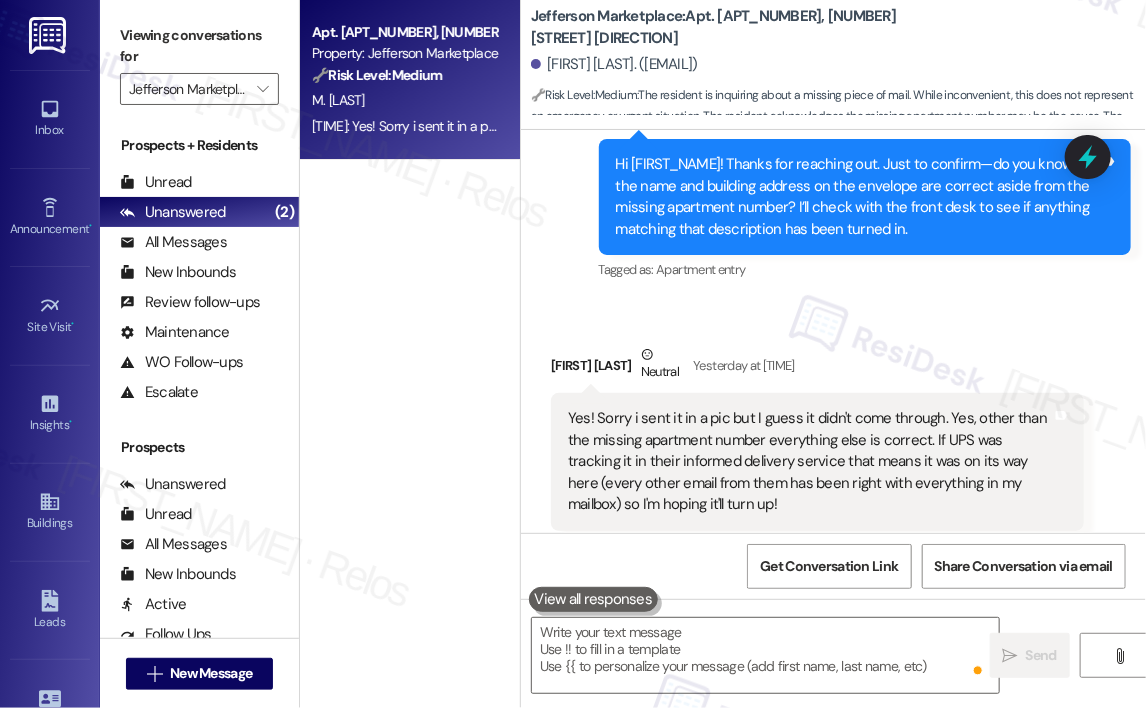 scroll, scrollTop: 8495, scrollLeft: 0, axis: vertical 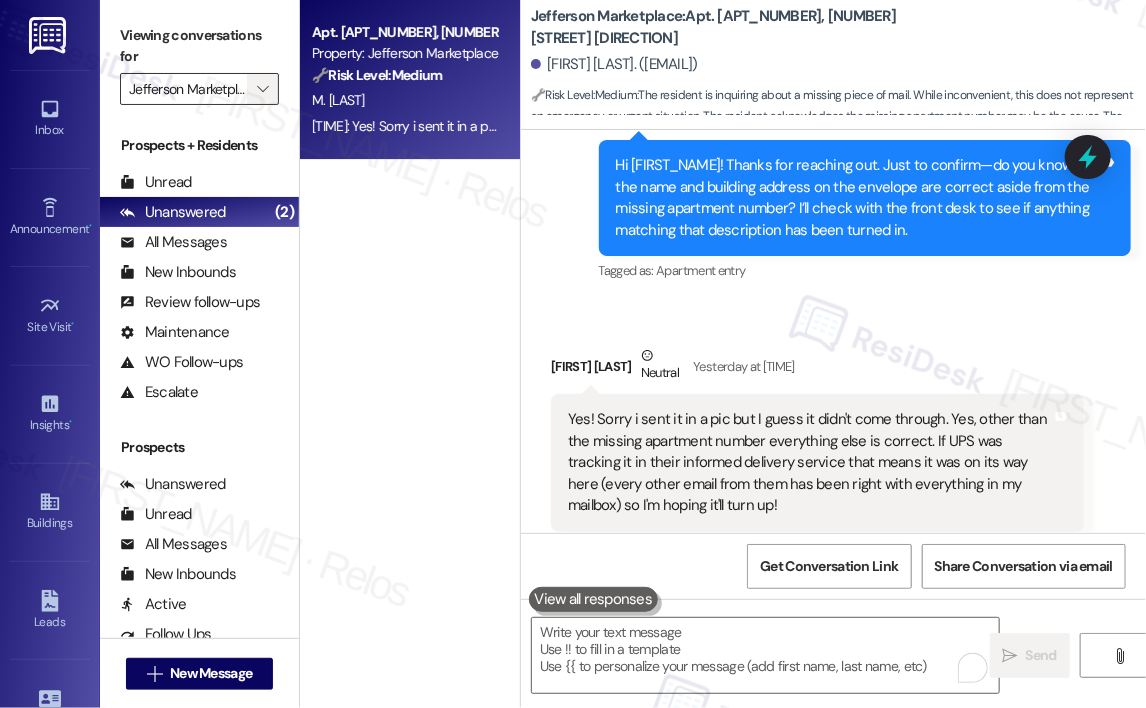 click on "" at bounding box center (262, 89) 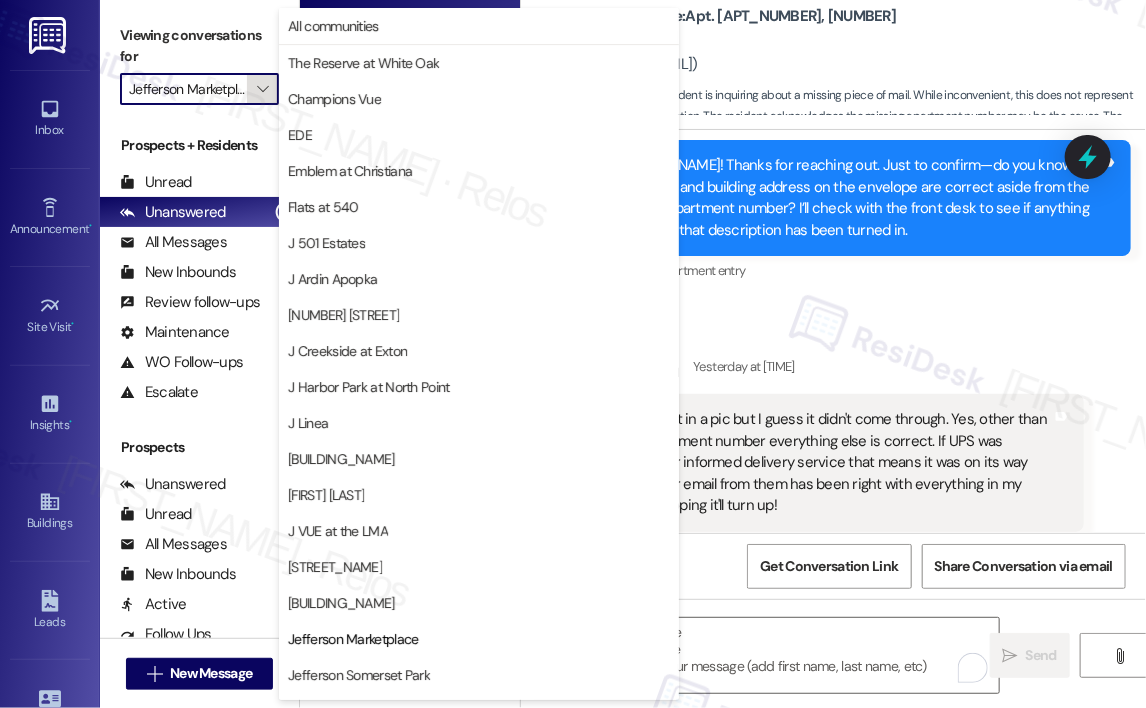 scroll, scrollTop: 0, scrollLeft: 11, axis: horizontal 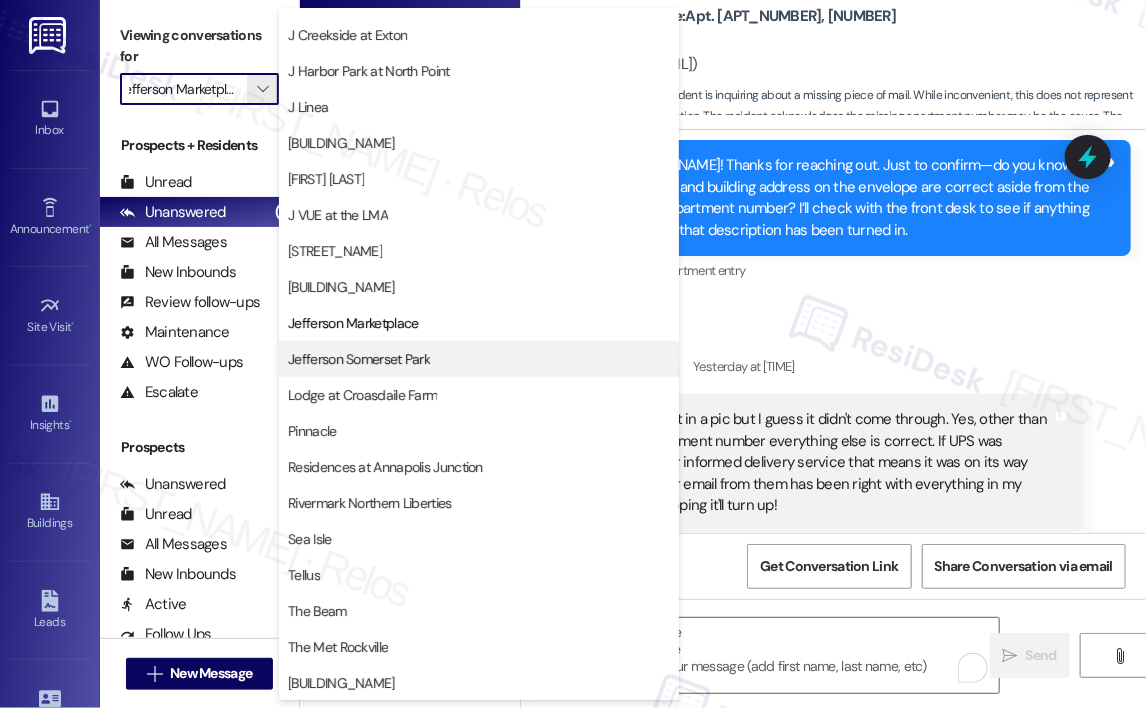 click on "Jefferson Somerset Park" at bounding box center (359, 359) 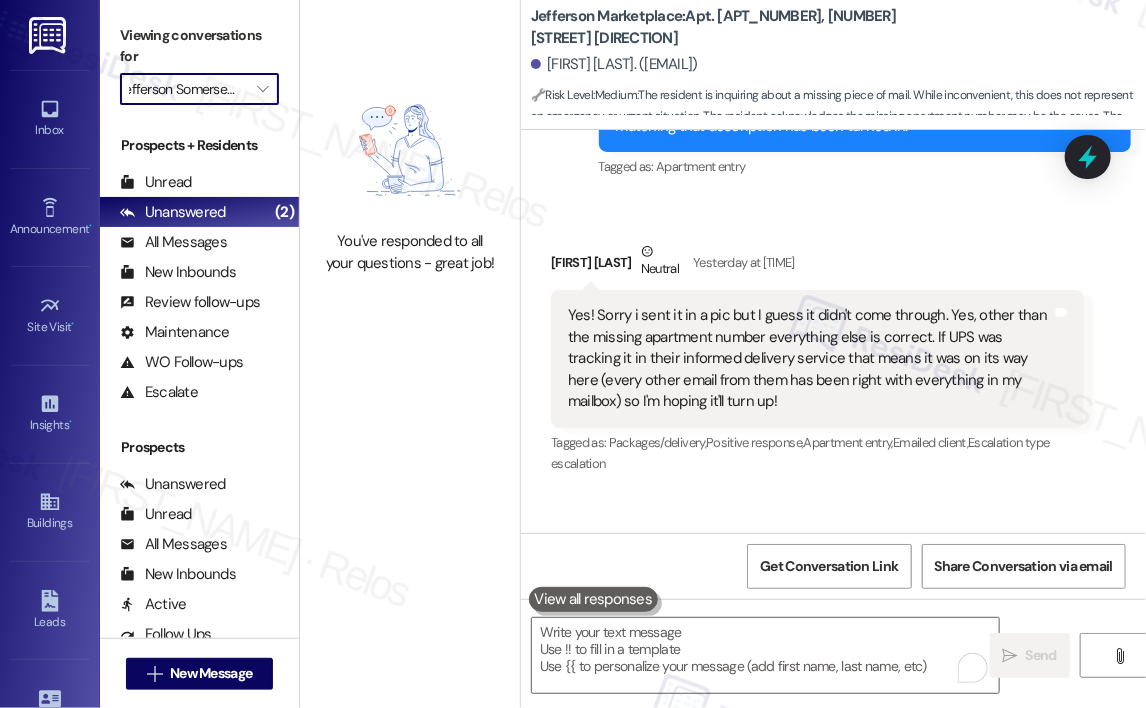 scroll, scrollTop: 8678, scrollLeft: 0, axis: vertical 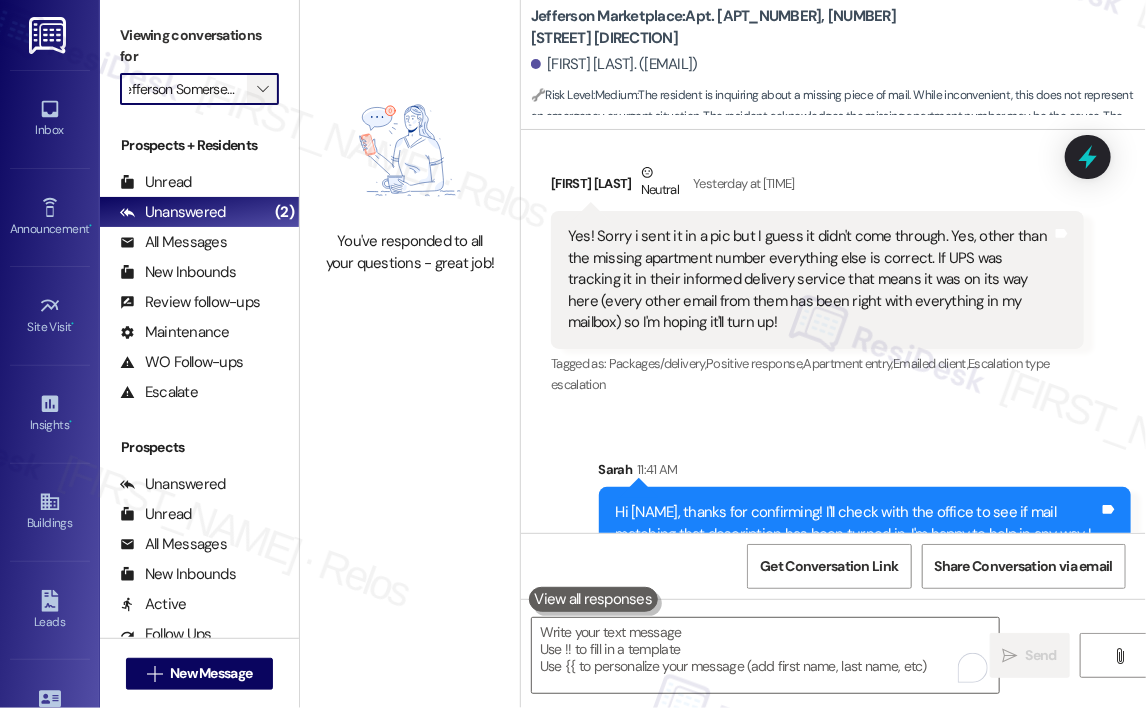click on "" at bounding box center (262, 89) 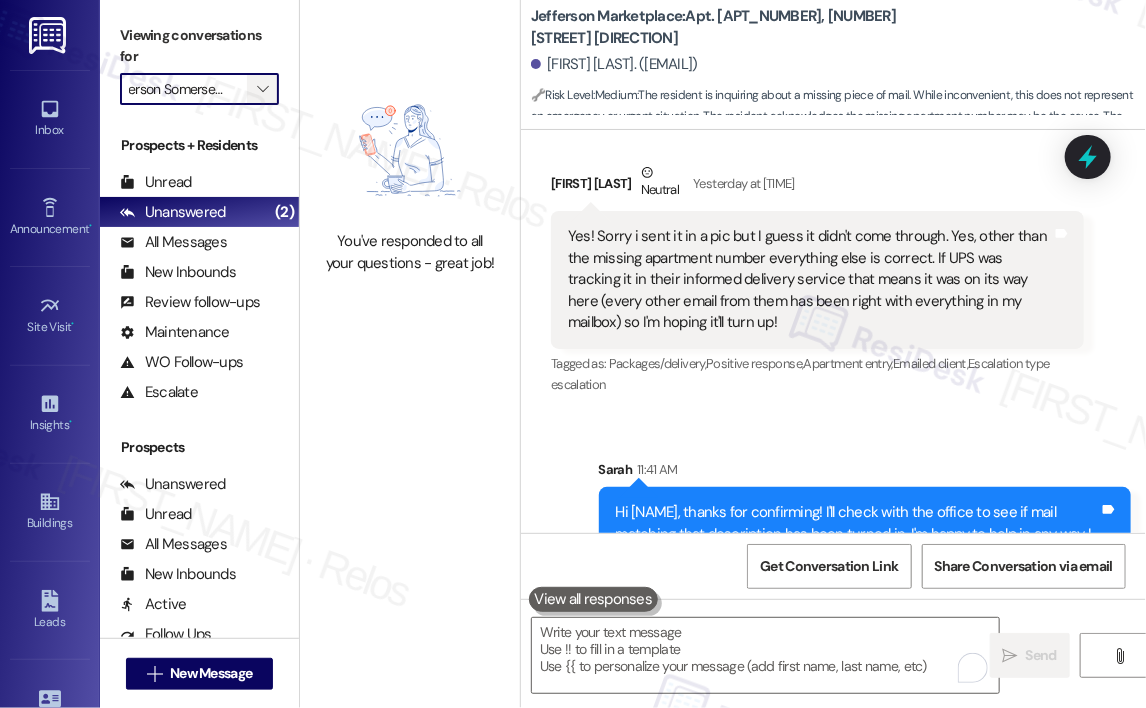 scroll, scrollTop: 0, scrollLeft: 23, axis: horizontal 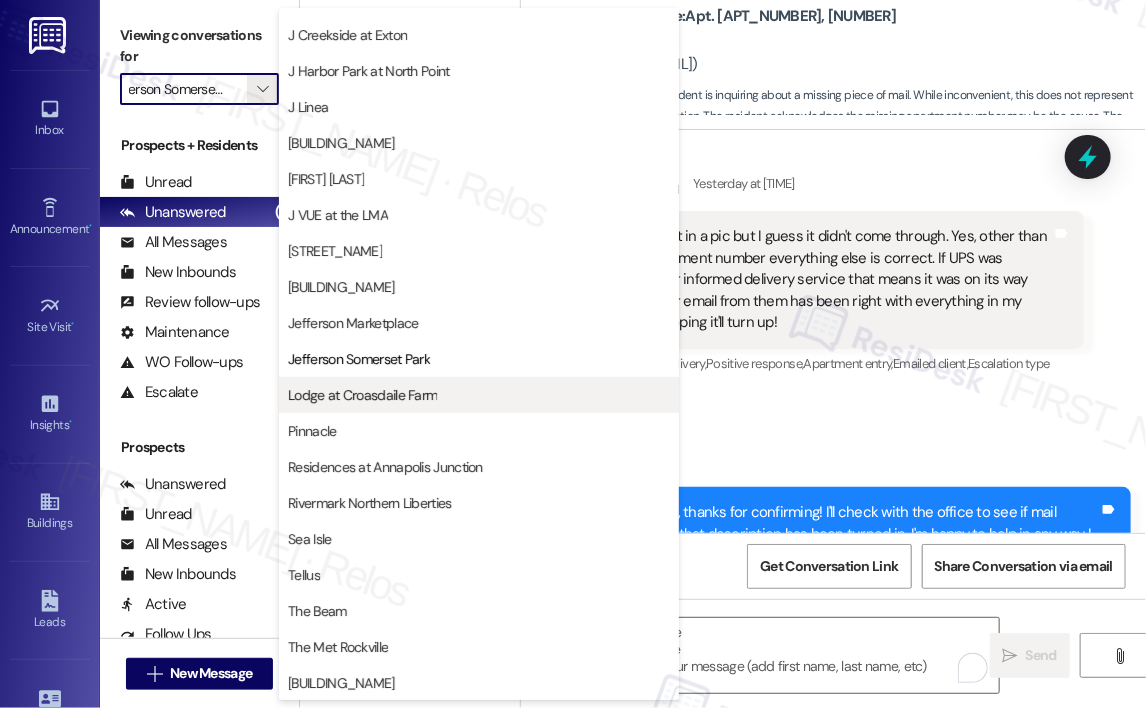 click on "Lodge at Croasdaile Farm" at bounding box center (362, 395) 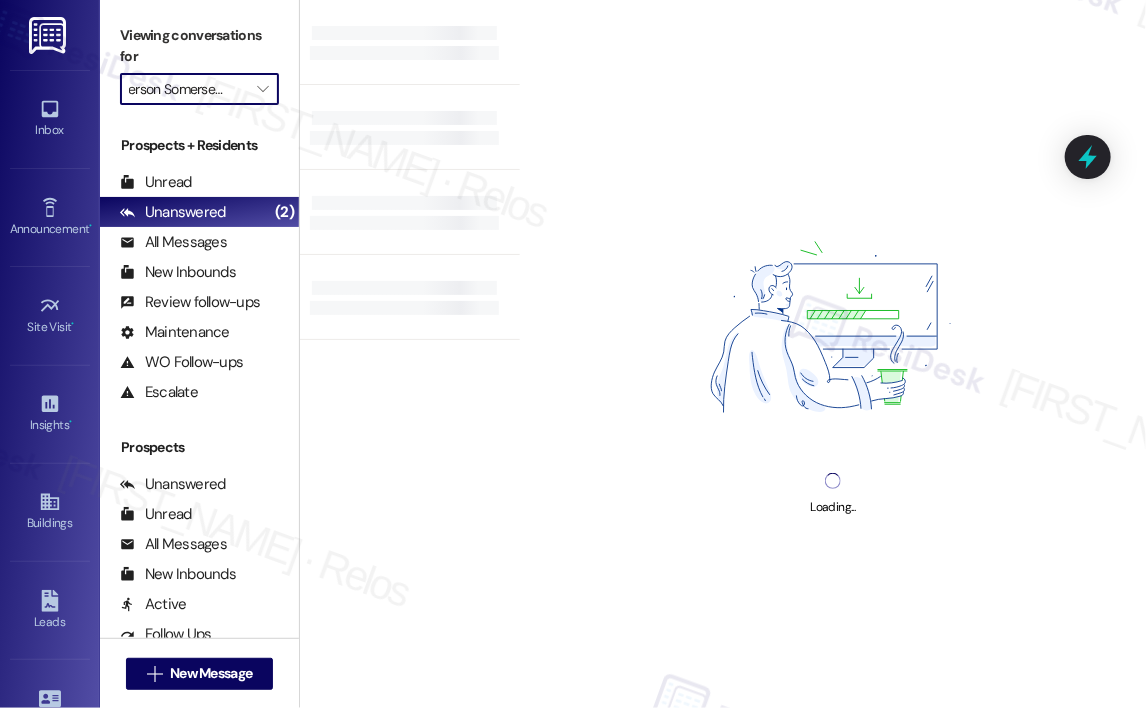 type on "Lodge at Croasdaile Farm" 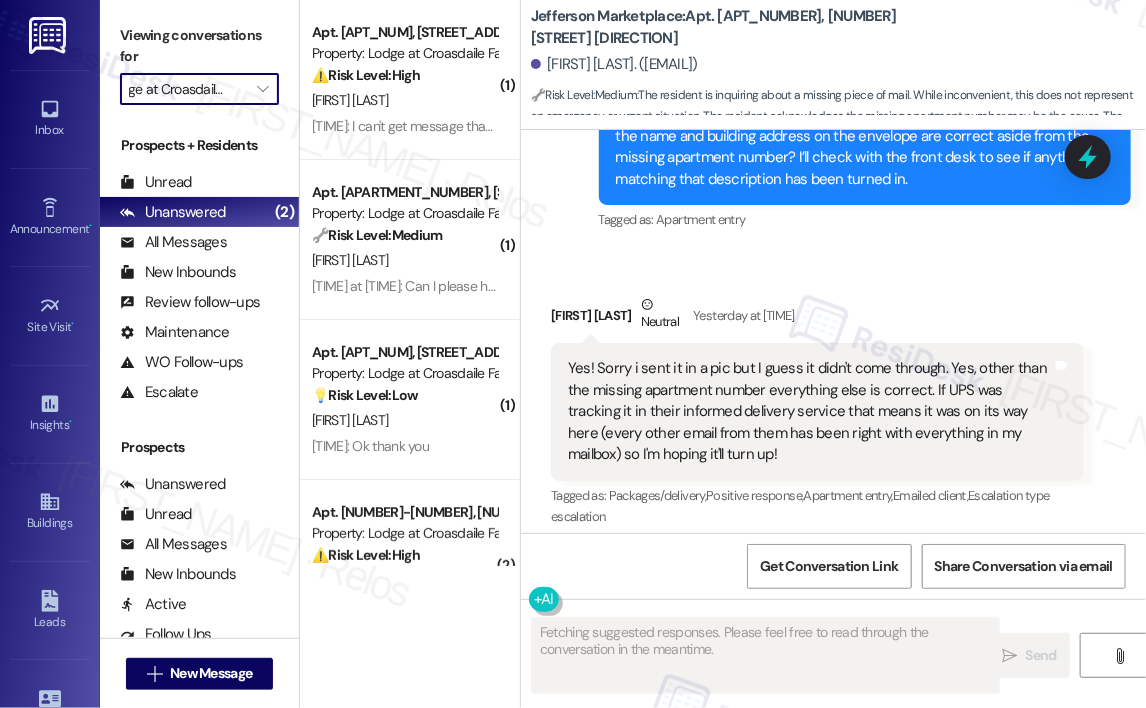 scroll, scrollTop: 8495, scrollLeft: 0, axis: vertical 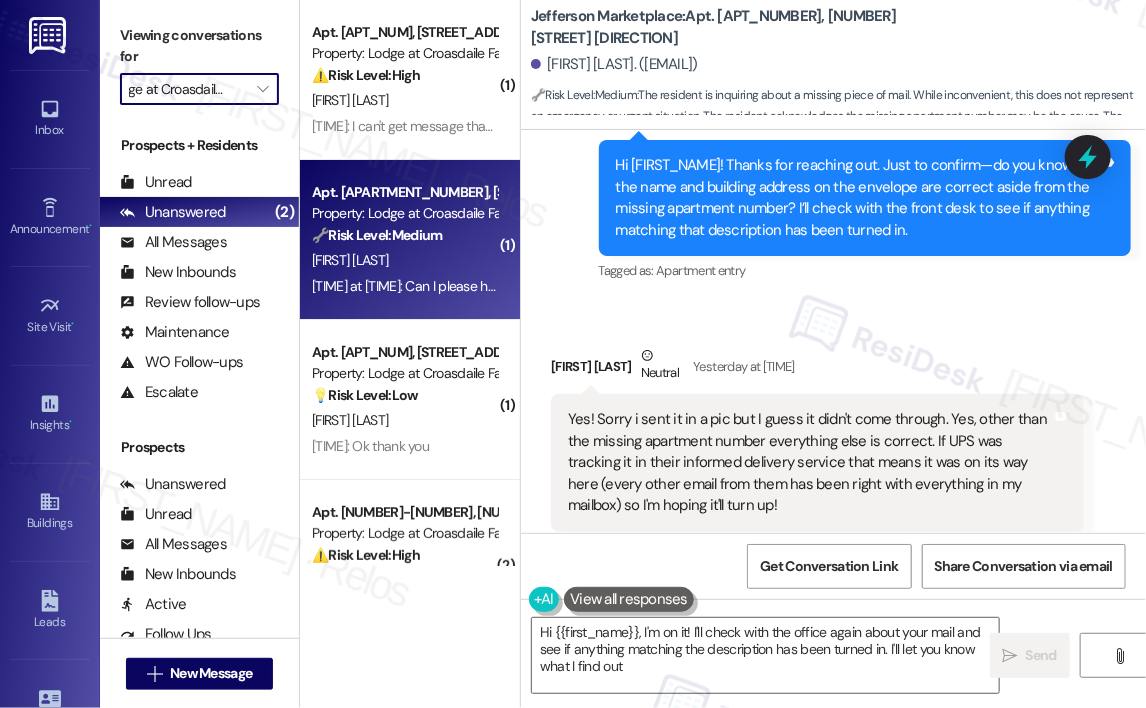 type on "Hi {{first_name}}, I'm on it! I'll check with the office again about your mail and see if anything matching the description has been turned in. I'll let you know what I find out!" 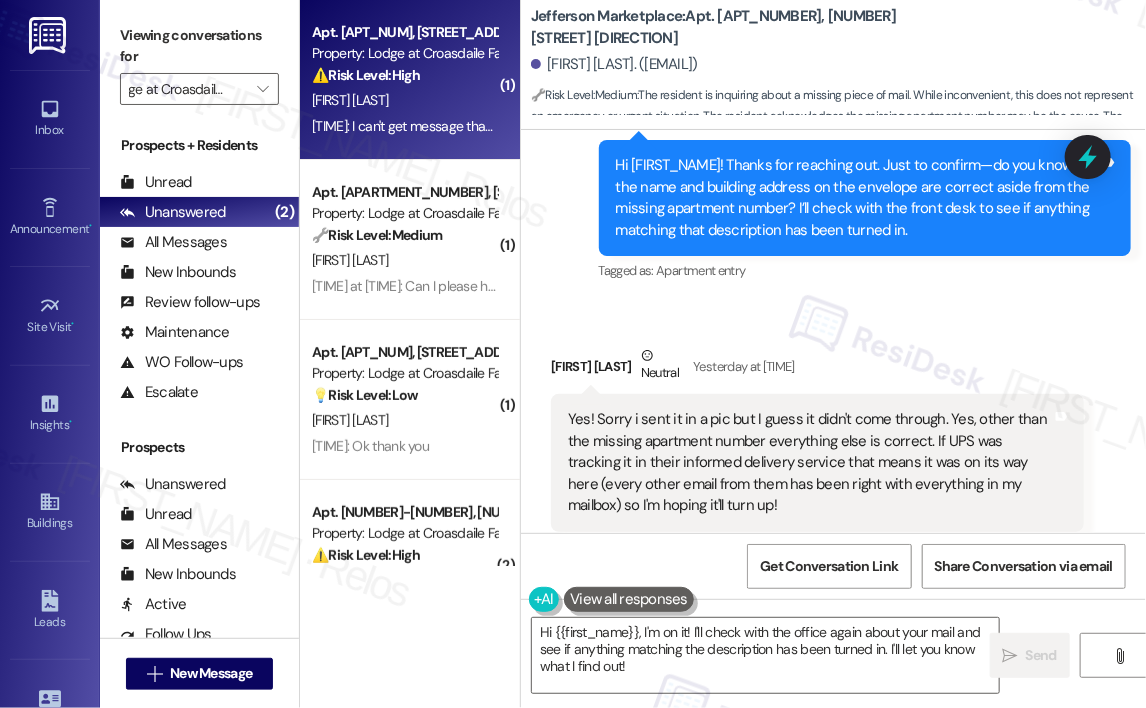 click on "10:18 AM: I can't get message that gives me amt that I  owe for rent.  Could someone pls send to me via text.  Thanks. Debbie 10:18 AM: I can't get message that gives me amt that I  owe for rent.  Could someone pls send to me via text.  Thanks. Debbie" at bounding box center [404, 126] 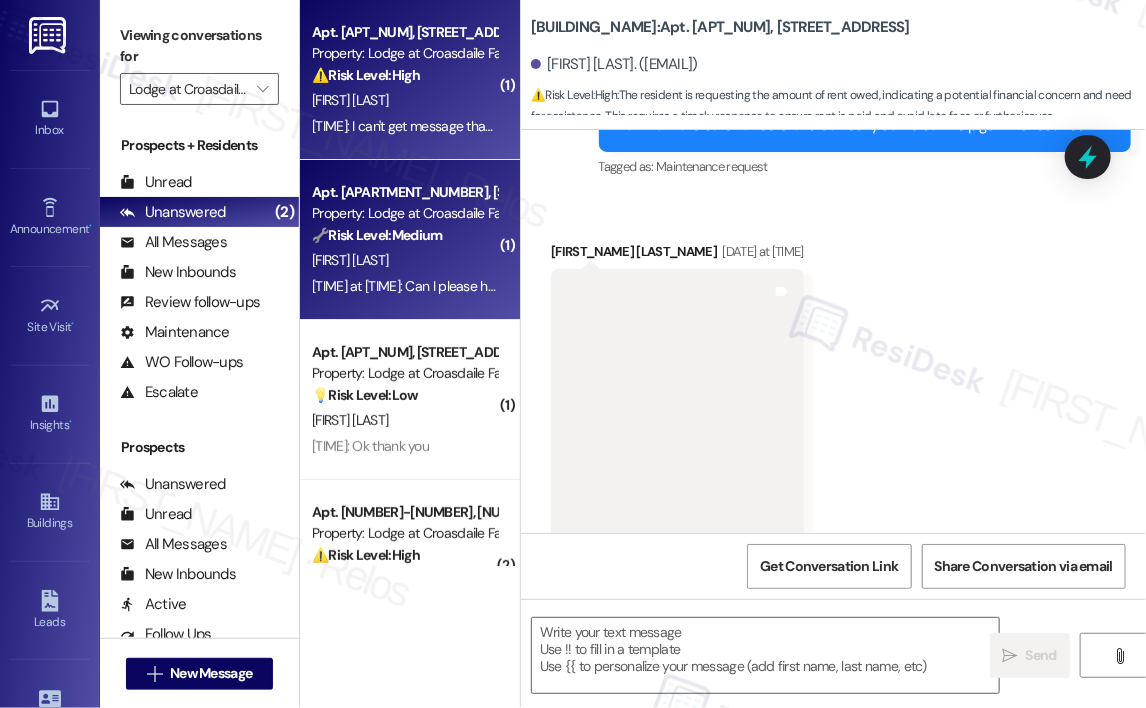 type on "Fetching suggested responses. Please feel free to read through the conversation in the meantime." 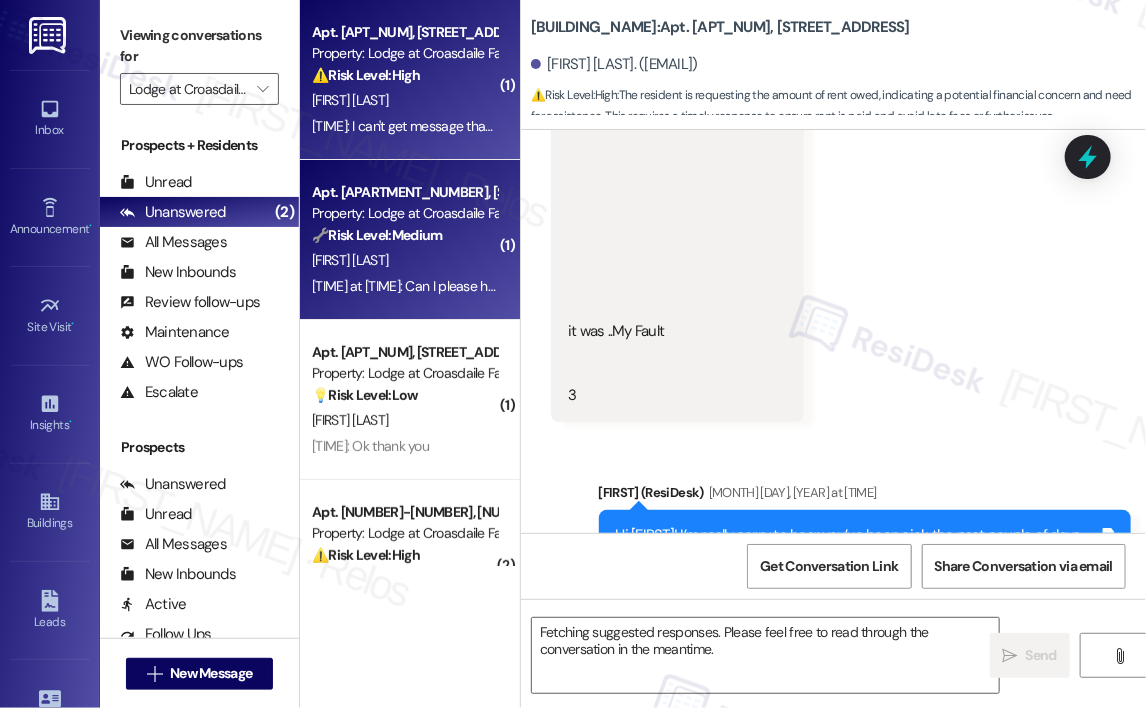 click on "🔧  Risk Level:  Medium The resident is requesting trash and recycling guidelines after reporting boxes left at their door. This is a non-urgent request for information related to community guidelines and waste disposal." at bounding box center (404, 235) 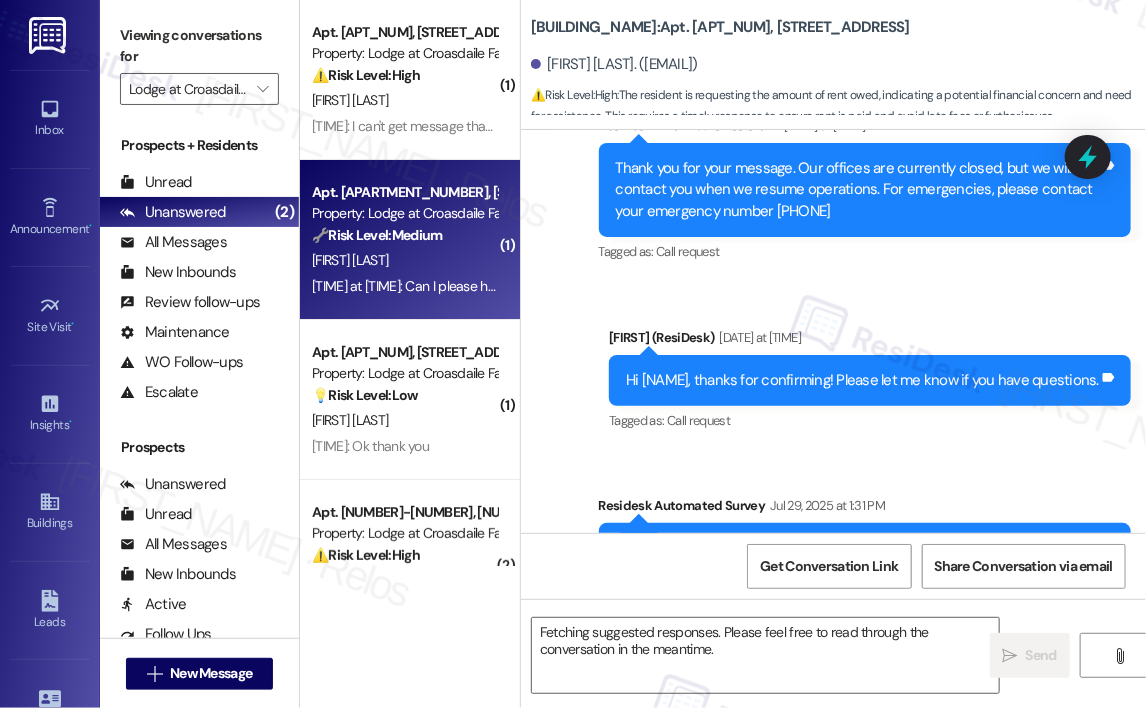 scroll, scrollTop: 7997, scrollLeft: 0, axis: vertical 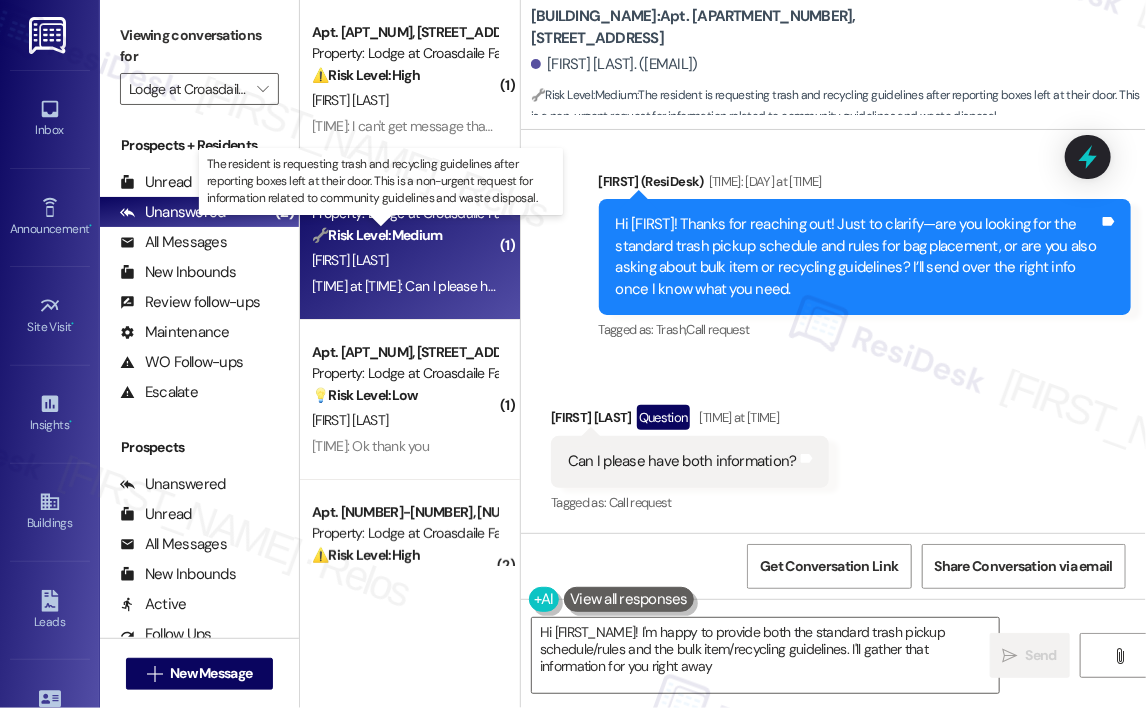 type on "Hi {{first_name}}! I'm happy to provide both the standard trash pickup schedule/rules and the bulk item/recycling guidelines. I'll gather that information for you right away!" 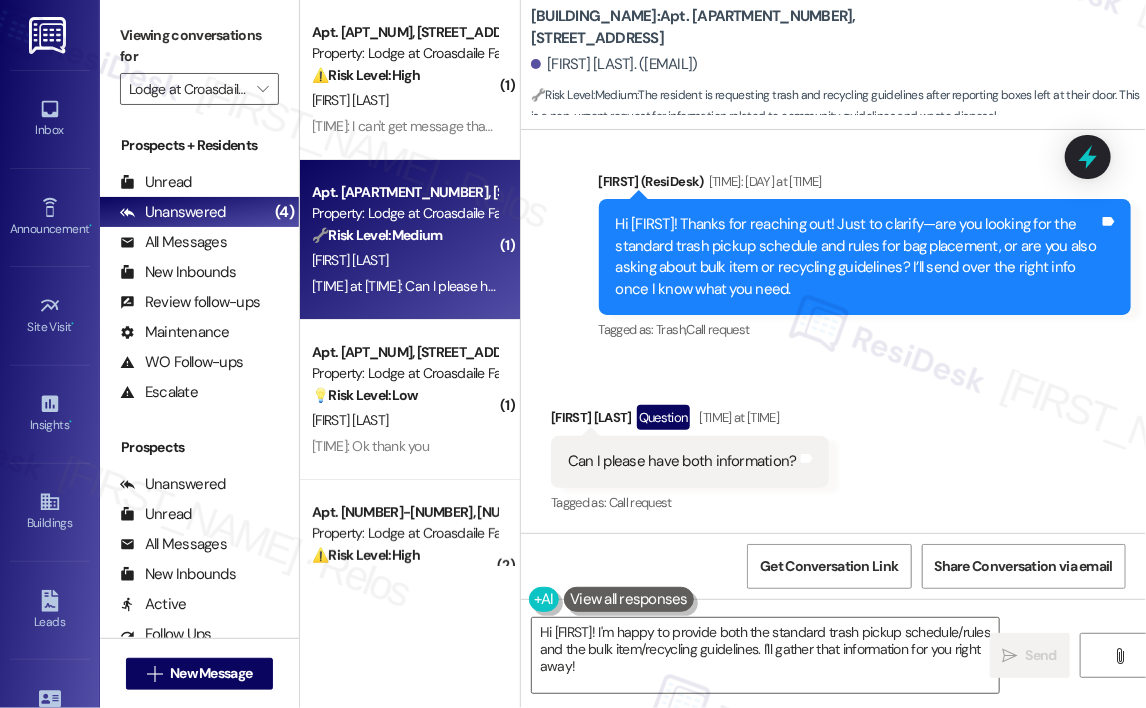 click on "Received via SMS Elizabeth Aselebe Question Yesterday at 7:11 PM Can I please have both information? Tags and notes Tagged as:   Call request Click to highlight conversations about Call request" at bounding box center (833, 446) 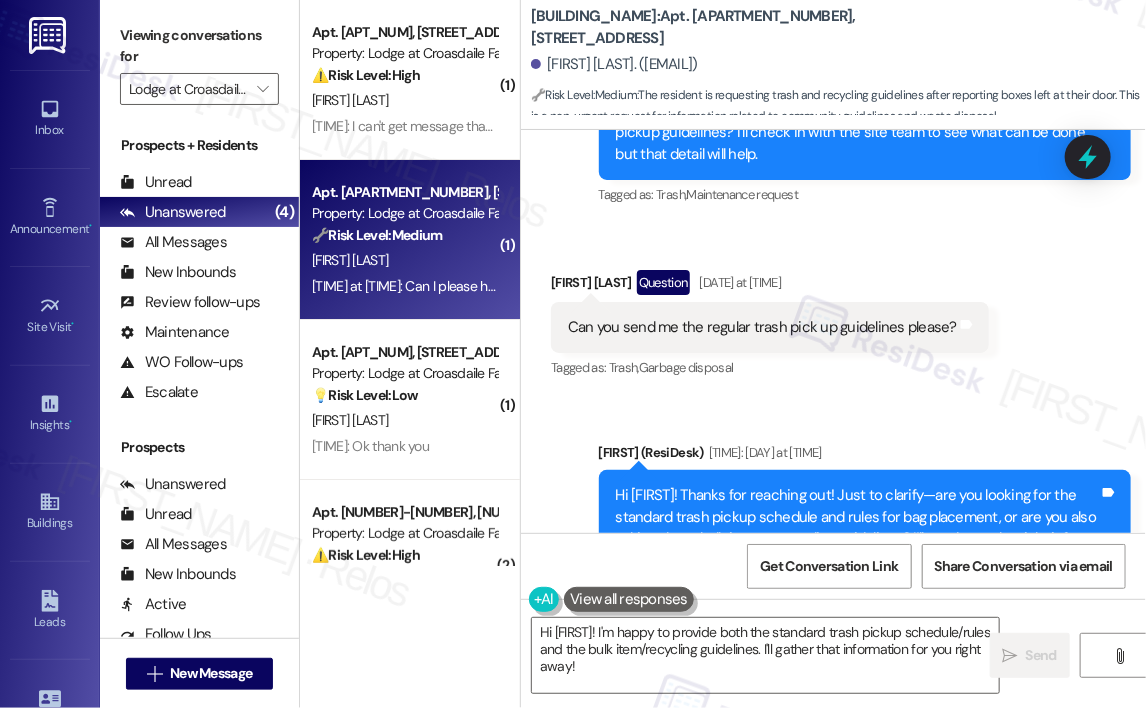 scroll, scrollTop: 5091, scrollLeft: 0, axis: vertical 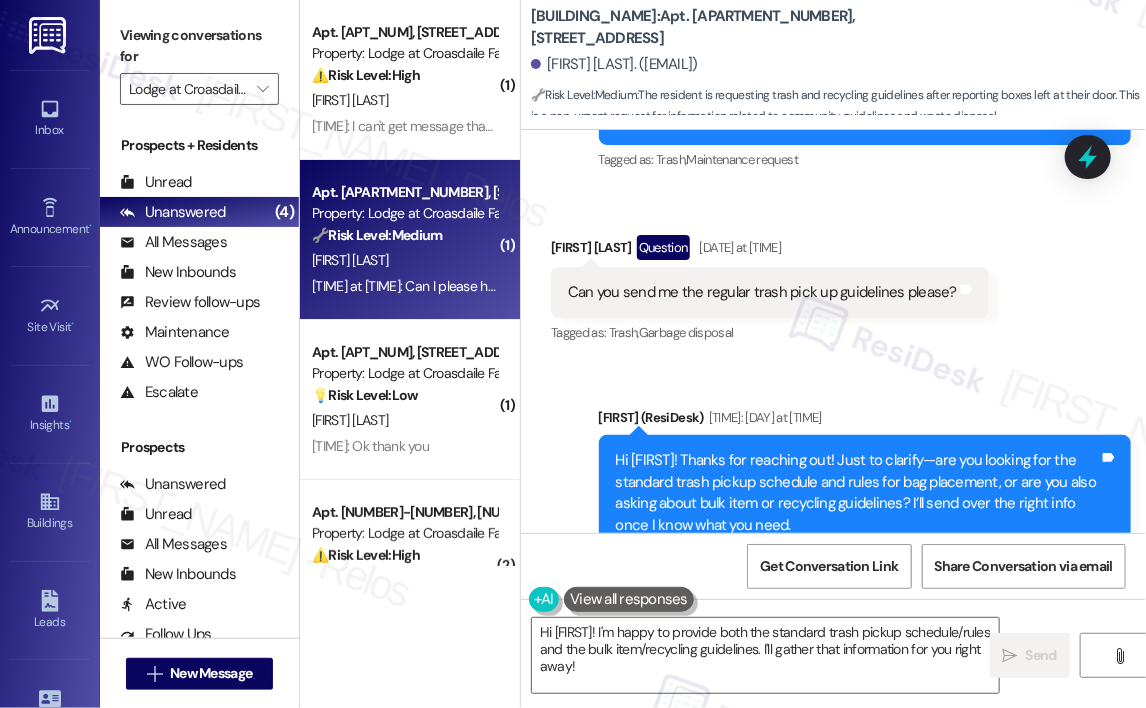 click on "Can you send me the regular trash pick up guidelines please?" at bounding box center [762, 292] 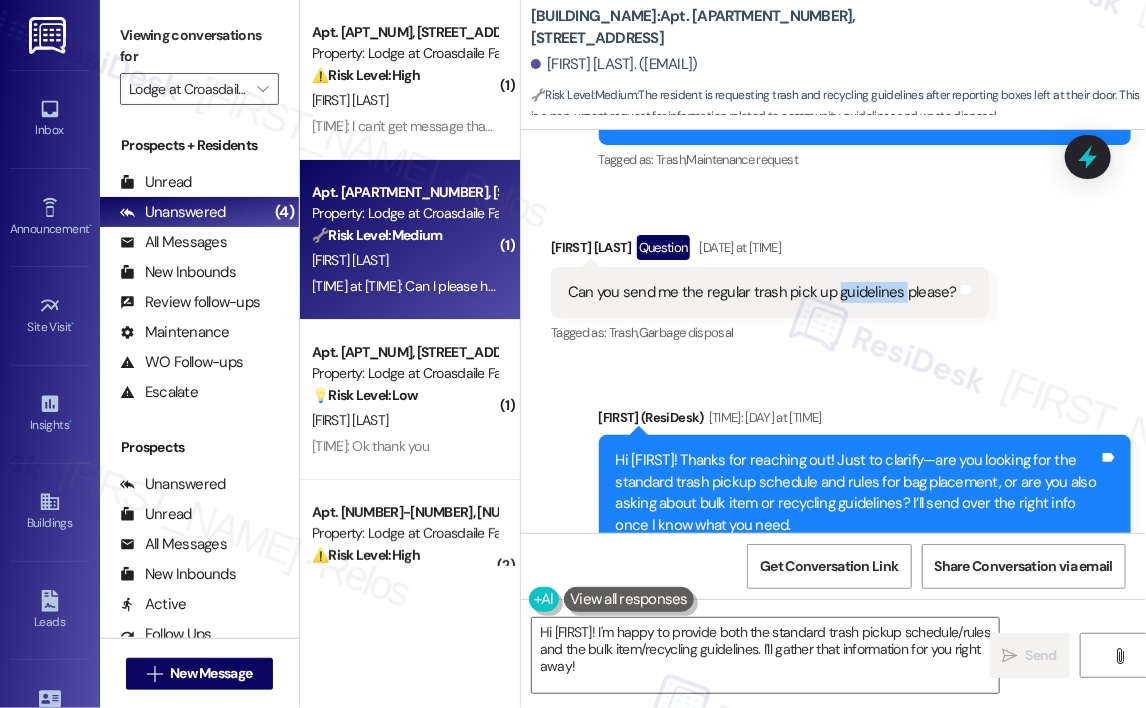 click on "Can you send me the regular trash pick up guidelines please?" at bounding box center (762, 292) 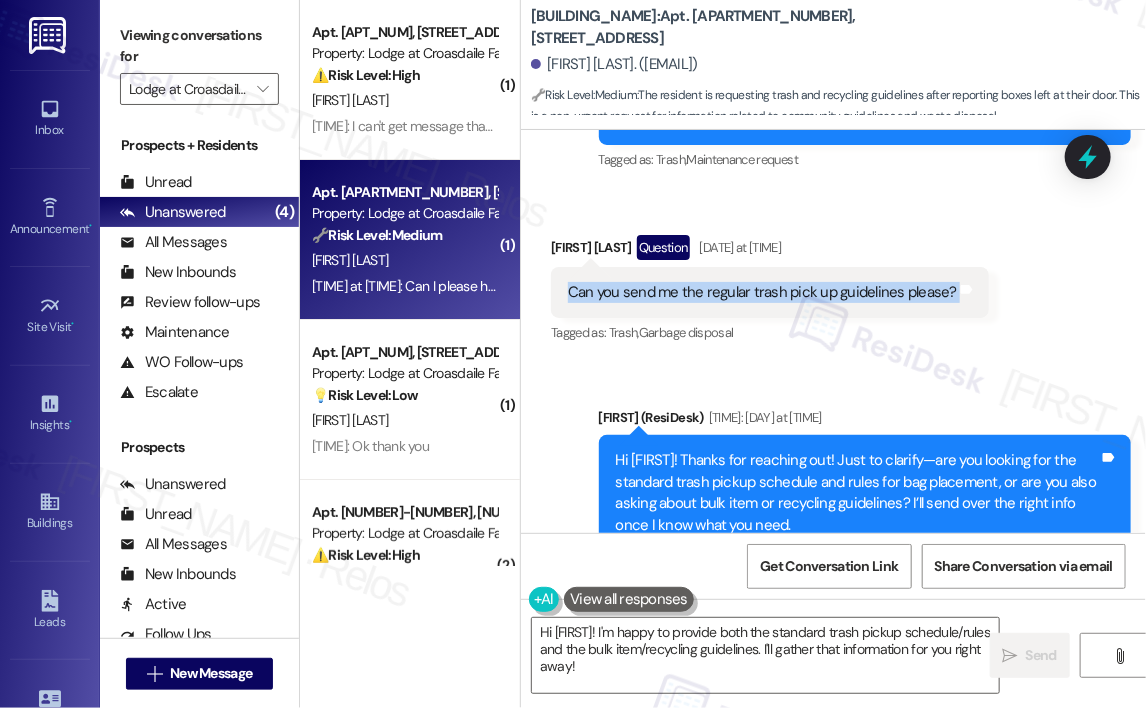 click on "Can you send me the regular trash pick up guidelines please?" at bounding box center (762, 292) 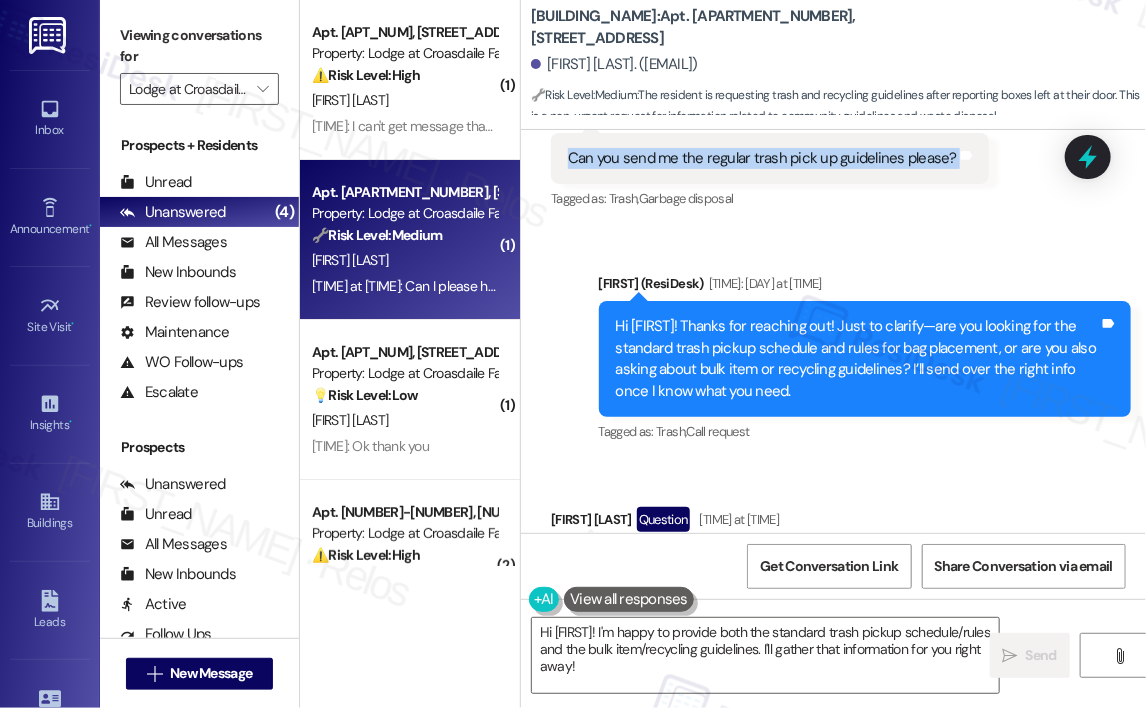 scroll, scrollTop: 5391, scrollLeft: 0, axis: vertical 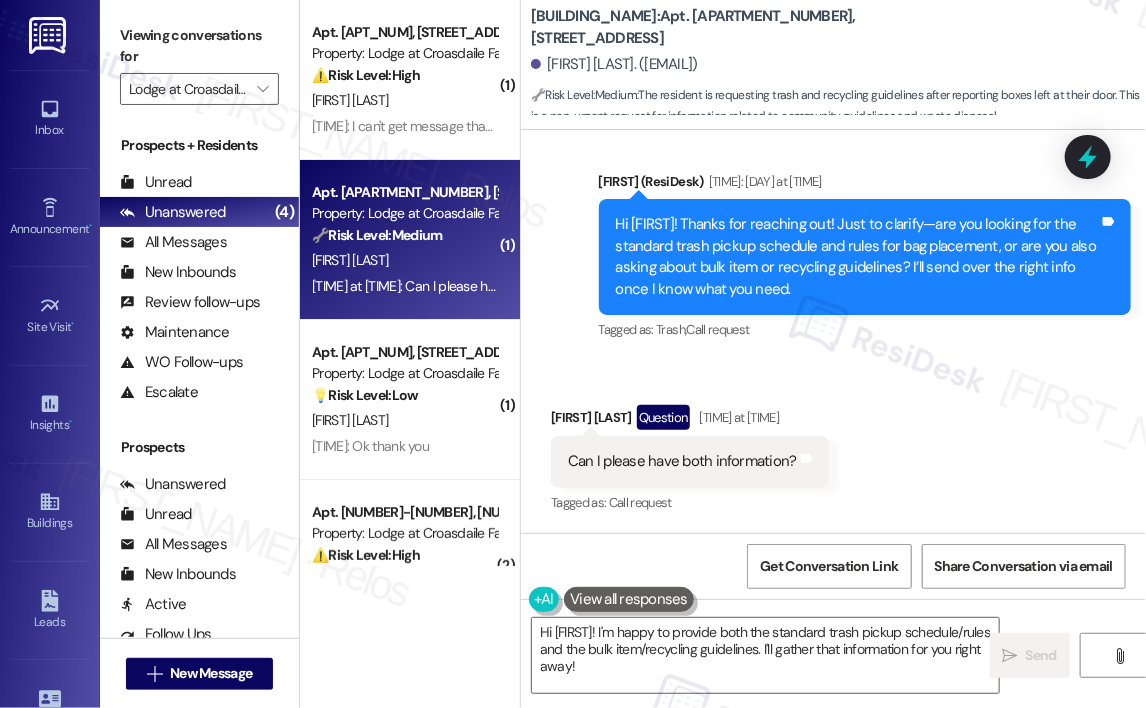 click on "Received via SMS Elizabeth Aselebe Question Yesterday at 7:11 PM Can I please have both information? Tags and notes Tagged as:   Call request Click to highlight conversations about Call request" at bounding box center [833, 446] 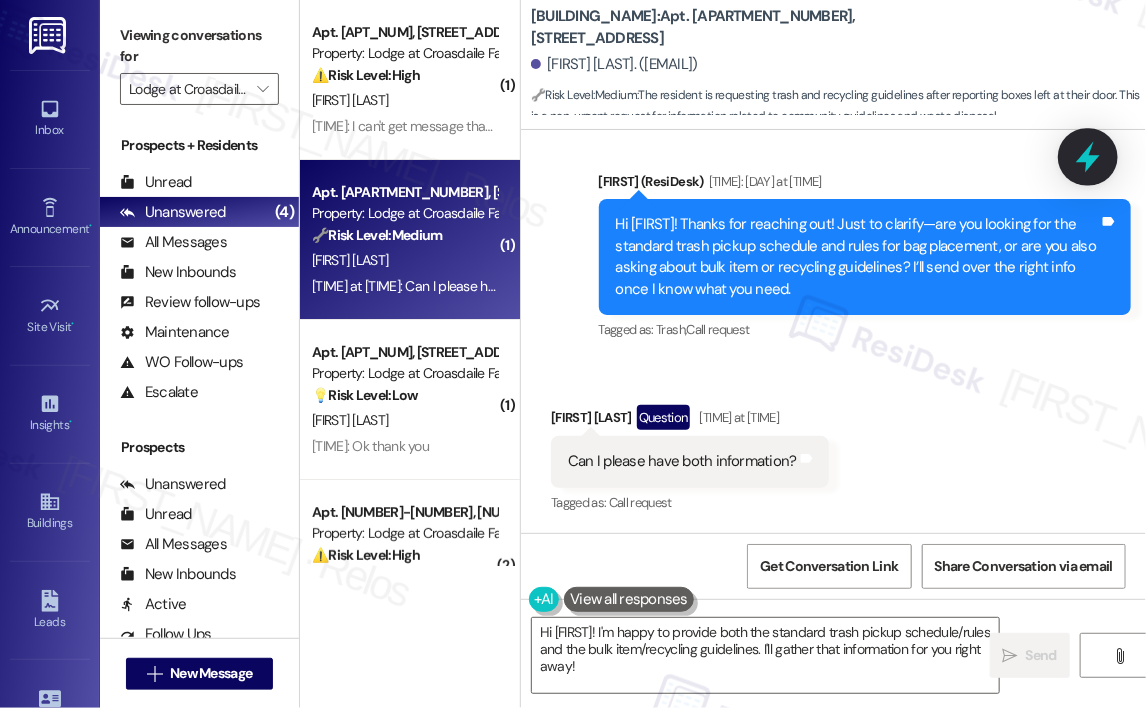 click 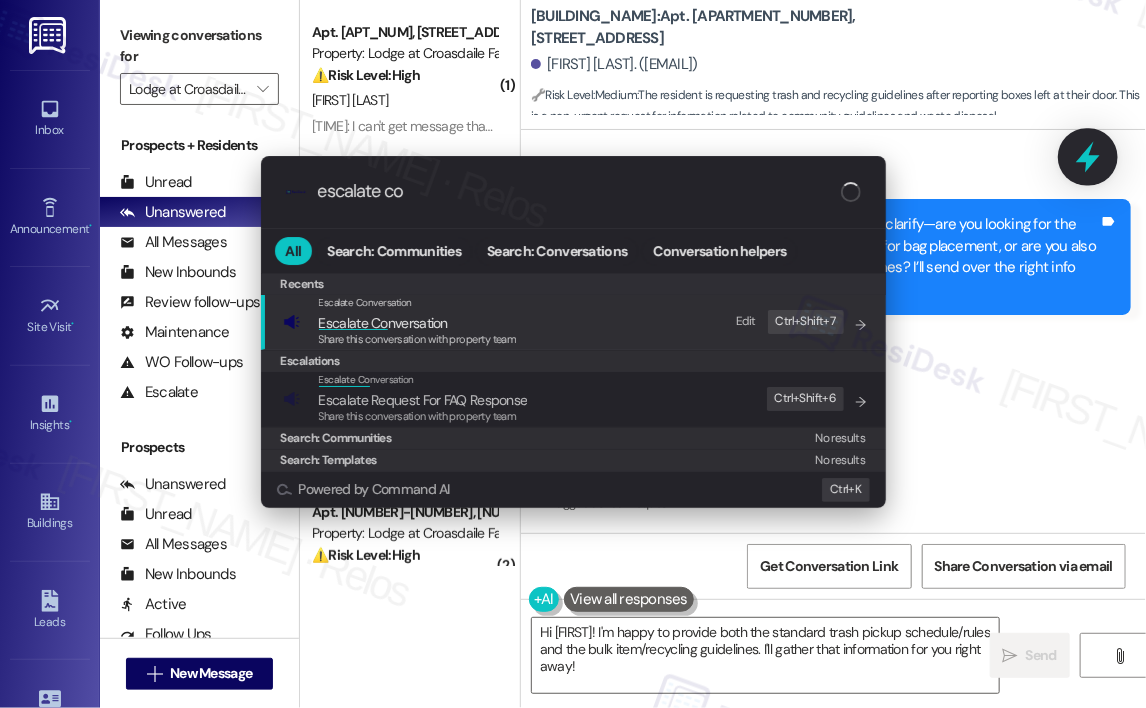 type on "escalate con" 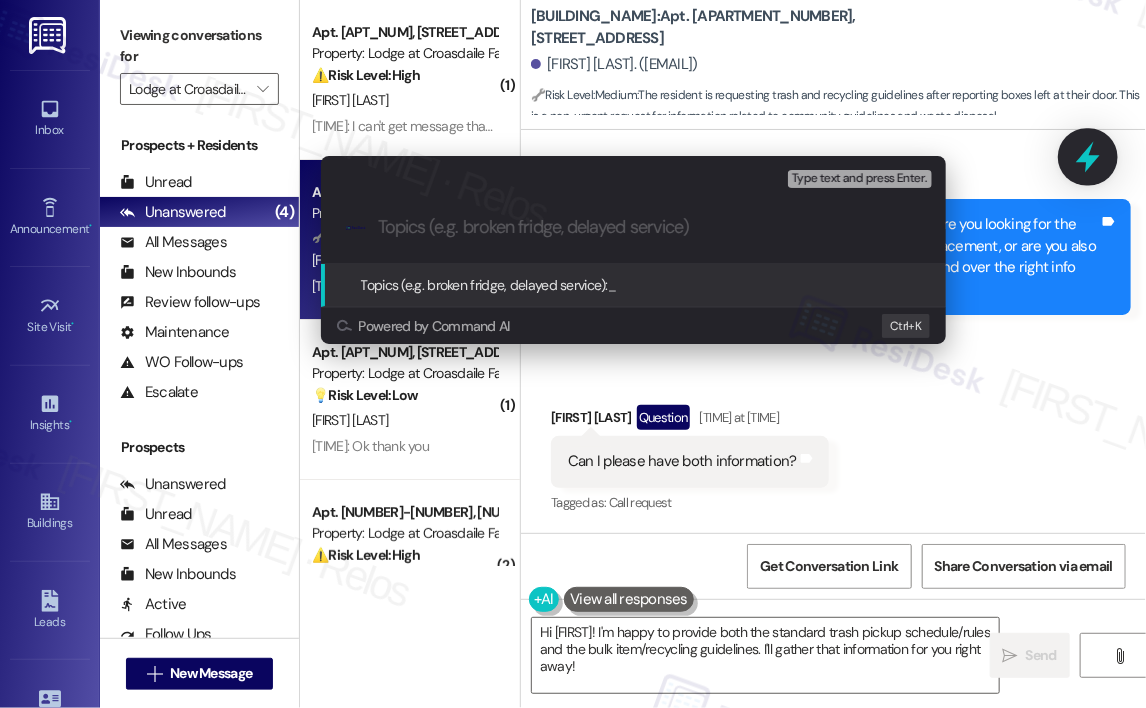 paste on "Request for Regular Trash Pick-Up Guidelines" 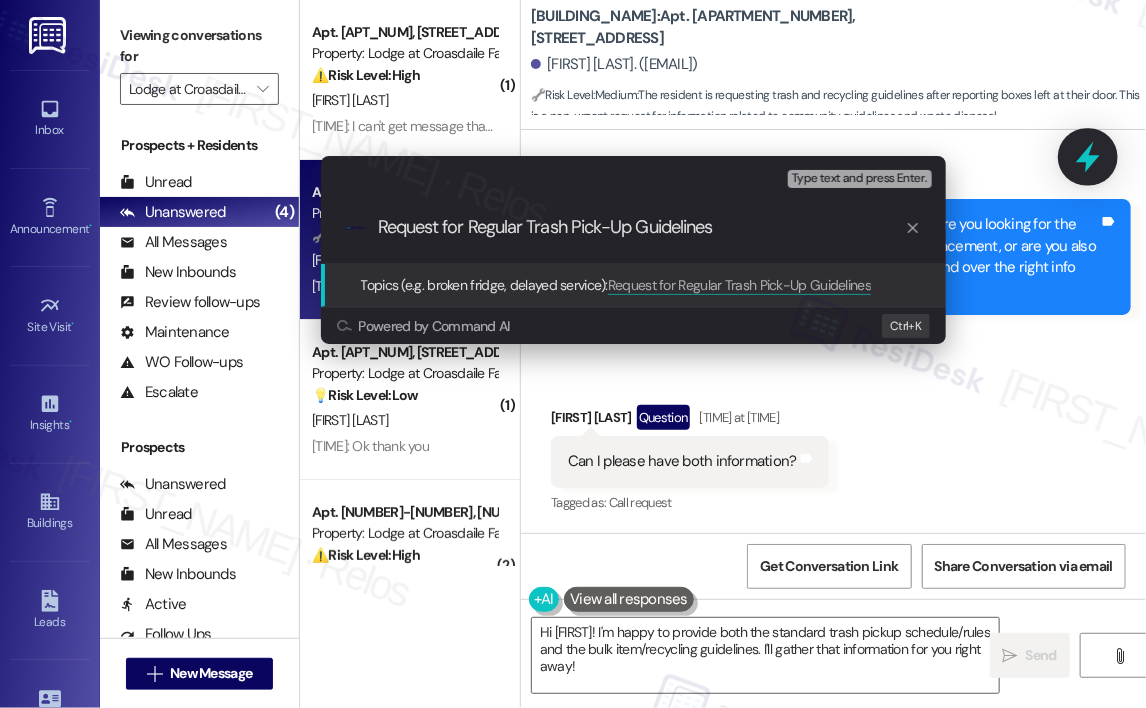 type 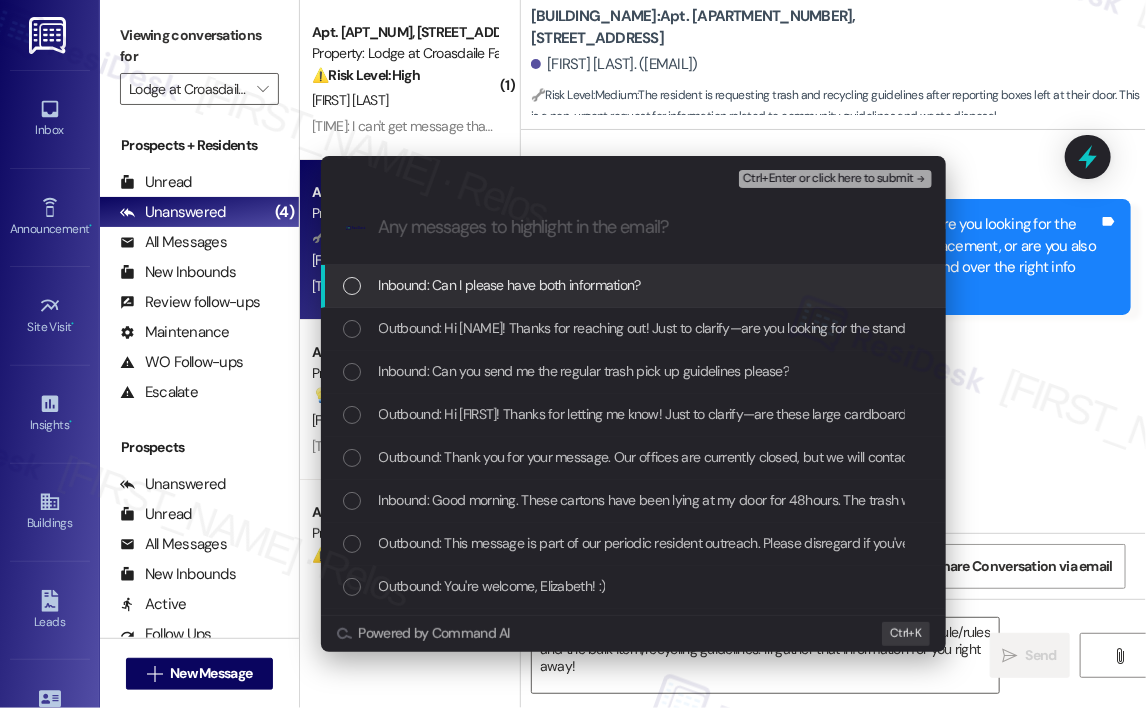 click on "Inbound: Can I please have both information?" at bounding box center [510, 285] 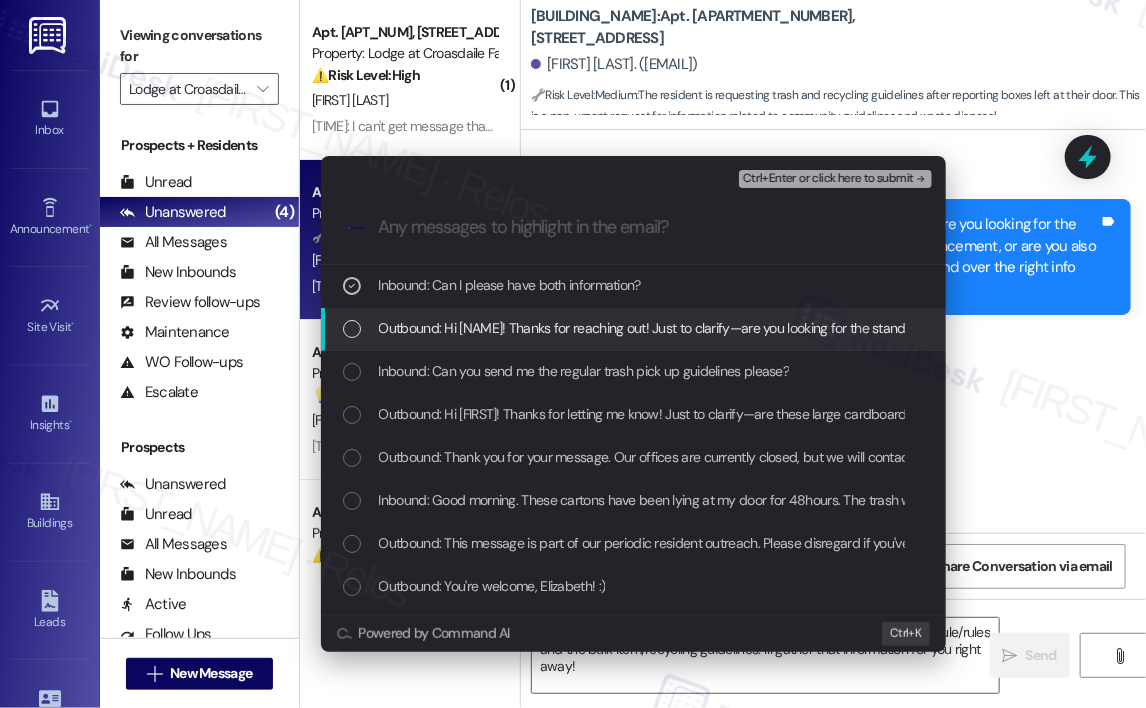 click on "Outbound: Hi Elizabeth! Thanks for reaching out! Just to clarify—are you looking for the standard trash pickup schedule and rules for bag placement, or are you also asking about bulk item or recycling guidelines? I’ll send over the right info once I know what you need." at bounding box center [1141, 328] 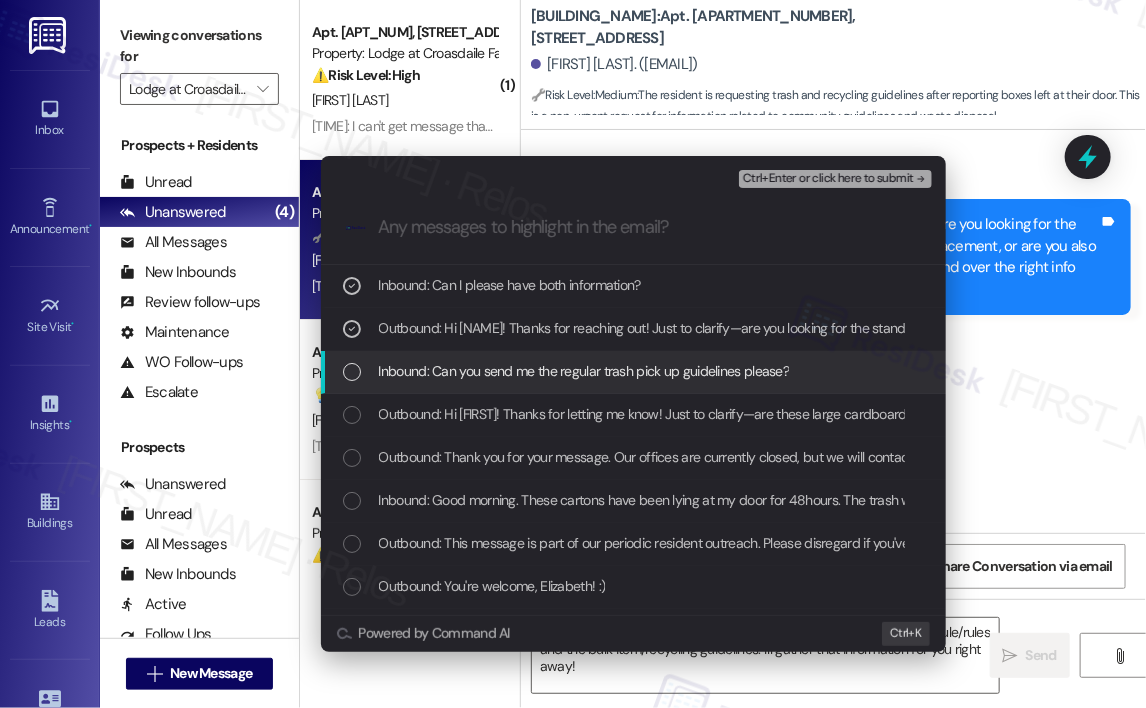 click on "Inbound: Can you send me the regular trash pick up guidelines please?" at bounding box center (584, 371) 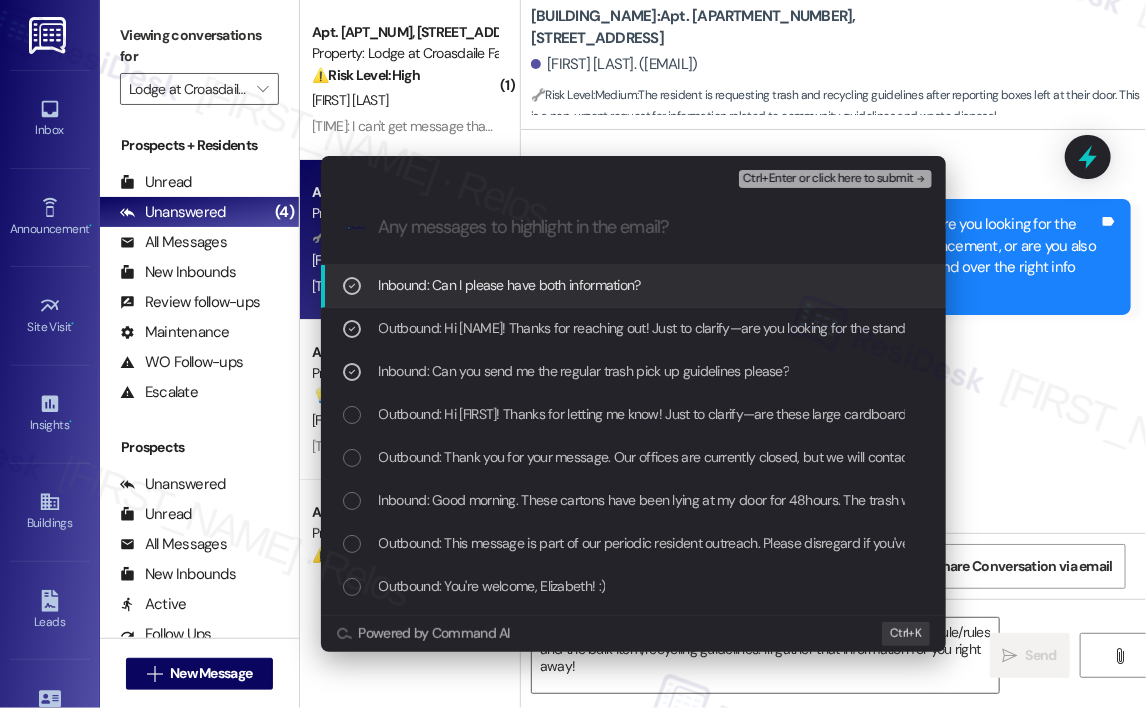 click on "Ctrl+Enter or click here to submit" at bounding box center (828, 179) 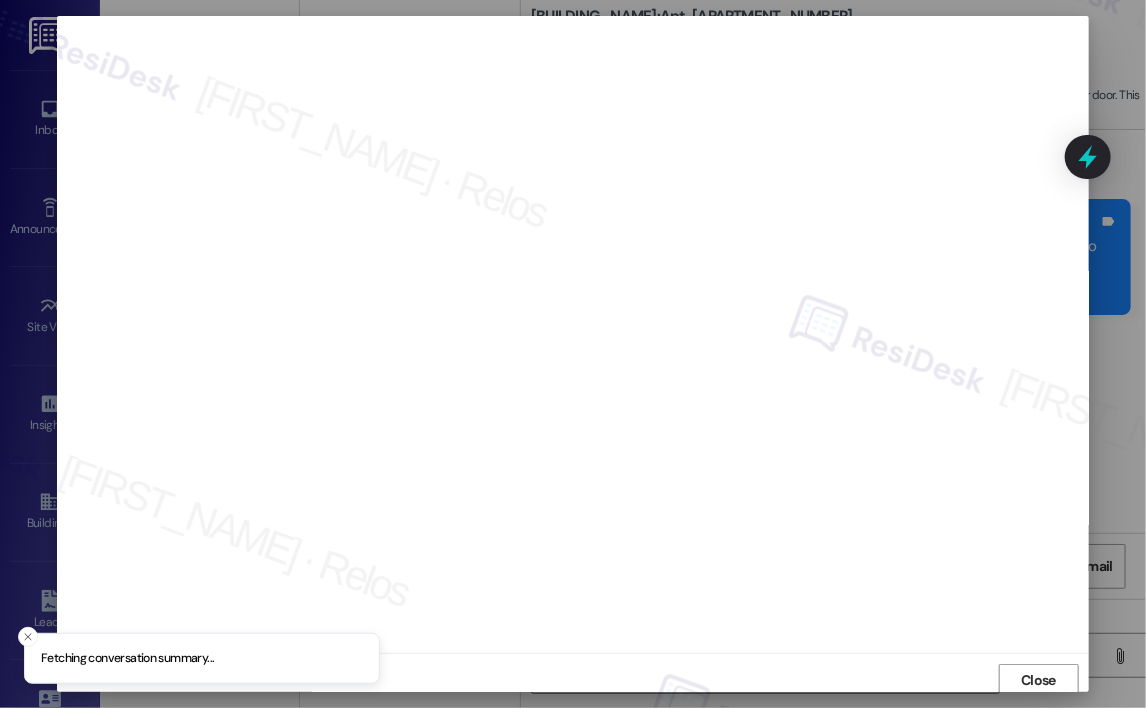 scroll, scrollTop: 4, scrollLeft: 0, axis: vertical 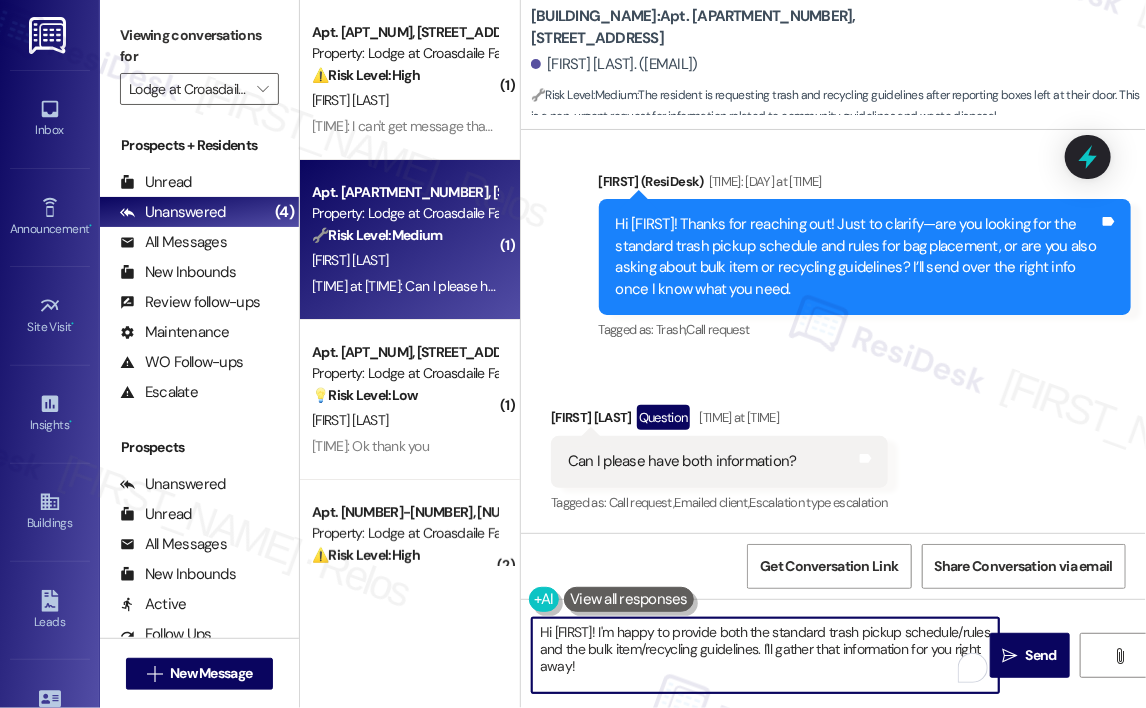 click on "Hi {{first_name}}! I'm happy to provide both the standard trash pickup schedule/rules and the bulk item/recycling guidelines. I'll gather that information for you right away!" at bounding box center (765, 655) 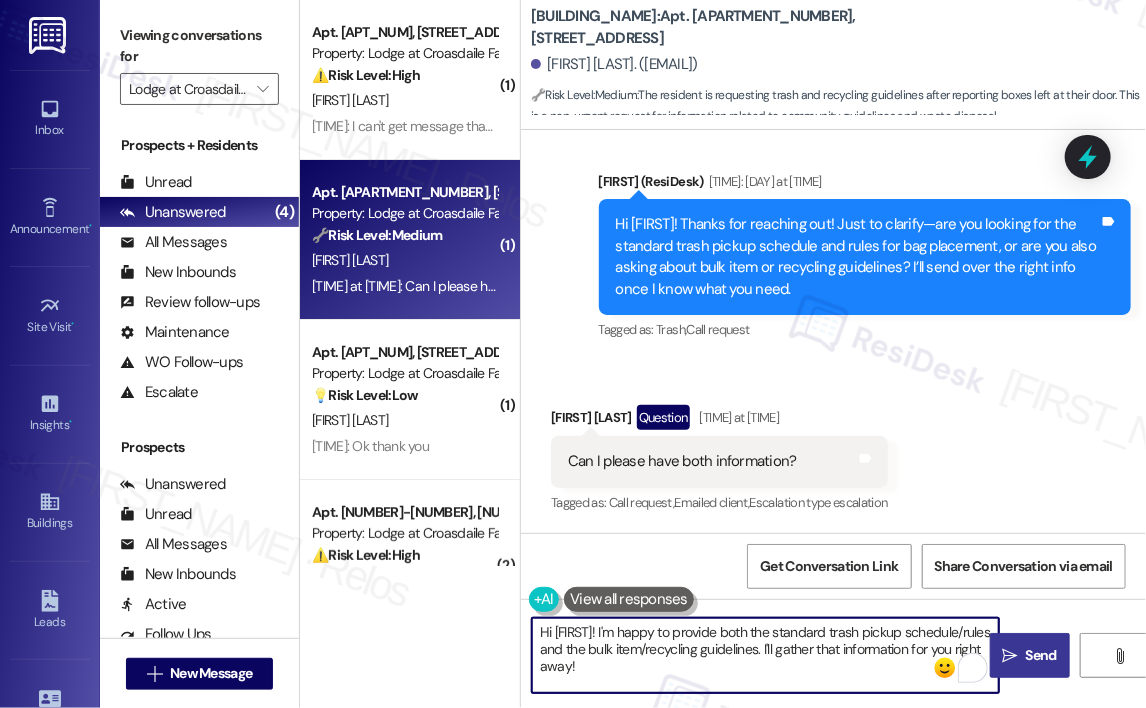click on "Send" at bounding box center (1041, 655) 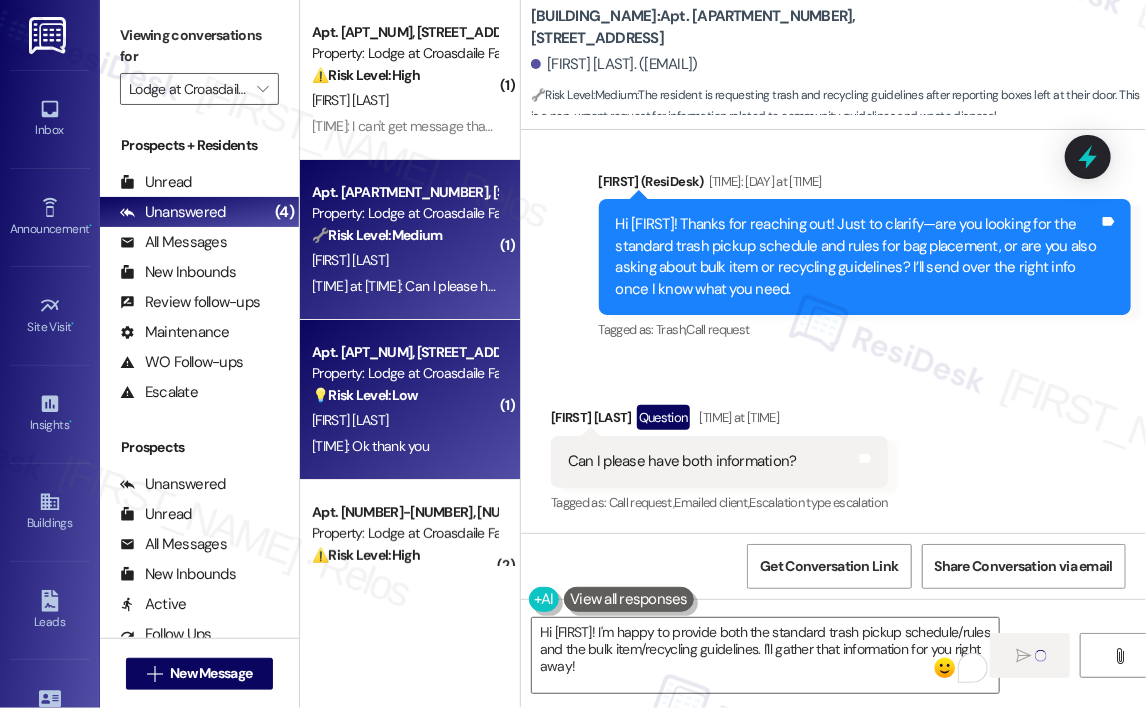 click on "Yesterday at 7:09 PM: Ok thank you  Yesterday at 7:09 PM: Ok thank you" at bounding box center (370, 446) 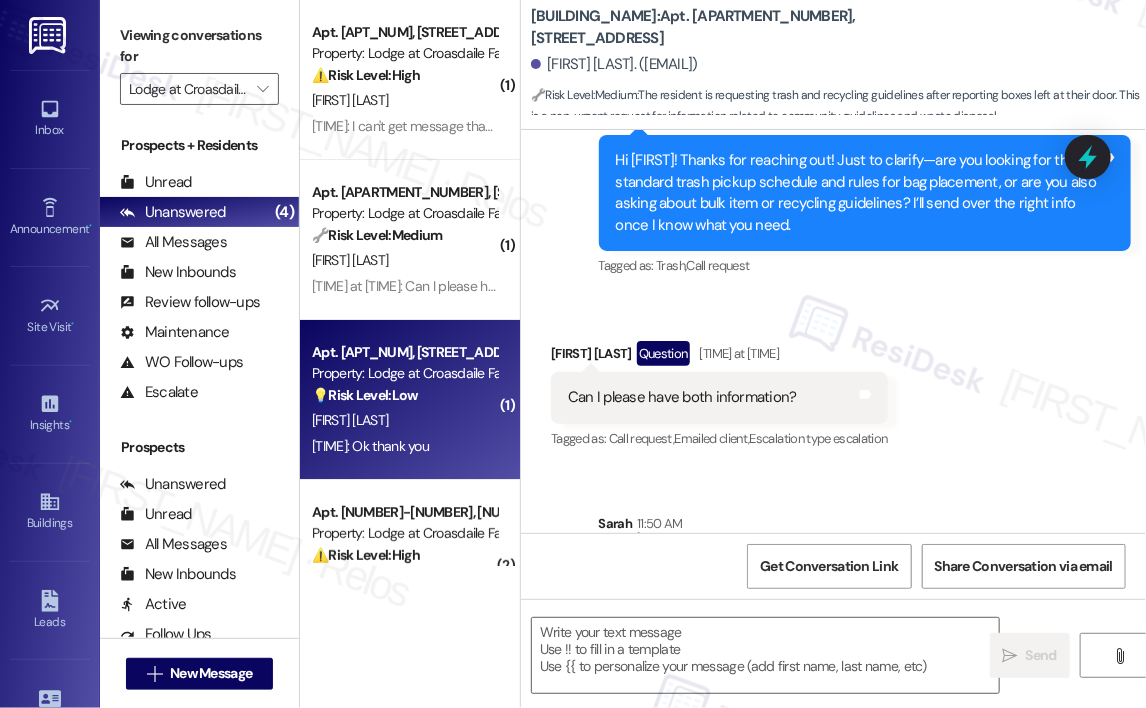 scroll, scrollTop: 5390, scrollLeft: 0, axis: vertical 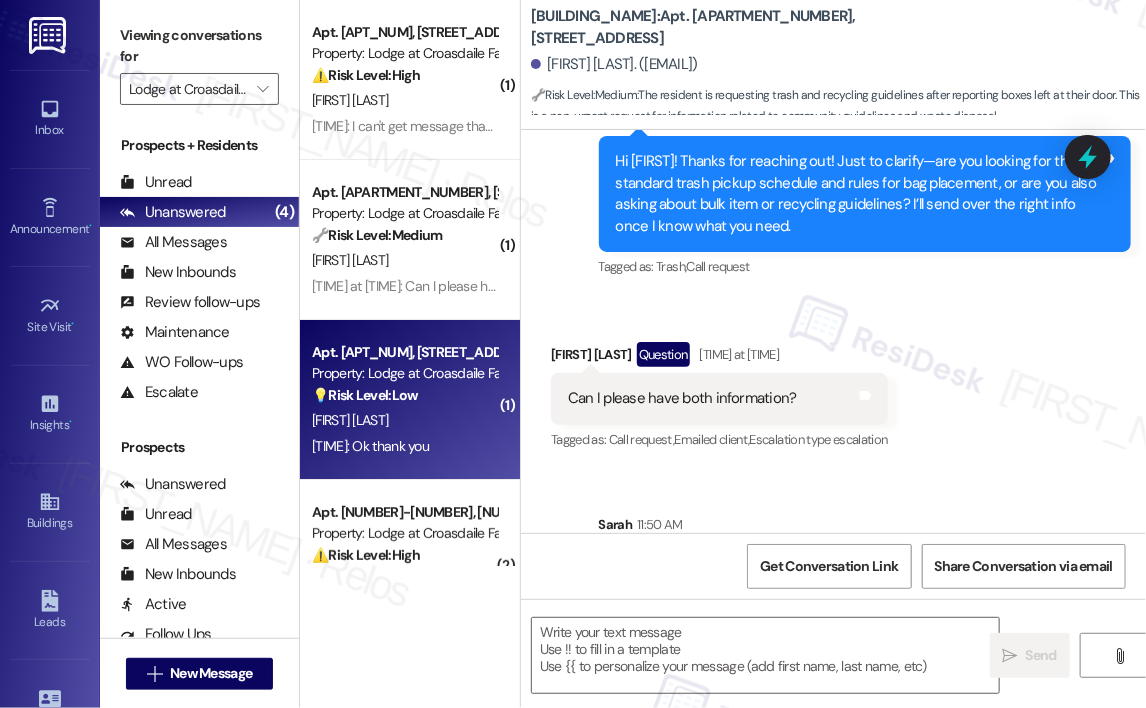 type on "Fetching suggested responses. Please feel free to read through the conversation in the meantime." 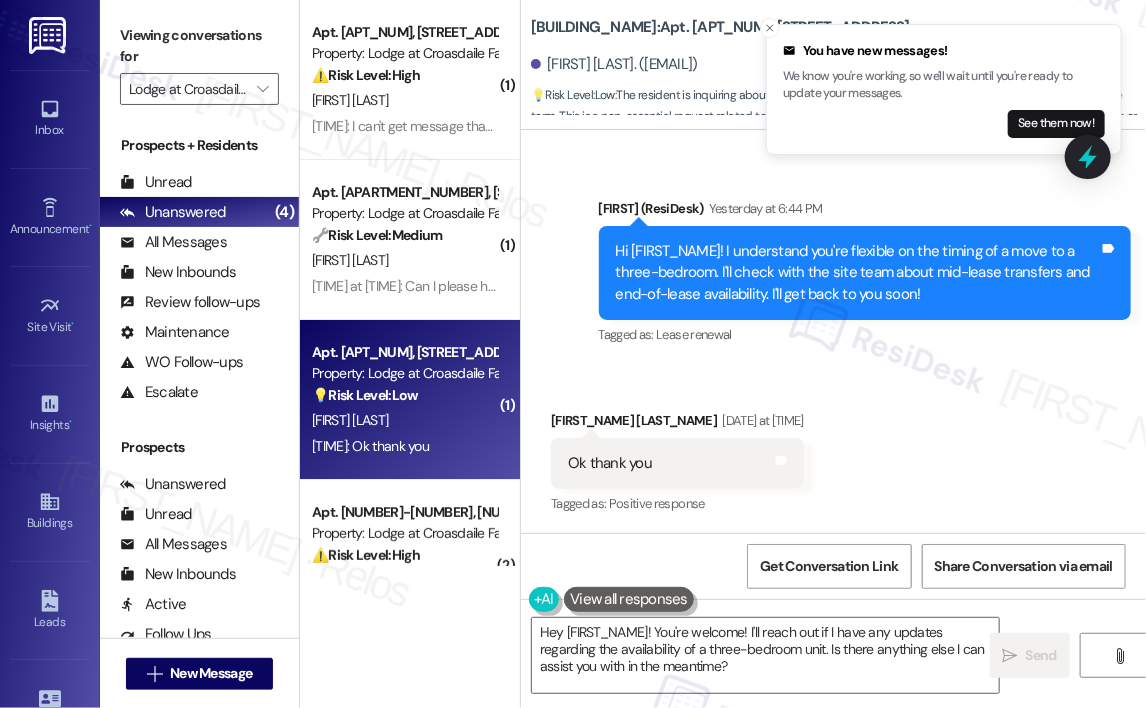 scroll, scrollTop: 2959, scrollLeft: 0, axis: vertical 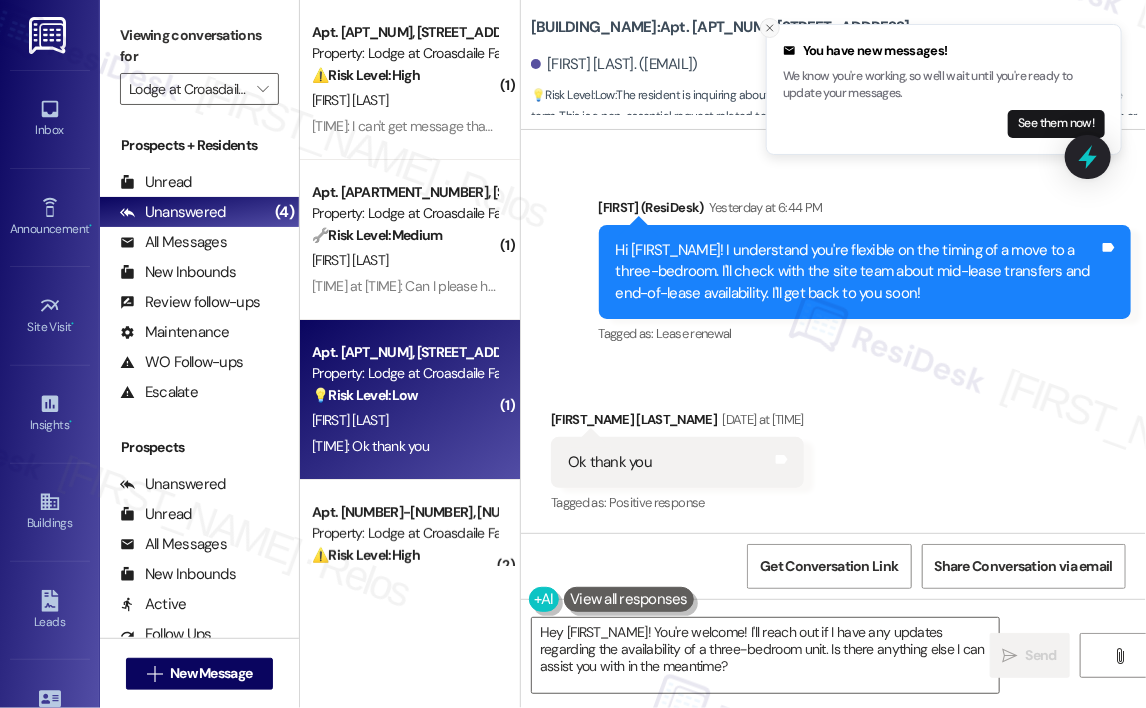click 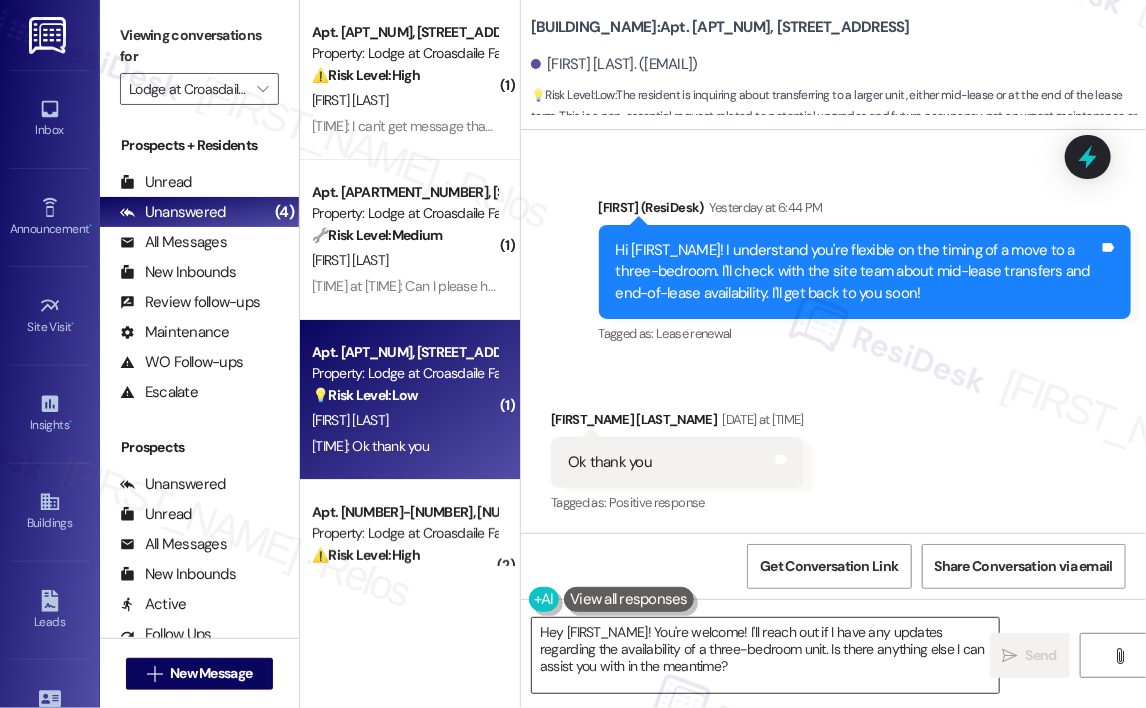 click on "Hey {{first_name}}! You're welcome! I'll reach out if I have any updates regarding the availability of a three-bedroom unit. Is there anything else I can assist you with in the meantime?" at bounding box center [765, 655] 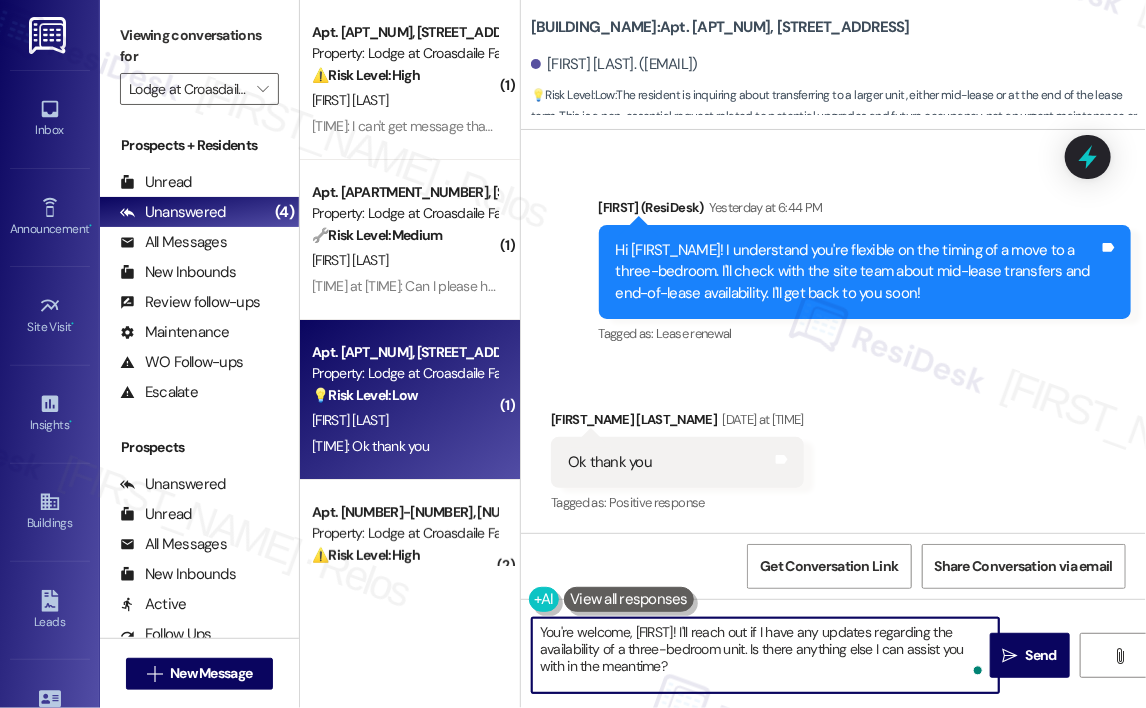 type on "You're welcome, Brandon!" 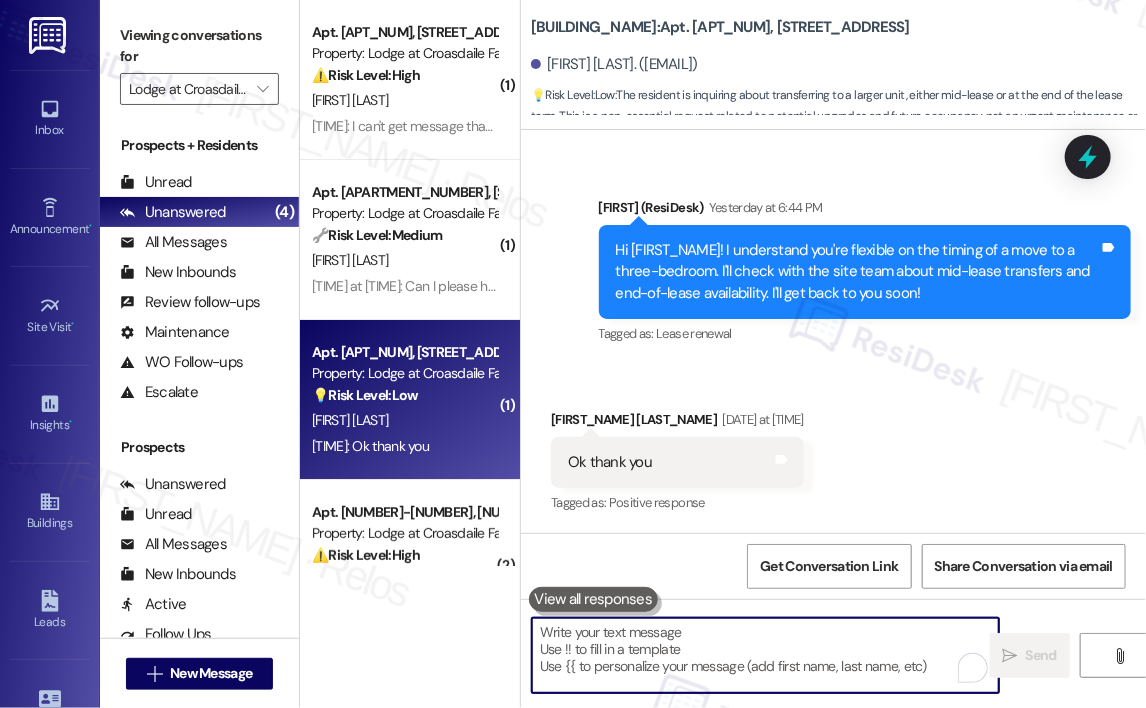 scroll, scrollTop: 2958, scrollLeft: 0, axis: vertical 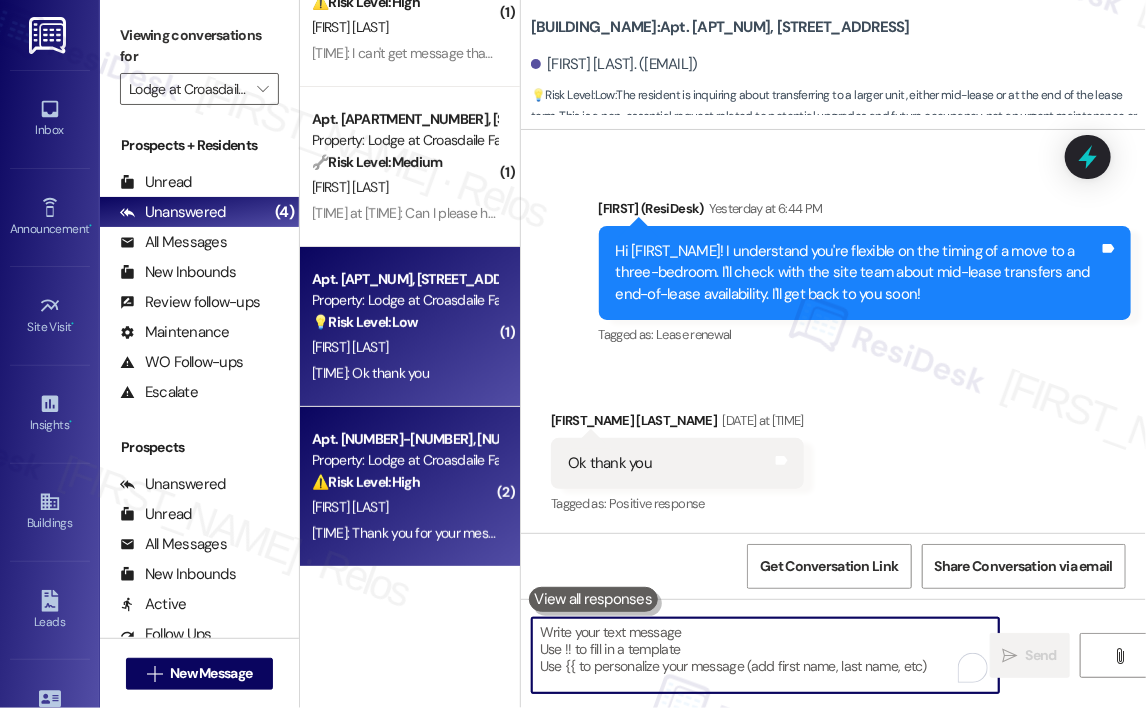 type 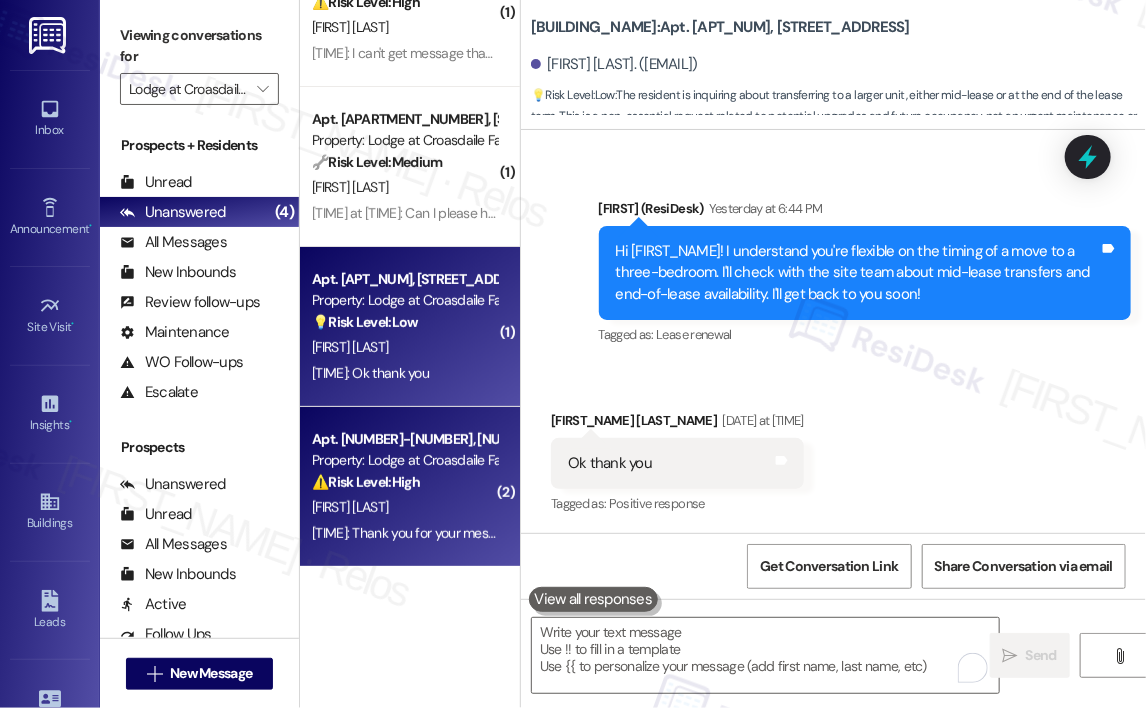 click on "Property: Lodge at Croasdaile Farm" at bounding box center (404, 460) 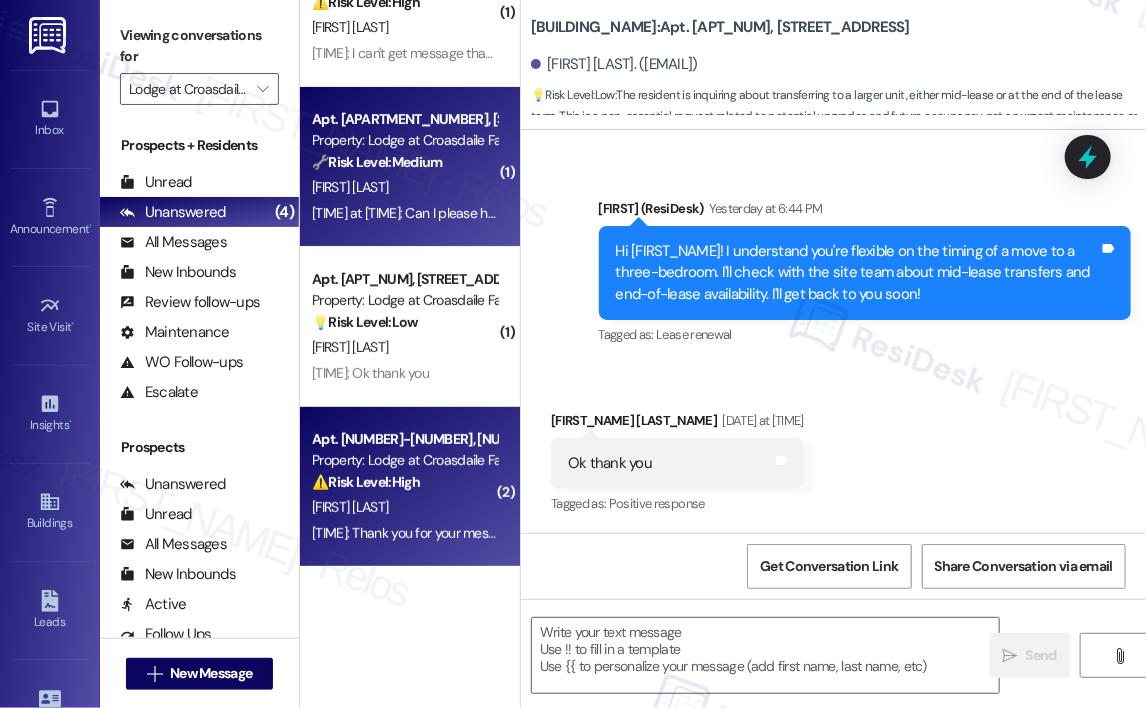 type on "Fetching suggested responses. Please feel free to read through the conversation in the meantime." 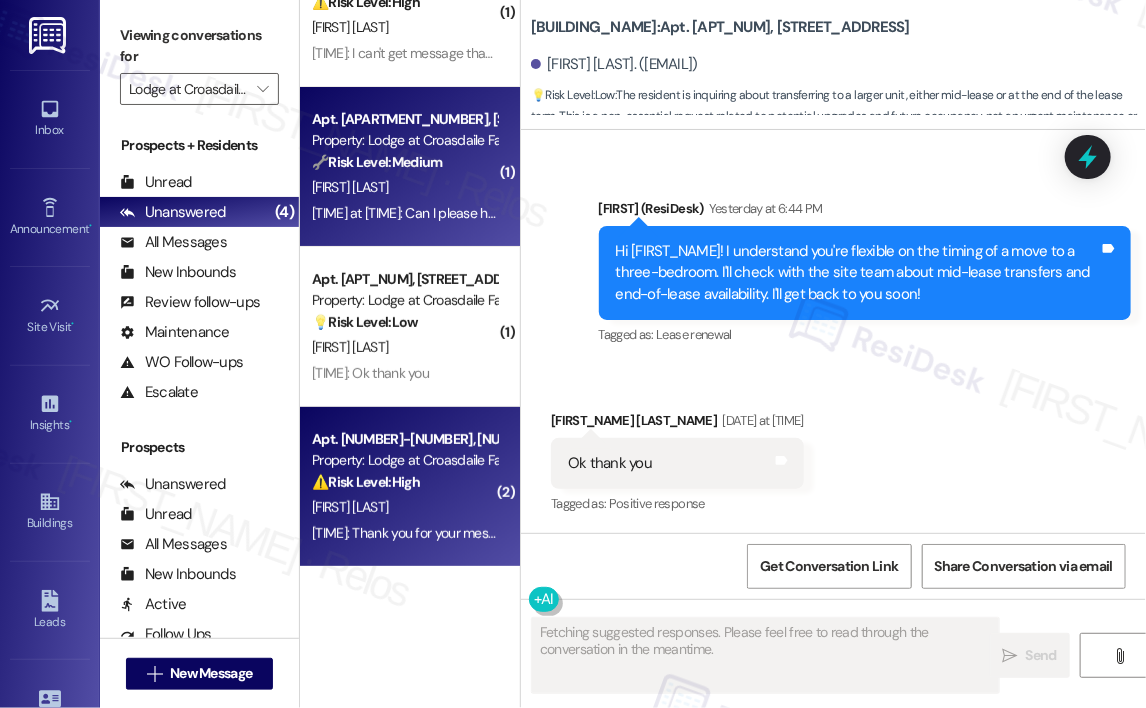 click on "Yesterday at 7:11 PM: Can I please have both information? Yesterday at 7:11 PM: Can I please have both information?" at bounding box center (463, 213) 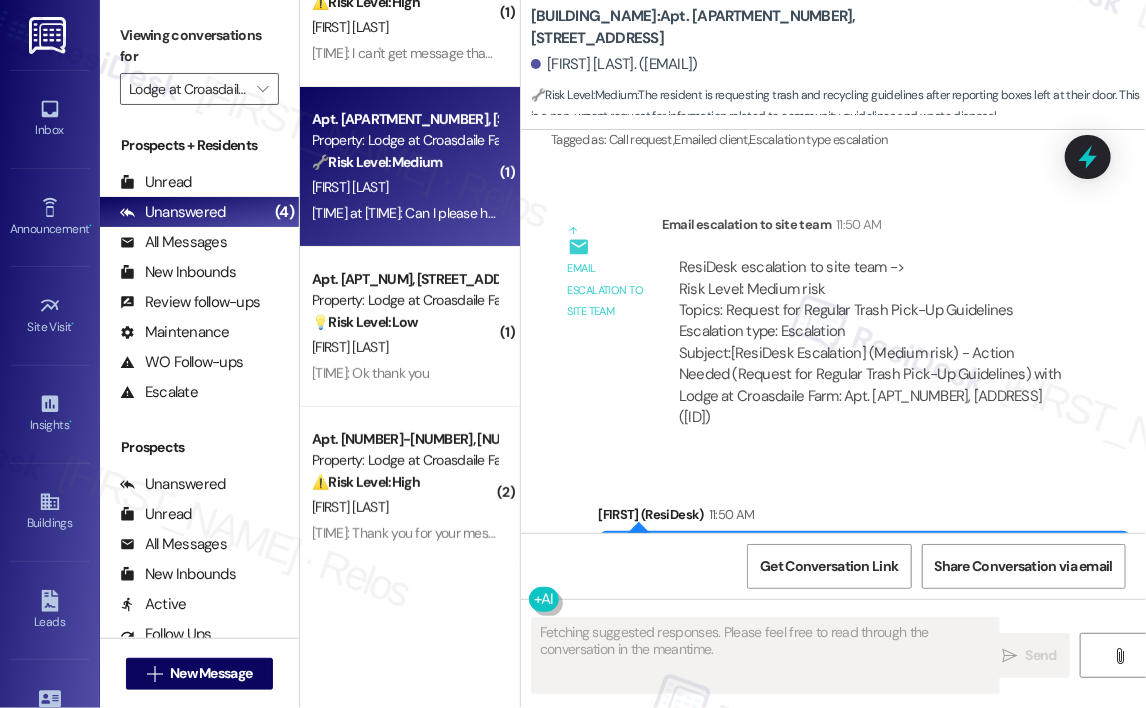 scroll, scrollTop: 5870, scrollLeft: 0, axis: vertical 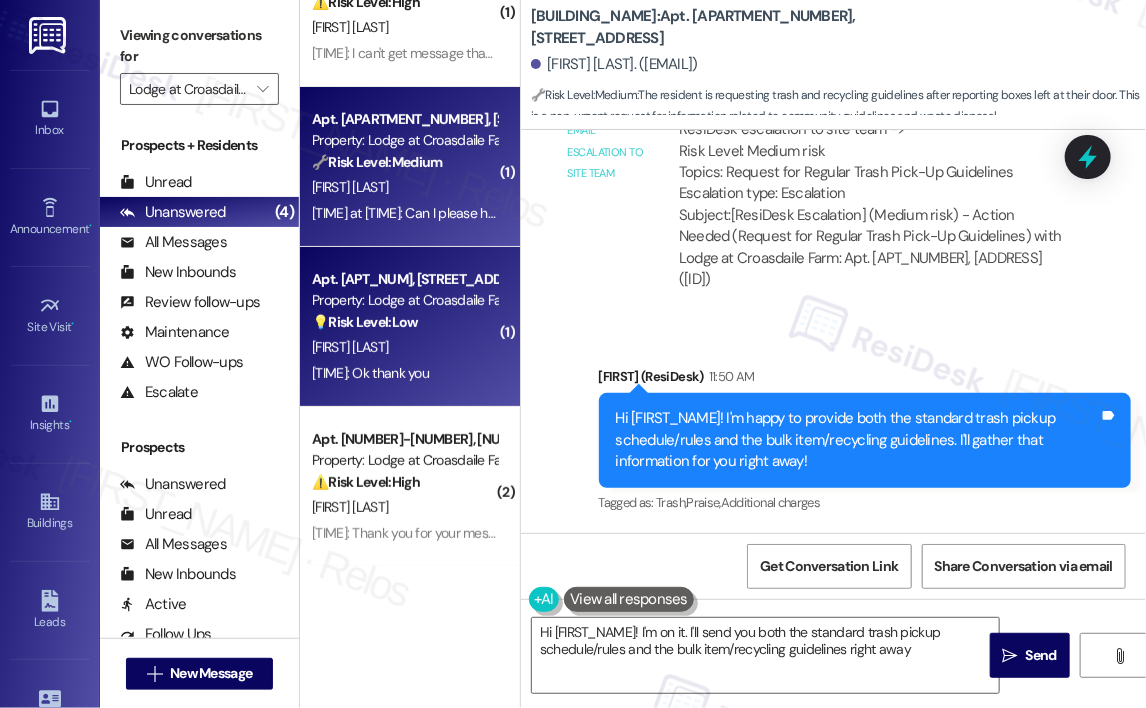 type on "Hi Elizabeth! I'm on it. I'll send you both the standard trash pickup schedule/rules and the bulk item/recycling guidelines right away!" 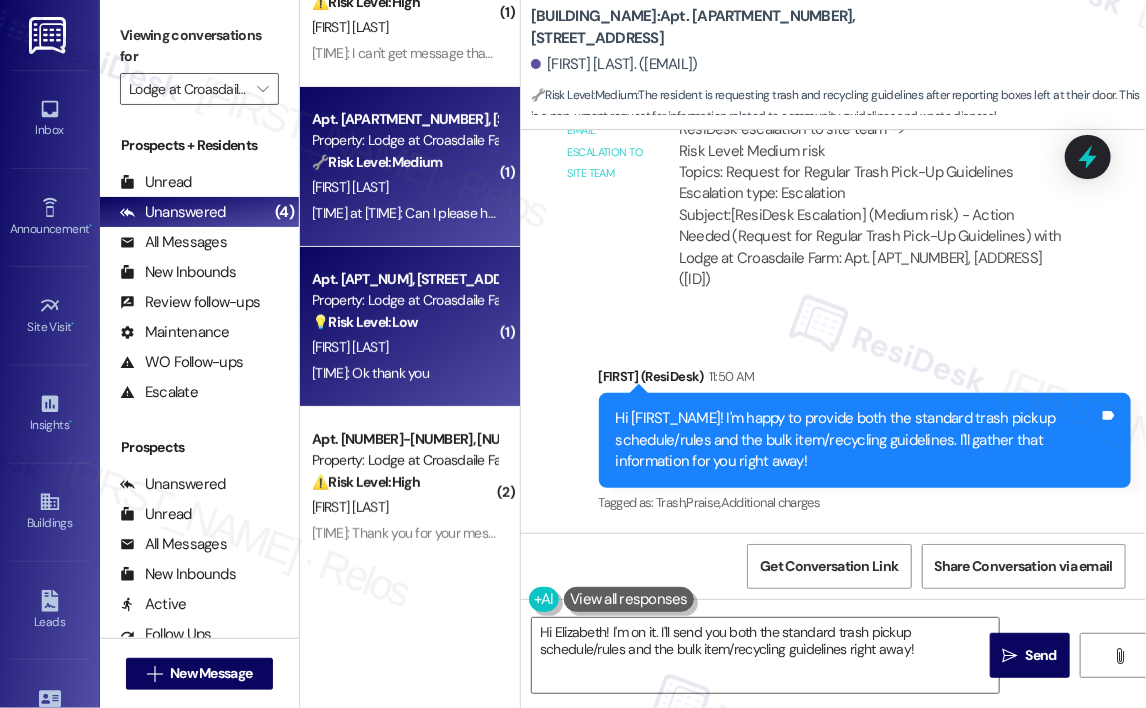 click on "Yesterday at 7:09 PM: Ok thank you  Yesterday at 7:09 PM: Ok thank you" at bounding box center (370, 373) 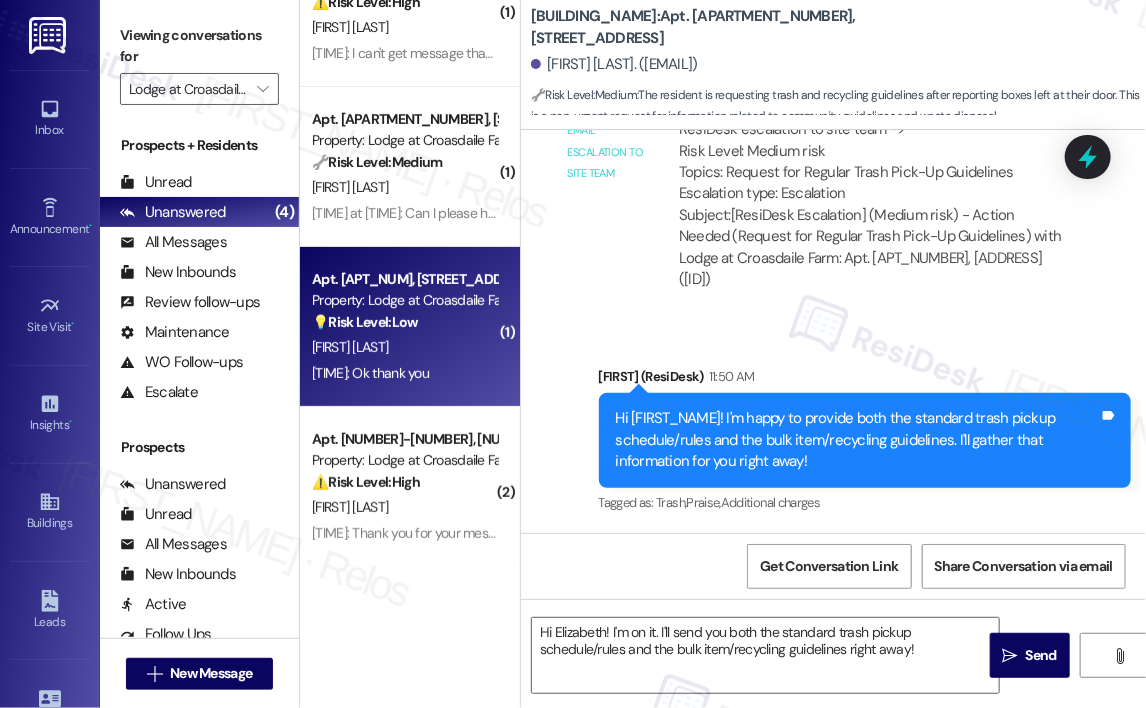 type on "Fetching suggested responses. Please feel free to read through the conversation in the meantime." 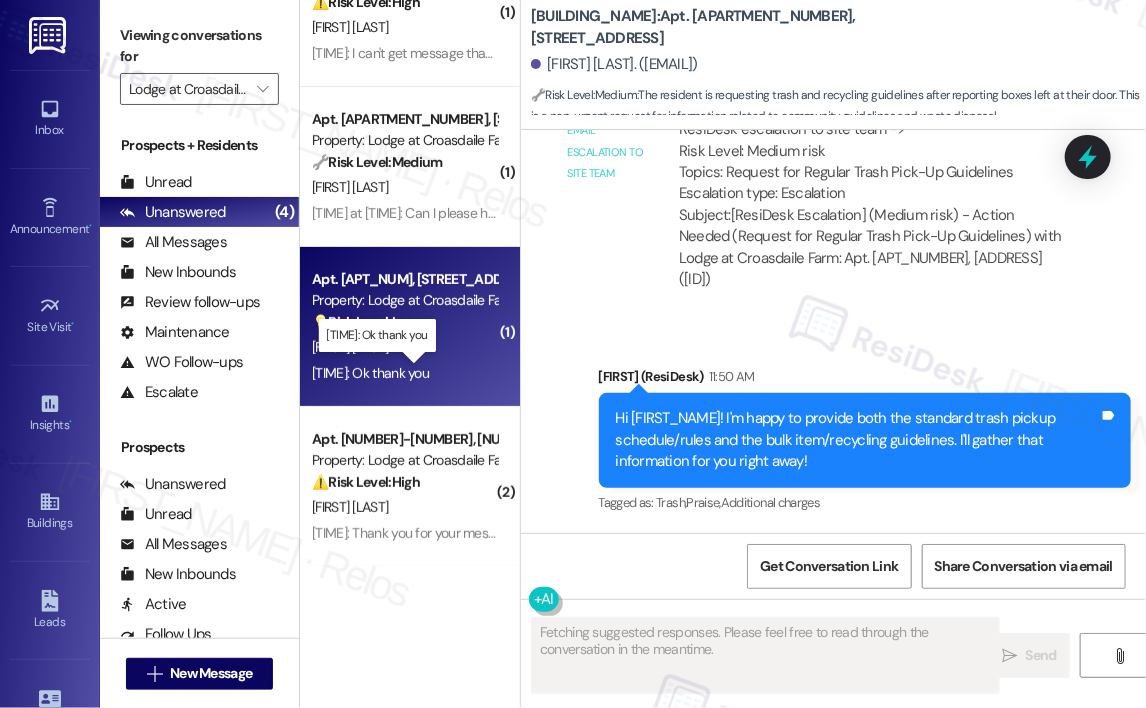scroll, scrollTop: 3128, scrollLeft: 0, axis: vertical 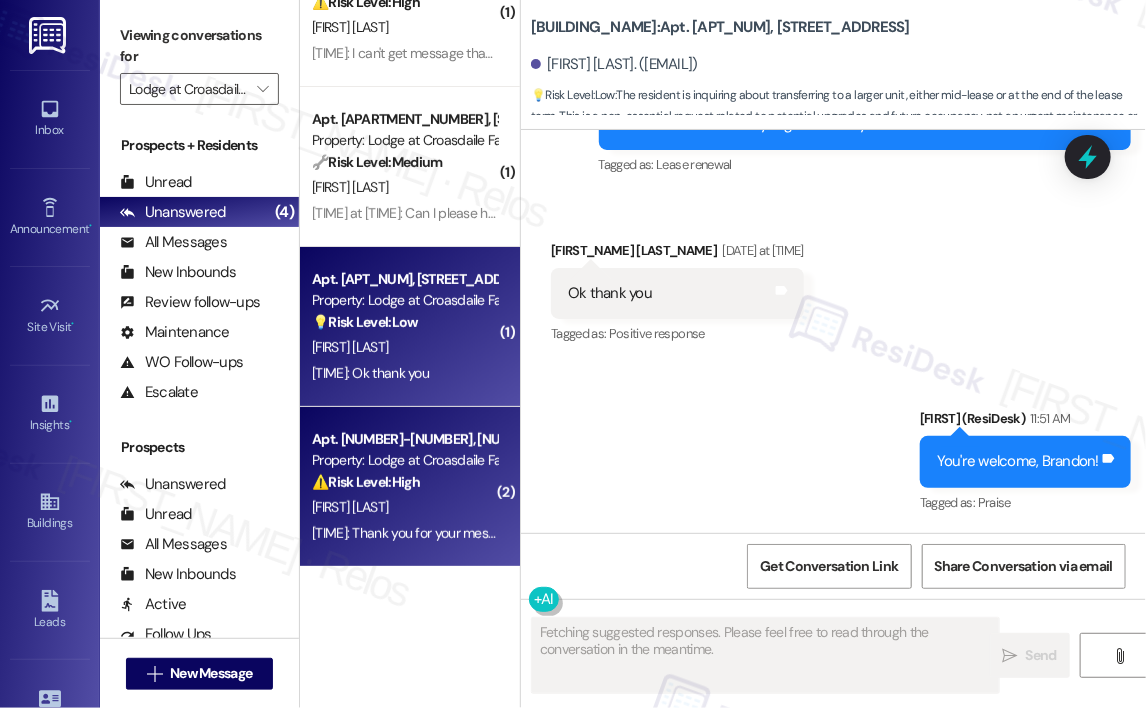 click on "Property: Lodge at Croasdaile Farm" at bounding box center [404, 460] 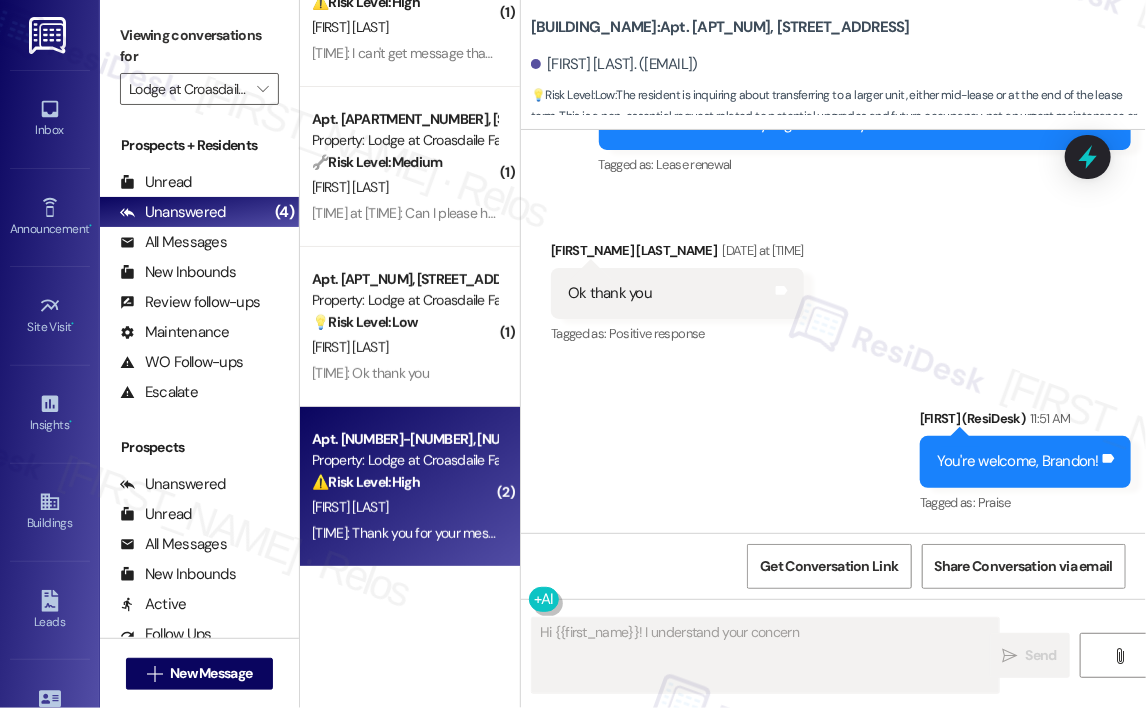 scroll, scrollTop: 2311, scrollLeft: 0, axis: vertical 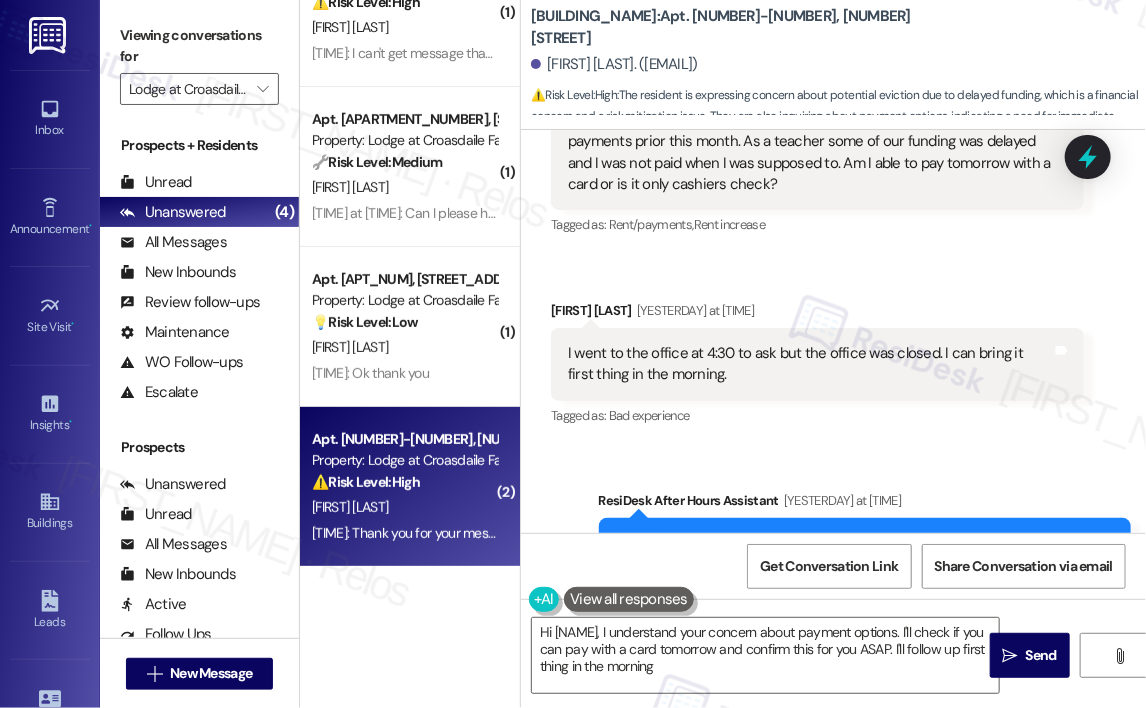 type on "Hi {{first_name}}, I understand your concern about payment options. I'll check if you can pay with a card tomorrow and confirm this for you ASAP. I'll follow up first thing in the morning!" 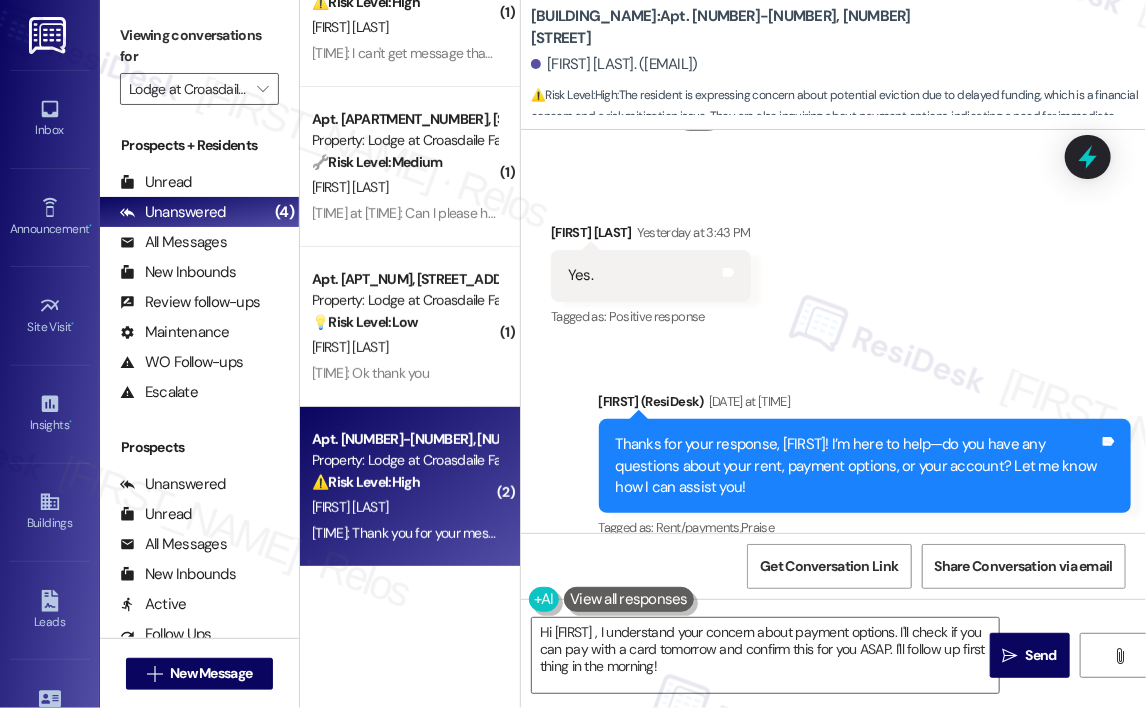 scroll, scrollTop: 1911, scrollLeft: 0, axis: vertical 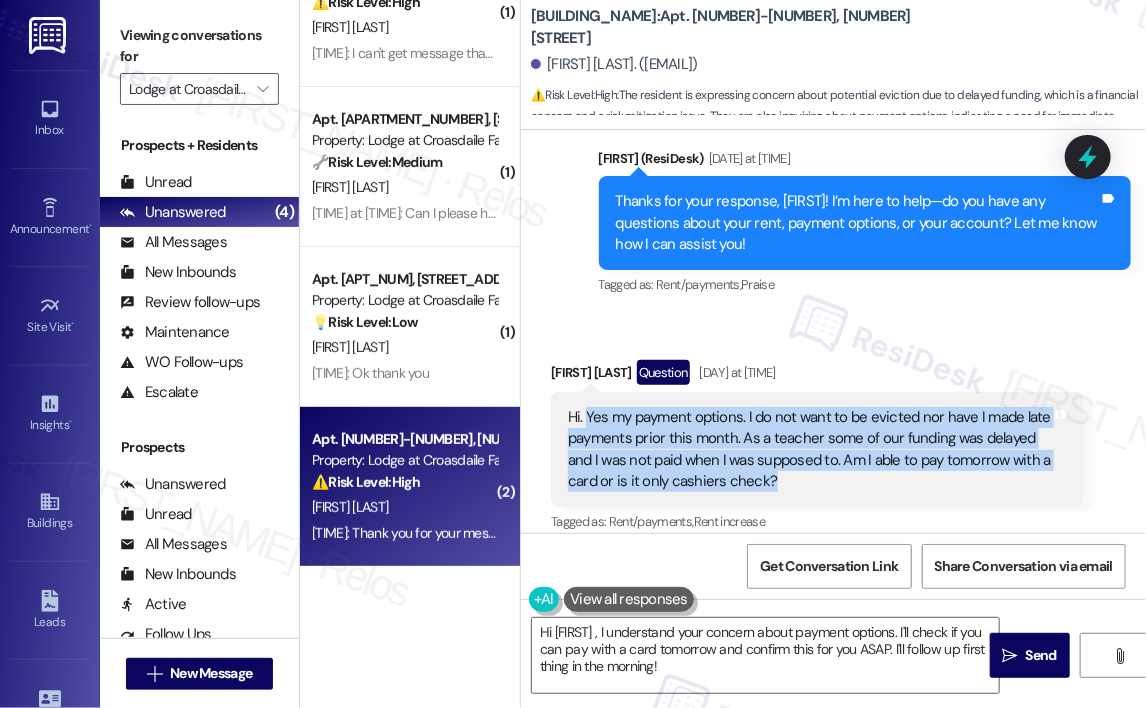 drag, startPoint x: 808, startPoint y: 455, endPoint x: 586, endPoint y: 398, distance: 229.20079 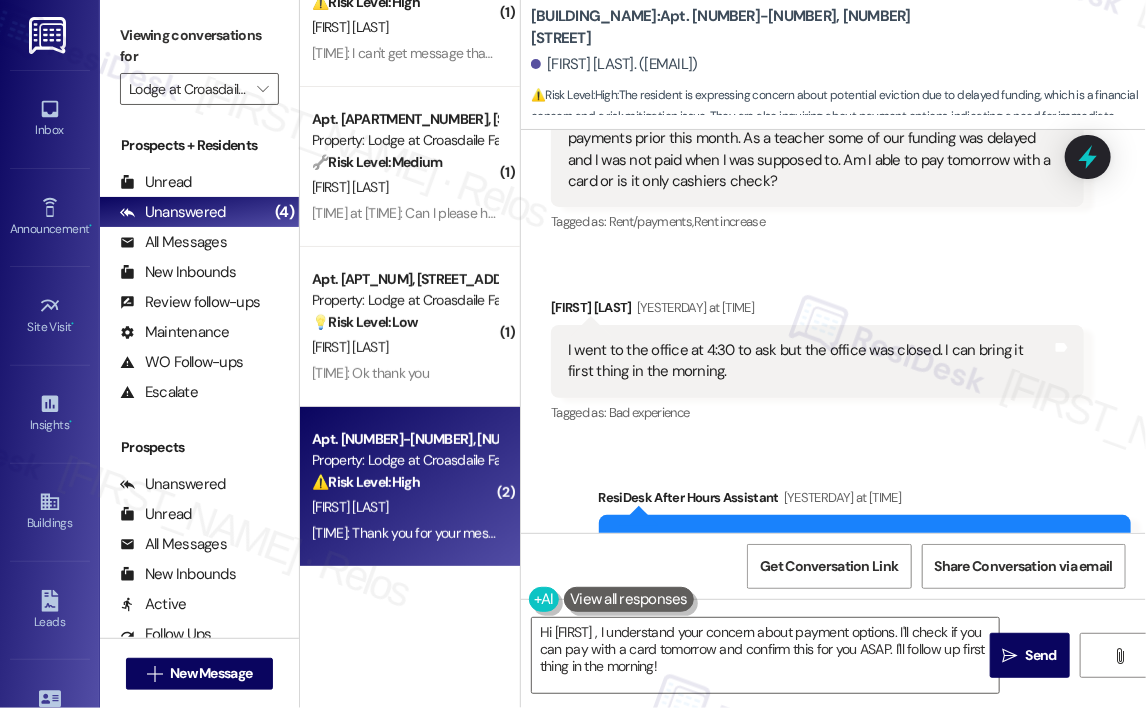 click on "I went to the office at 4:30 to ask but the office was closed. I can bring it first thing in the morning." at bounding box center (810, 361) 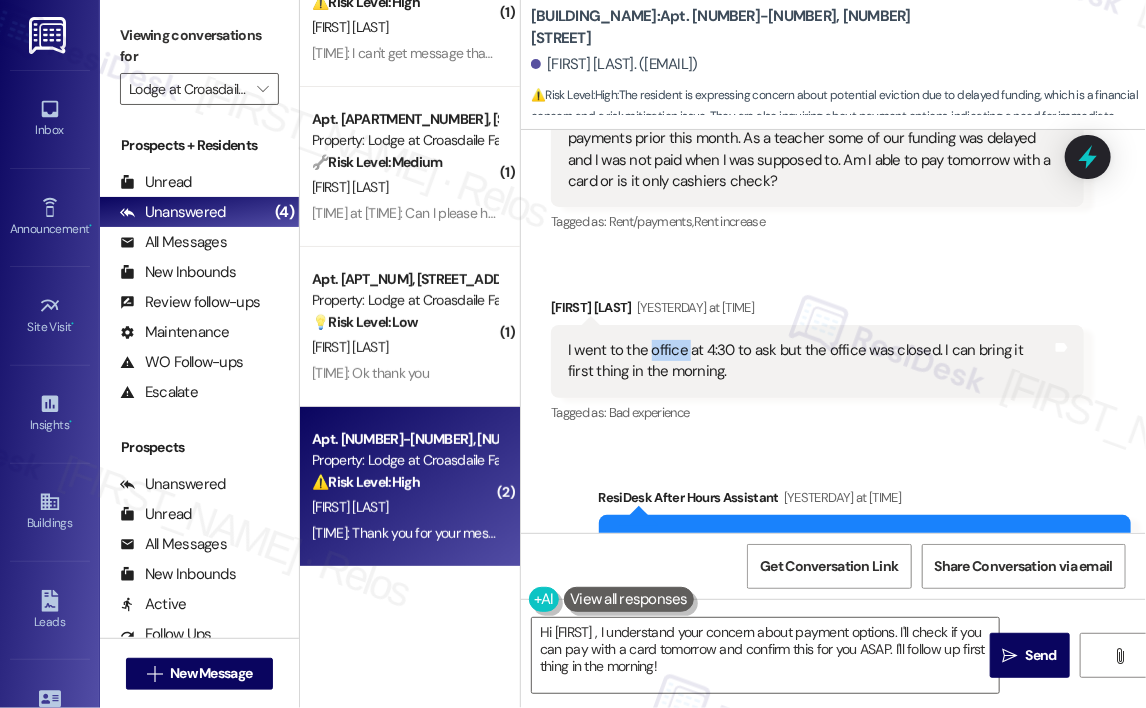click on "I went to the office at 4:30 to ask but the office was closed. I can bring it first thing in the morning." at bounding box center (810, 361) 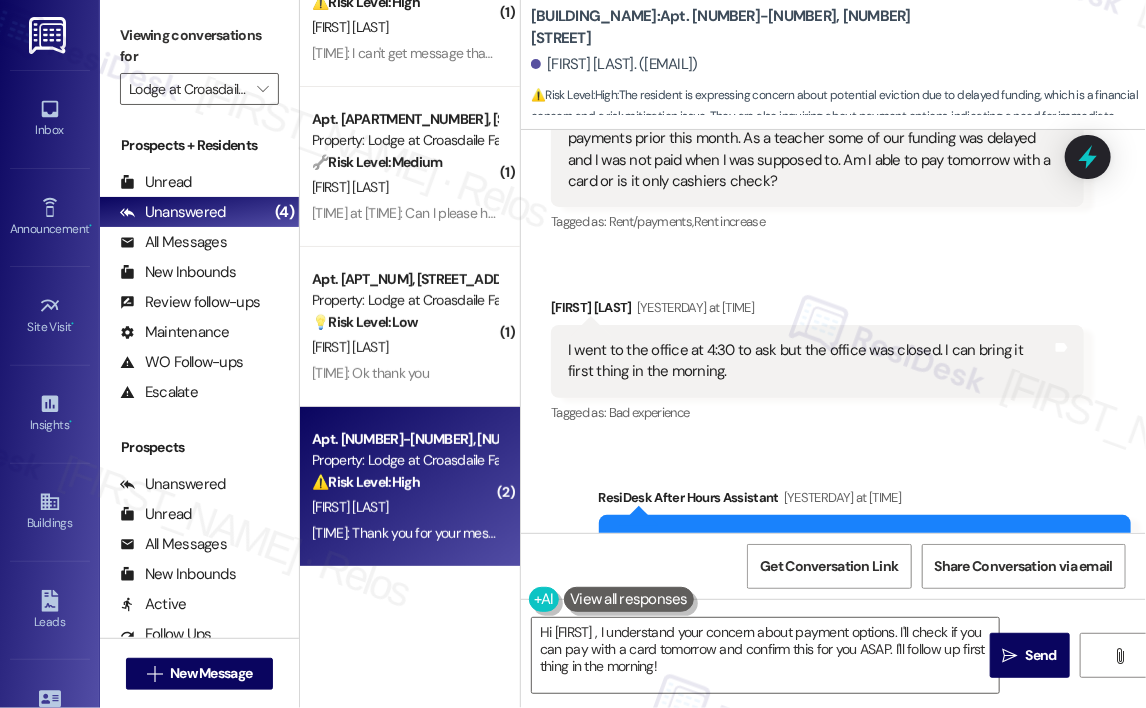 click on "I went to the office at 4:30 to ask but the office was closed. I can bring it first thing in the morning." at bounding box center (810, 361) 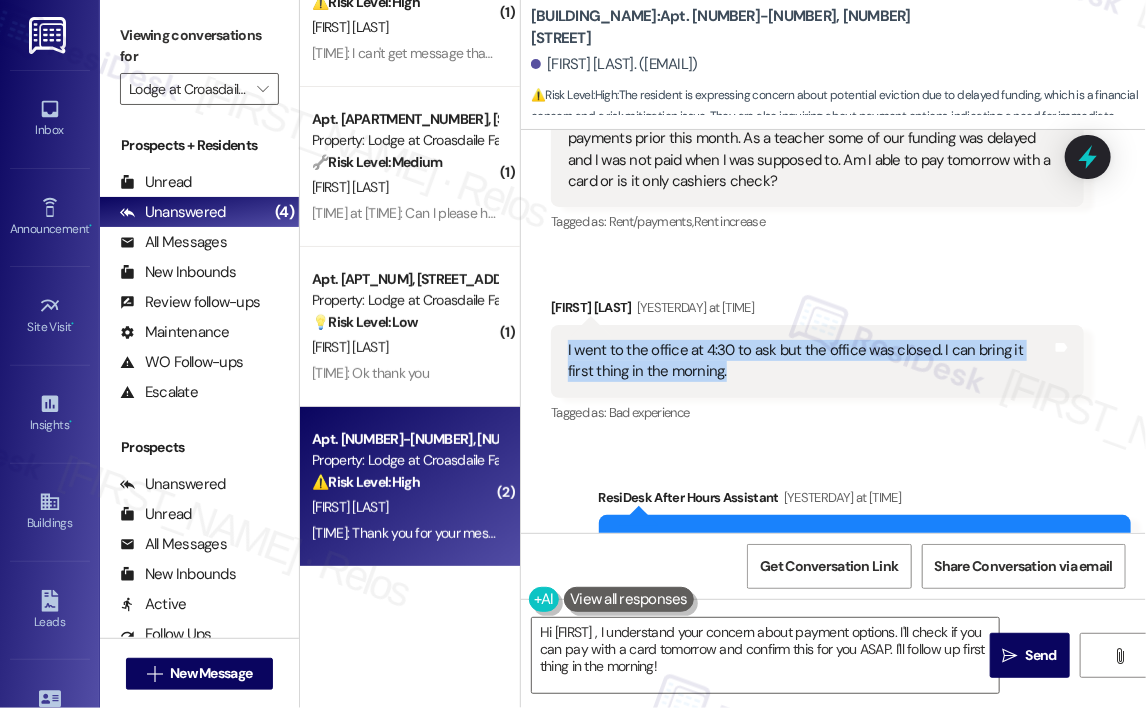 drag, startPoint x: 716, startPoint y: 351, endPoint x: 556, endPoint y: 328, distance: 161.64467 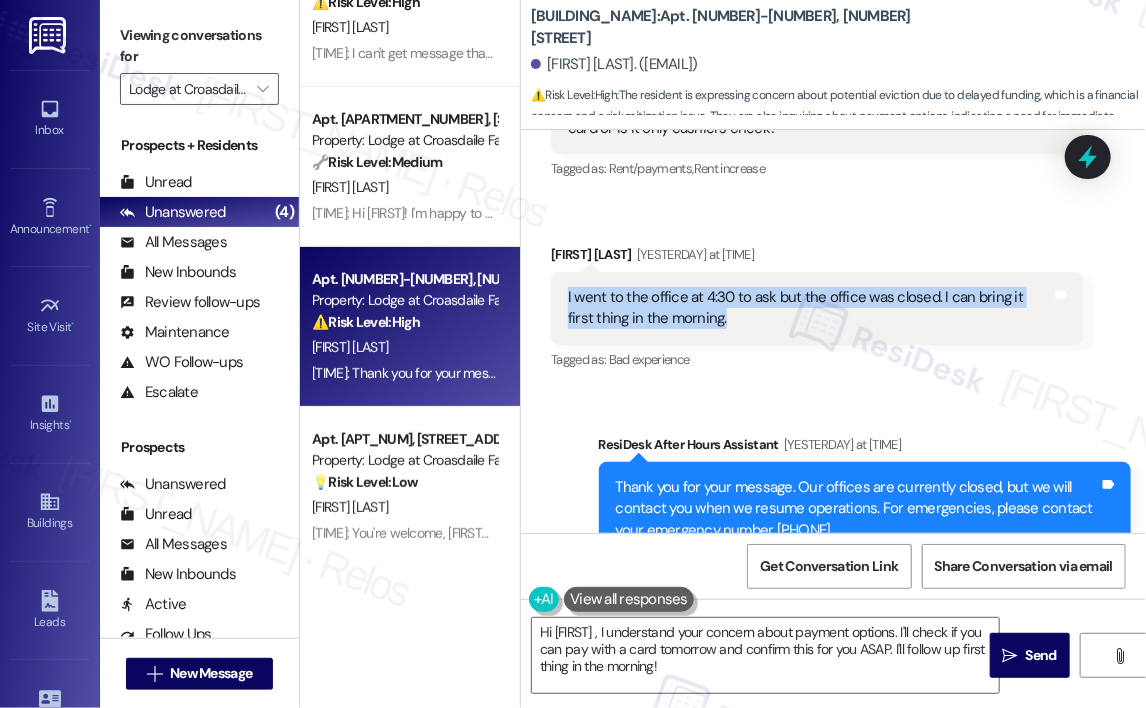 scroll, scrollTop: 2311, scrollLeft: 0, axis: vertical 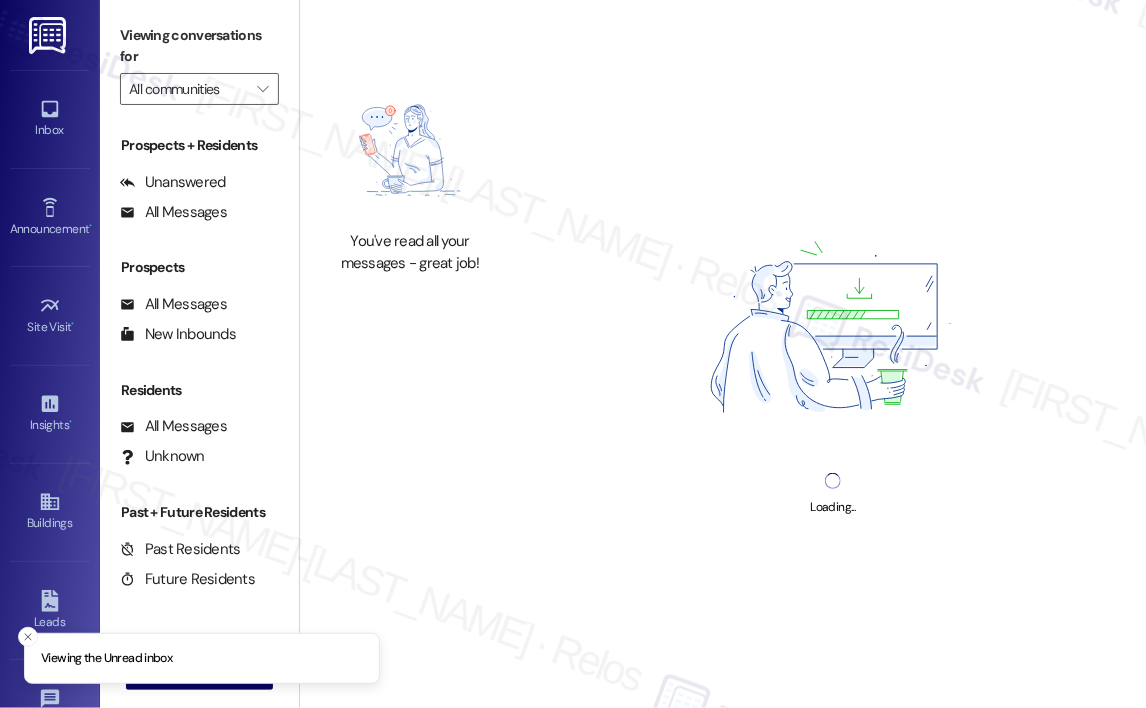 type on "Lodge at Croasdaile Farm" 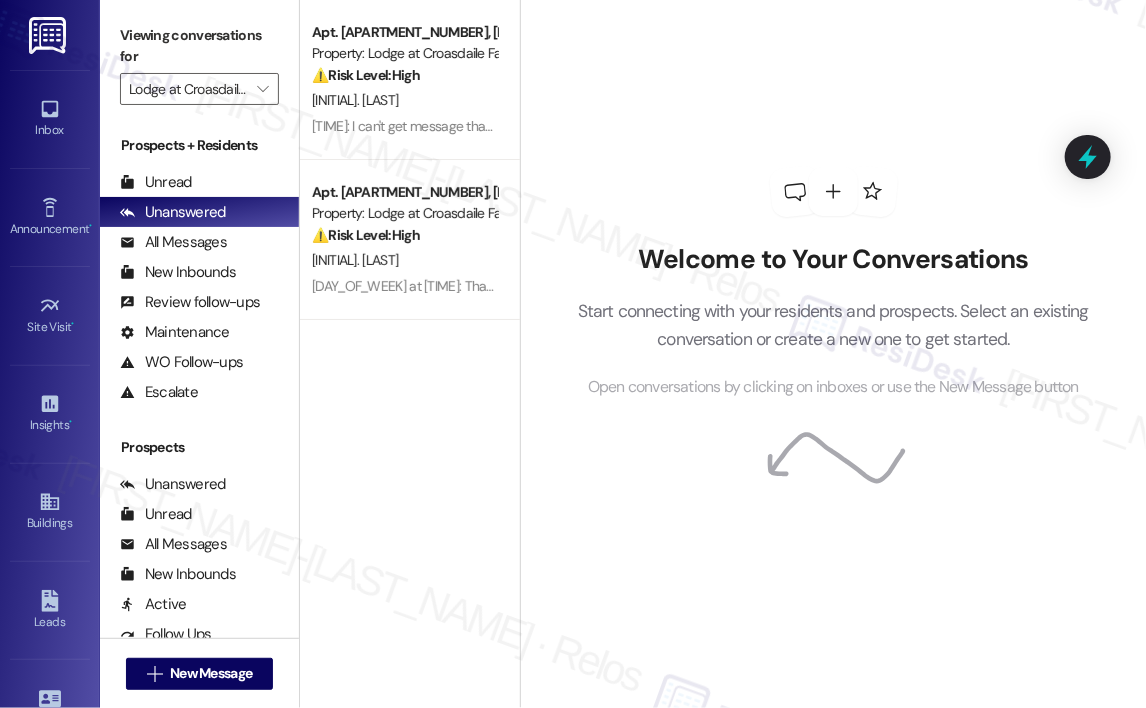 click on "Welcome to Your Conversations Start connecting with your residents and prospects. Select an existing conversation or create a new one to get started. Open conversations by clicking on inboxes or use the New Message button" at bounding box center (834, 283) 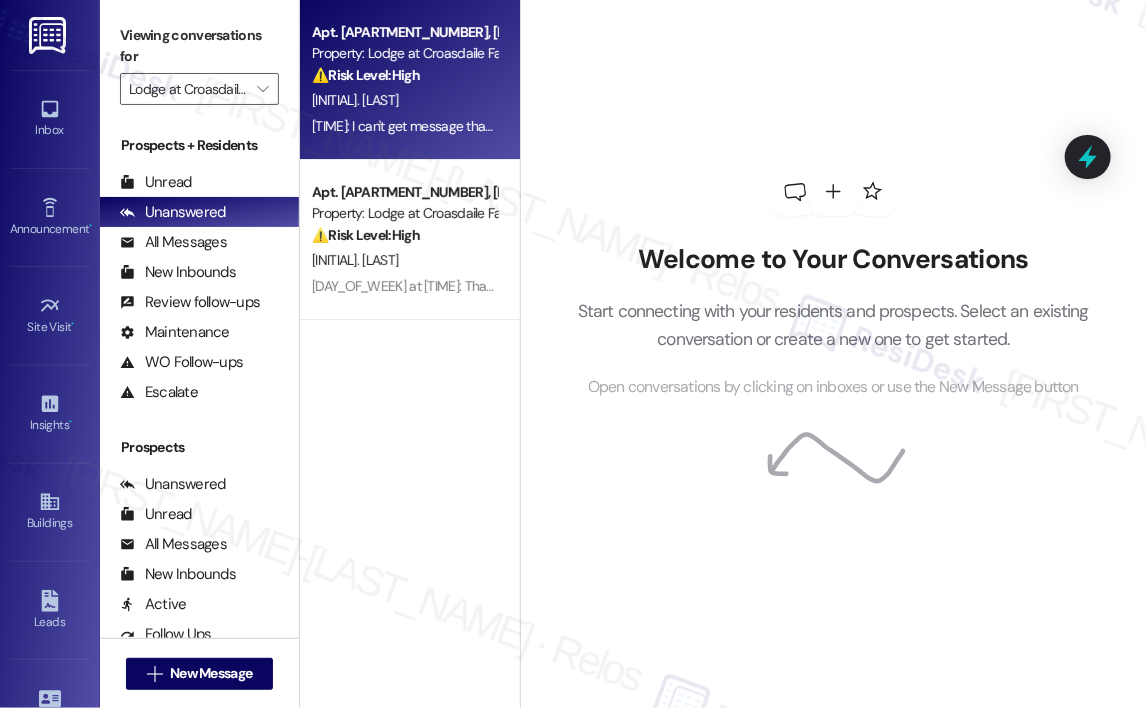 click on "[INITIAL]. [LAST]" at bounding box center [404, 100] 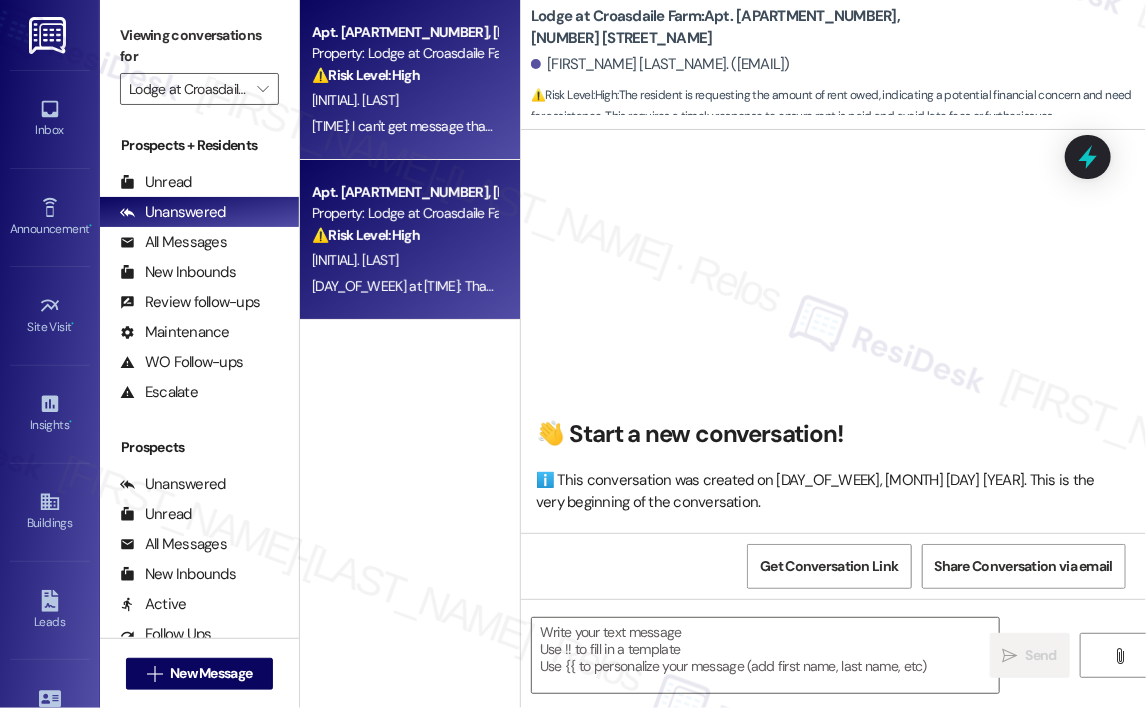 click on "Property: Lodge at Croasdaile Farm" at bounding box center (404, 213) 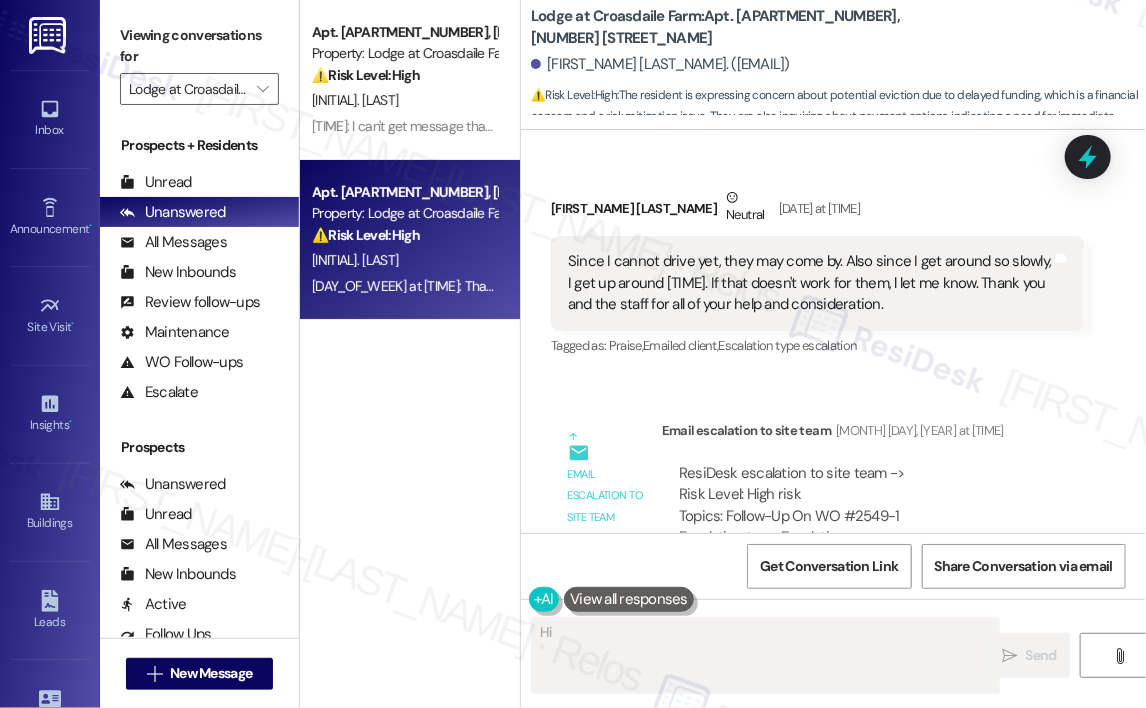 scroll, scrollTop: 2311, scrollLeft: 0, axis: vertical 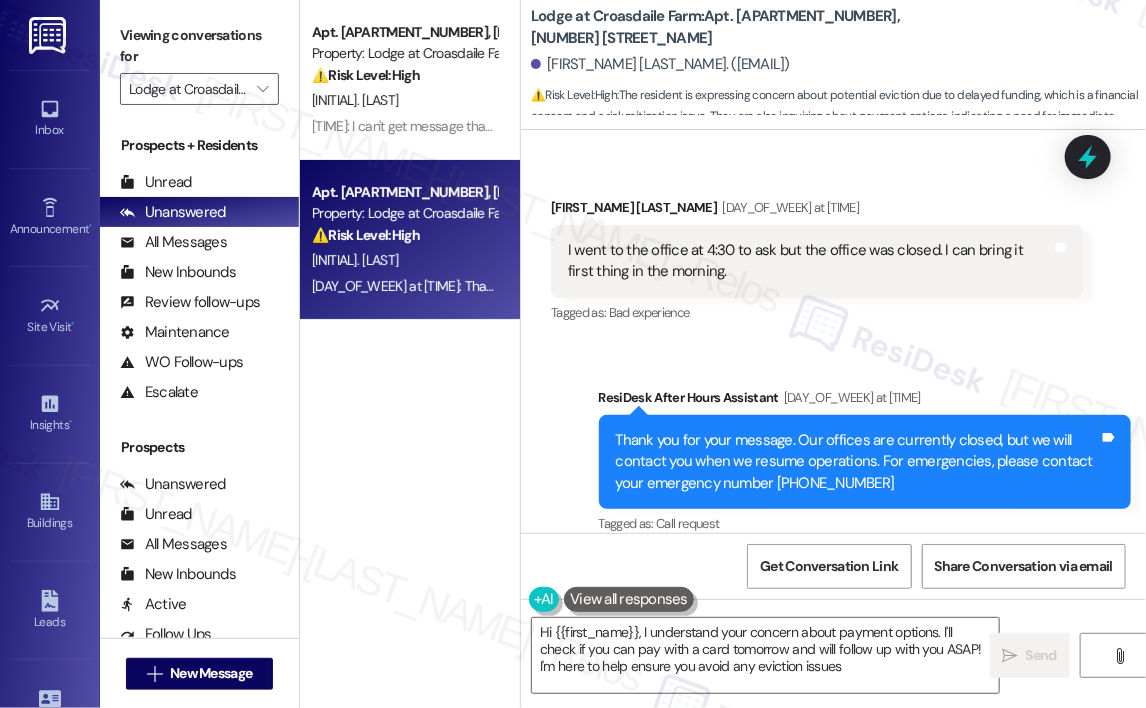 type on "Hi {{first_name}}, I understand your concern about payment options. I'll check if you can pay with a card tomorrow and will follow up with you ASAP! I'm here to help ensure you avoid any eviction issues." 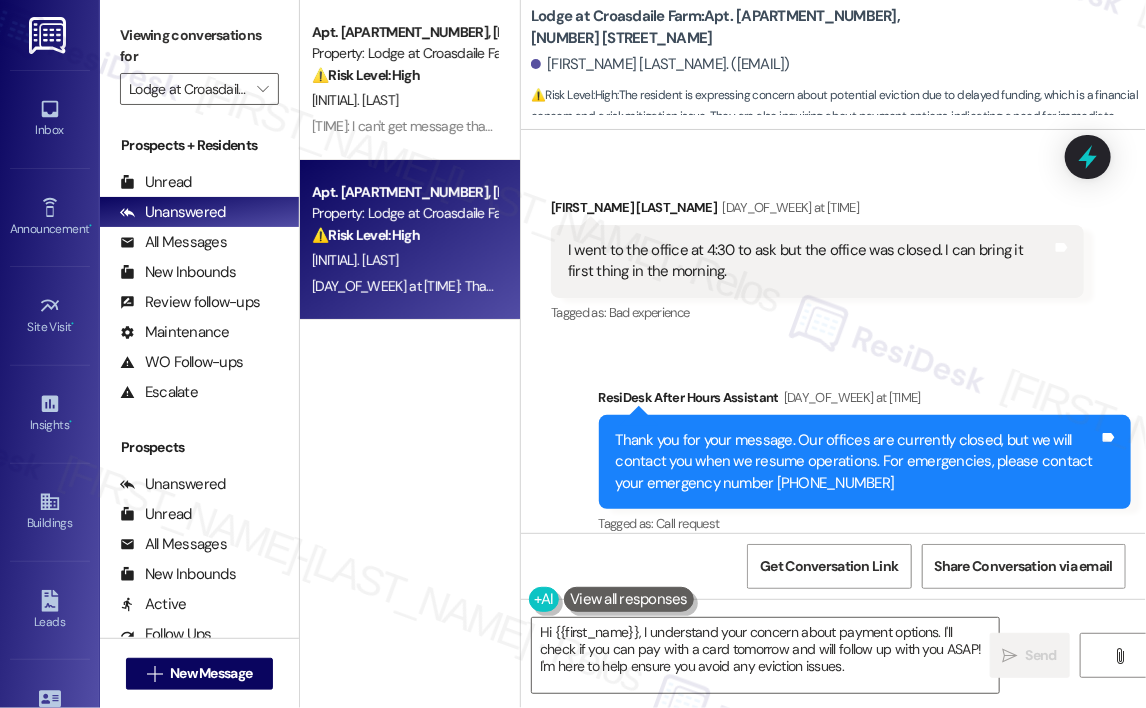 click on "Tagged as:   Bad experience Click to highlight conversations about Bad experience" at bounding box center [817, 312] 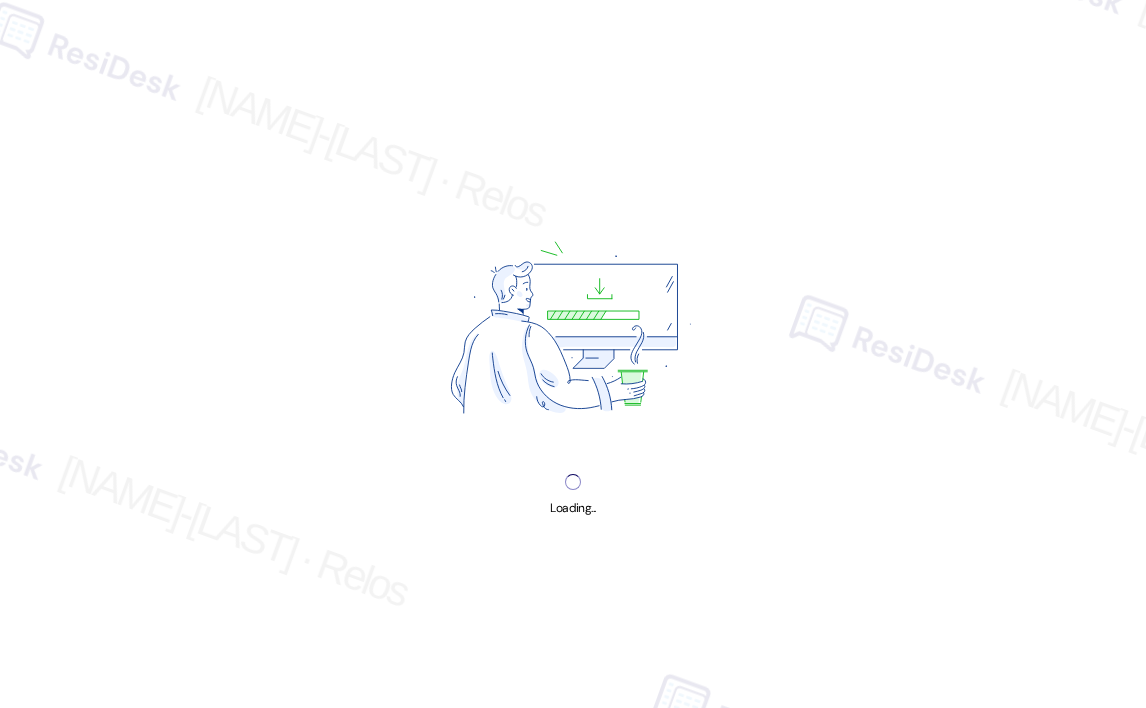 scroll, scrollTop: 0, scrollLeft: 0, axis: both 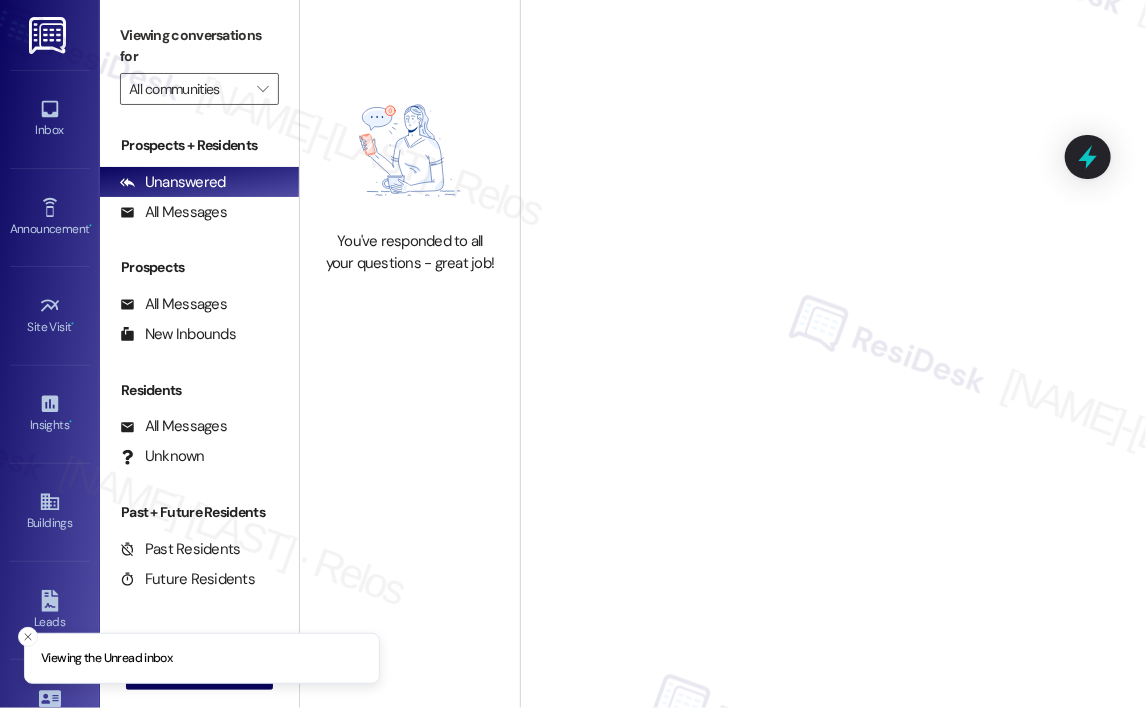 type on "Lodge at Croasdaile Farm" 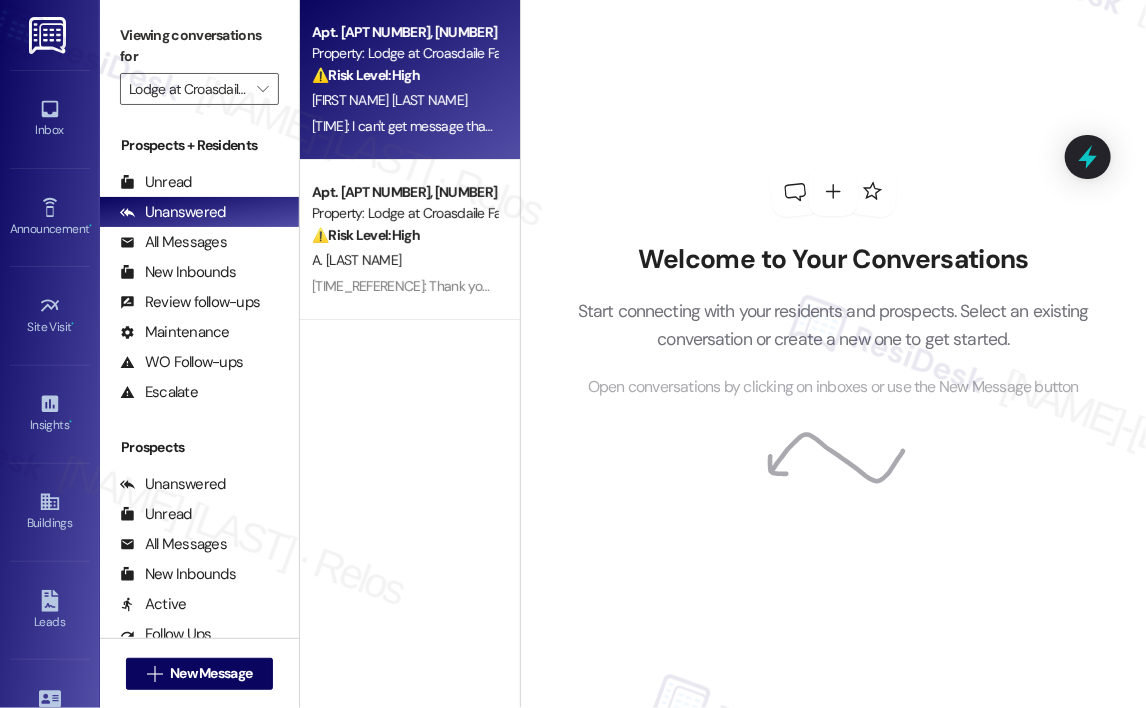 click on "[INITIAL]. [LAST]" at bounding box center (404, 100) 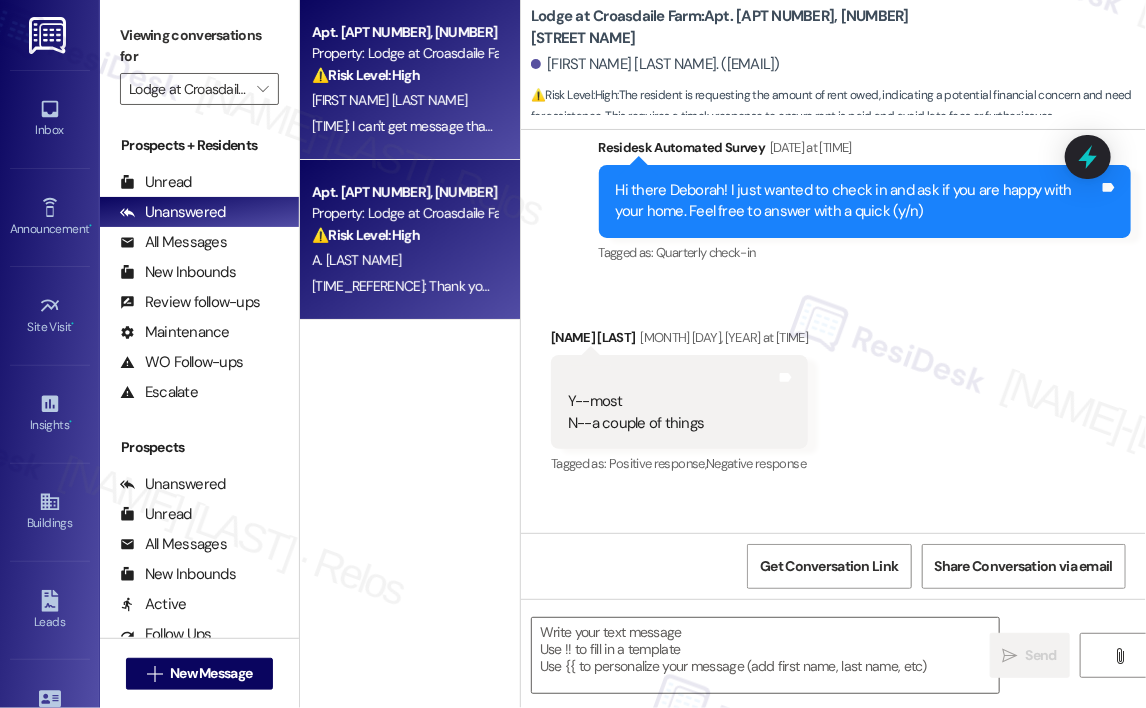 click on "Property: Lodge at Croasdaile Farm" at bounding box center [404, 213] 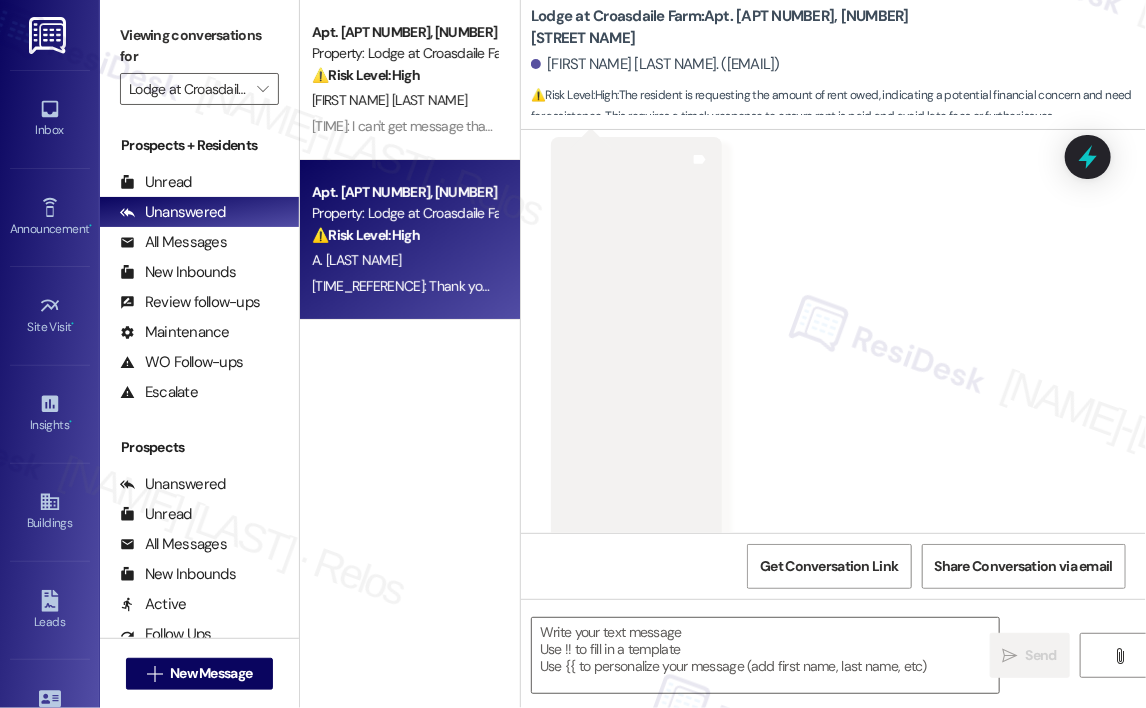 scroll, scrollTop: 7670, scrollLeft: 0, axis: vertical 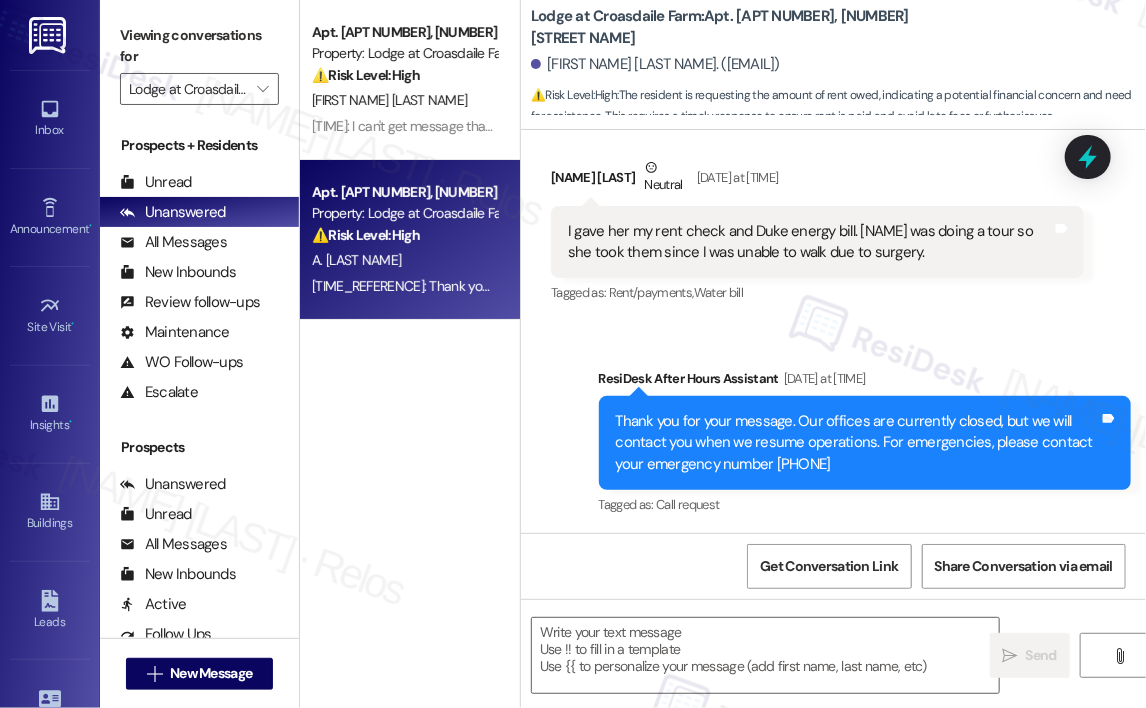 type on "Fetching suggested responses. Please feel free to read through the conversation in the meantime." 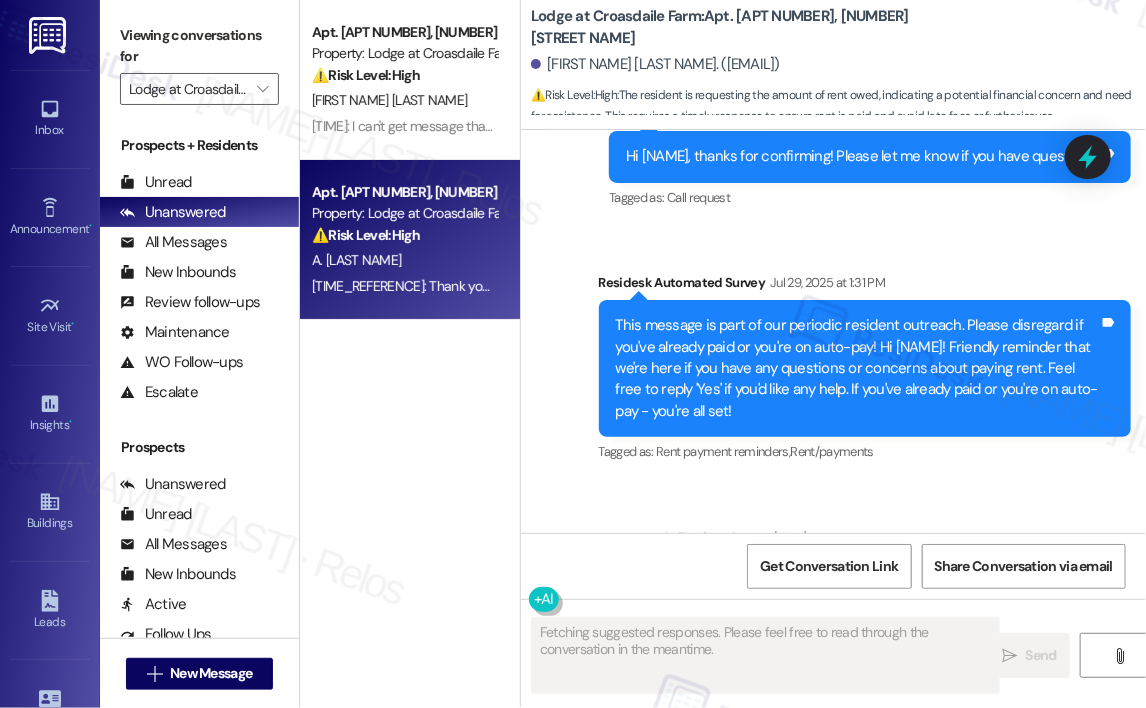 scroll, scrollTop: 0, scrollLeft: 0, axis: both 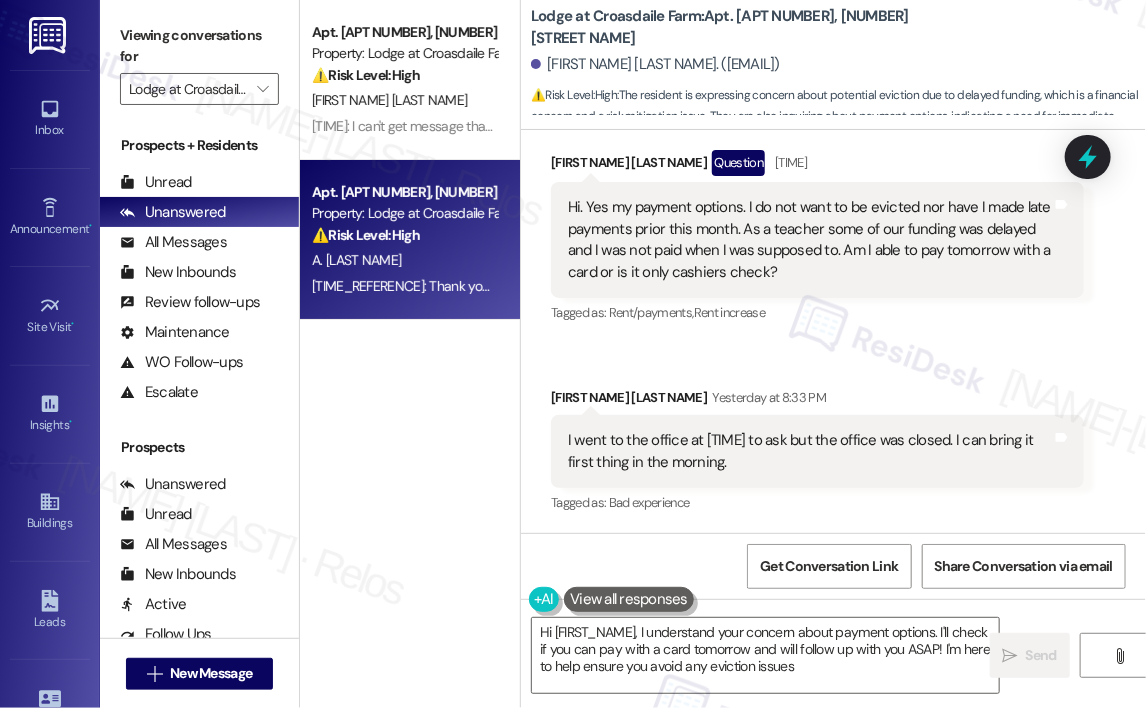 type on "Hi {{first_name}}, I understand your concern about payment options. I'll check if you can pay with a card tomorrow and will follow up with you ASAP! I'm here to help ensure you avoid any eviction issues." 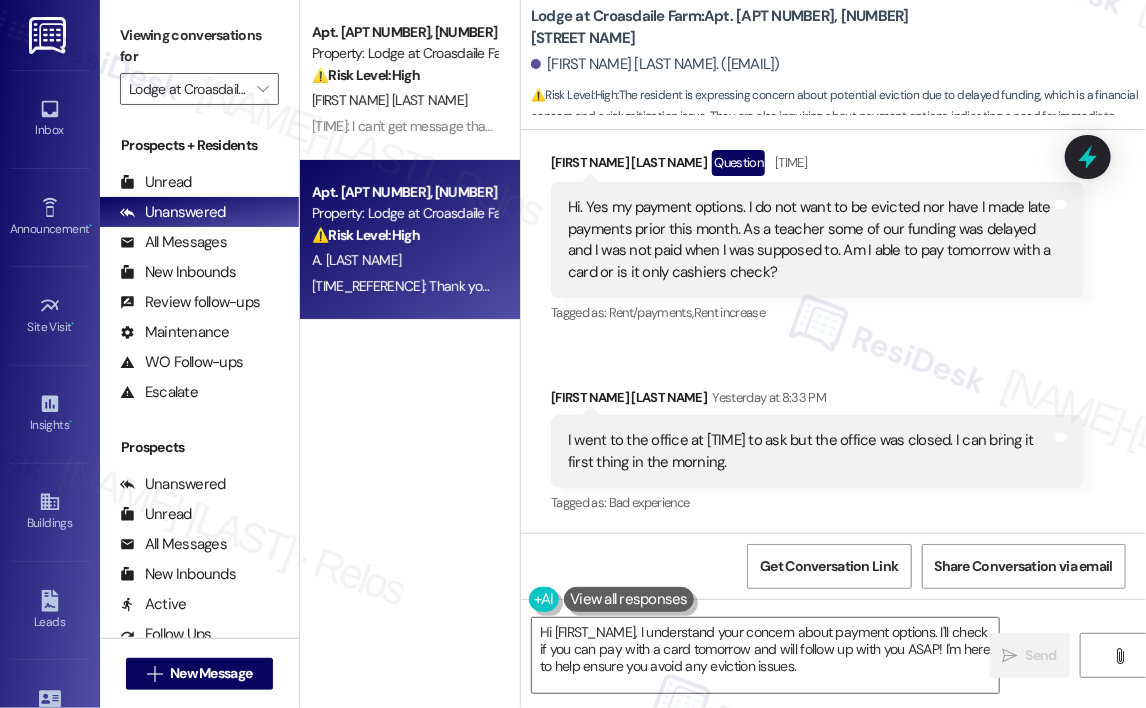 scroll, scrollTop: 2311, scrollLeft: 0, axis: vertical 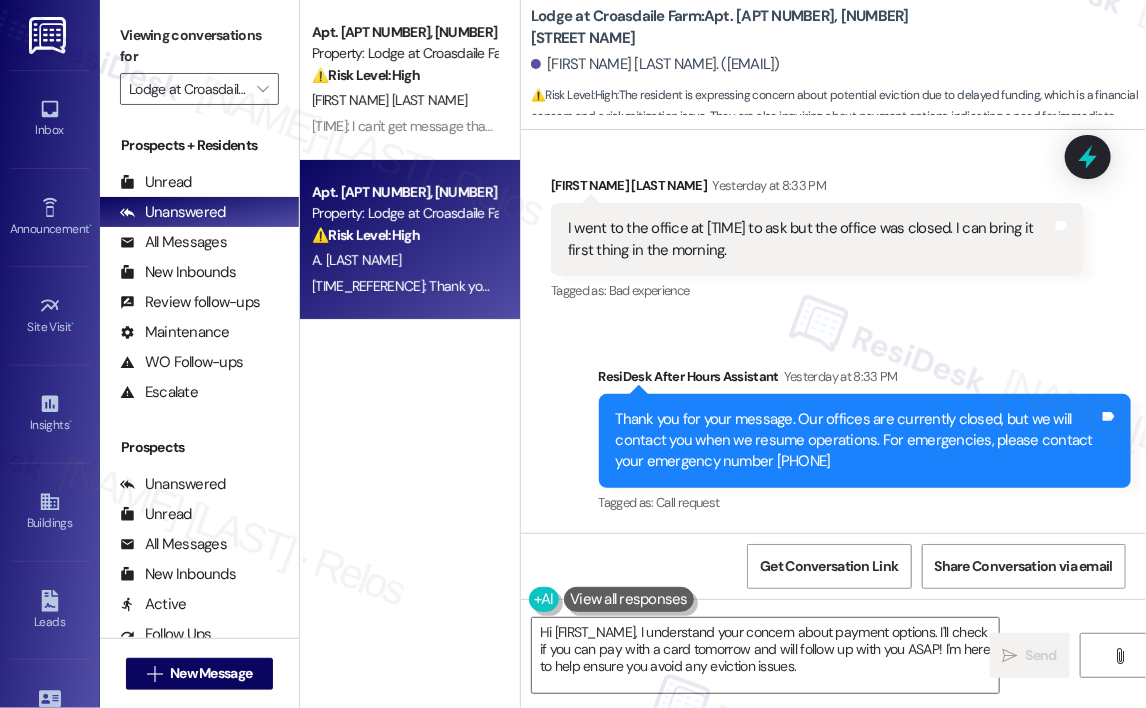 click on "Received via SMS Aquila Butler Yesterday at 8:33 PM I went to the office at 4:30 to ask but the office was closed. I can bring it first thing in the morning. Tags and notes Tagged as:   Bad experience Click to highlight conversations about Bad experience" at bounding box center (817, 240) 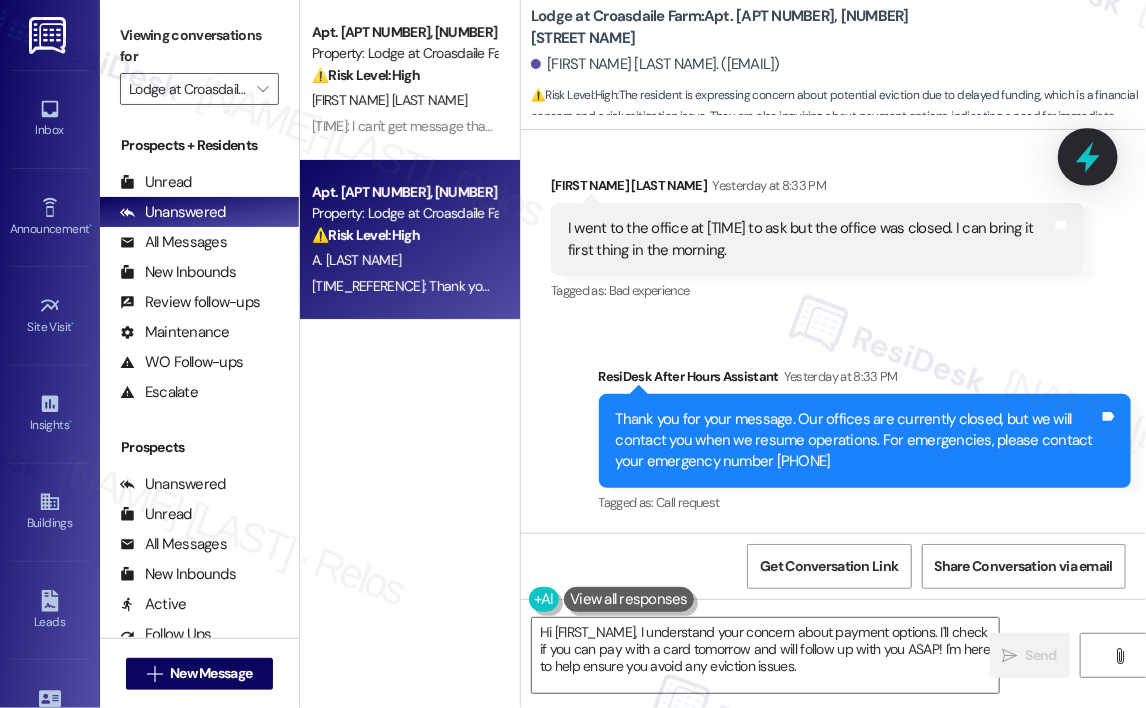 click 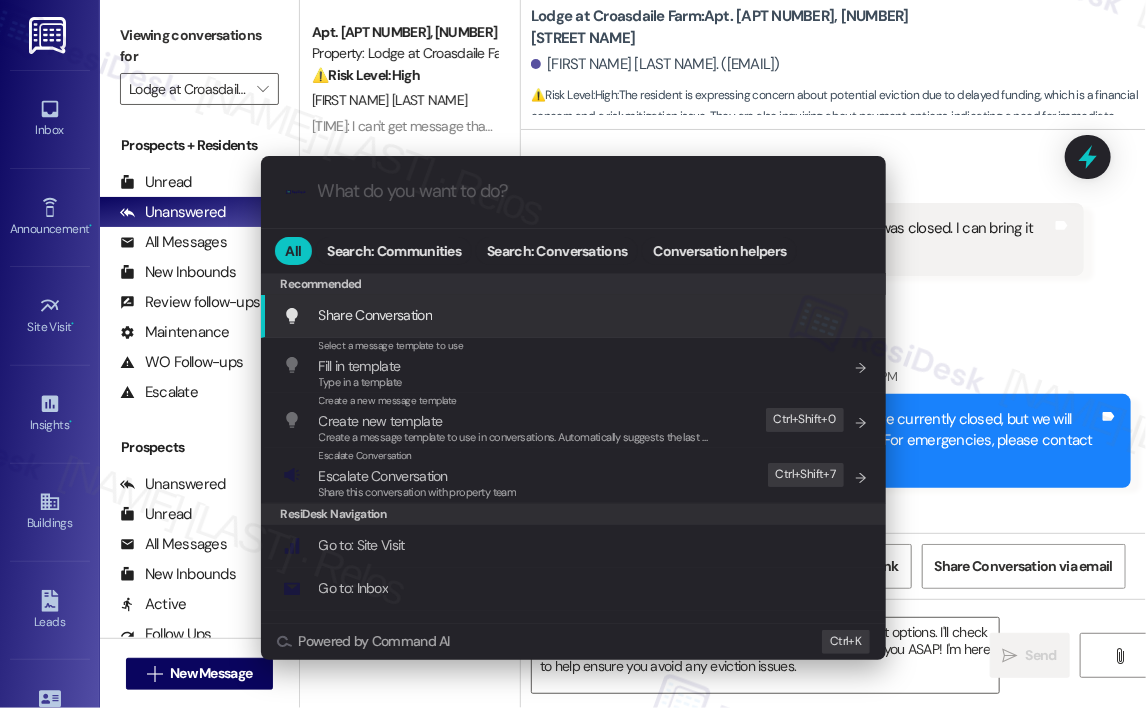 click on ".cls-1{fill:#0a055f;}.cls-2{fill:#0cc4c4;} resideskLogoBlueOrange All Search: Communities Search: Conversations Conversation helpers Recommended Recommended Share Conversation Add shortcut Select a message template to use Fill in template Type in a template Add shortcut Create a new message template Create new template Create a message template to use in conversations. Automatically suggests the last message you sent. Edit Ctrl+ Shift+ 0 Escalate Conversation Escalate Conversation Share this conversation with property team Edit Ctrl+ Shift+ 7 ResiDesk Navigation Go to: Site Visit Add shortcut Go to: Inbox Add shortcut Go to: Settings Add shortcut Go to: Message Templates Add shortcut Go to: Buildings Add shortcut Help Getting Started: What you can do with ResiDesk How to message a tenant
How to send an announcement
How to attach a file on messages and announcements
How to message a prospect
How to message an inbound prospect
How to send an internal message
How to use the ResiDesk Outlook Add-in Settings" at bounding box center [573, 354] 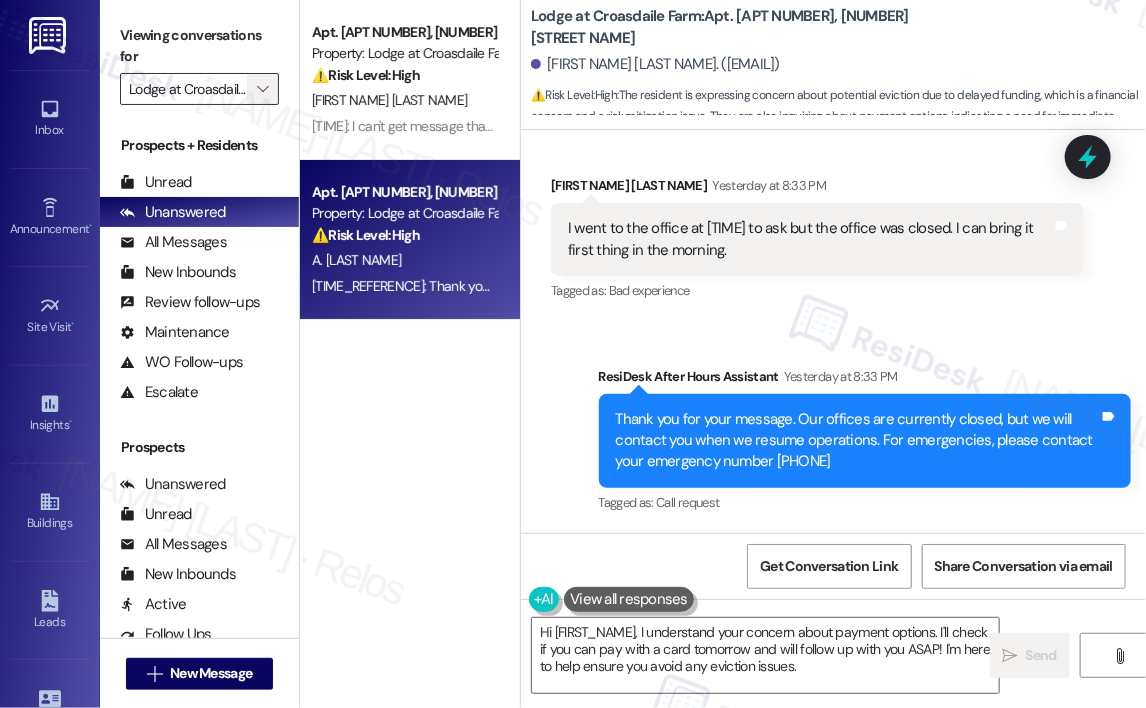 click on "" at bounding box center [262, 89] 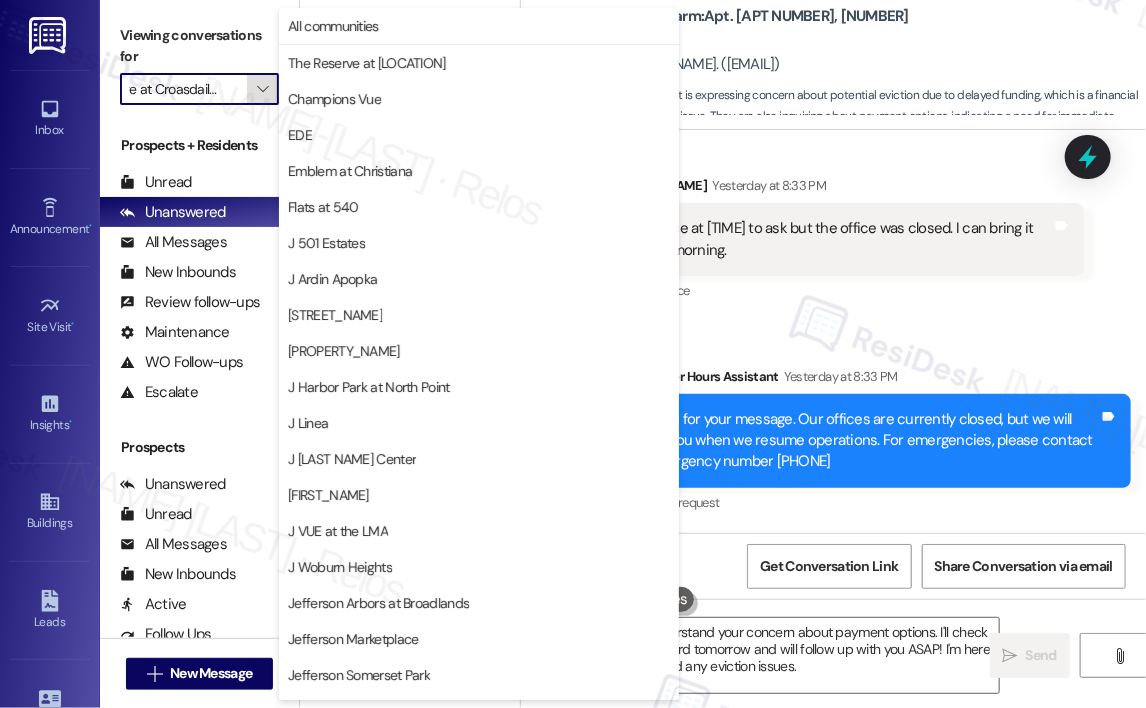 scroll, scrollTop: 316, scrollLeft: 0, axis: vertical 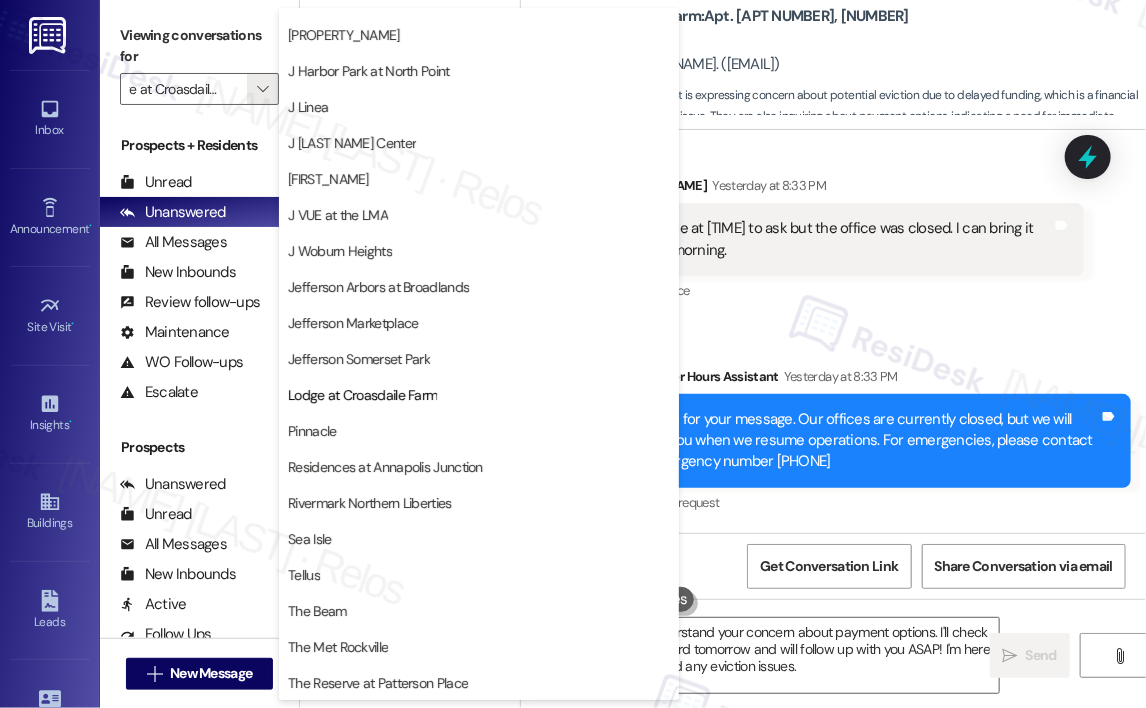 drag, startPoint x: 820, startPoint y: 153, endPoint x: 580, endPoint y: 121, distance: 242.12393 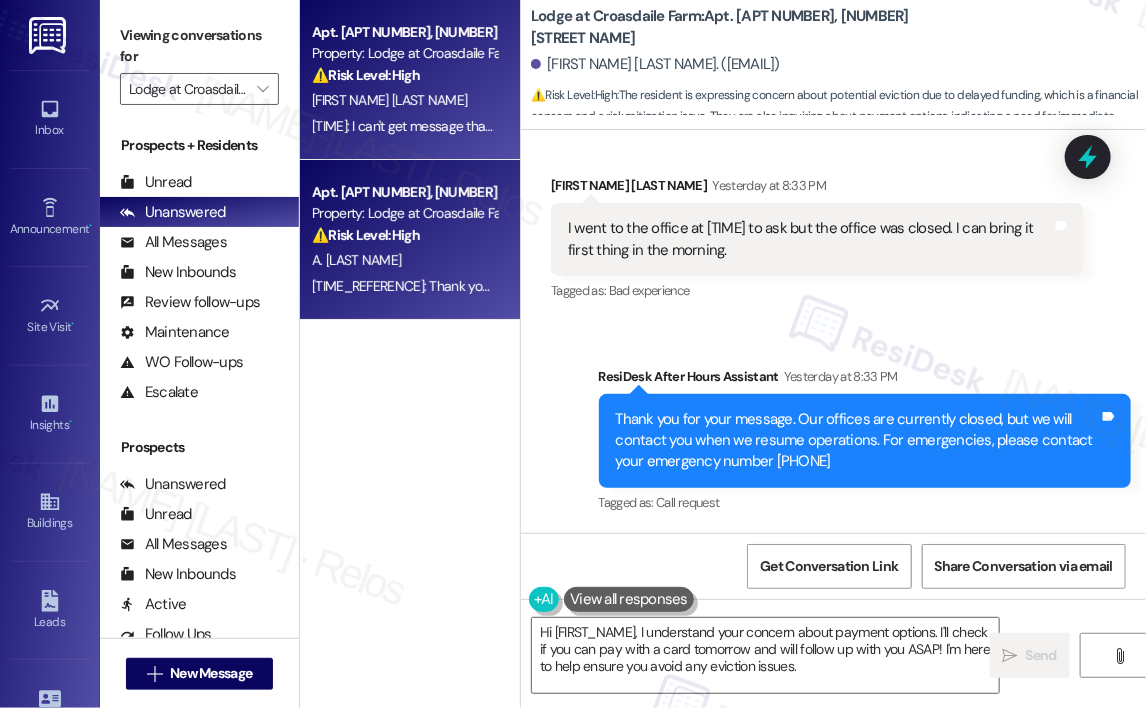 click on "[FIRST] [LAST]" at bounding box center [404, 100] 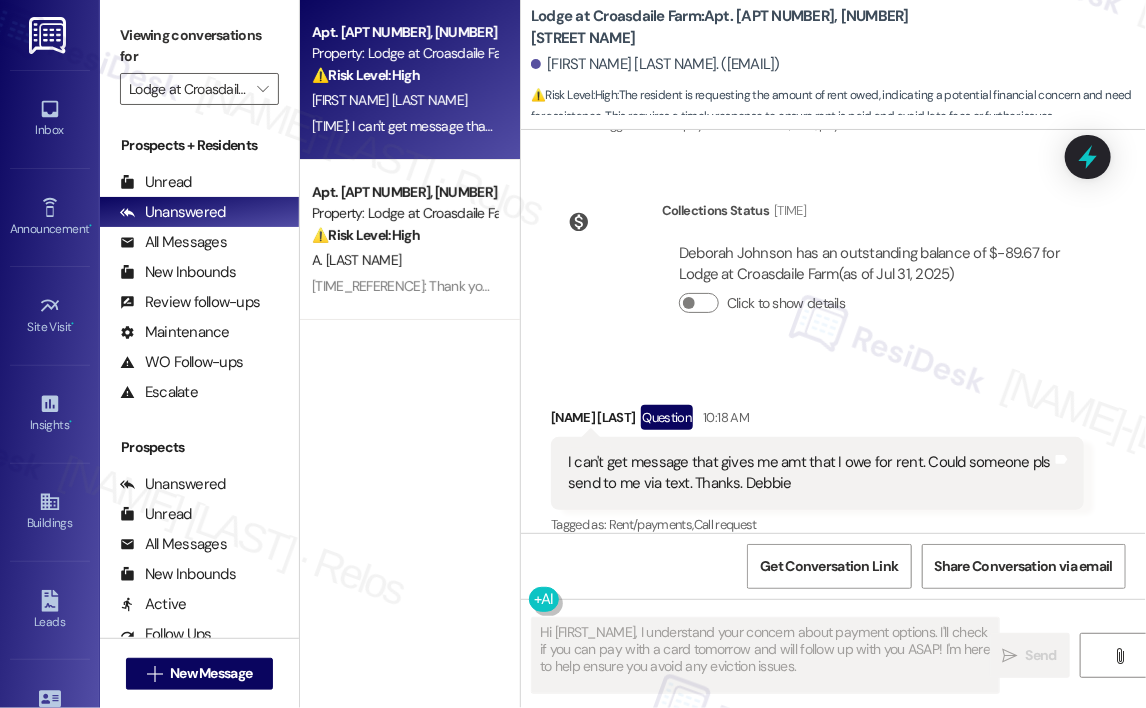 scroll, scrollTop: 7998, scrollLeft: 0, axis: vertical 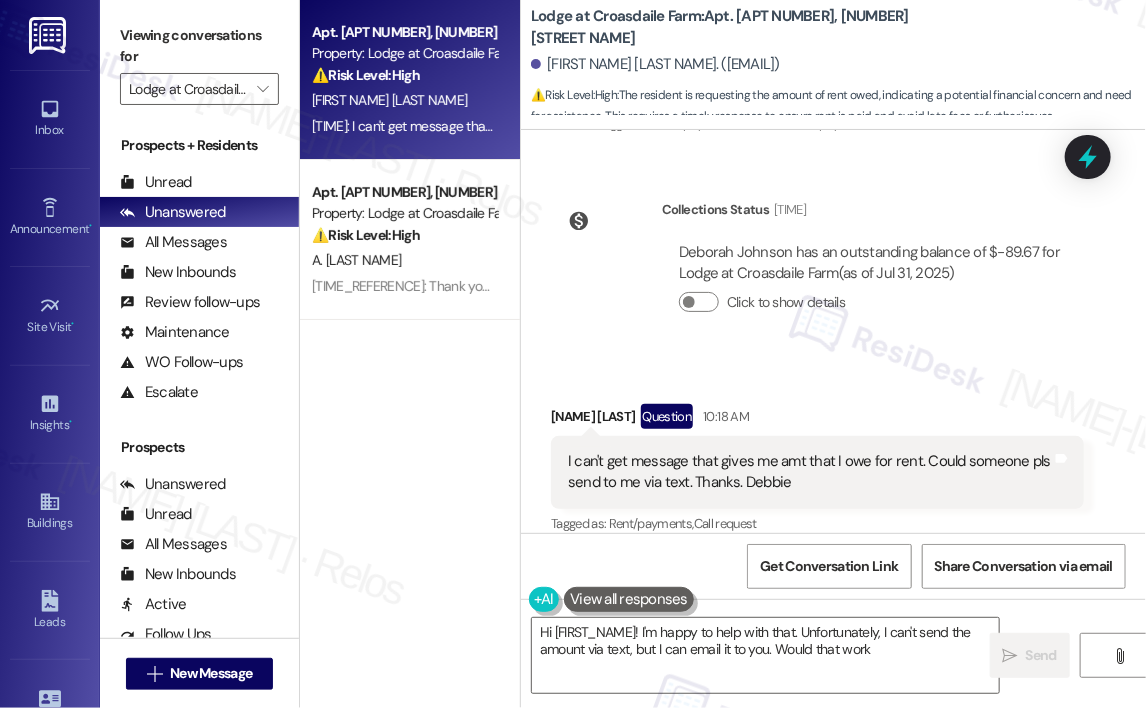 type on "Hi {{first_name}}! I'm happy to help with that. Unfortunately, I can't send the amount via text, but I can email it to you. Would that work?" 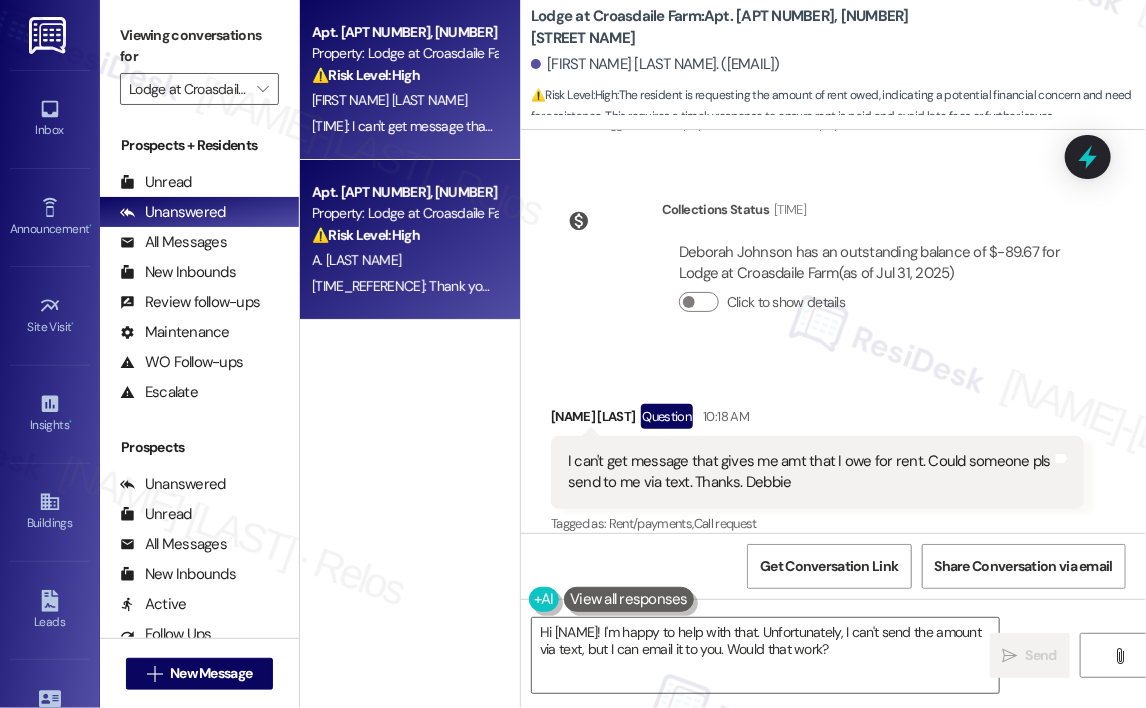 click on "⚠️  Risk Level:  High The resident is expressing concern about potential eviction due to delayed funding, which is a financial concern and a risk mitigation issue. They are also inquiring about payment options, indicating a need for immediate assistance to avoid late fees or eviction proceedings." at bounding box center [404, 235] 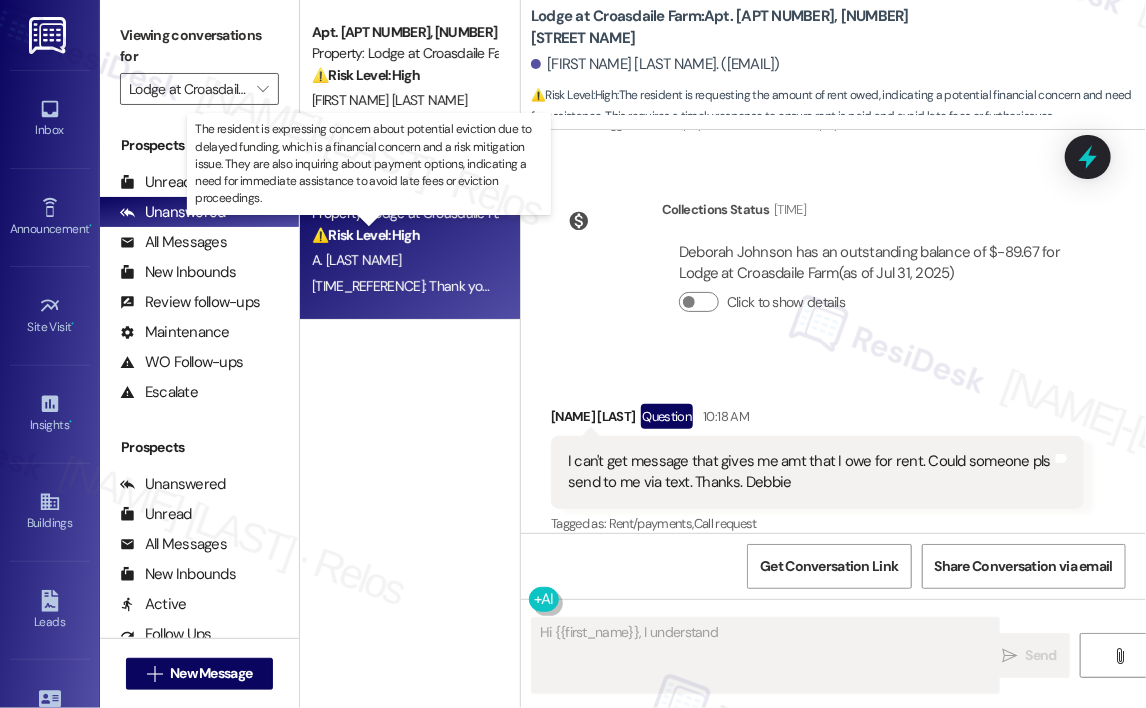 scroll, scrollTop: 2310, scrollLeft: 0, axis: vertical 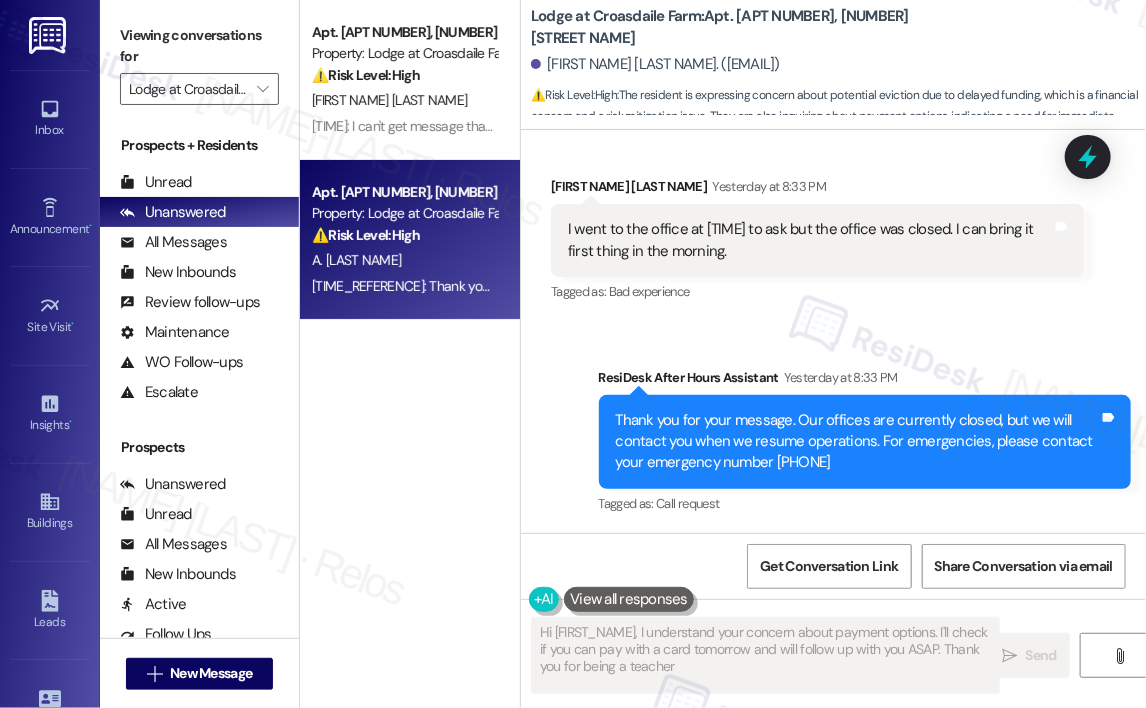 type on "Hi {{first_name}}, I understand your concern about payment options. I'll check if you can pay with a card tomorrow and will follow up with you ASAP. Thank you for being a teacher!" 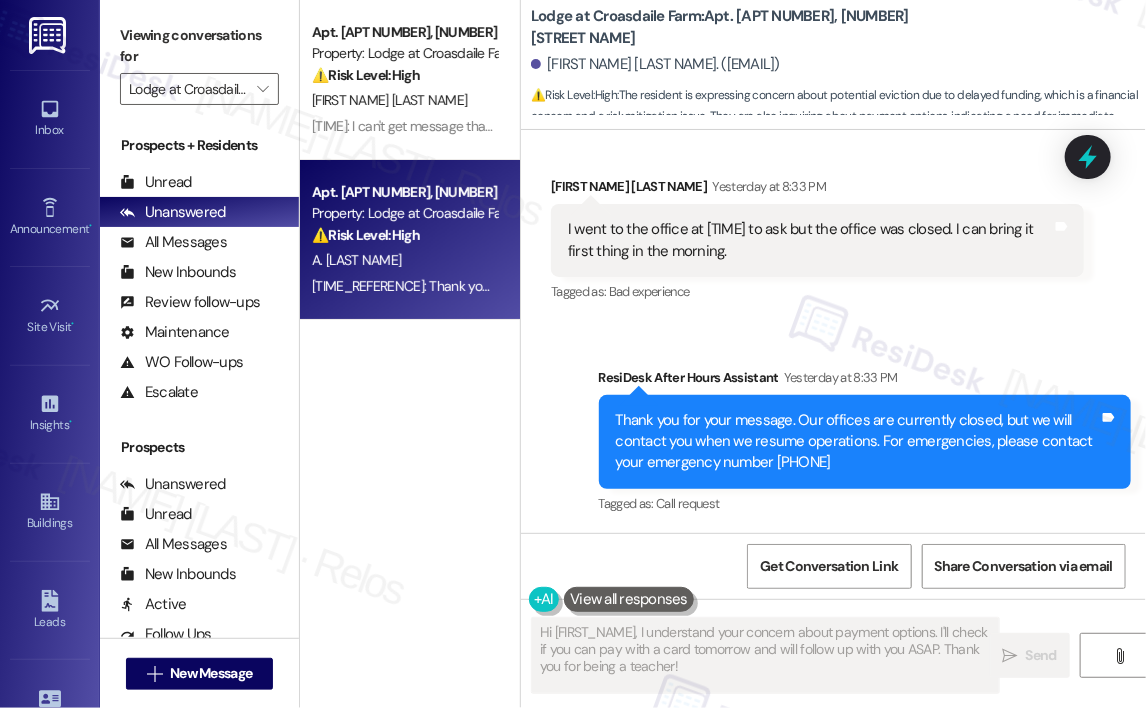 scroll, scrollTop: 2311, scrollLeft: 0, axis: vertical 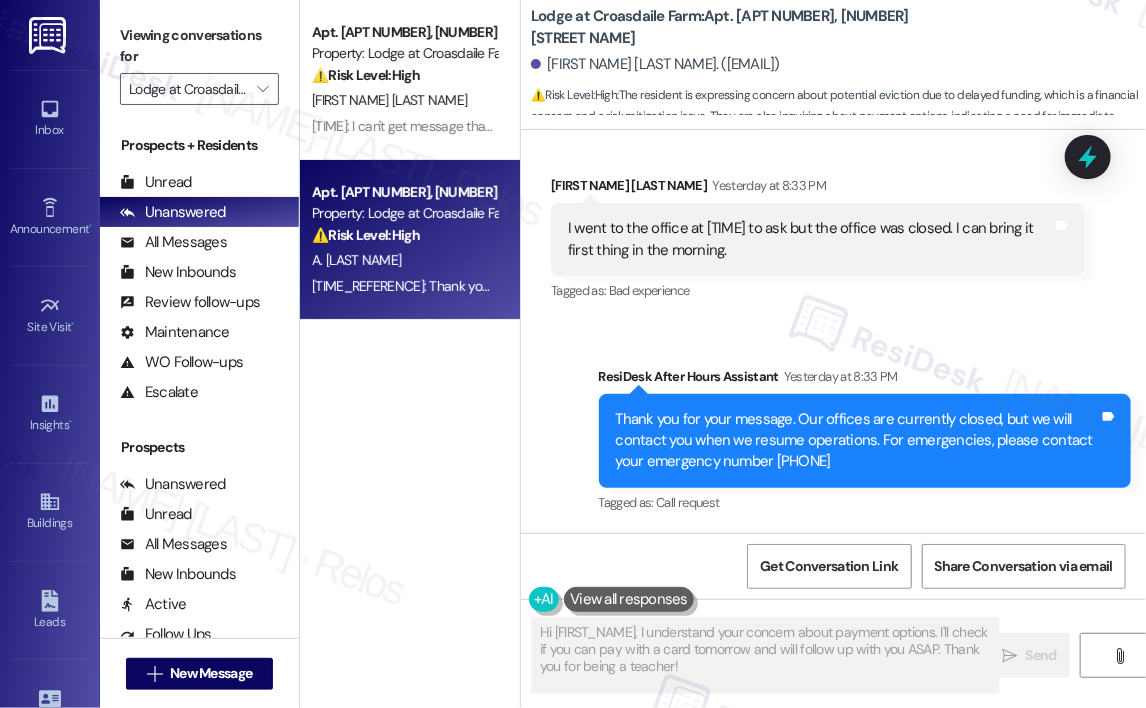 click 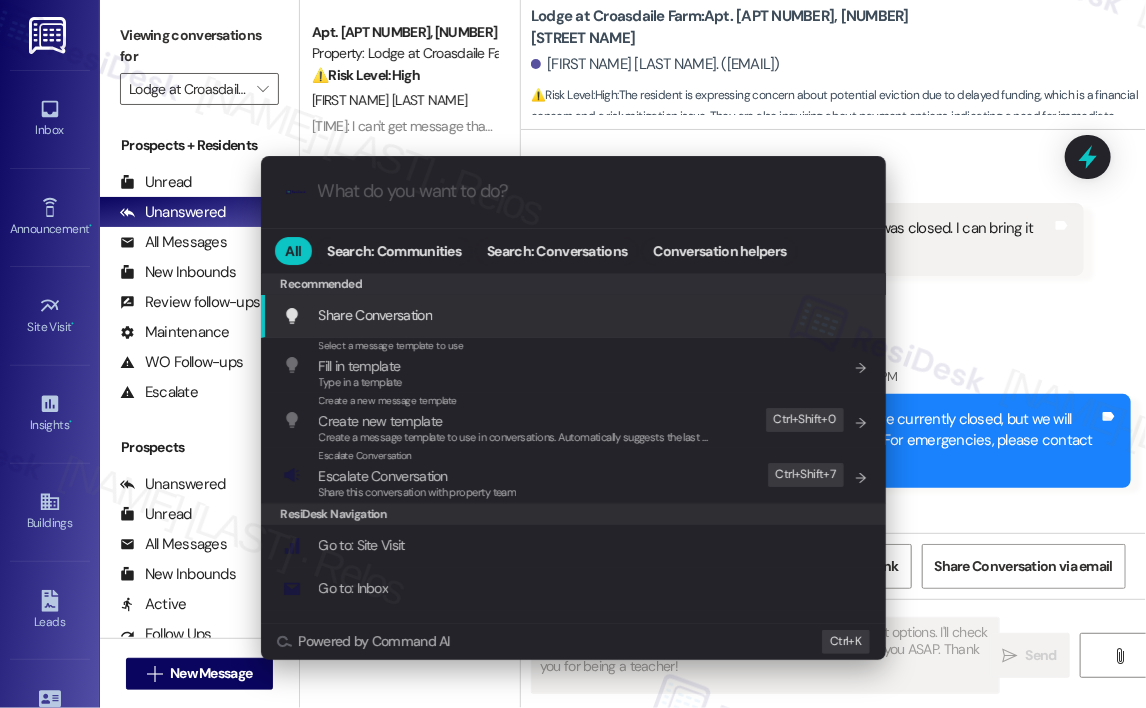 type on "e" 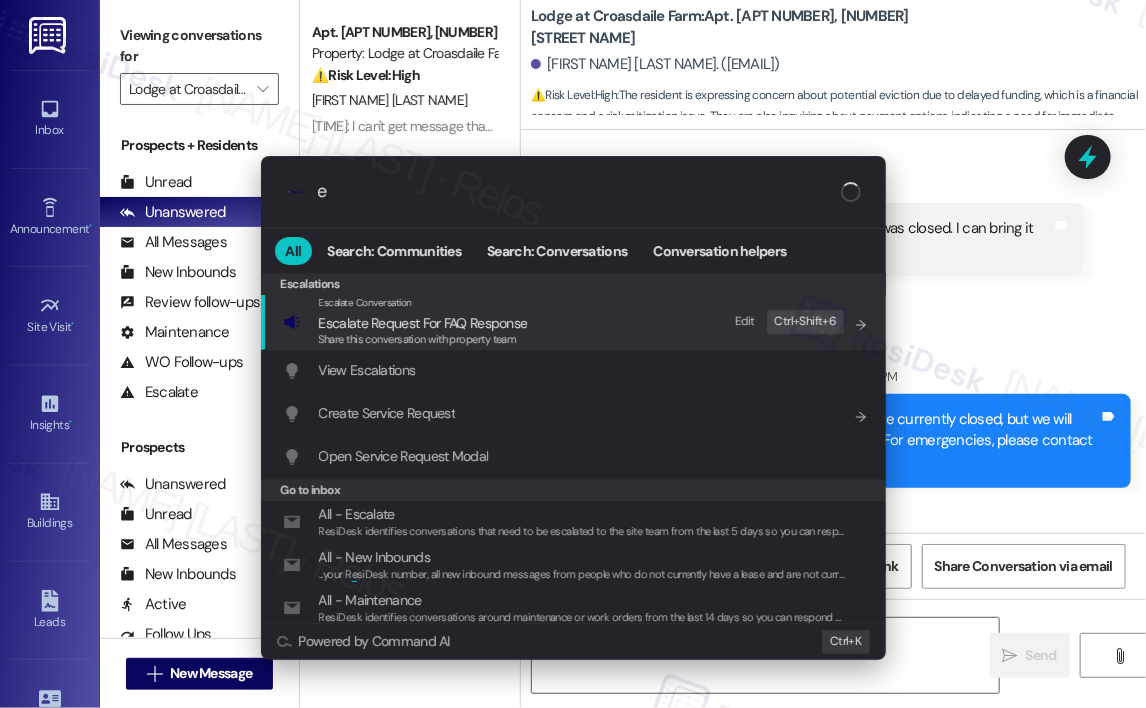 type on "Hi" 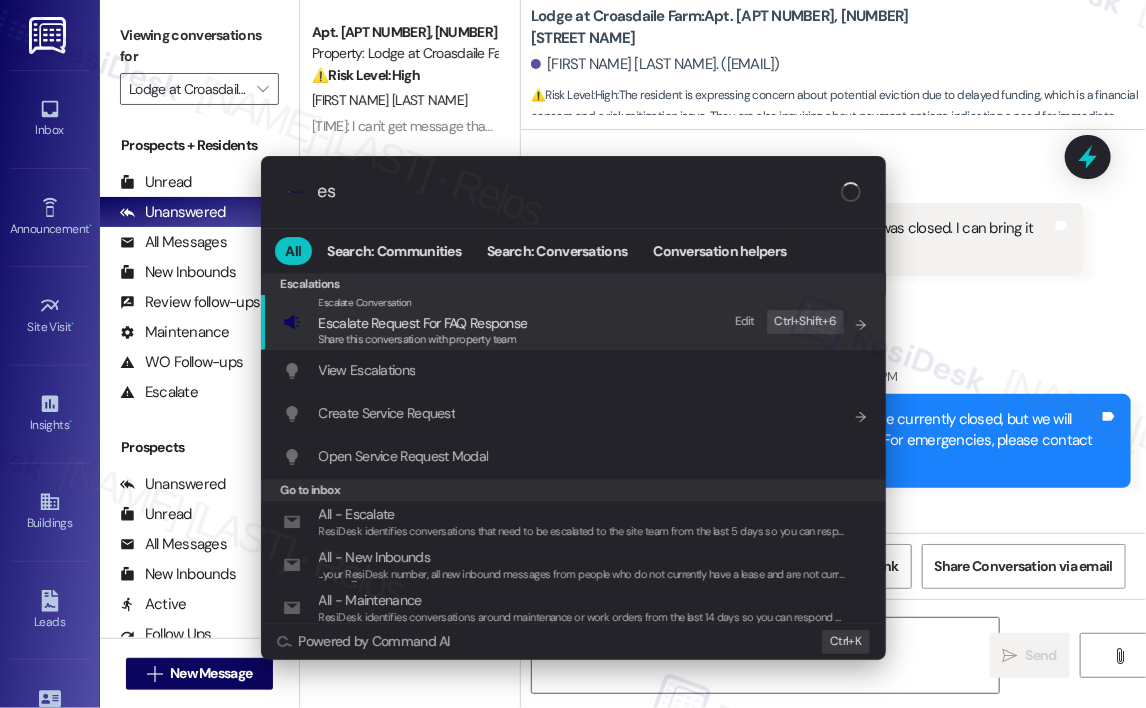 type on "Hi {{first_name}}," 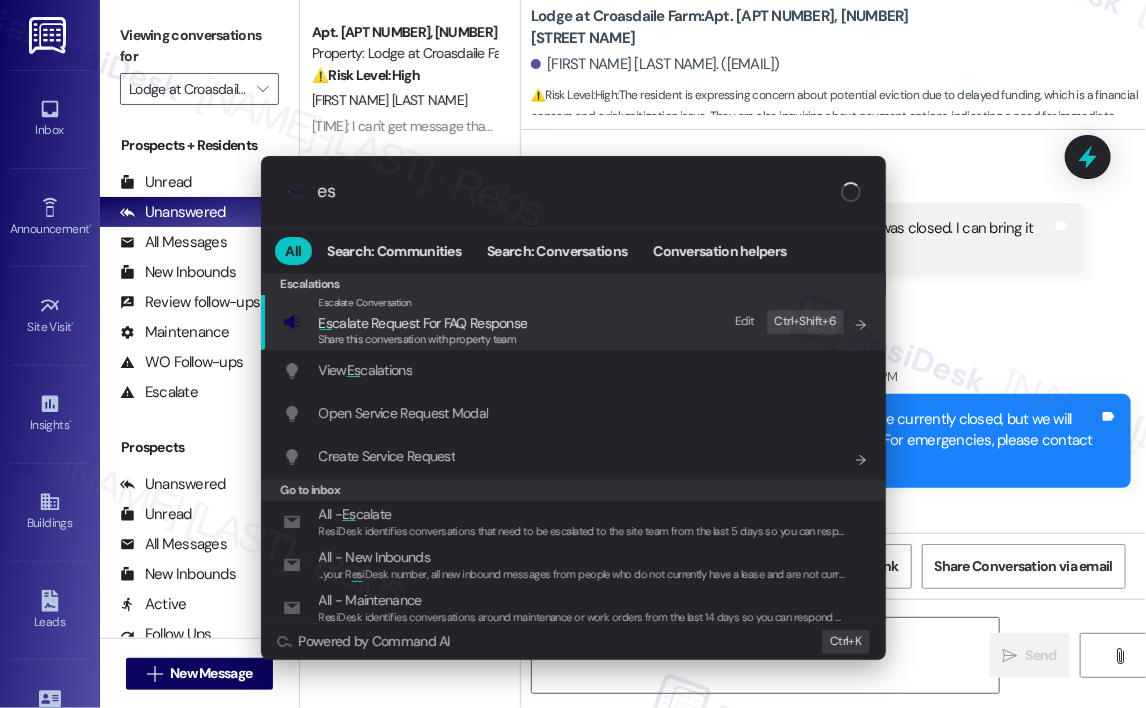 type on "esc" 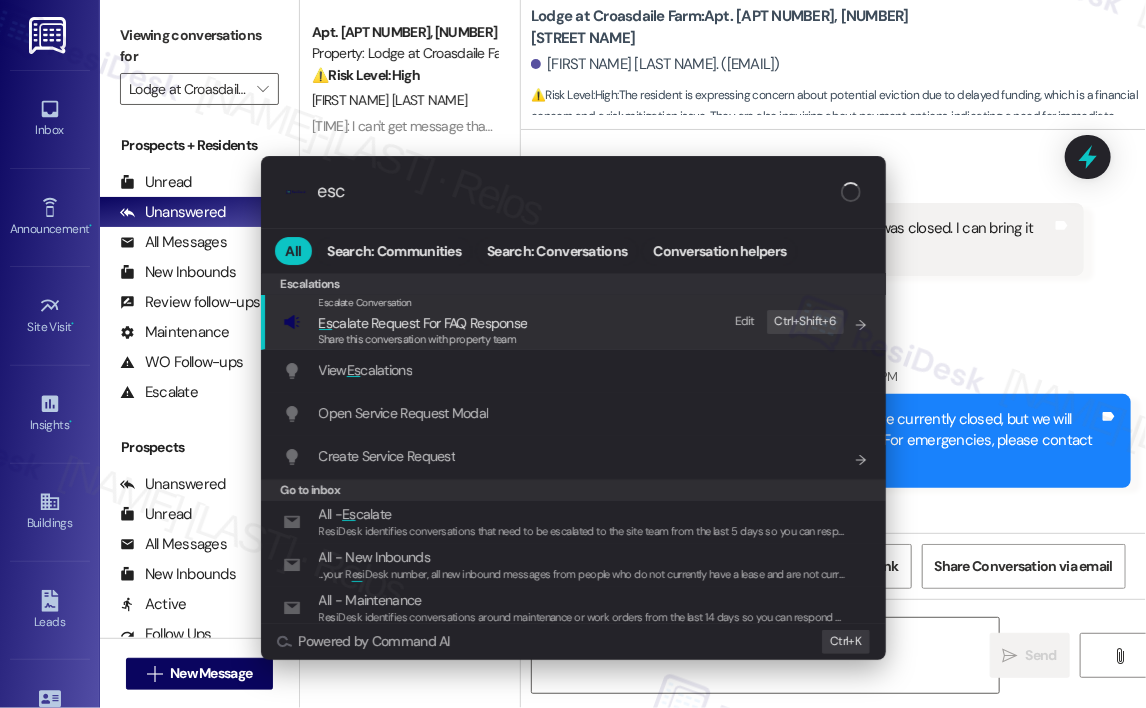 type on "Hi {{first_name}}, I understand" 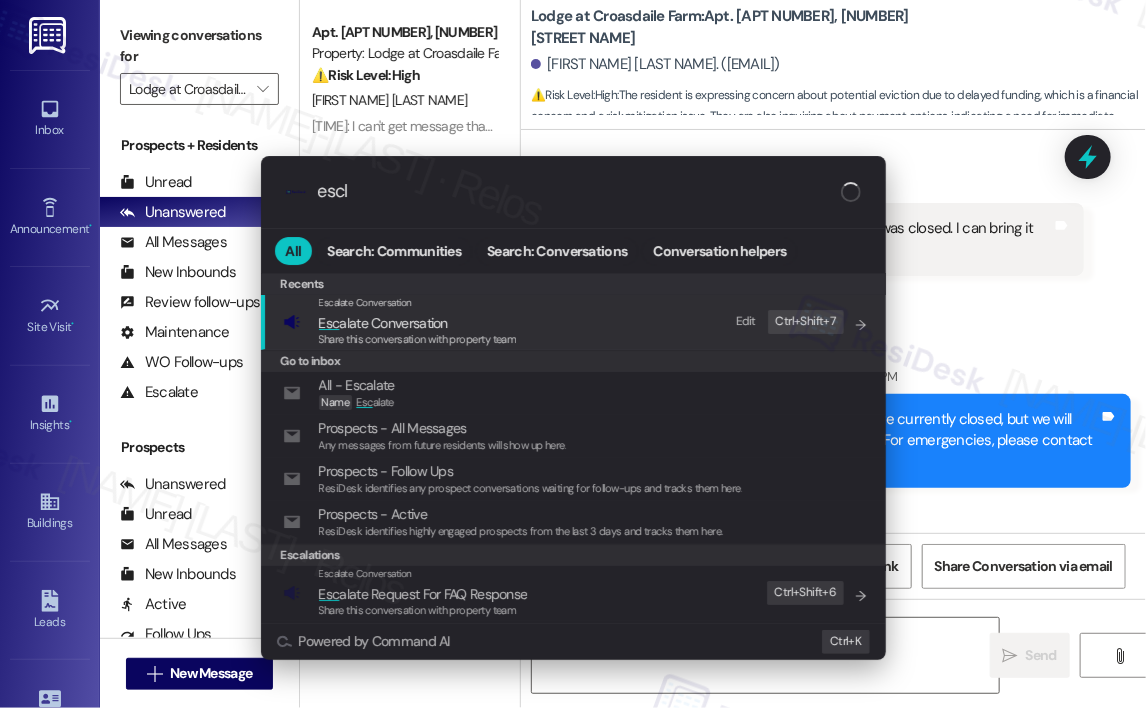 type on "Hi {{first_name}}, I understand your" 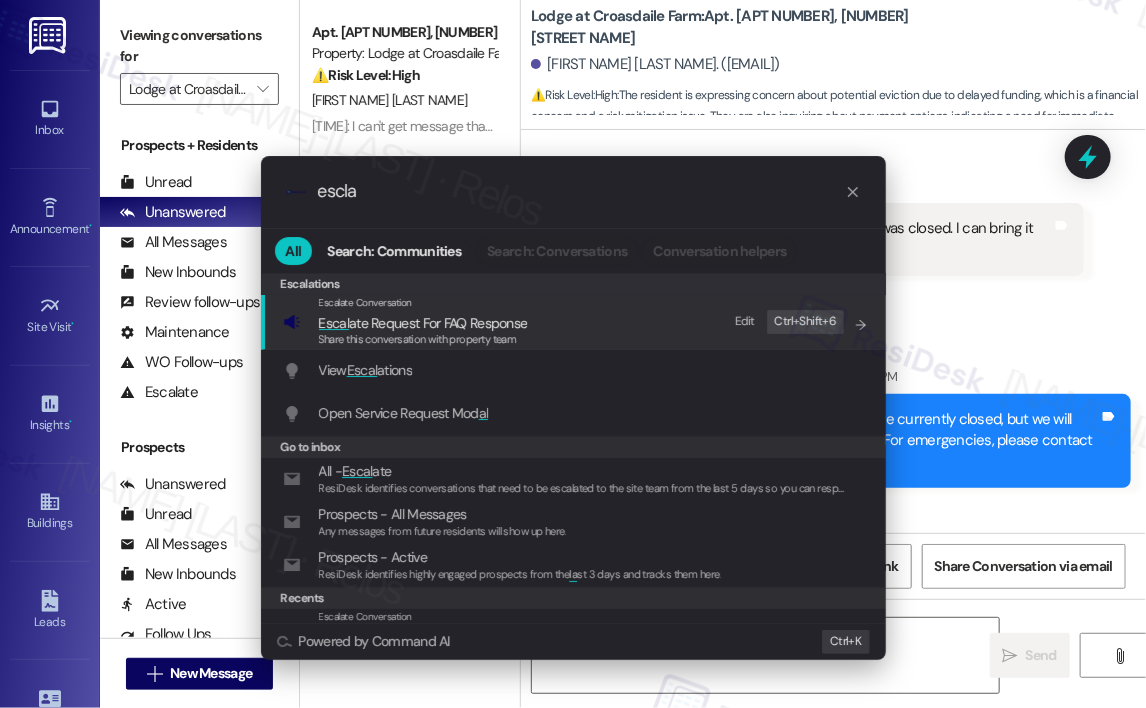 type on "Hi {{first_name}}, I understand your concern about" 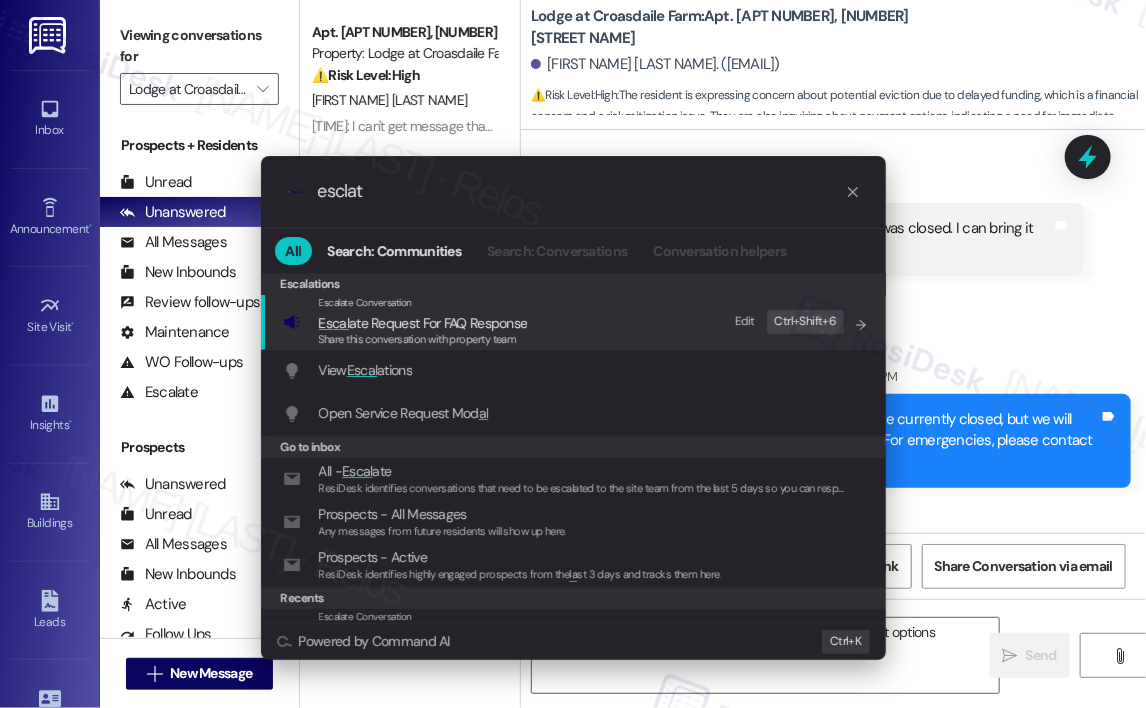 type on "Hi {{first_name}}, I understand your concern about payment options." 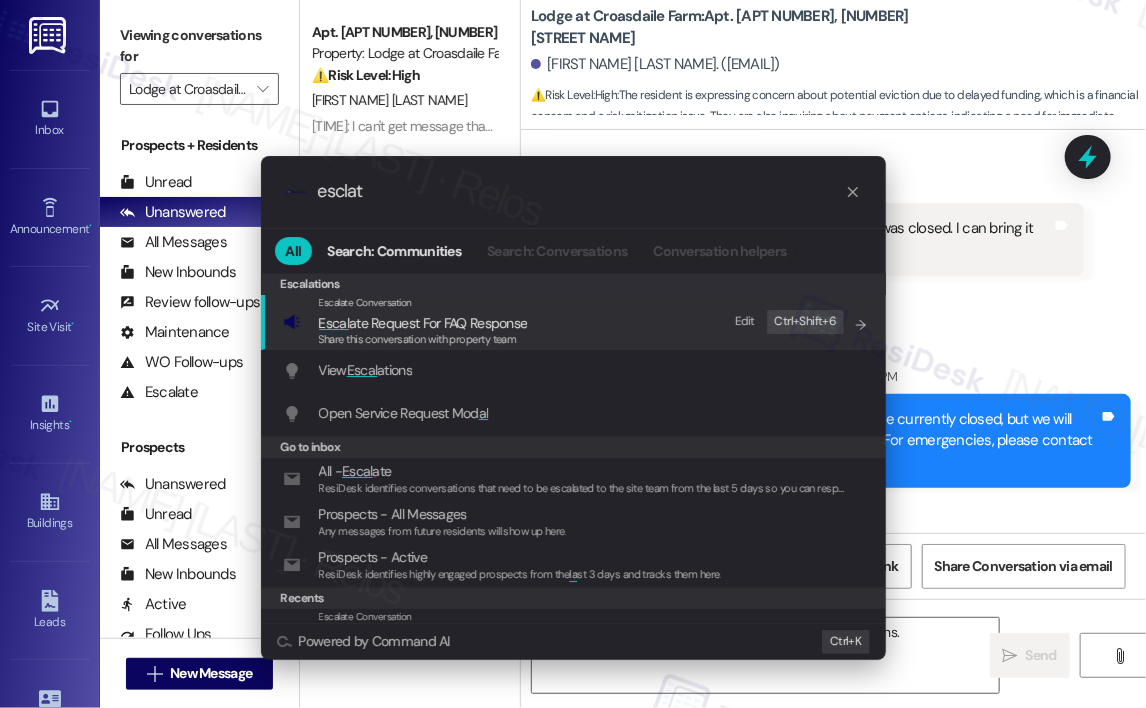 type on "esclate" 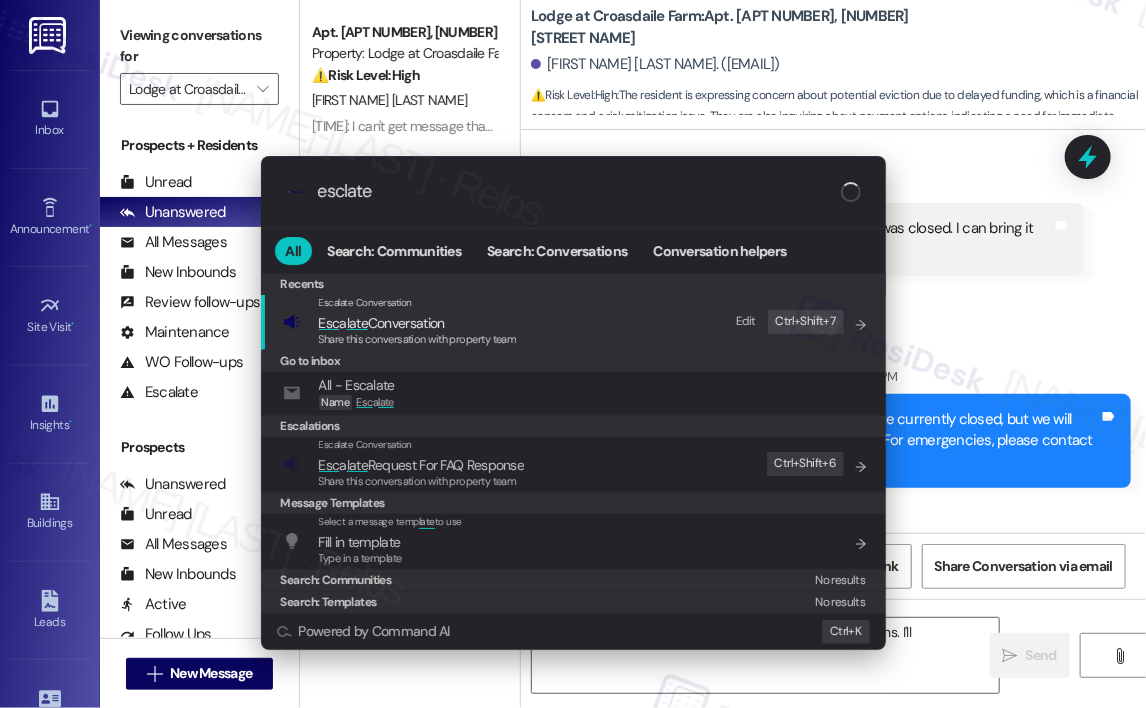 type on "Hi [NAME], I understand your concern about payment options. I'll check" 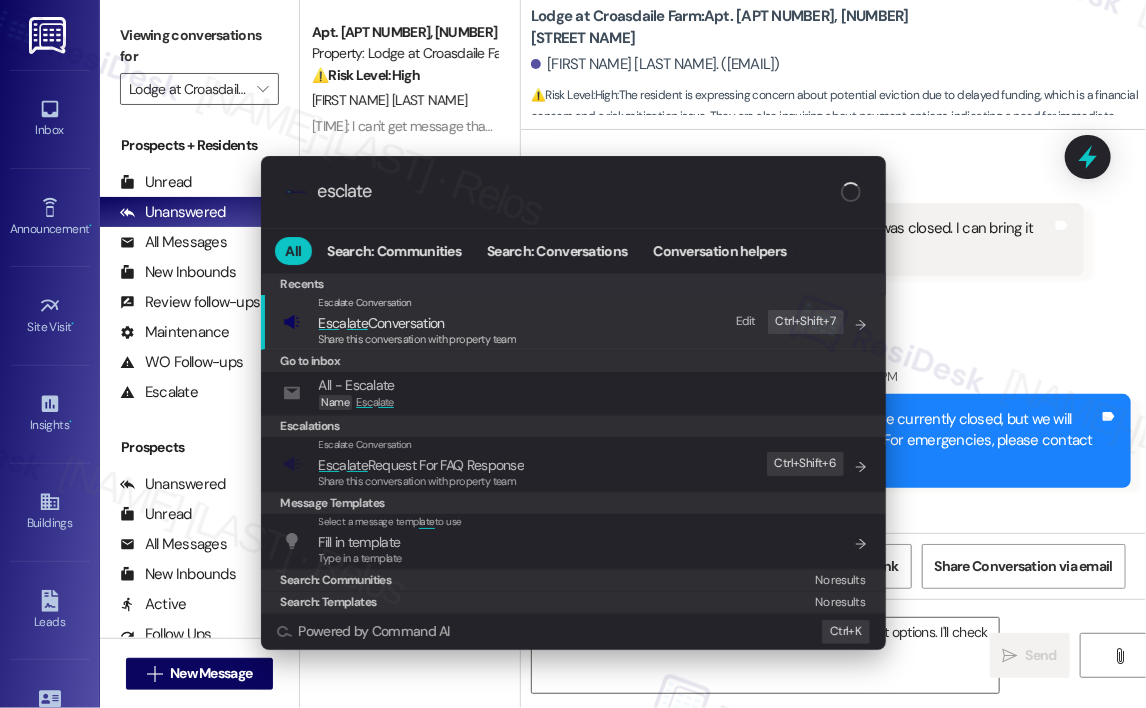 type on "esclate" 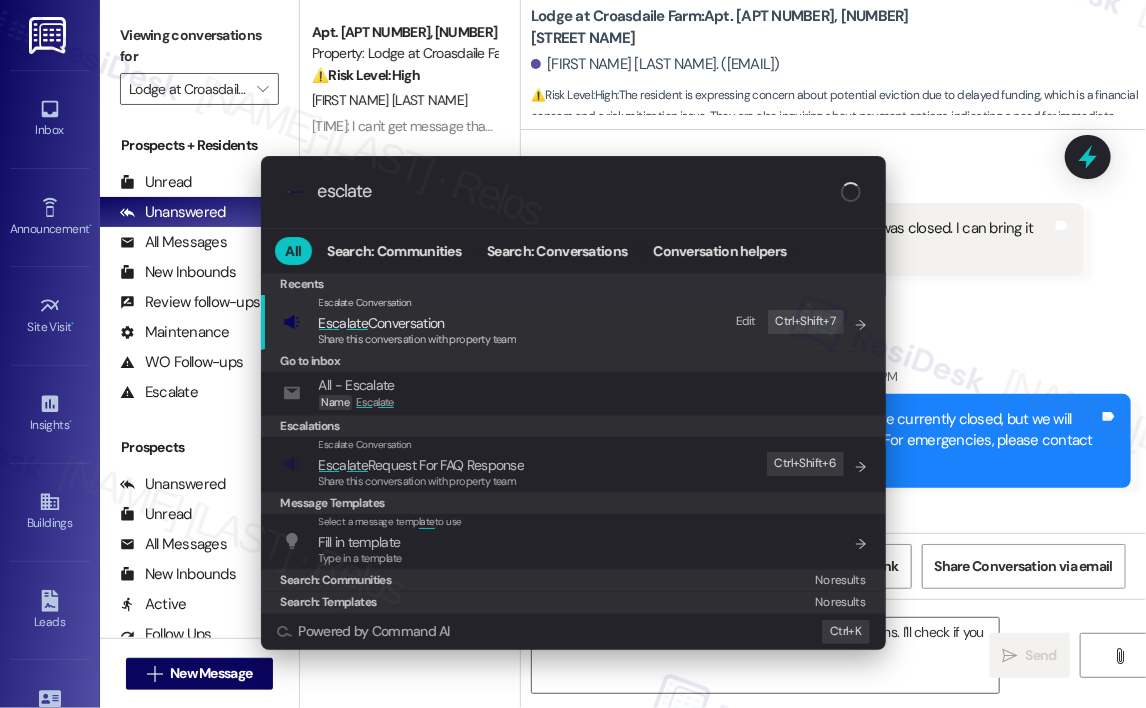 type on "Hi [NAME], I understand your concern about payment options. I'll check if you can" 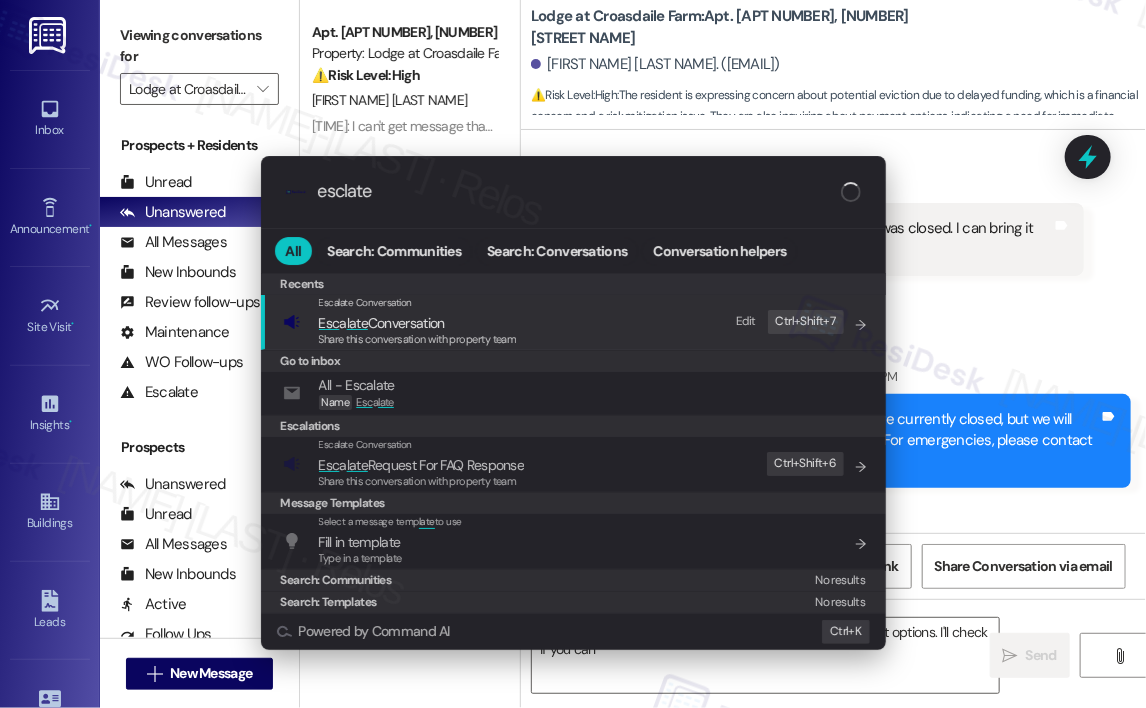 type on "esclate c" 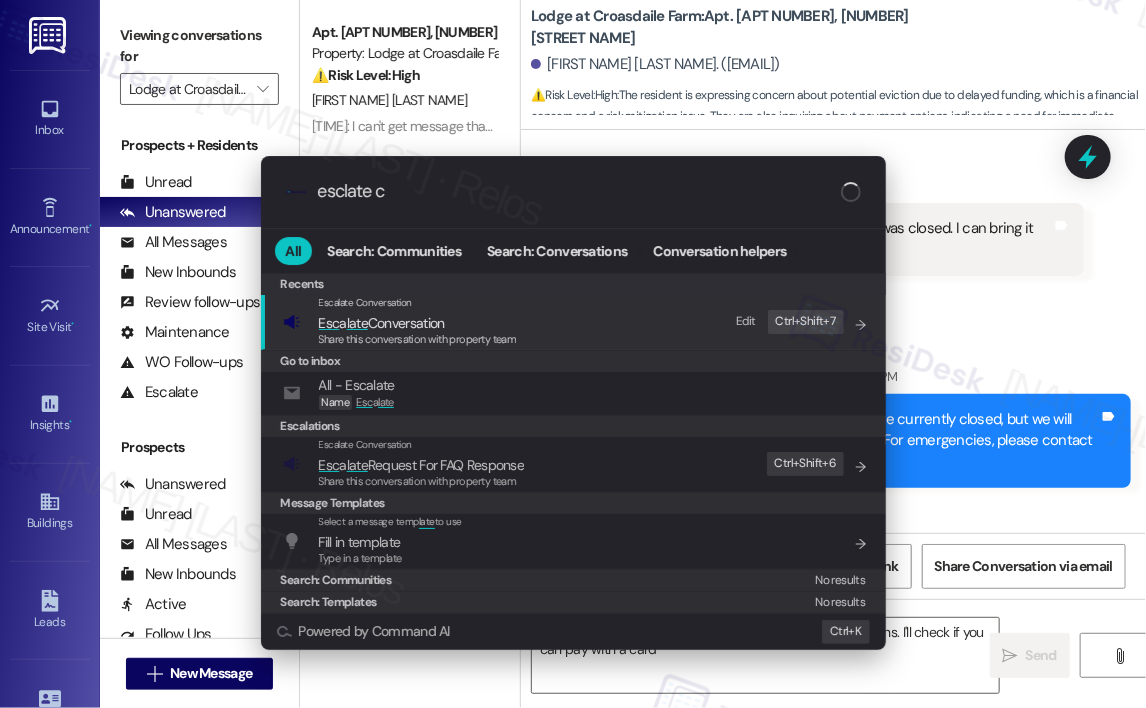 type on "Hi {{first_name}}, I understand your concern about payment options. I'll check if you can pay with a card" 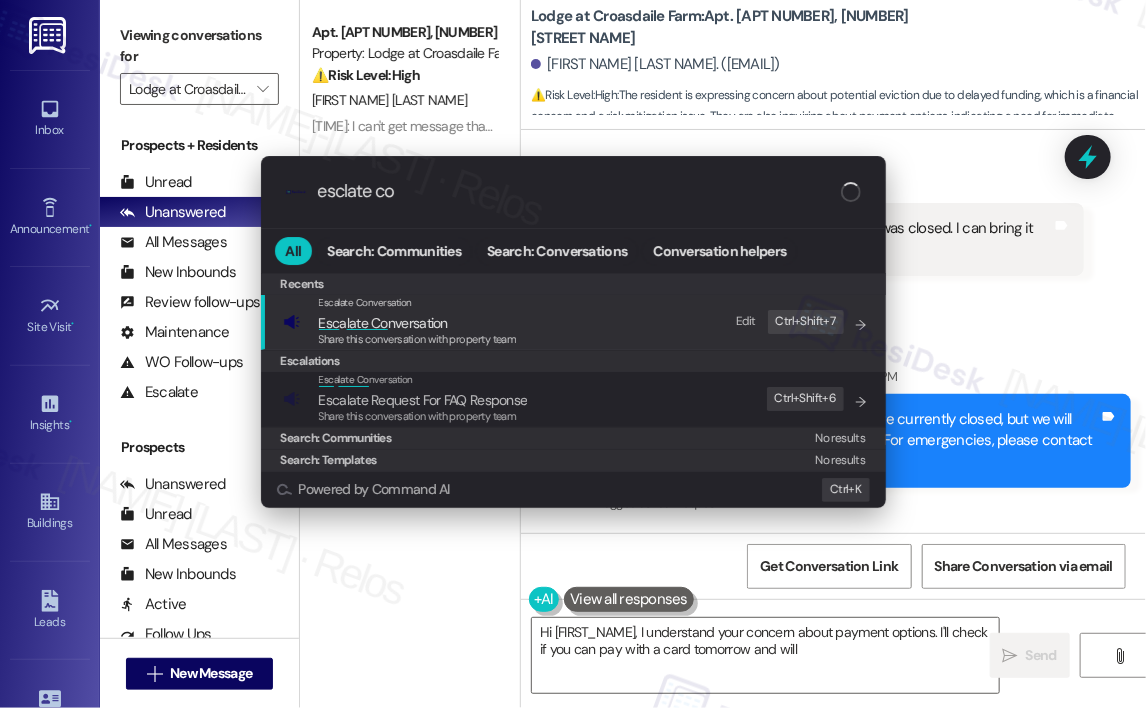 type on "Hi {{first_name}}, I understand your concern about payment options. I'll check if you can pay with a card tomorrow and will follow" 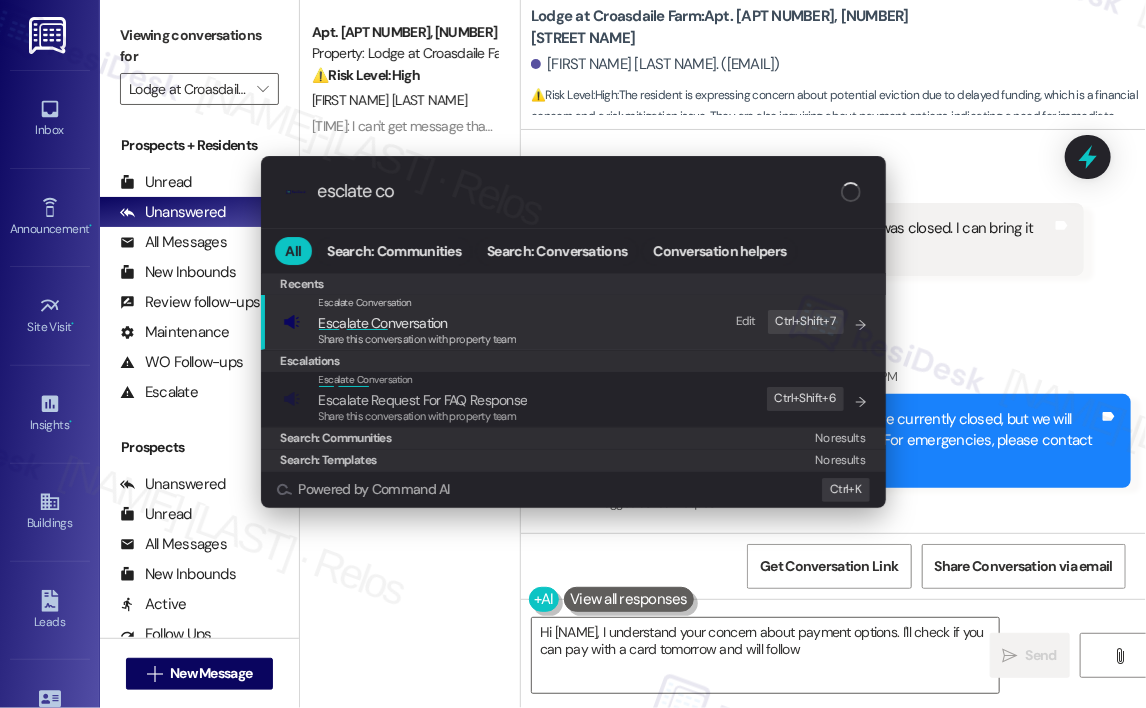 type on "esclate con" 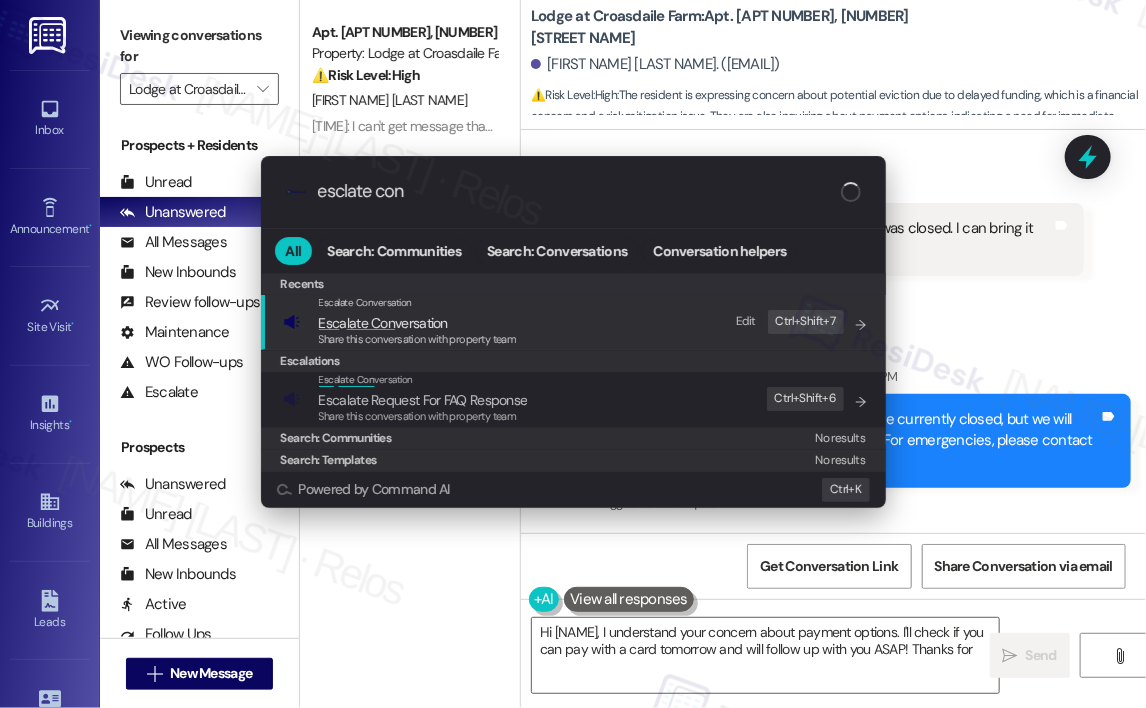 type on "Hi {{first_name}}, I understand your concern about payment options. I'll check if you can pay with a card tomorrow and will follow up with you ASAP! Thanks for being" 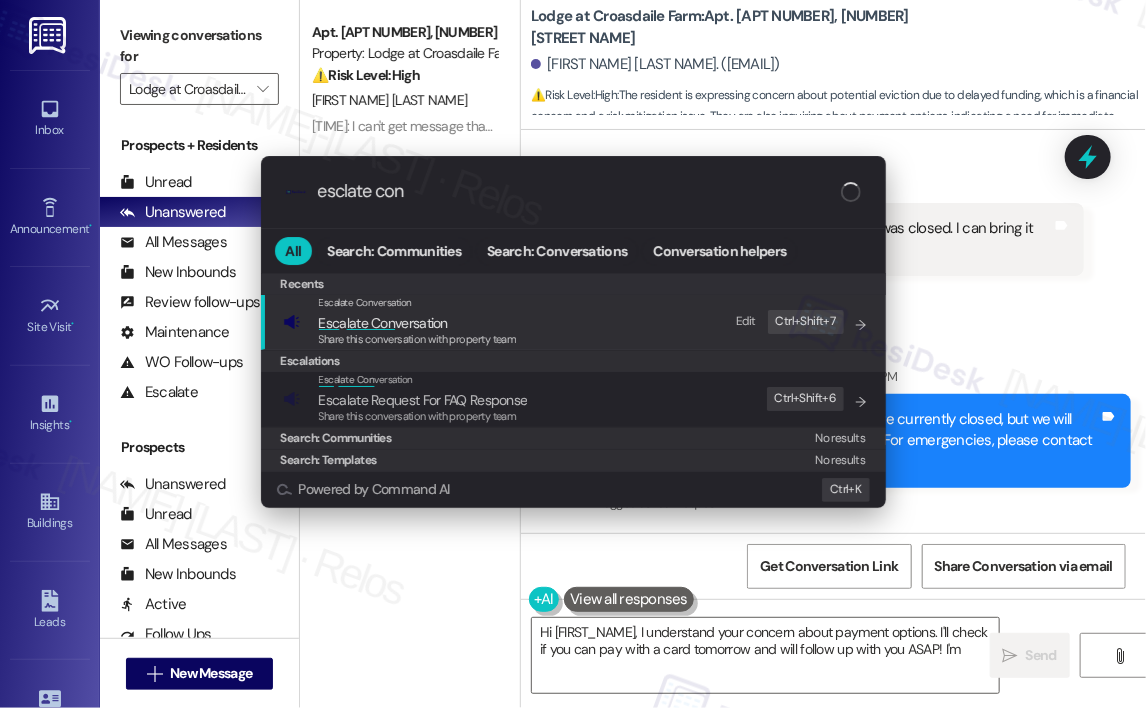 type 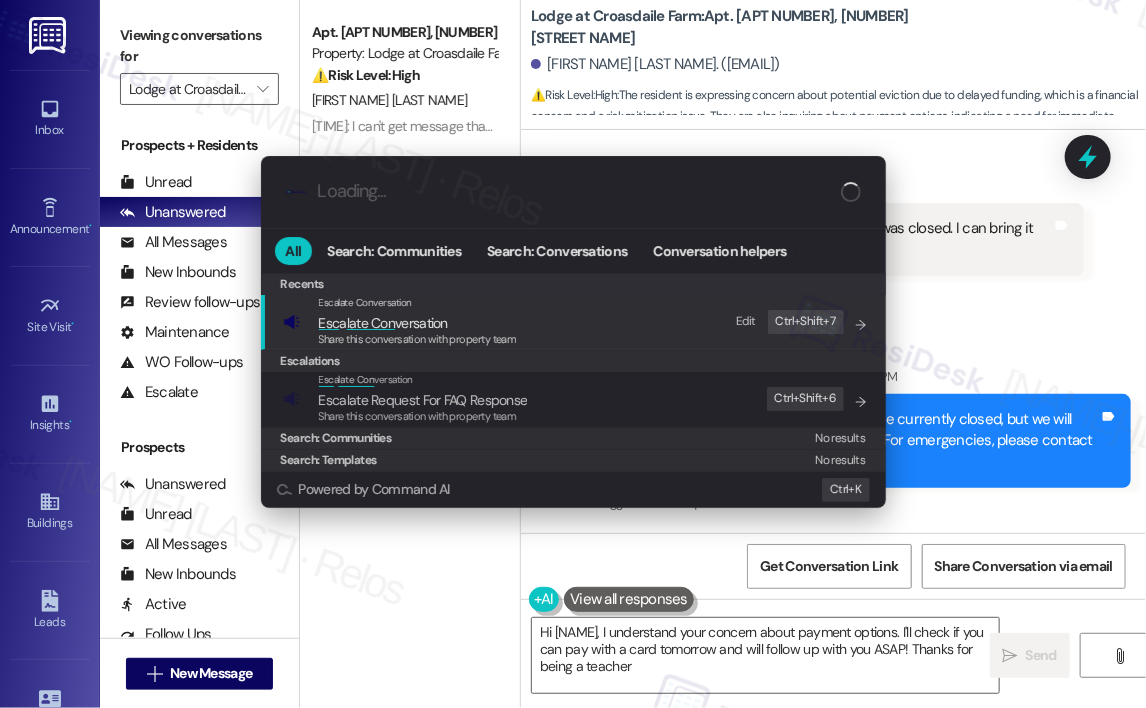 type on "Hi {{first_name}}, I understand your concern about payment options. I'll check if you can pay with a card tomorrow and will follow up with you ASAP! Thanks for being a teacher!" 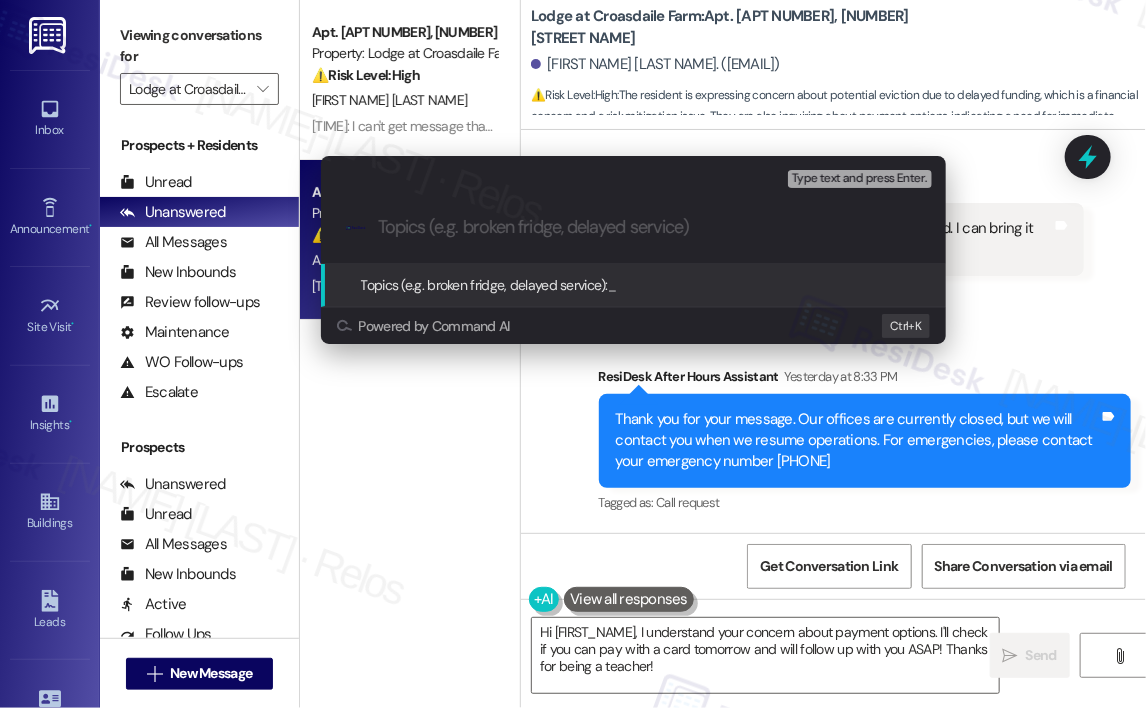 paste on "roughly nasa around  messages yung 3 props na yun" 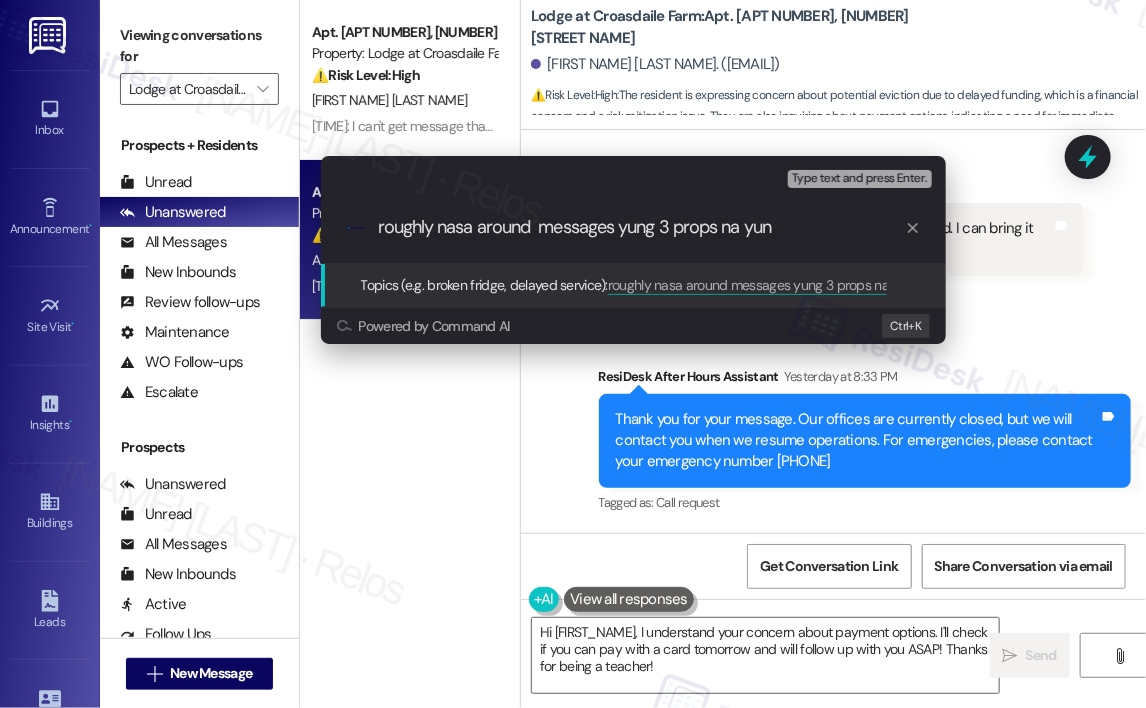 type on "roughly nasa around  messages yung 3 props na yun" 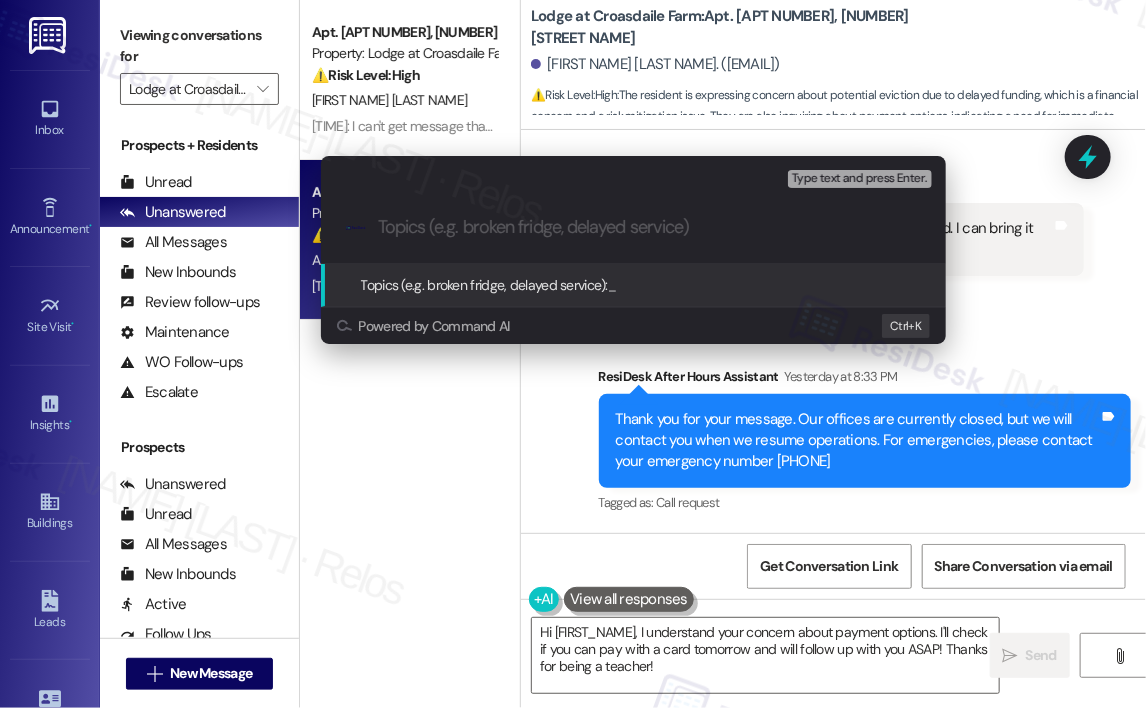scroll, scrollTop: 0, scrollLeft: 0, axis: both 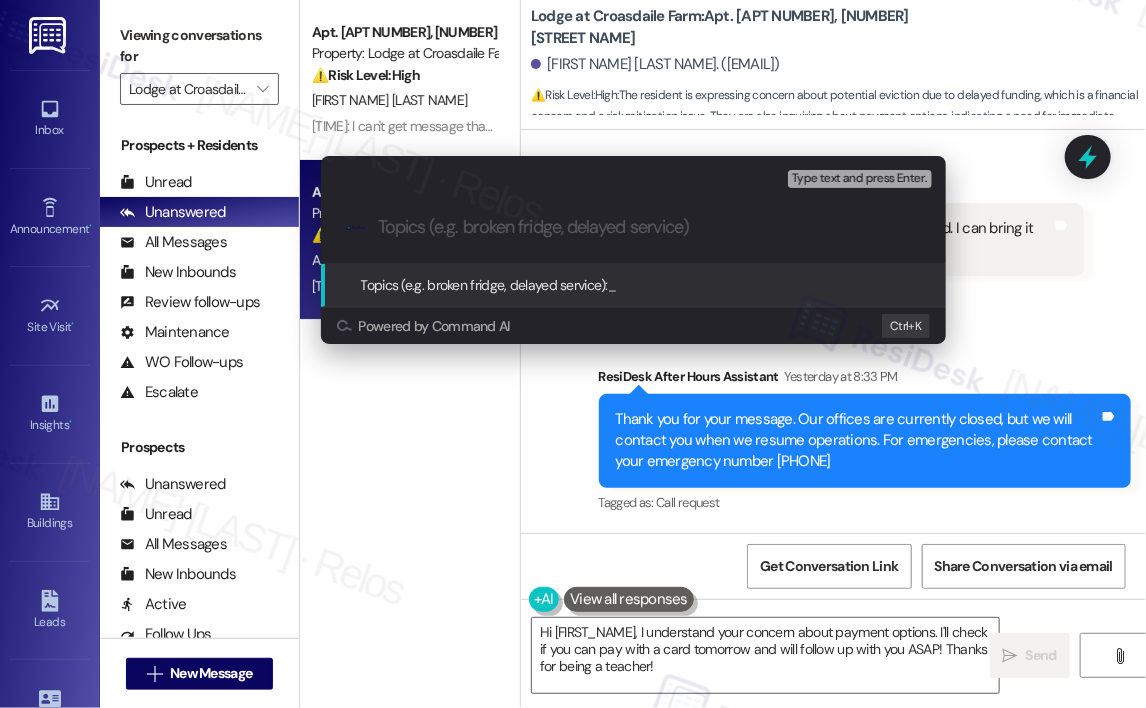 paste on "Payment Options and Rent Clarification" 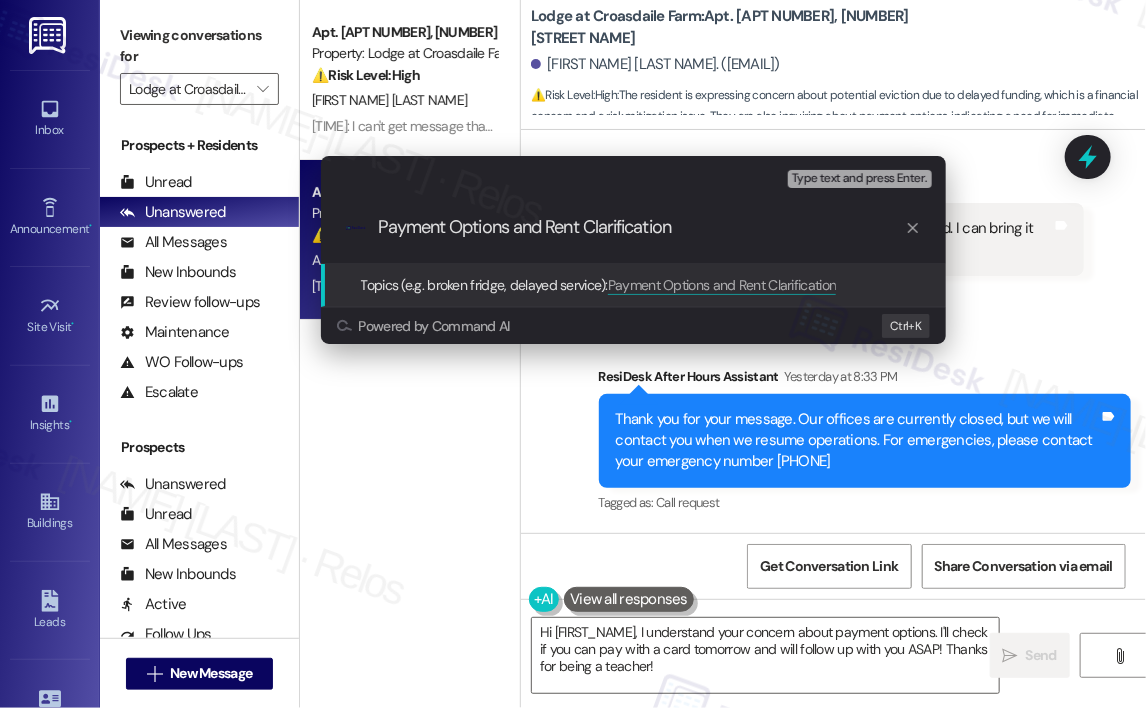 type 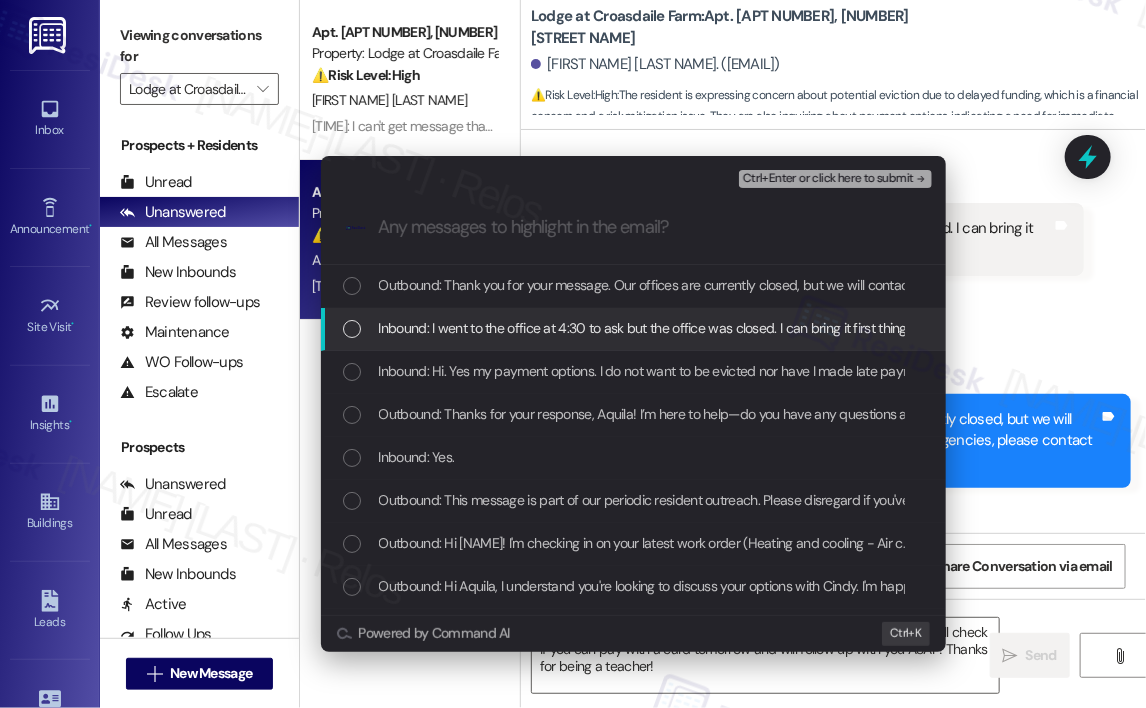 click on "Inbound: I went to the office at 4:30 to ask but the office was closed. I can bring it first thing in the morning." at bounding box center [687, 328] 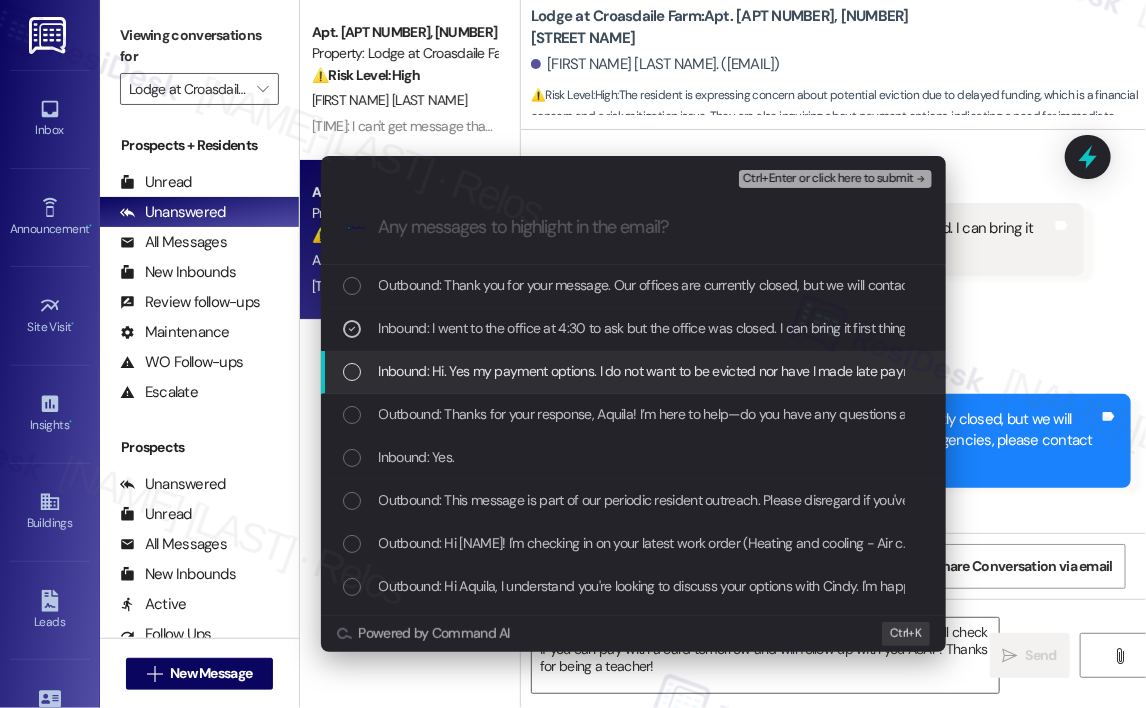 click on "Inbound: Hi. Yes my payment options. I do not want to be evicted nor have I made late payments prior this month. As a teacher some of our funding was delayed and I was not paid when I was supposed to. Am I able to pay tomorrow with a card or is it only cashiers check?" at bounding box center [1168, 371] 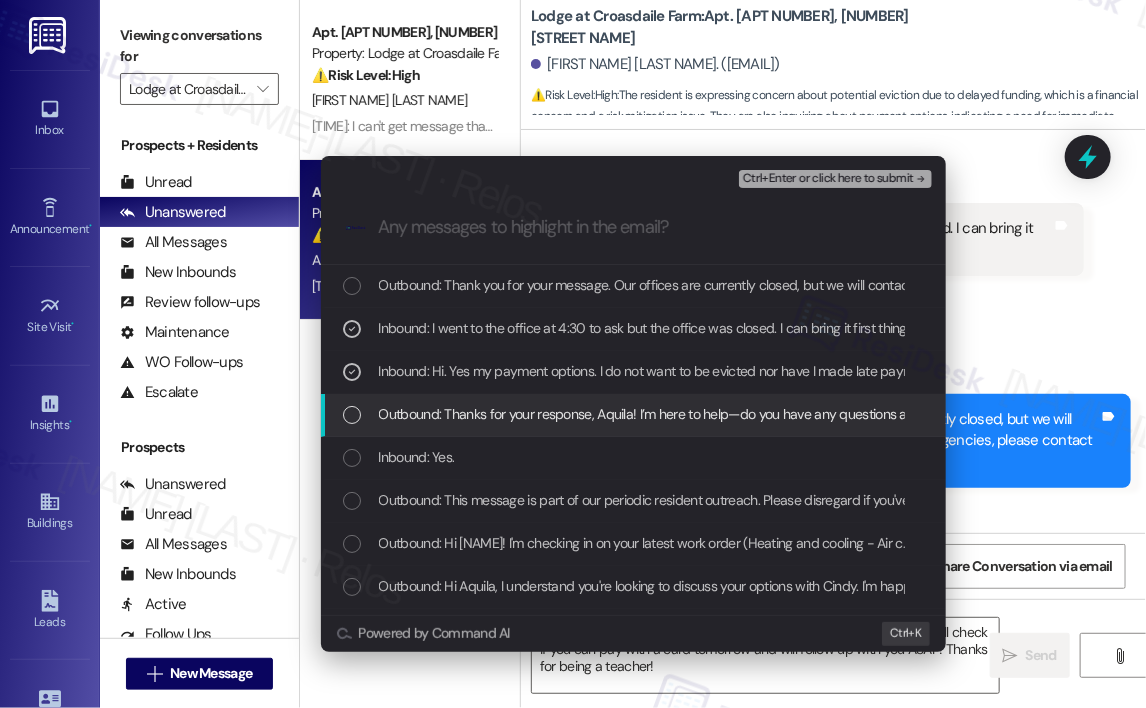 click on "Outbound: Thanks for your response, Aquila! I’m here to help—do you have any questions about your rent, payment options, or your account? Let me know how I can assist you!" at bounding box center [889, 414] 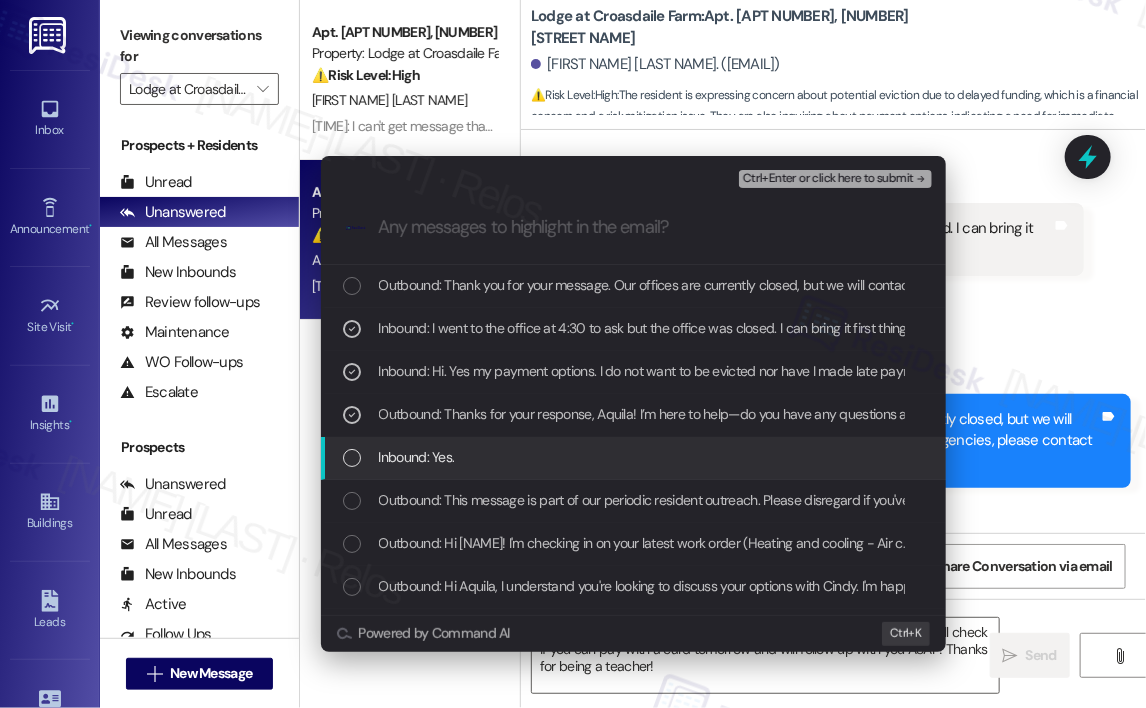 click on "Inbound: Yes." at bounding box center (635, 457) 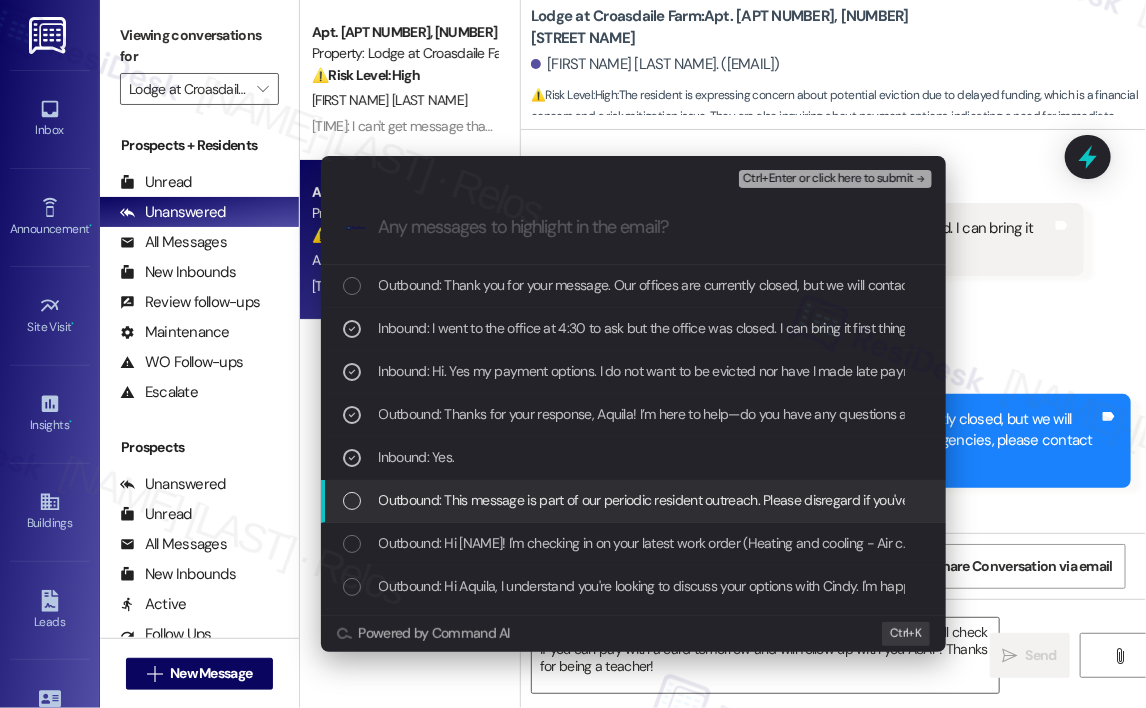 click on "Outbound: This message is part of our periodic resident outreach. Please disregard if you've already paid or you're on auto-pay!            Hi Aquila! Friendly reminder that we're here if you have any questions or concerns about paying rent. Feel free to reply 'Yes' if you'd like any help. If you've already paid or you're on auto-pay - you're all set!" at bounding box center (1339, 500) 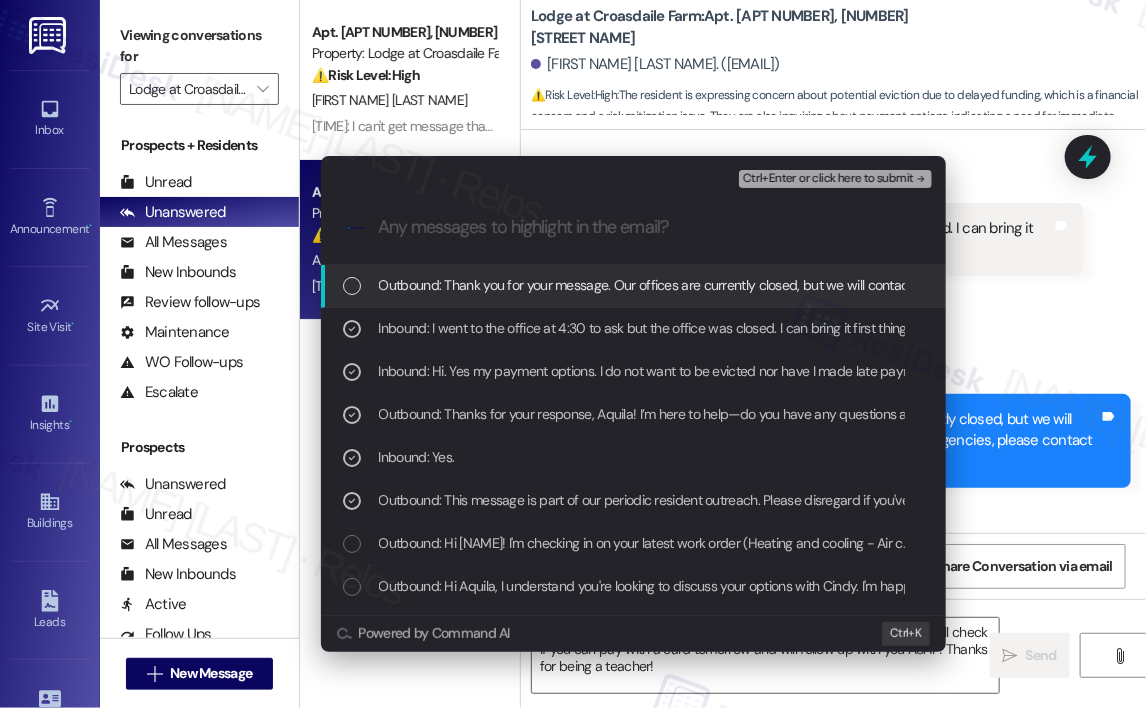 click on "Ctrl+Enter or click here to submit" at bounding box center [828, 179] 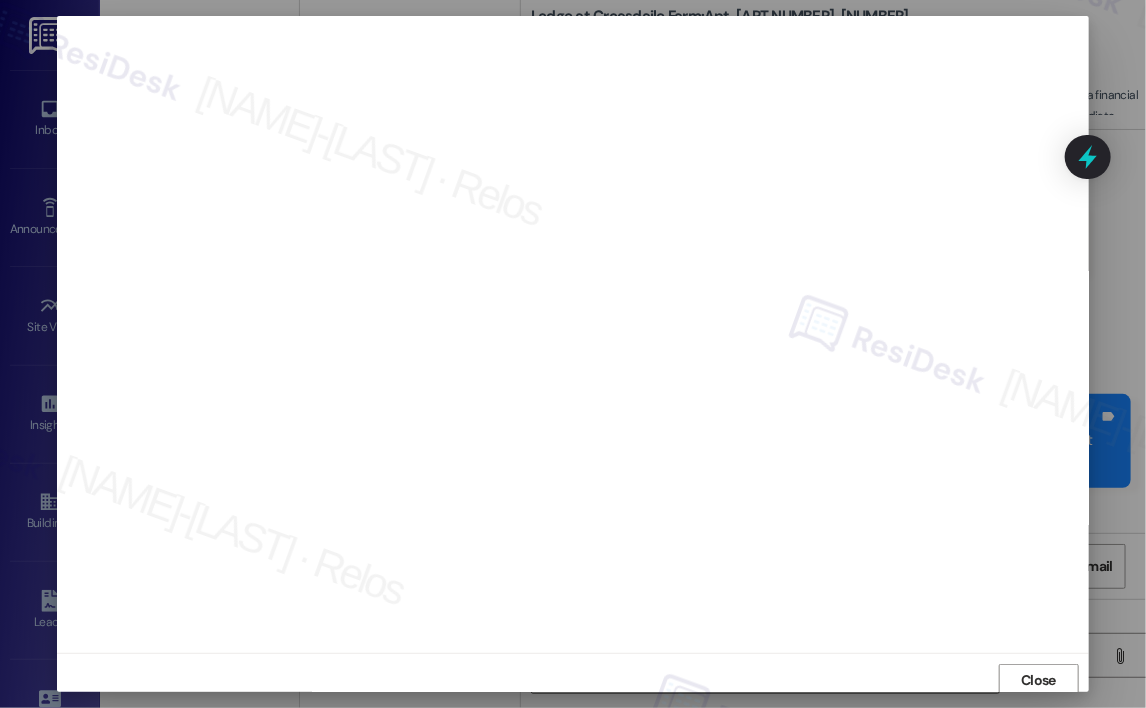 scroll, scrollTop: 4, scrollLeft: 0, axis: vertical 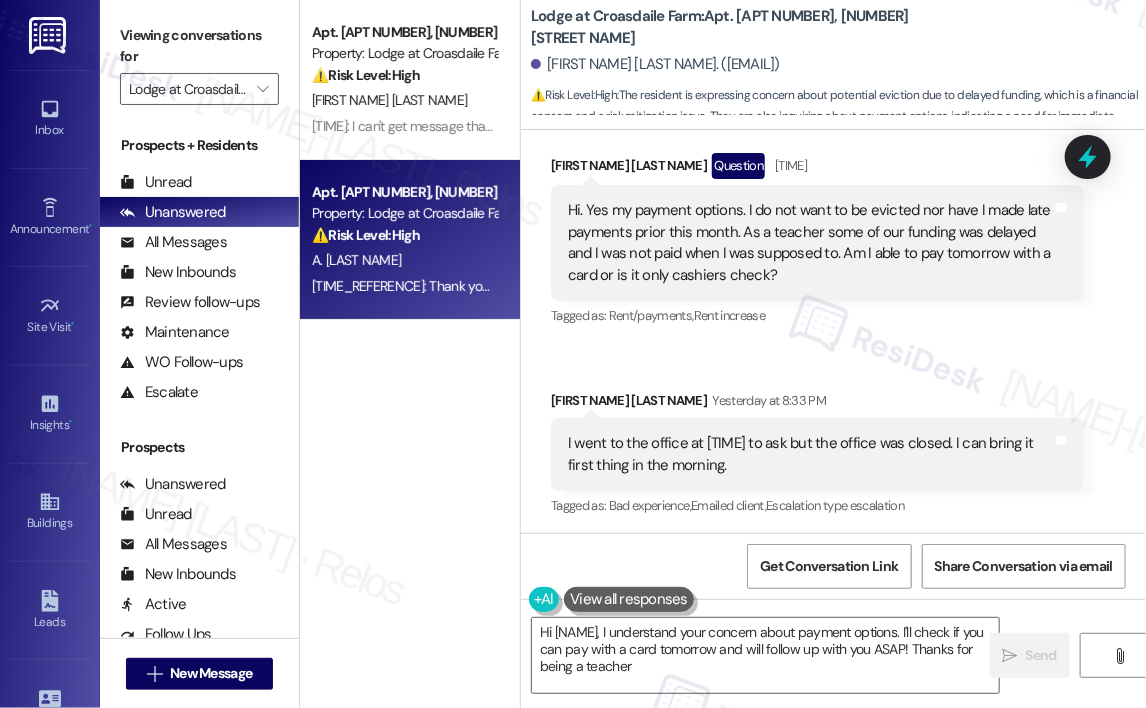 type on "Hi {{first_name}}, I understand your concern about payment options. I'll check if you can pay with a card tomorrow and will follow up with you ASAP! Thanks for being a teacher!" 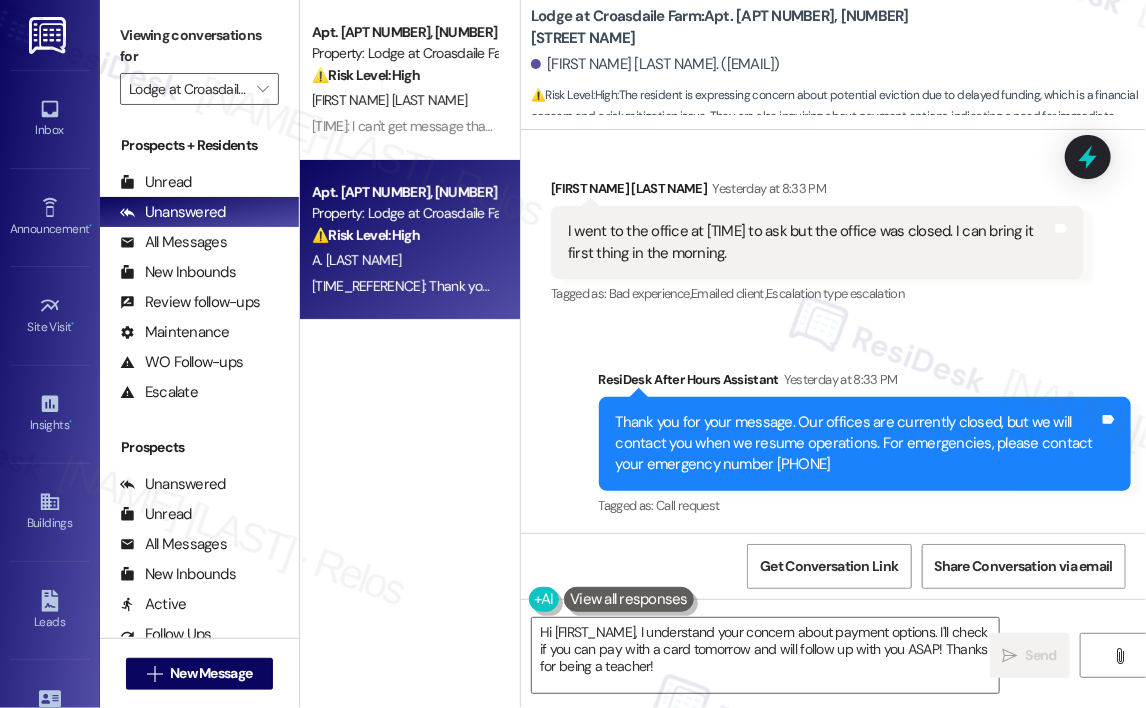 scroll, scrollTop: 2311, scrollLeft: 0, axis: vertical 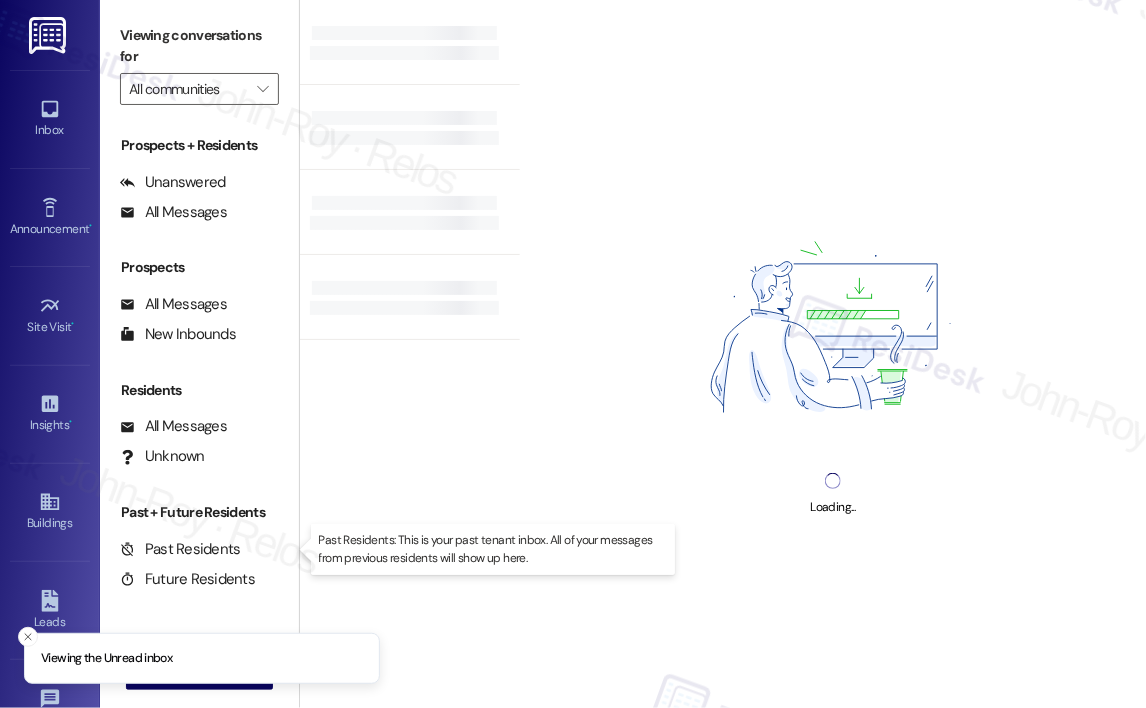 type on "Lodge at Croasdaile Farm" 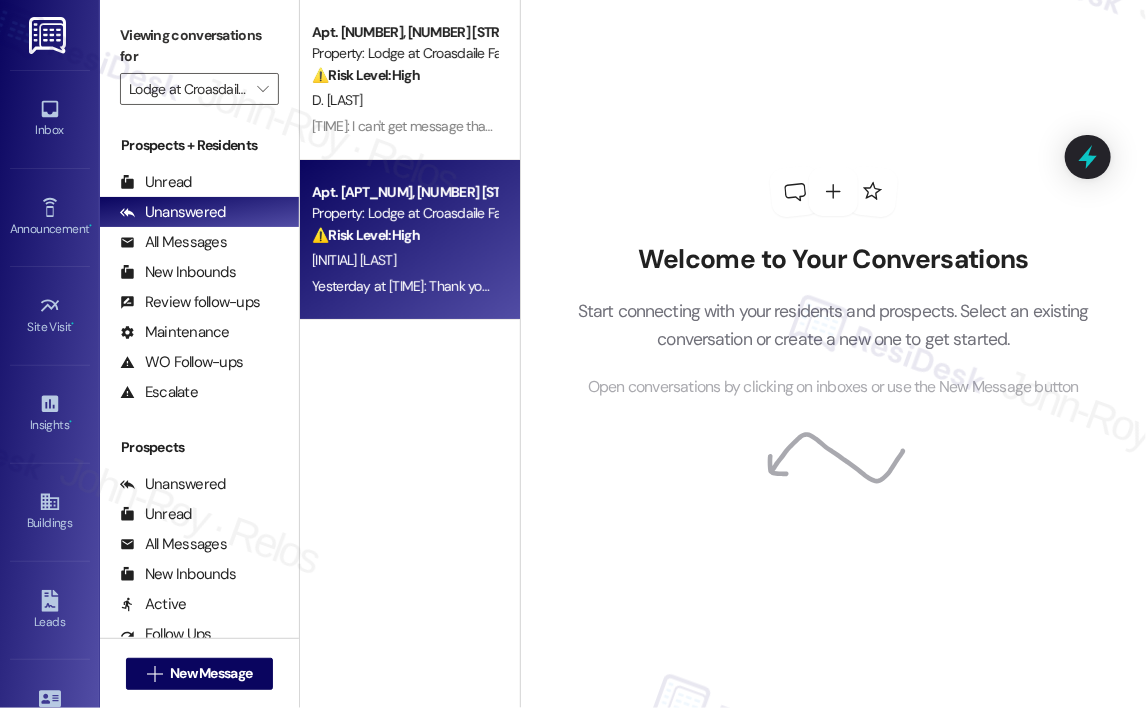 click on "Yesterday at 8:33 PM: Thank you for your message. Our offices are currently closed, but we will contact you when we resume operations. For emergencies, please contact your emergency number [PHONE] Yesterday at 8:33 PM: Thank you for your message. Our offices are currently closed, but we will contact you when we resume operations. For emergencies, please contact your emergency number [PHONE]" at bounding box center [404, 286] 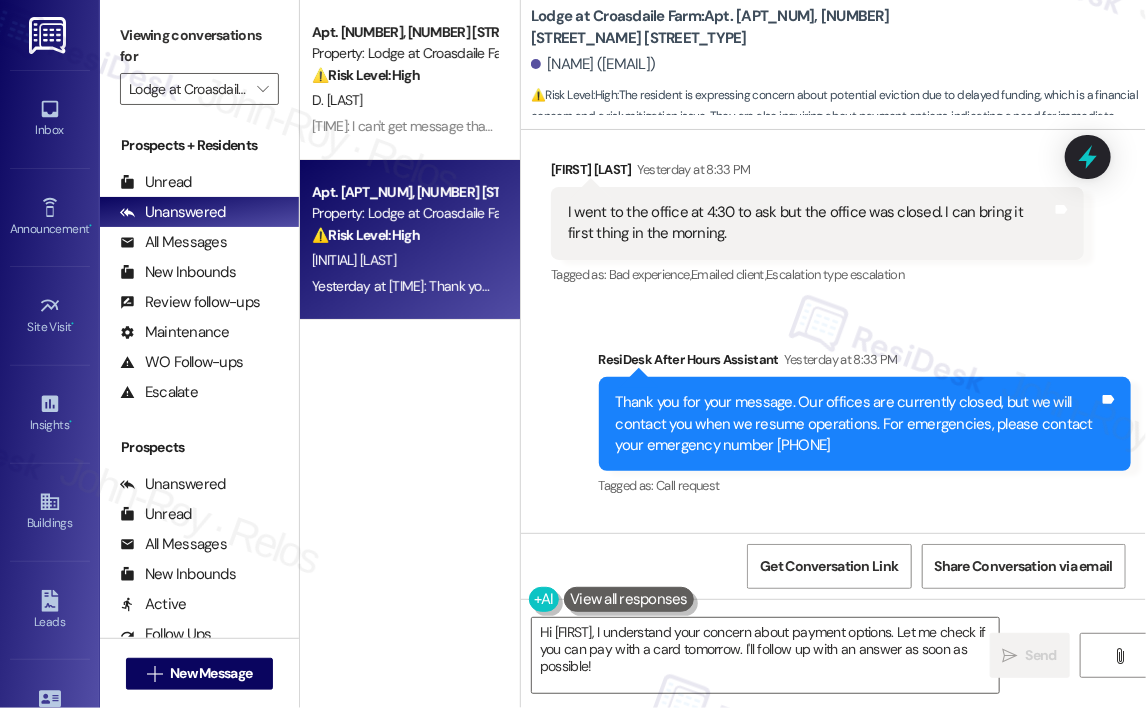 scroll, scrollTop: 2279, scrollLeft: 0, axis: vertical 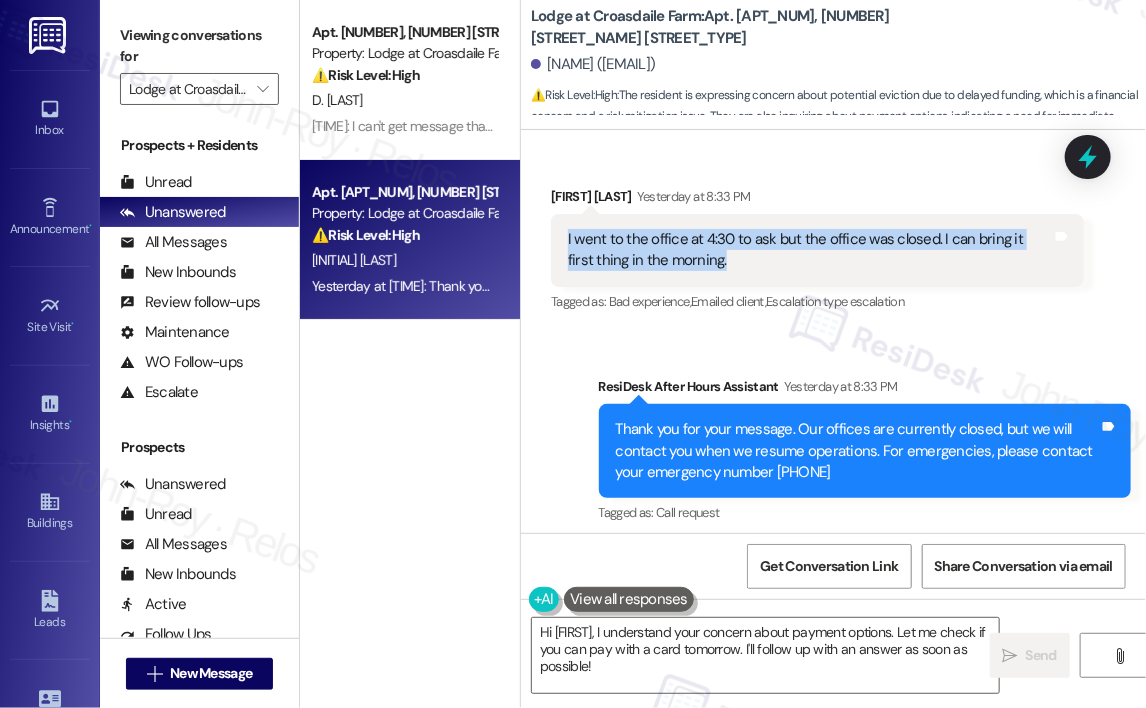 drag, startPoint x: 736, startPoint y: 272, endPoint x: 564, endPoint y: 263, distance: 172.2353 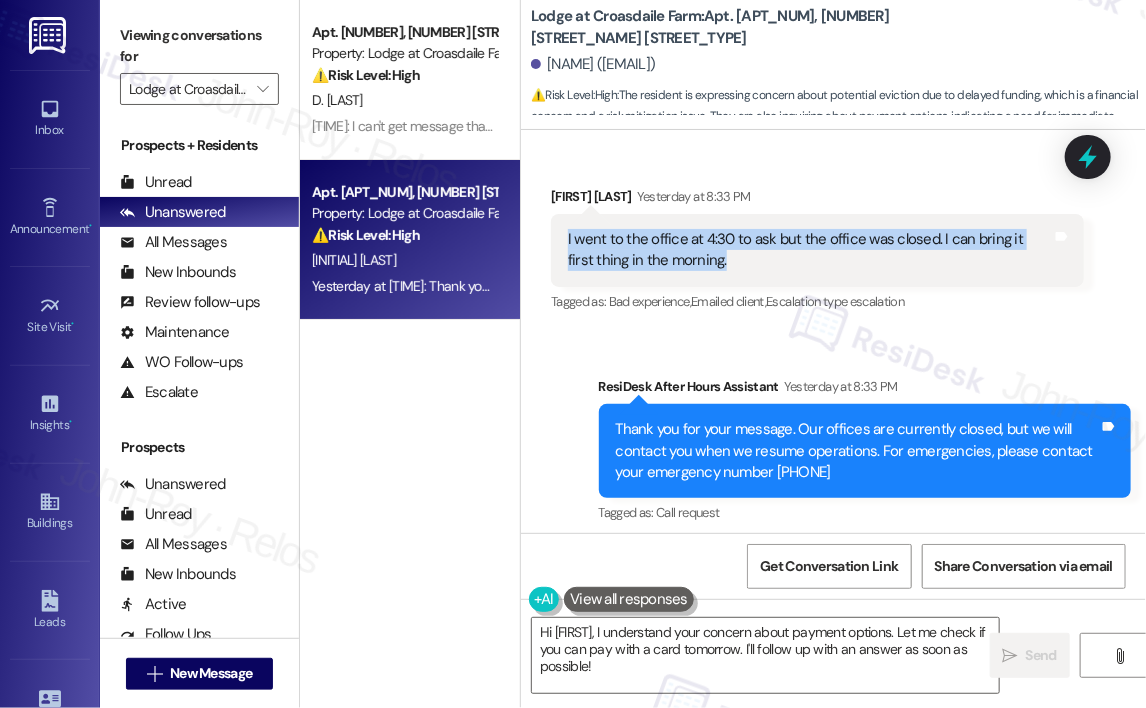 copy on "I went to the office at 4:30 to ask but the office was closed. I can bring it first thing in the morning." 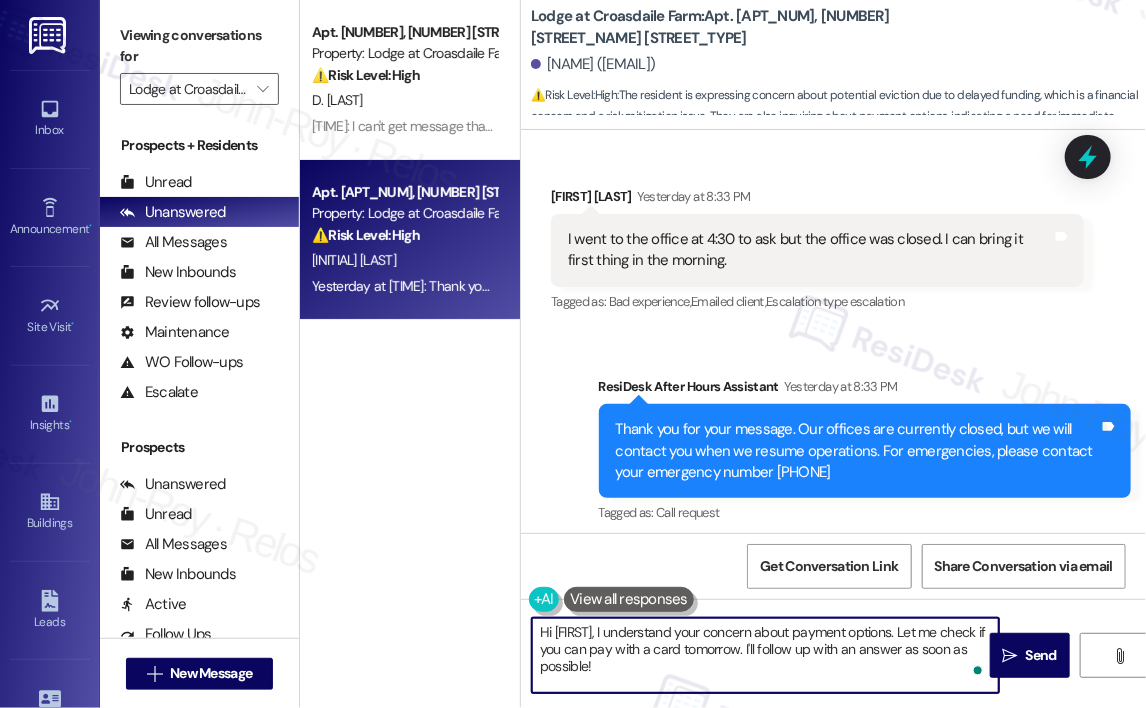 drag, startPoint x: 660, startPoint y: 673, endPoint x: 640, endPoint y: 628, distance: 49.24429 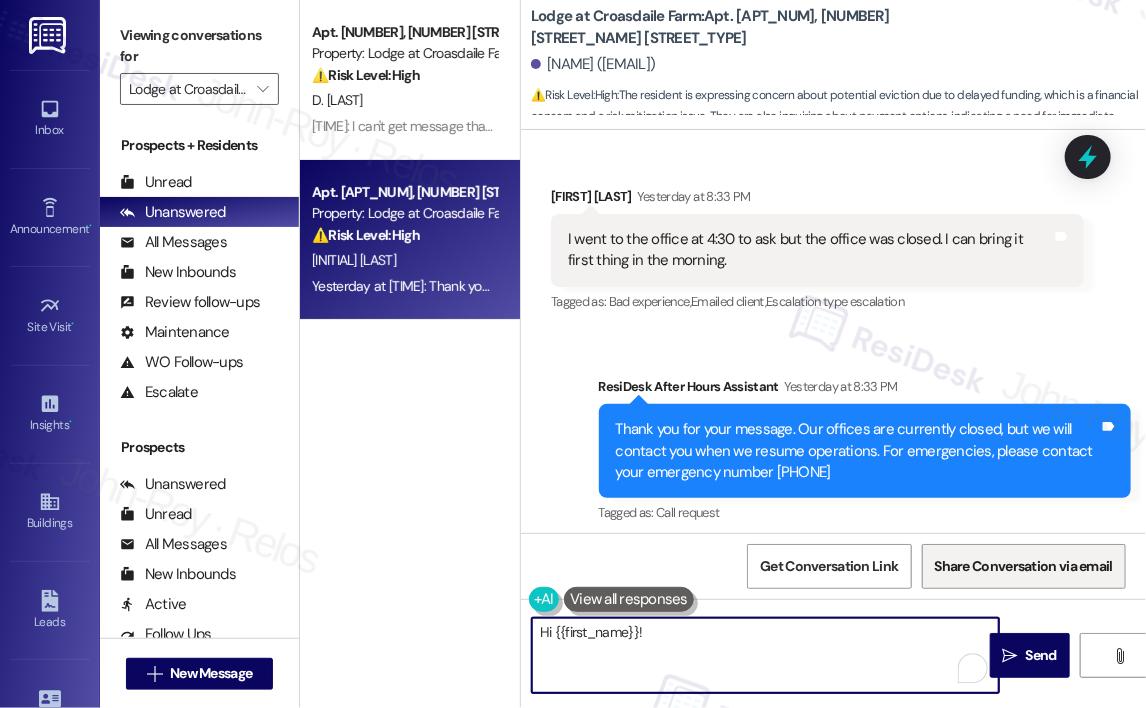 paste on "Thanks for the update. I've informed the site team about your situation and the timing issue you experienced yesterday. Were you able to visit the office again this morning? Let me know how it went, and I’ll continue to follow up to make sure everything is sorted out smoothly." 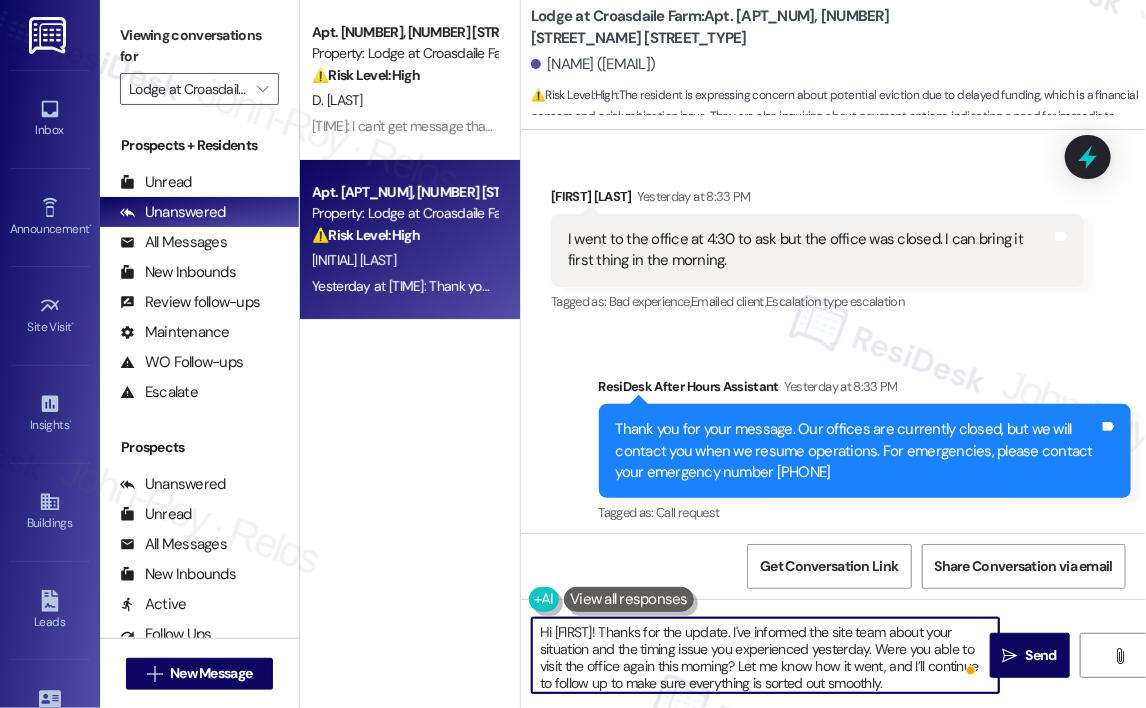scroll, scrollTop: 4, scrollLeft: 0, axis: vertical 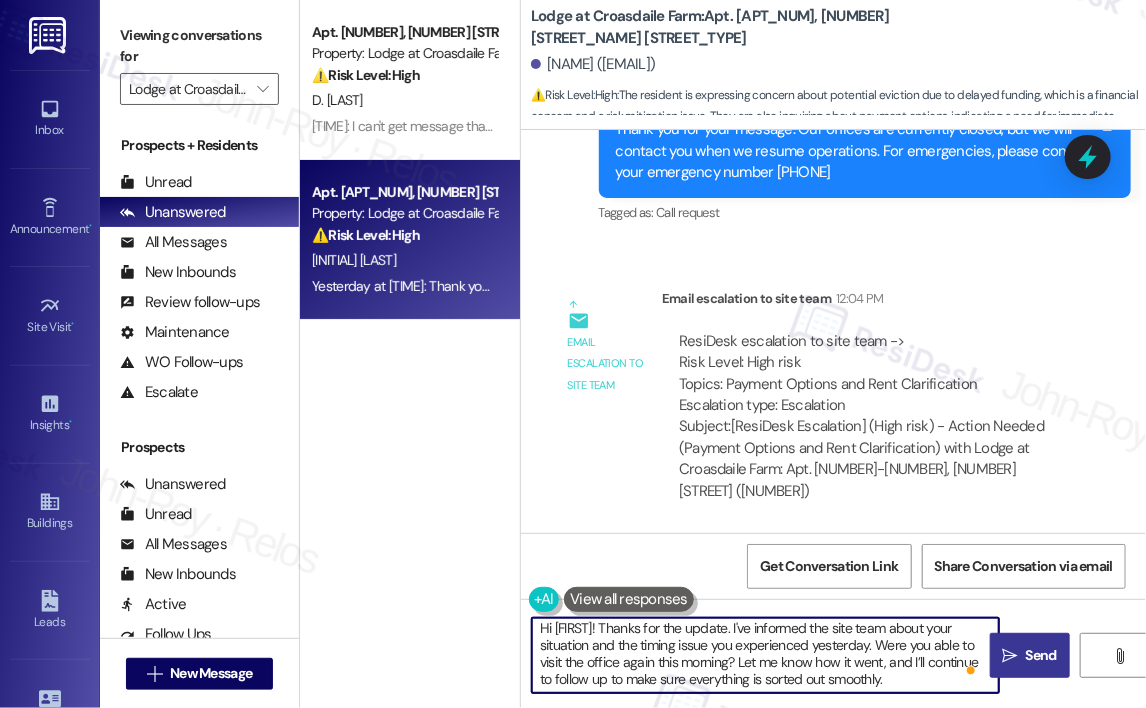 type on "Hi [FIRST]! Thanks for the update. I've informed the site team about your situation and the timing issue you experienced yesterday. Were you able to visit the office again this morning? Let me know how it went, and I’ll continue to follow up to make sure everything is sorted out smoothly." 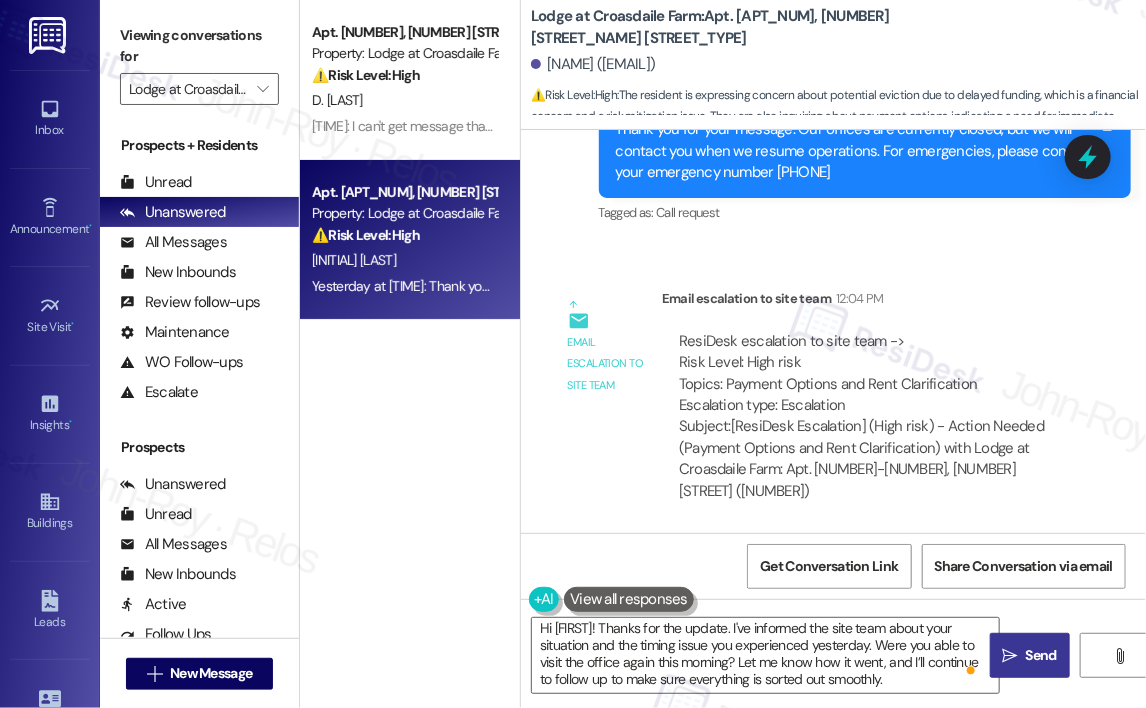 click on "Send" at bounding box center [1041, 655] 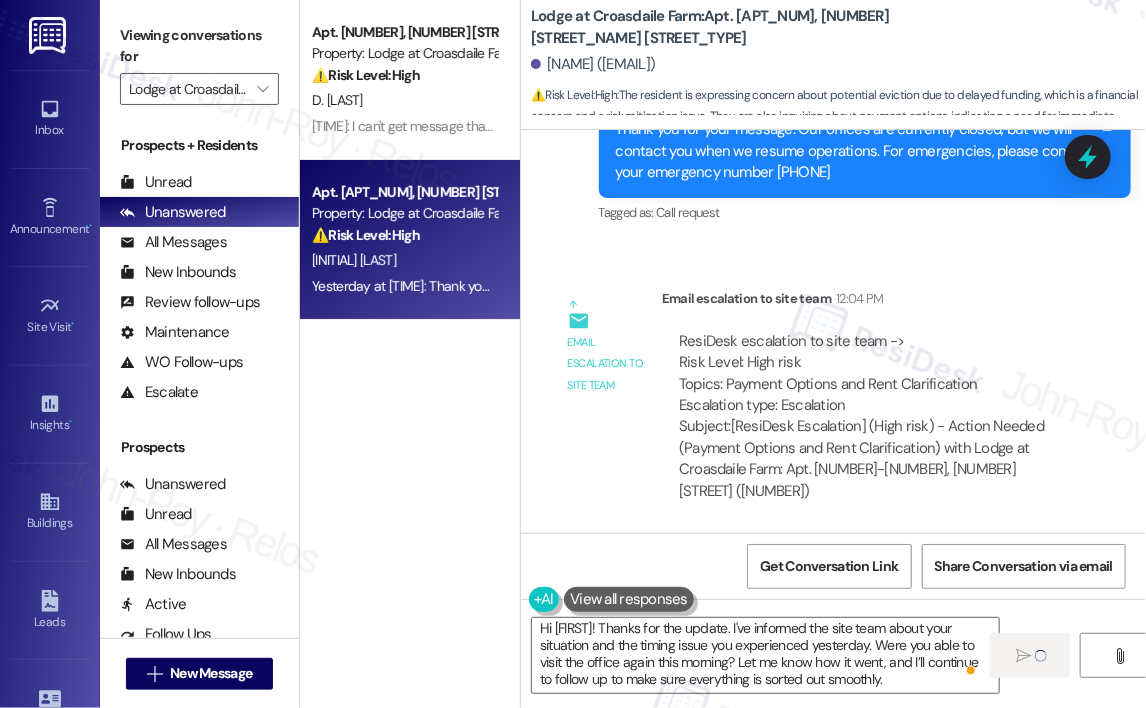 type 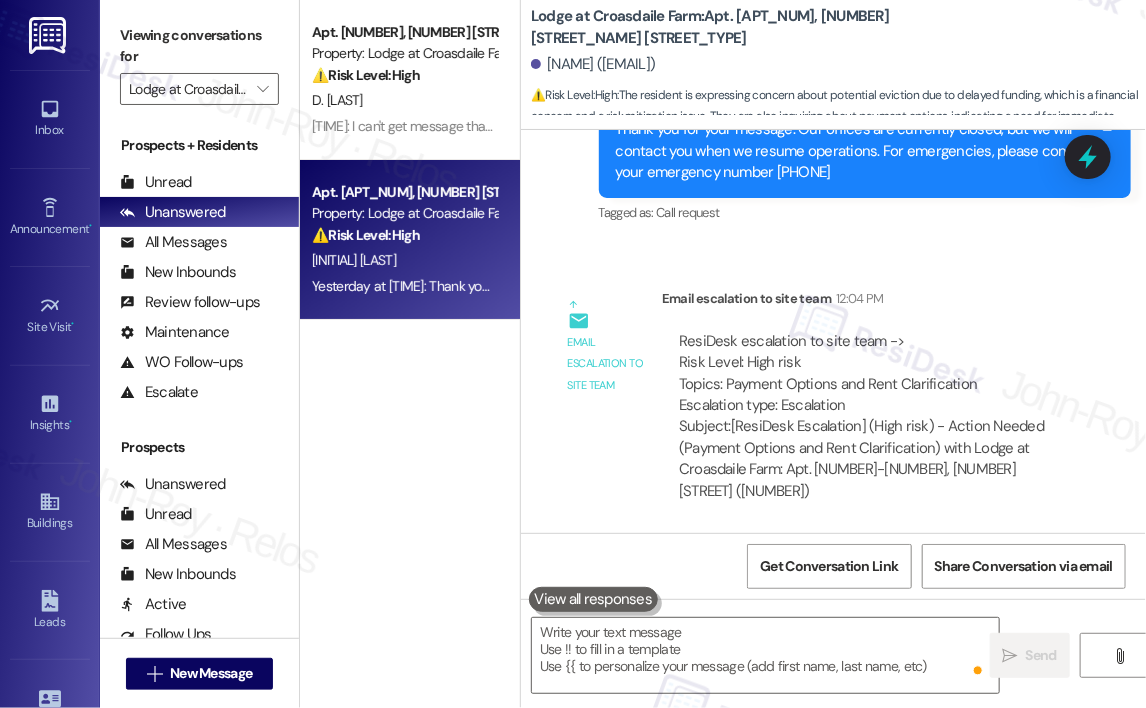 scroll, scrollTop: 0, scrollLeft: 0, axis: both 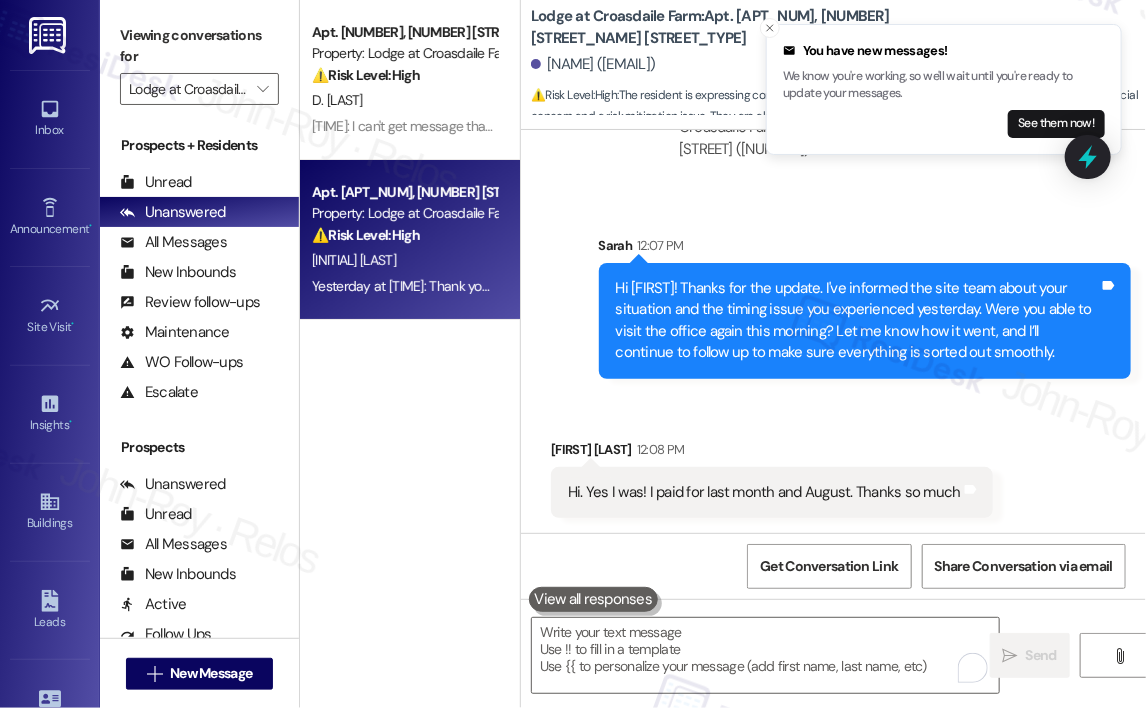 click on "Received via SMS [NAME] [TIME] Hi. Yes I was! I paid for last month and August. Thanks so much  Tags and notes" at bounding box center [772, 478] 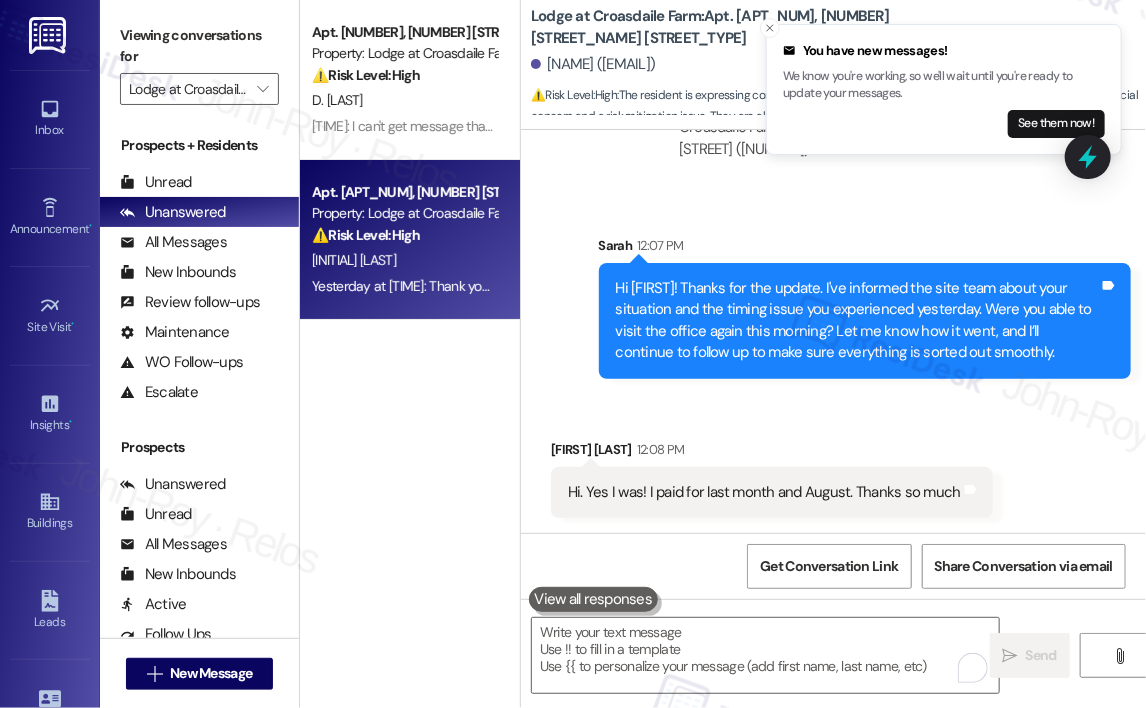 click on "Received via SMS [NAME] [TIME] Hi. Yes I was! I paid for last month and August. Thanks so much  Tags and notes" at bounding box center (833, 463) 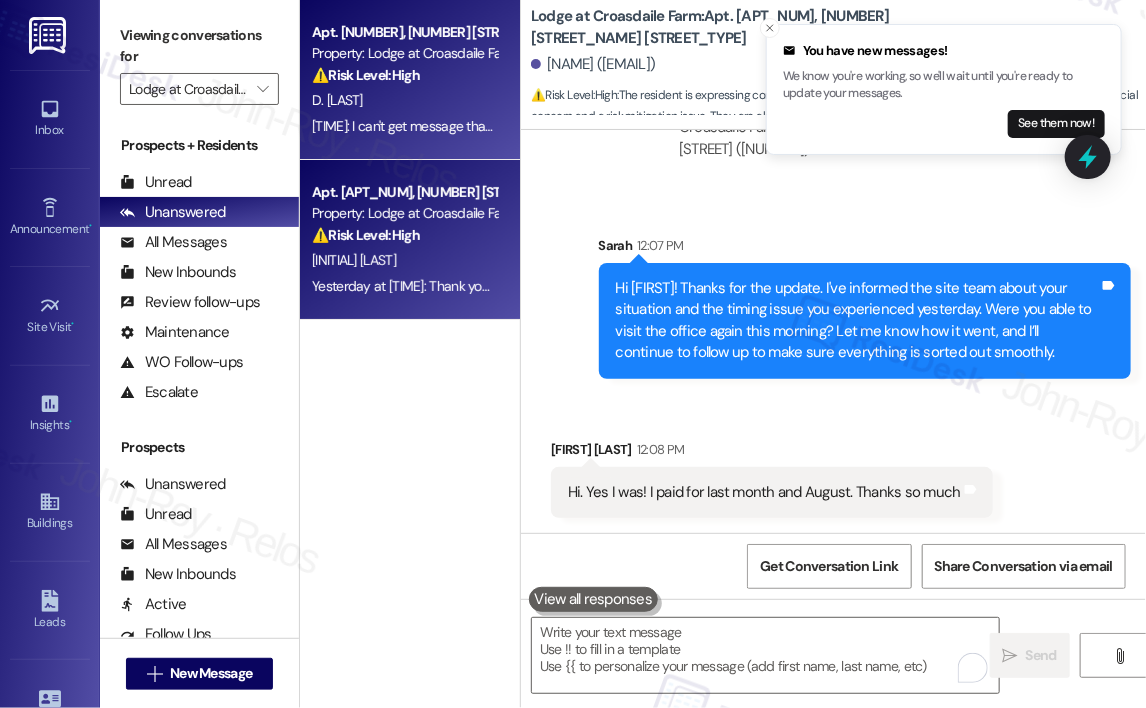 click on "D. [LAST]" at bounding box center (337, 100) 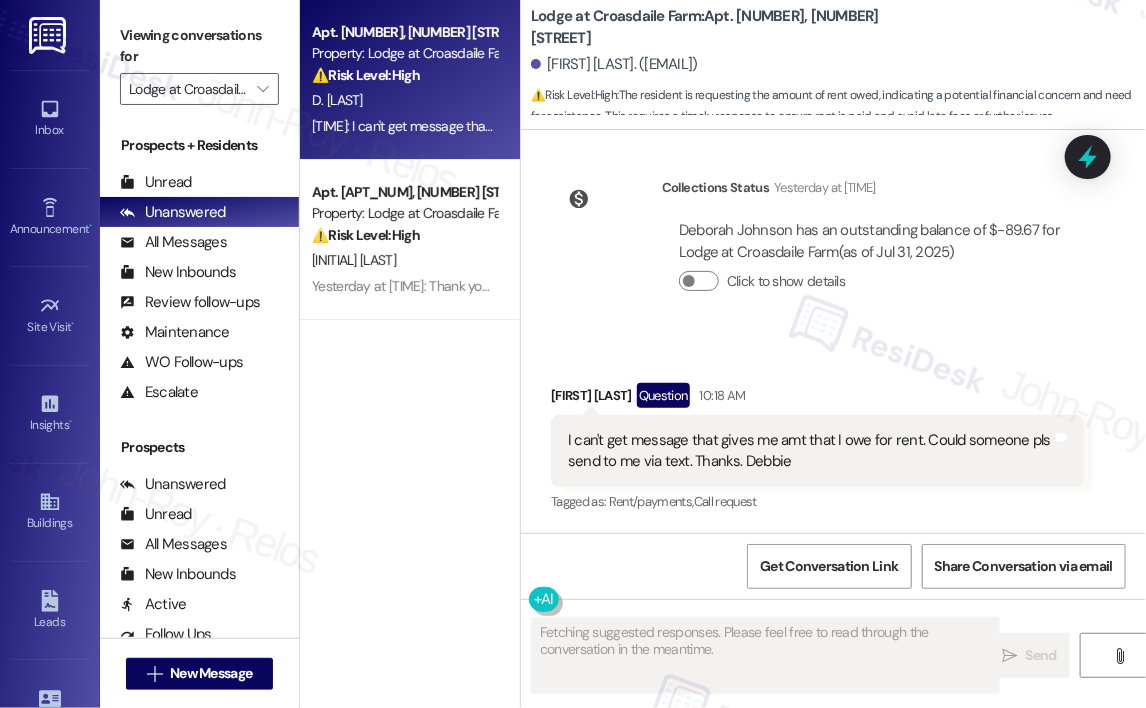 scroll, scrollTop: 7998, scrollLeft: 0, axis: vertical 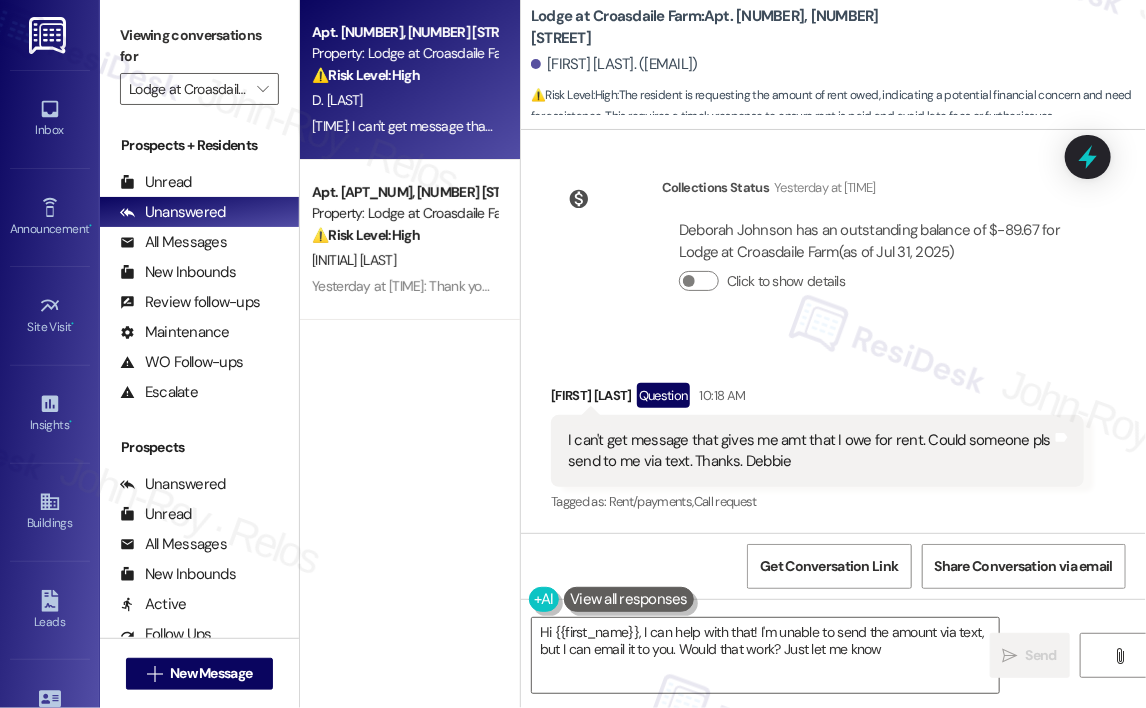 type on "Hi [FIRST], I can help with that! I'm unable to send the amount via text, but I can email it to you. Would that work? Just let me know!" 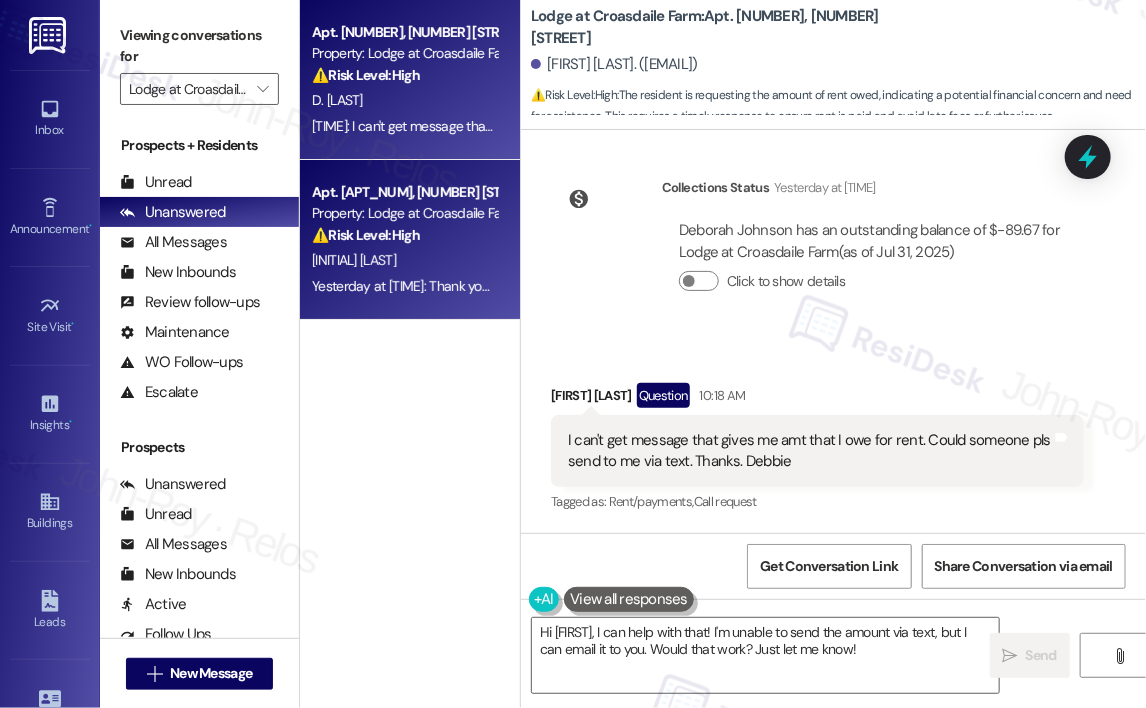click on "Yesterday at 8:33 PM: Thank you for your message. Our offices are currently closed, but we will contact you when we resume operations. For emergencies, please contact your emergency number [PHONE] Yesterday at 8:33 PM: Thank you for your message. Our offices are currently closed, but we will contact you when we resume operations. For emergencies, please contact your emergency number [PHONE]" at bounding box center [899, 286] 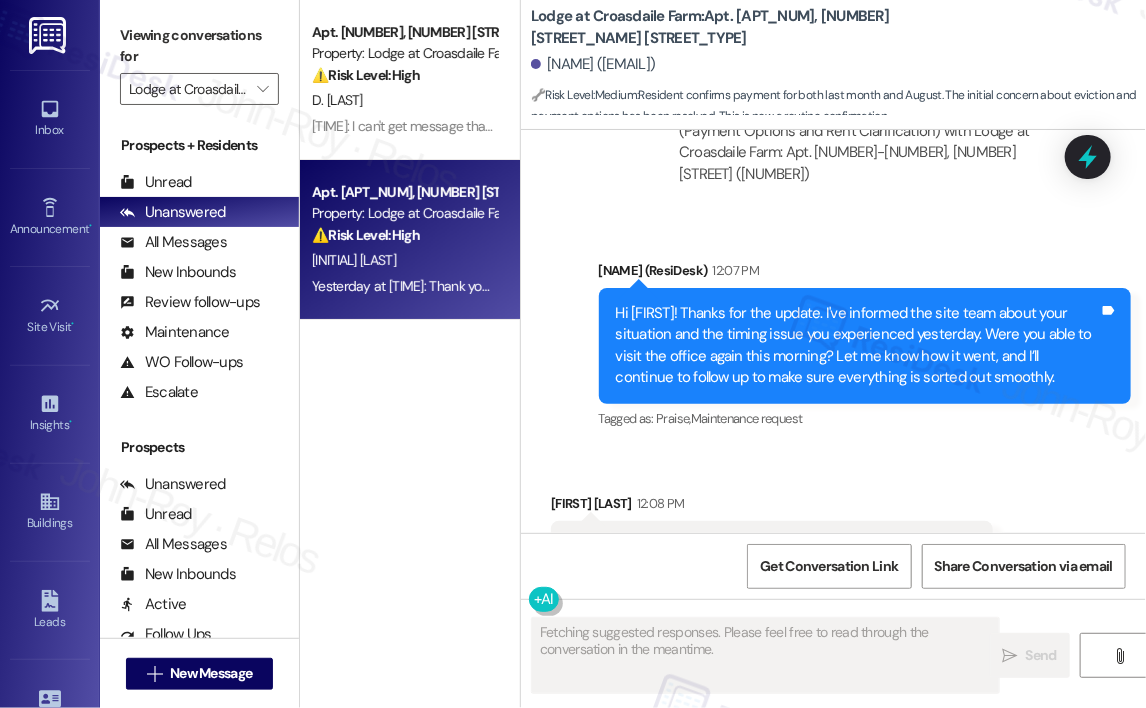 scroll, scrollTop: 2980, scrollLeft: 0, axis: vertical 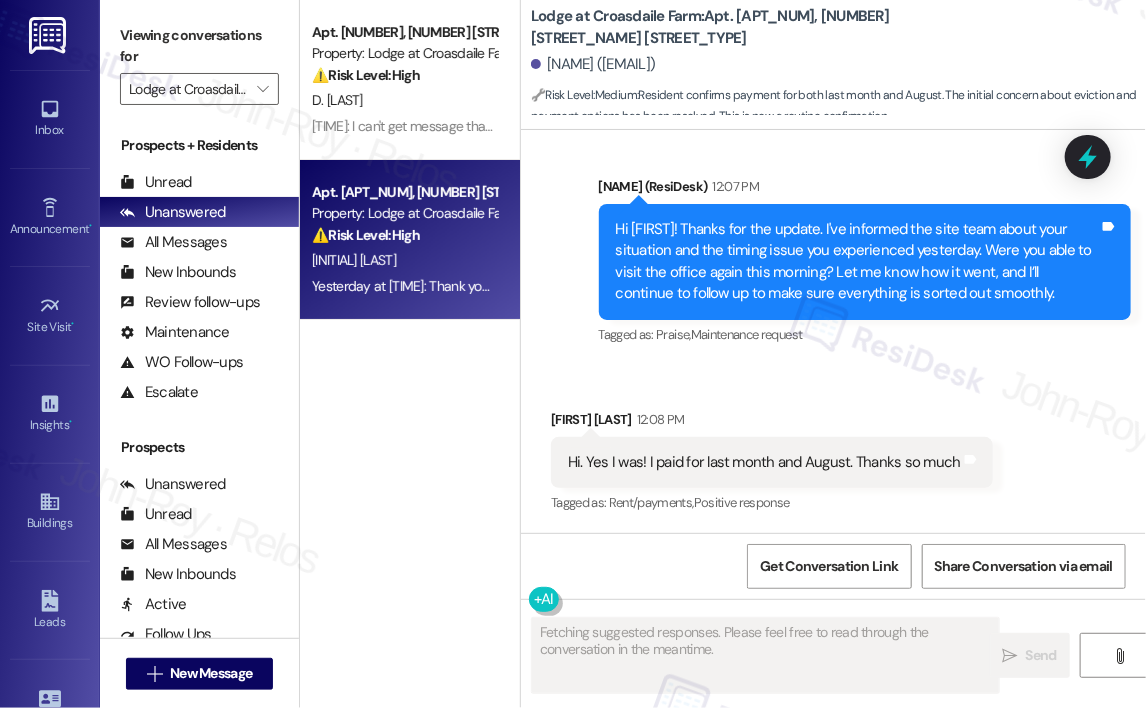 click on "Sent via SMS Jay  (ResiDesk) 12:07 PM Hi Aquila! Thanks for the update. I've informed the site team about your situation and the timing issue you experienced yesterday. Were you able to visit the office again this morning? Let me know how it went, and I’ll continue to follow up to make sure everything is sorted out smoothly. Tags and notes Tagged as:   Praise ,  Click to highlight conversations about Praise Maintenance request Click to highlight conversations about Maintenance request" at bounding box center [865, 262] 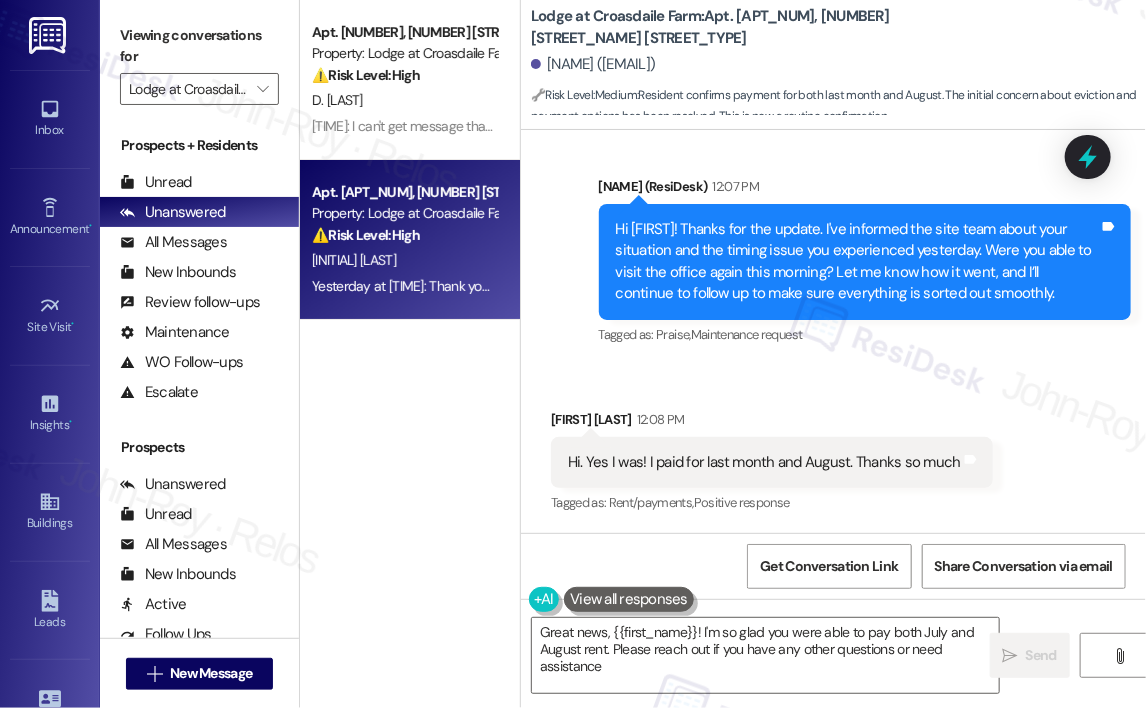 type on "Great news, {{first_name}}! I'm so glad you were able to pay both July and August rent. Please reach out if you have any other questions or need assistance!" 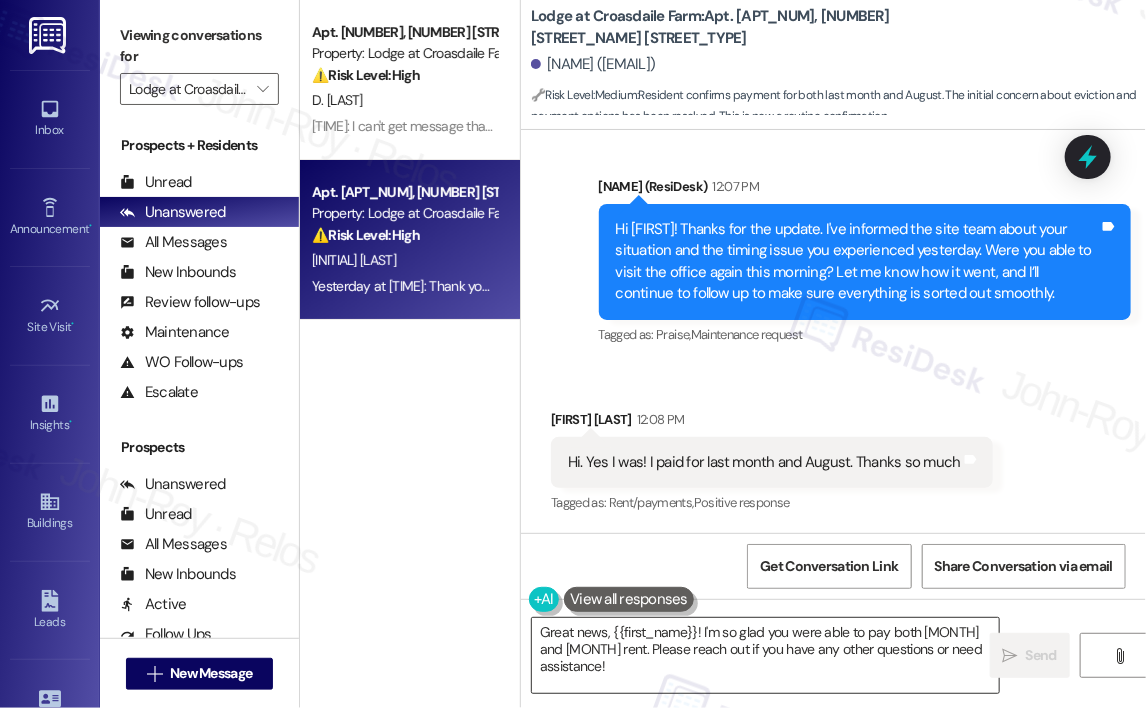 click on "Great news, {{first_name}}! I'm so glad you were able to pay both July and August rent. Please reach out if you have any other questions or need assistance!" at bounding box center (765, 655) 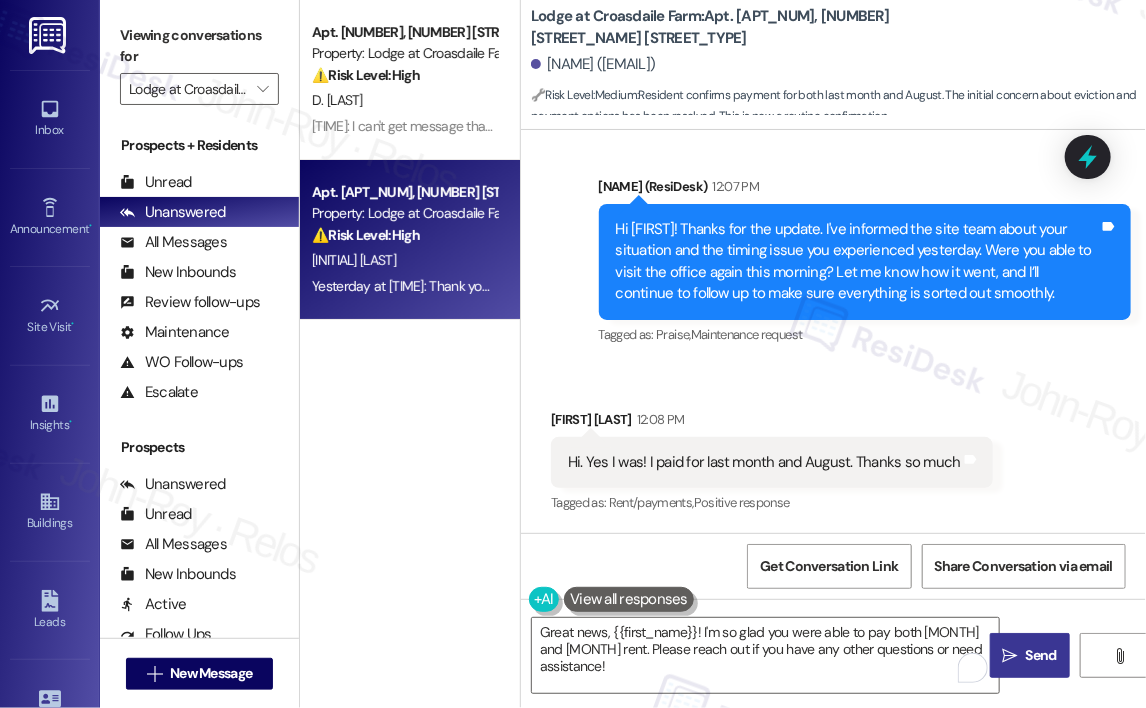 click on "Send" at bounding box center [1041, 655] 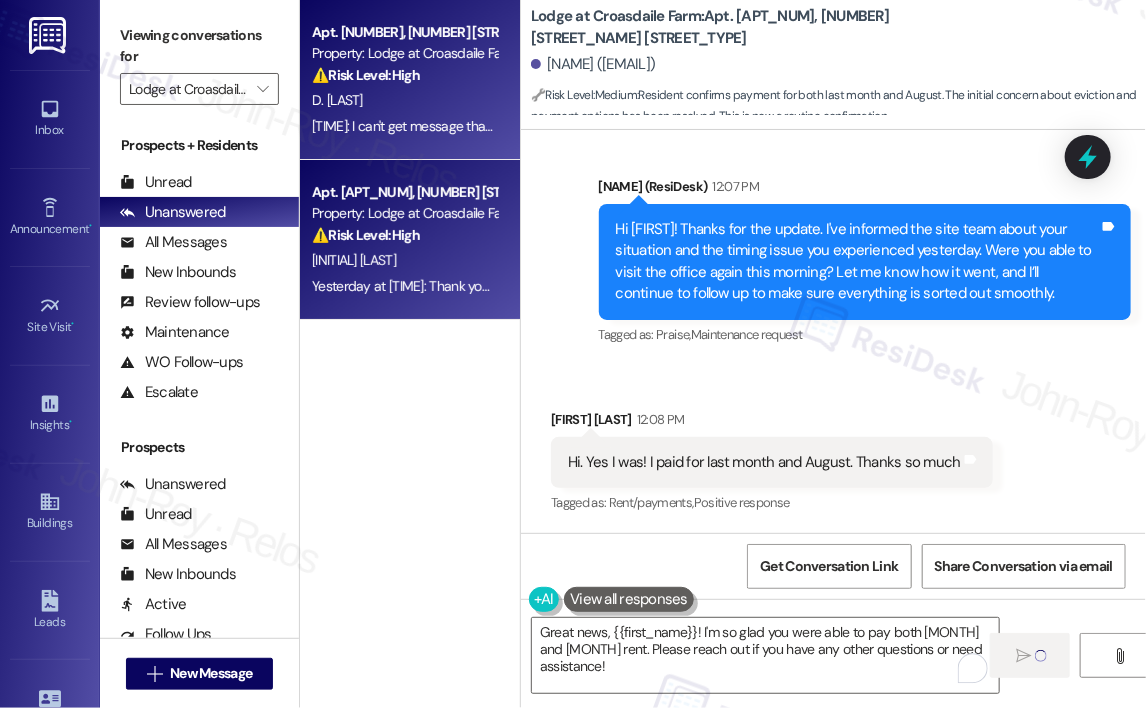 type 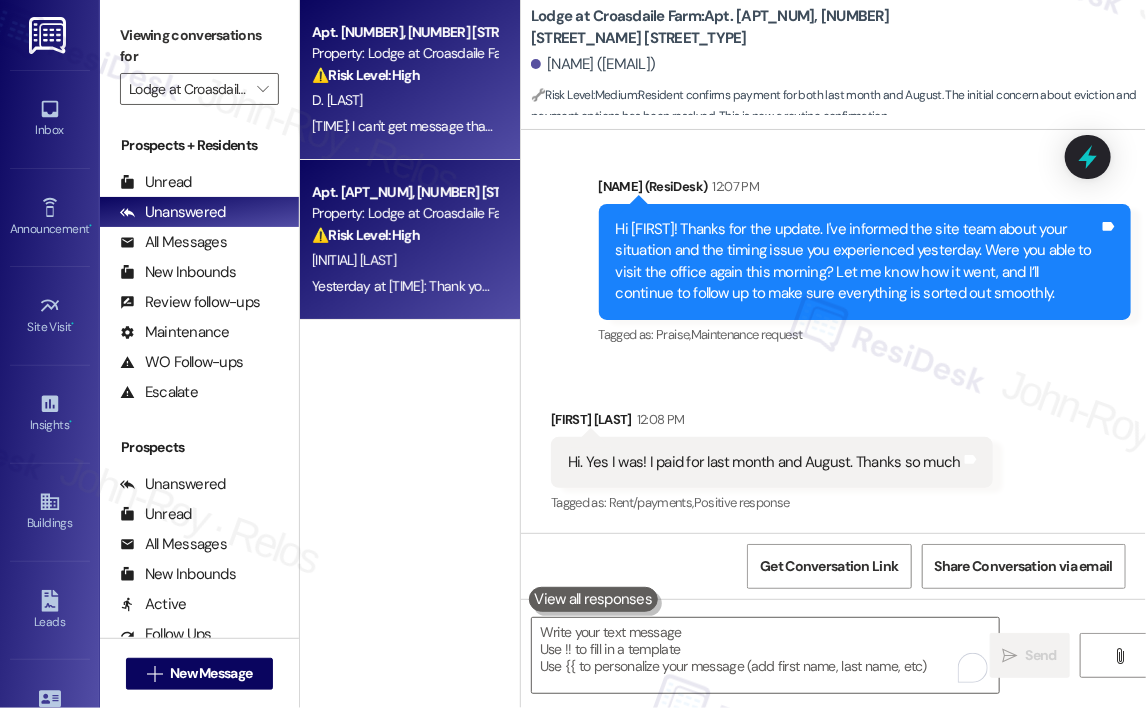 click on "D. Johnson" at bounding box center [404, 100] 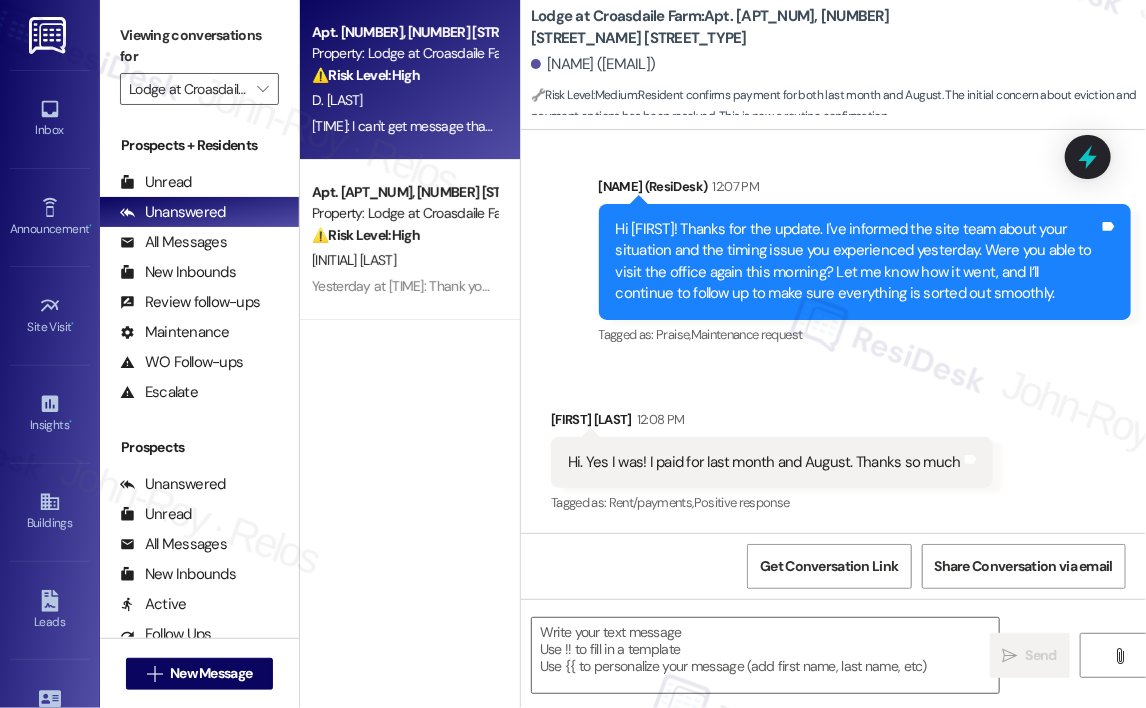 type on "Fetching suggested responses. Please feel free to read through the conversation in the meantime." 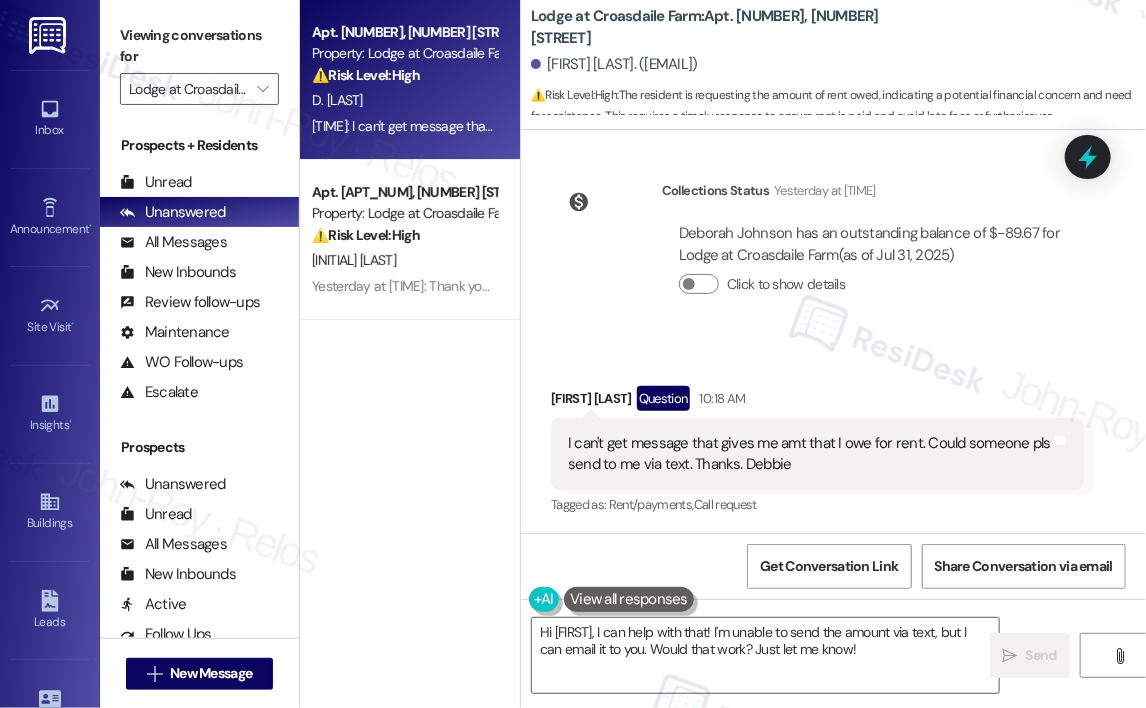 scroll, scrollTop: 7998, scrollLeft: 0, axis: vertical 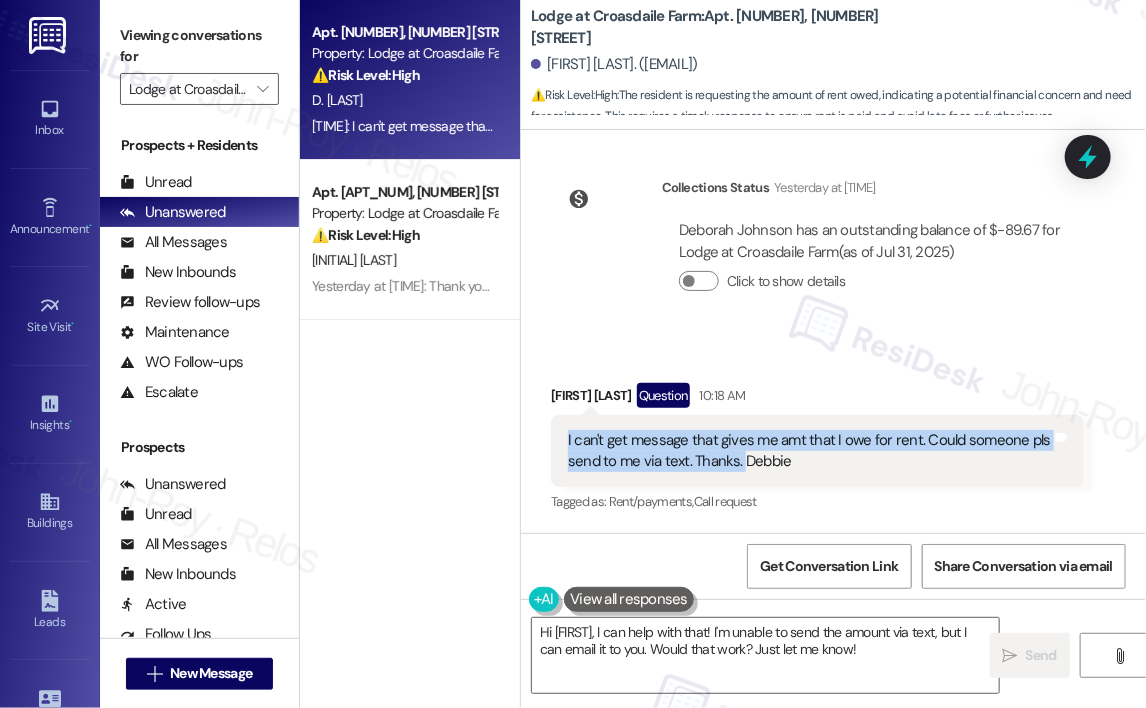 drag, startPoint x: 740, startPoint y: 460, endPoint x: 566, endPoint y: 438, distance: 175.38528 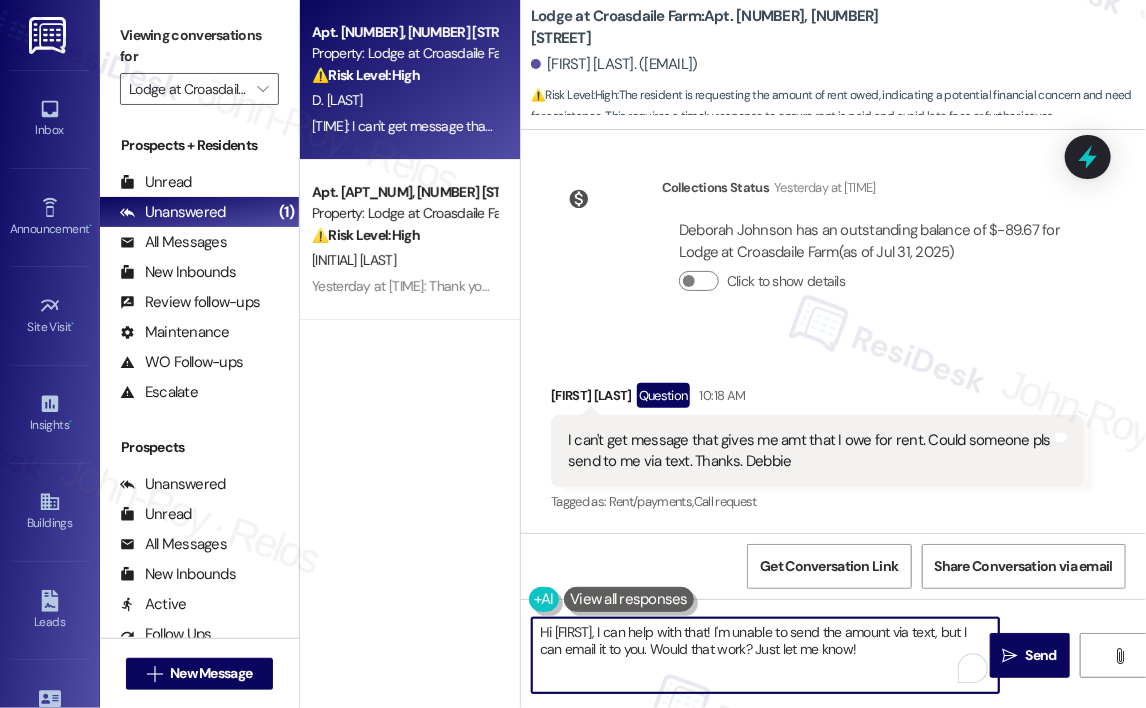 drag, startPoint x: 891, startPoint y: 653, endPoint x: 636, endPoint y: 634, distance: 255.70686 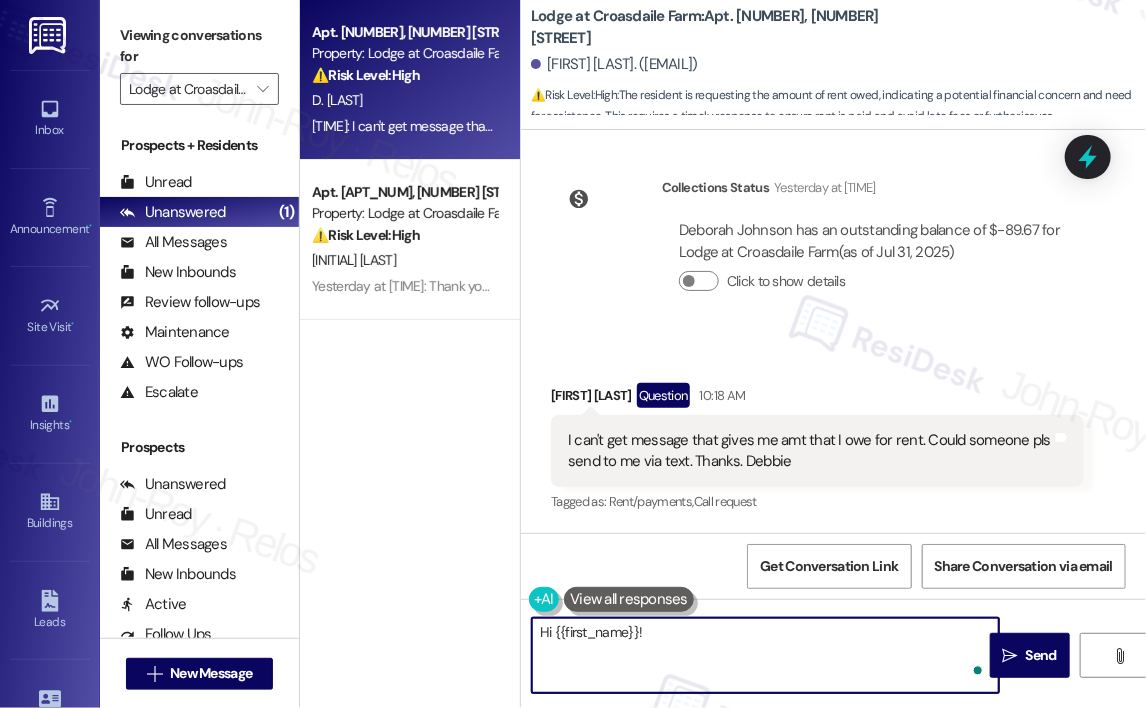 paste on "Thanks for reaching out! Are you able to log in to your online resident portal to view your rent balance and charges?" 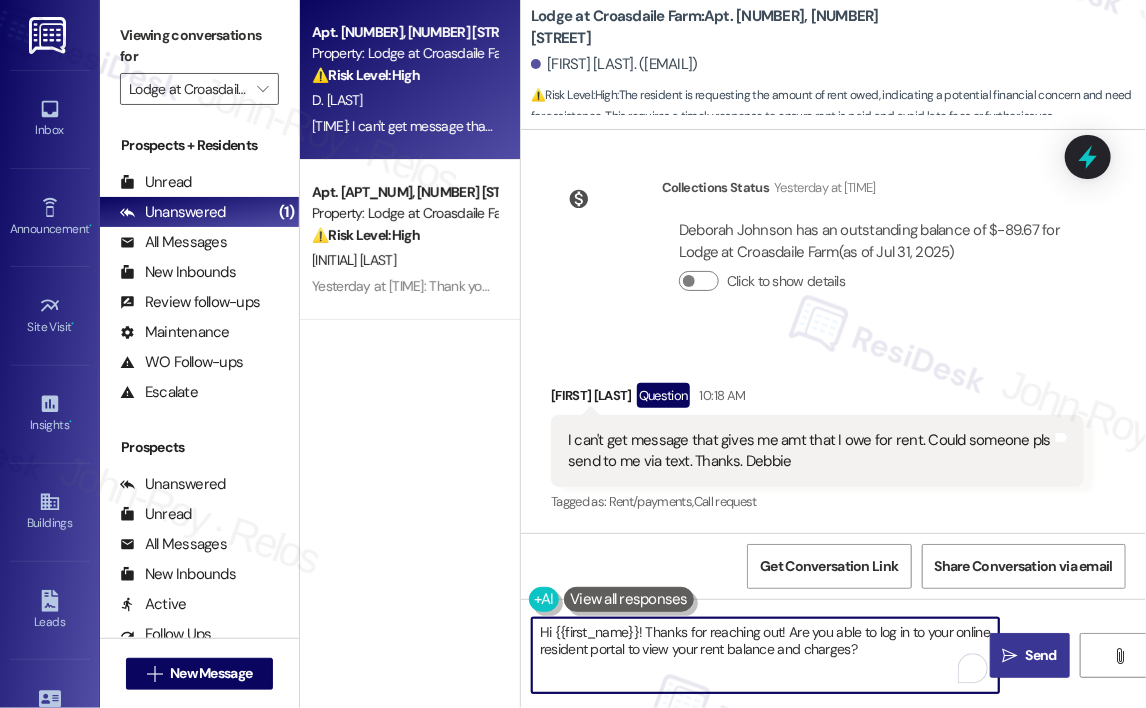 type on "Hi {{first_name}}! Thanks for reaching out! Are you able to log in to your online resident portal to view your rent balance and charges?" 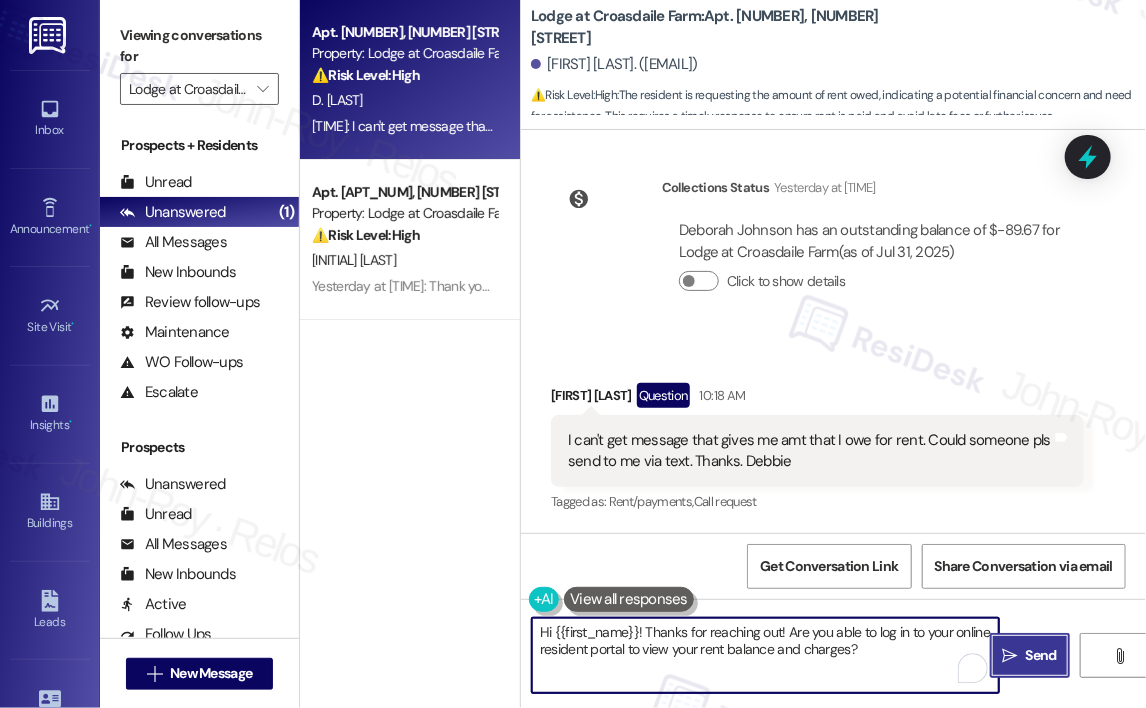 click on "" at bounding box center (1010, 656) 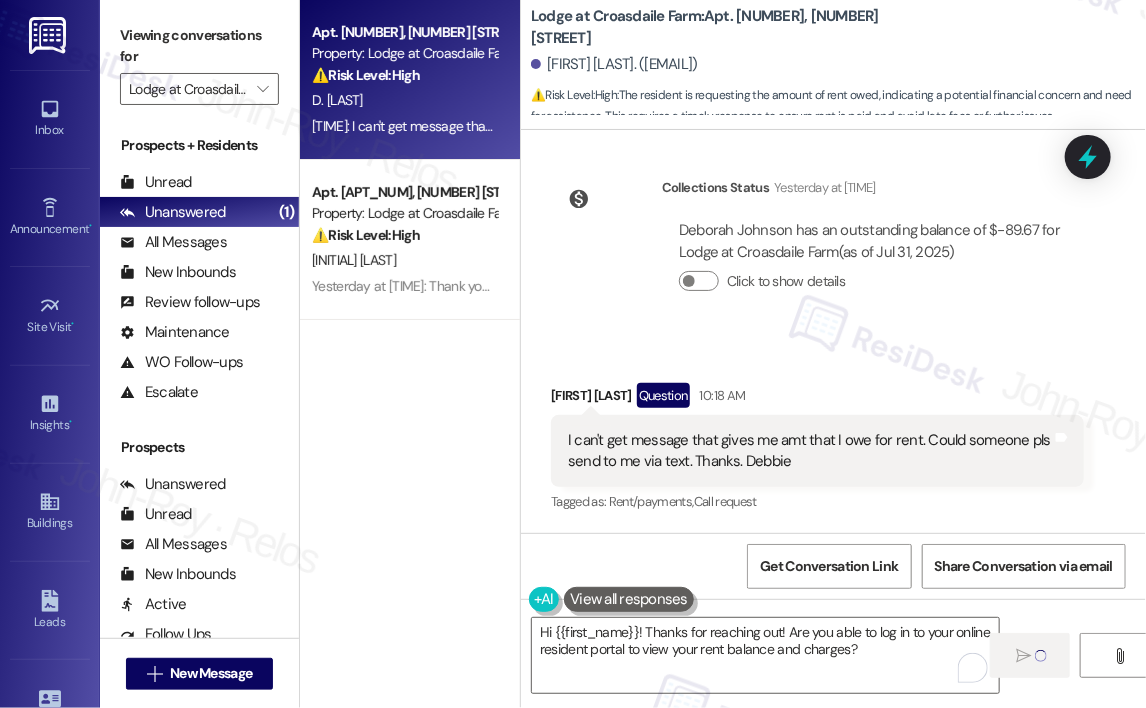 type 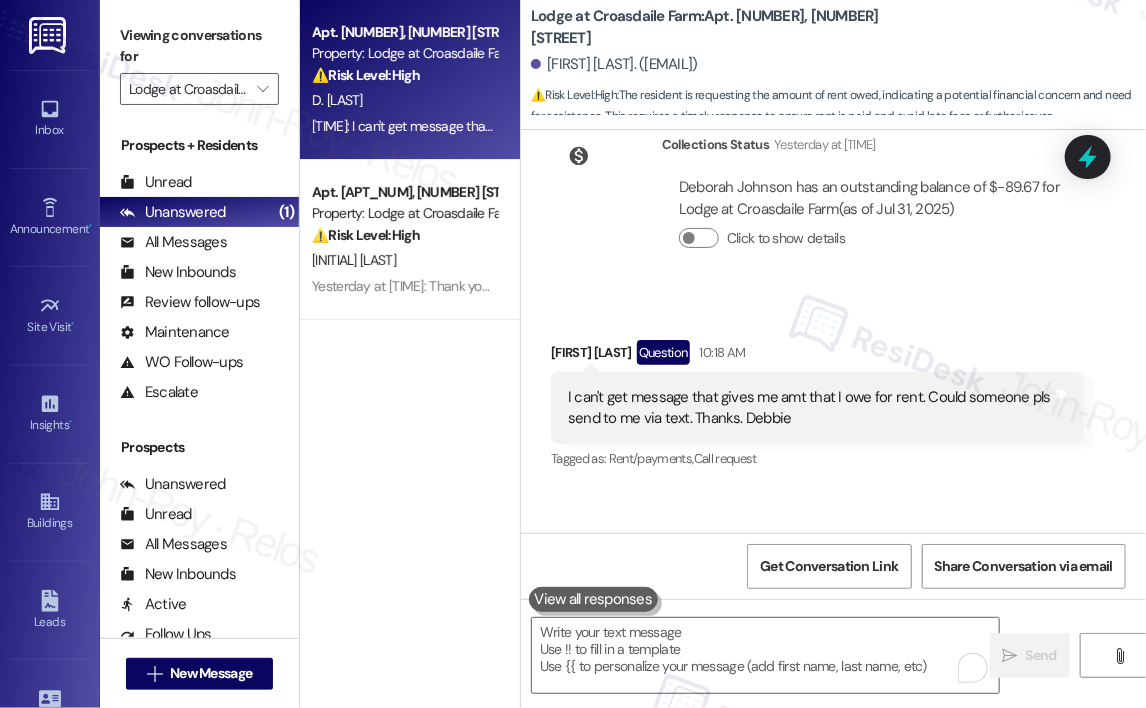 scroll, scrollTop: 7997, scrollLeft: 0, axis: vertical 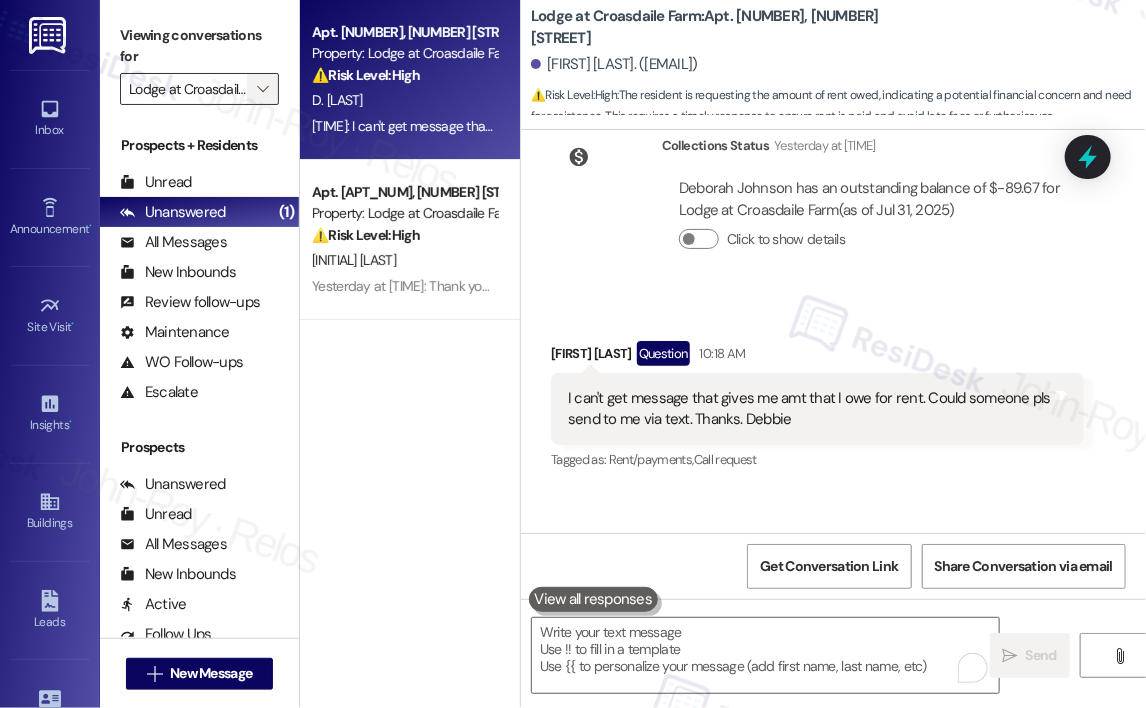 click on "" at bounding box center (262, 89) 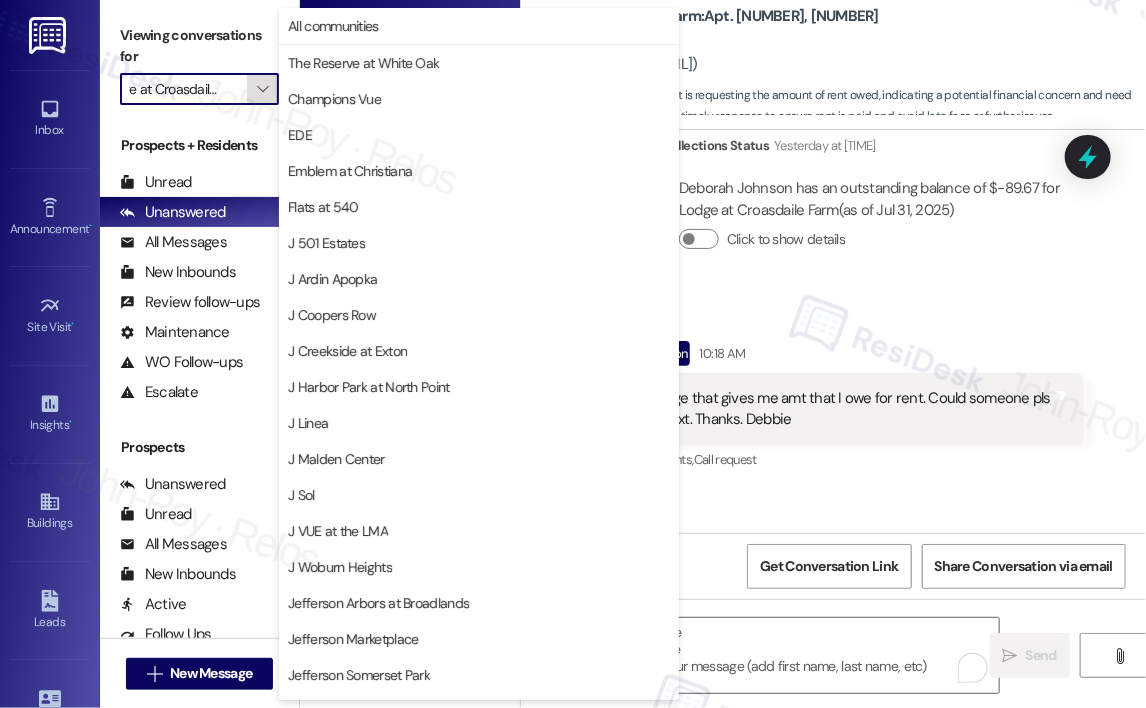 scroll, scrollTop: 316, scrollLeft: 0, axis: vertical 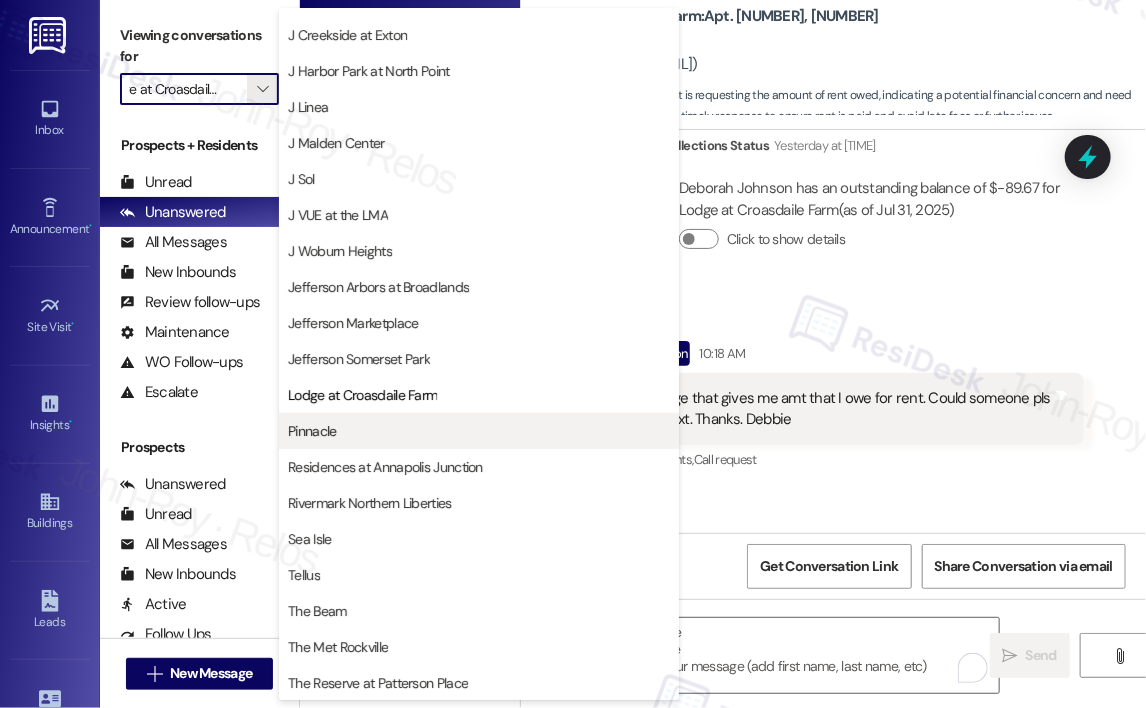 click on "Pinnacle" at bounding box center (479, 431) 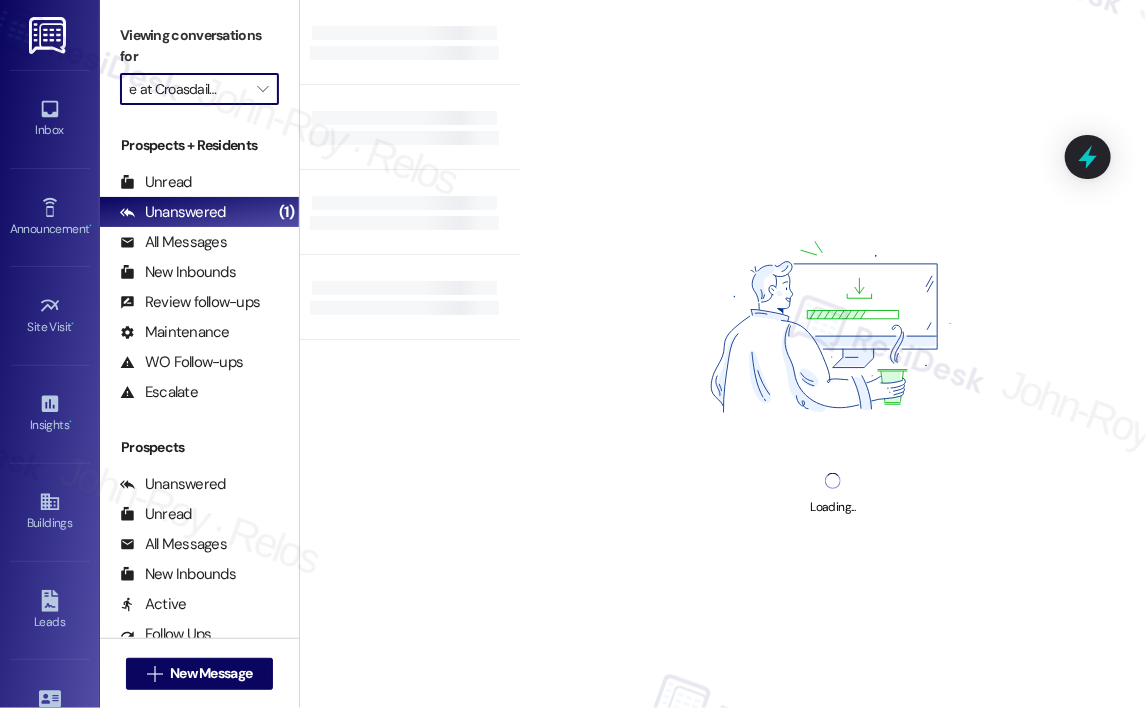 type on "Pinnacle" 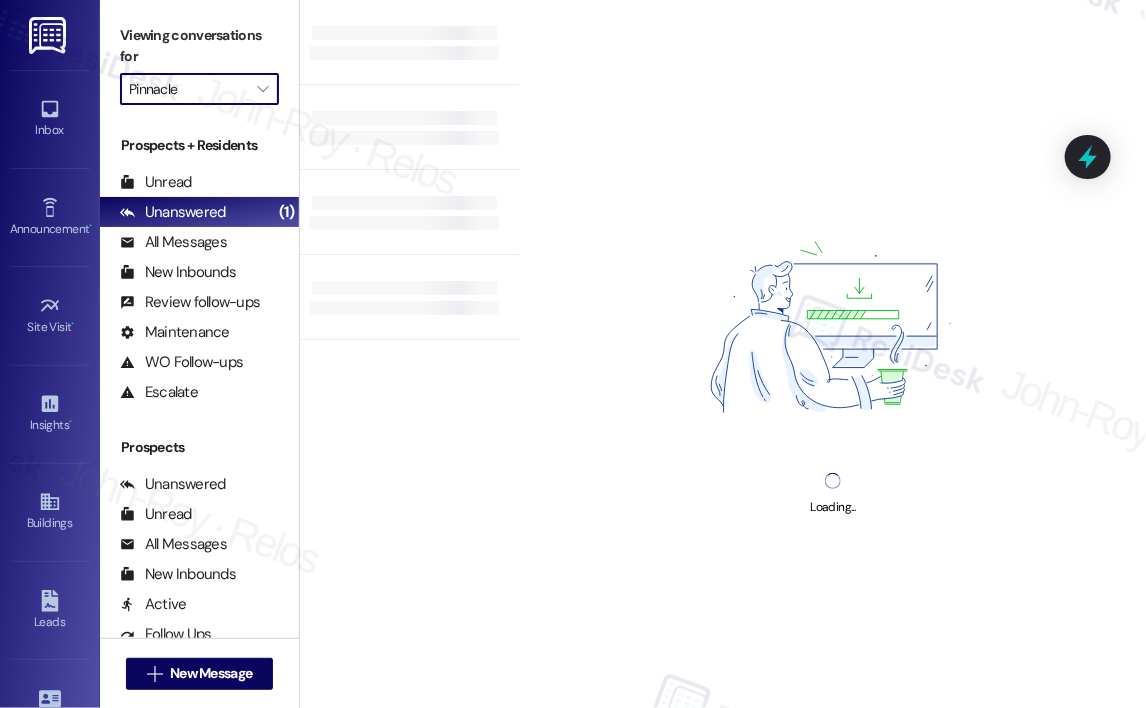 scroll, scrollTop: 0, scrollLeft: 0, axis: both 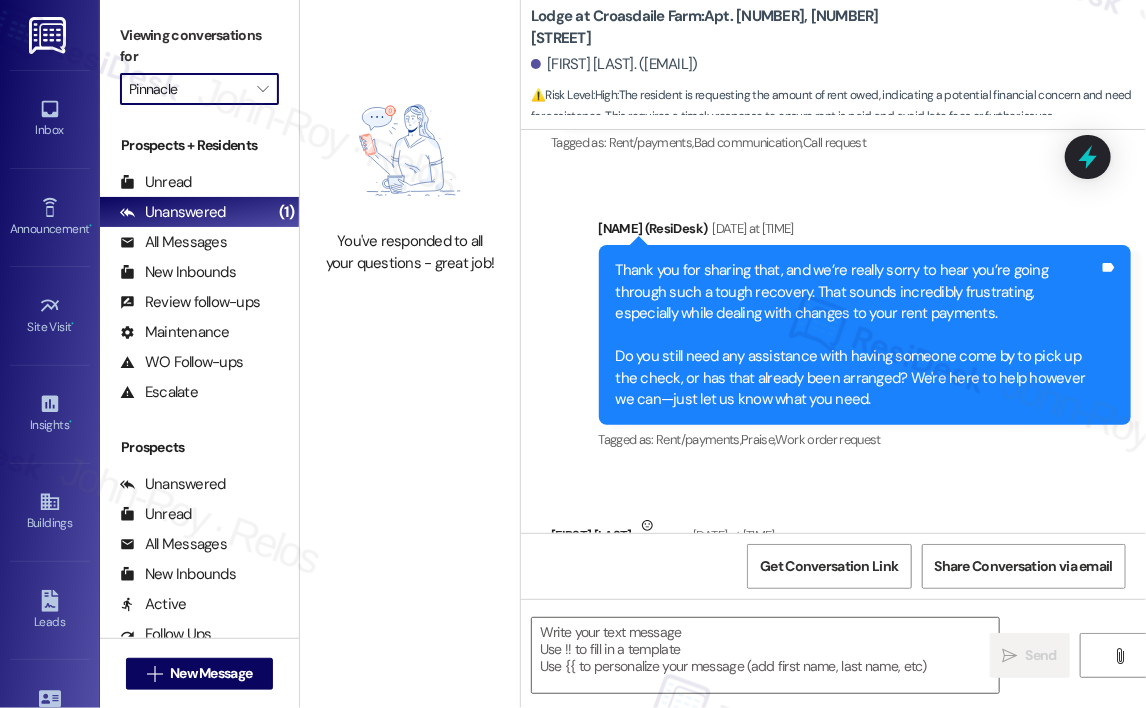 type on "Fetching suggested responses. Please feel free to read through the conversation in the meantime." 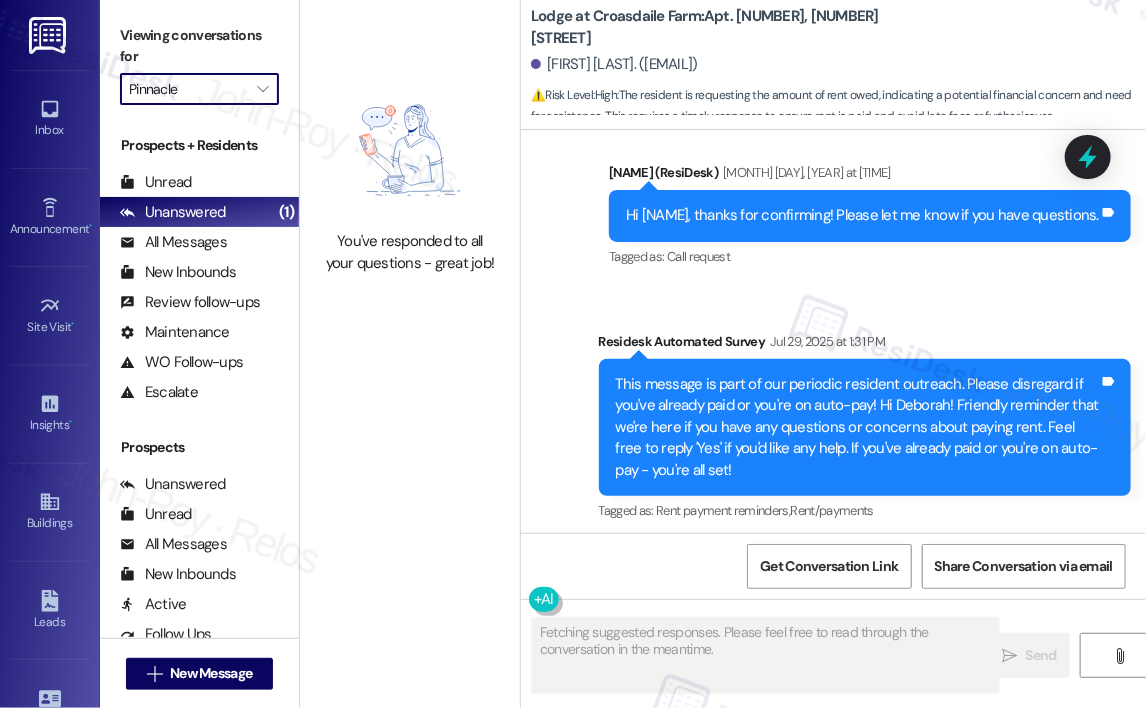 scroll, scrollTop: 7997, scrollLeft: 0, axis: vertical 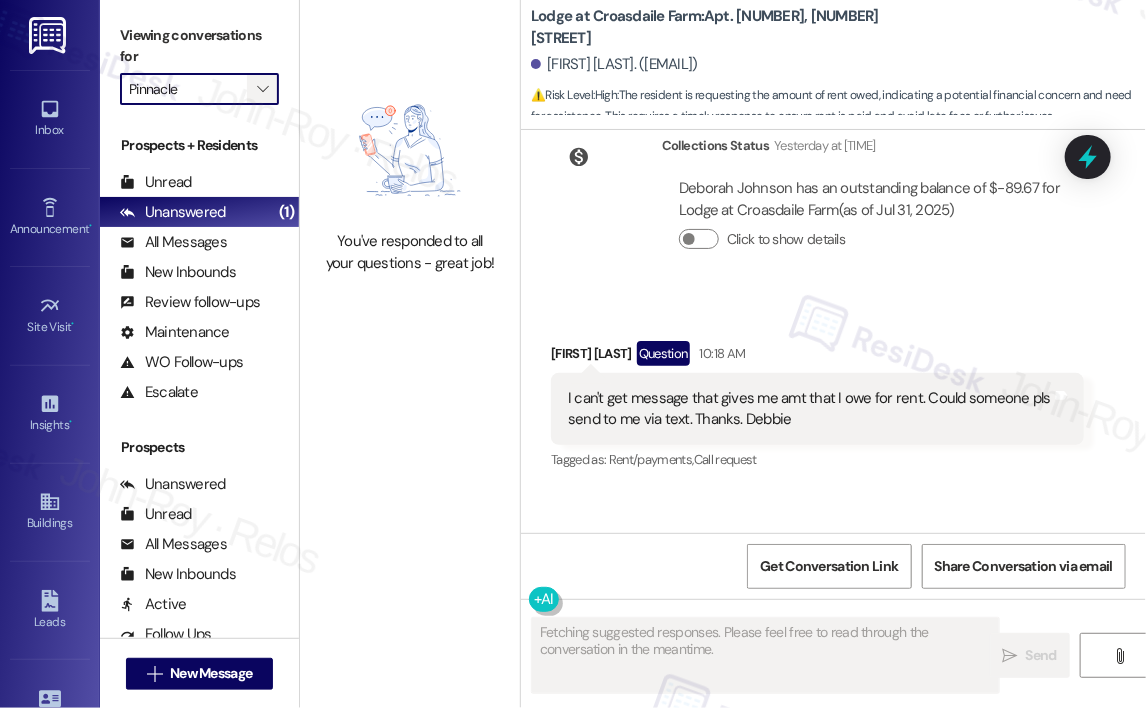 click on "" at bounding box center (262, 89) 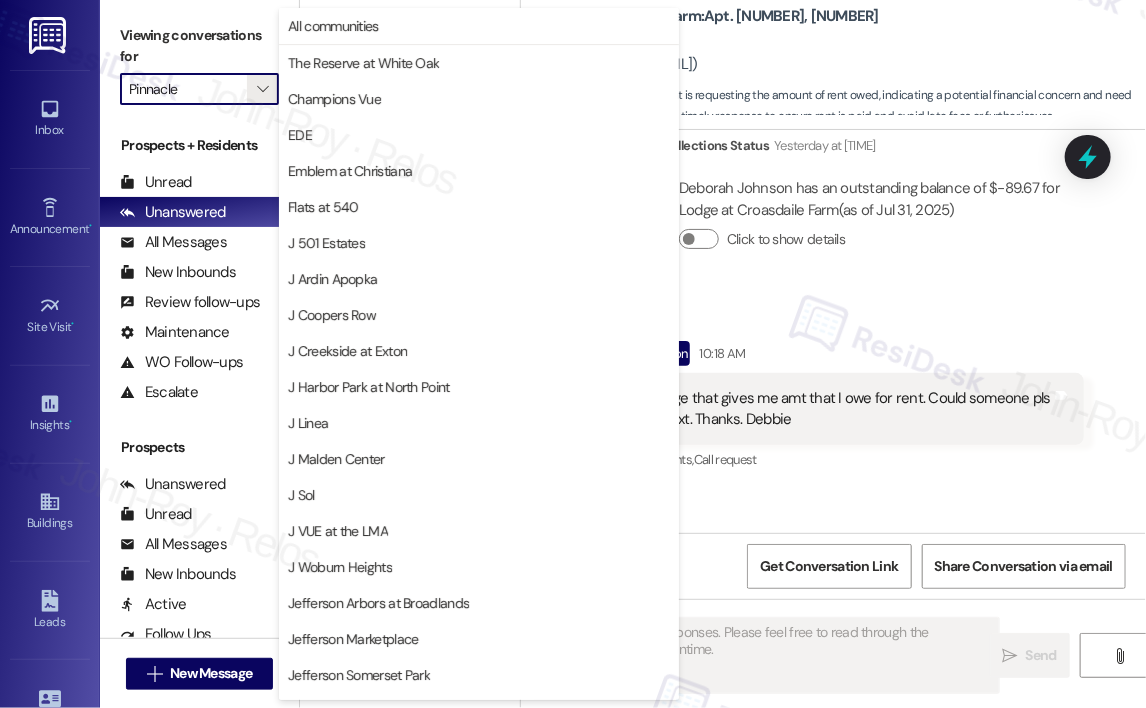 scroll, scrollTop: 316, scrollLeft: 0, axis: vertical 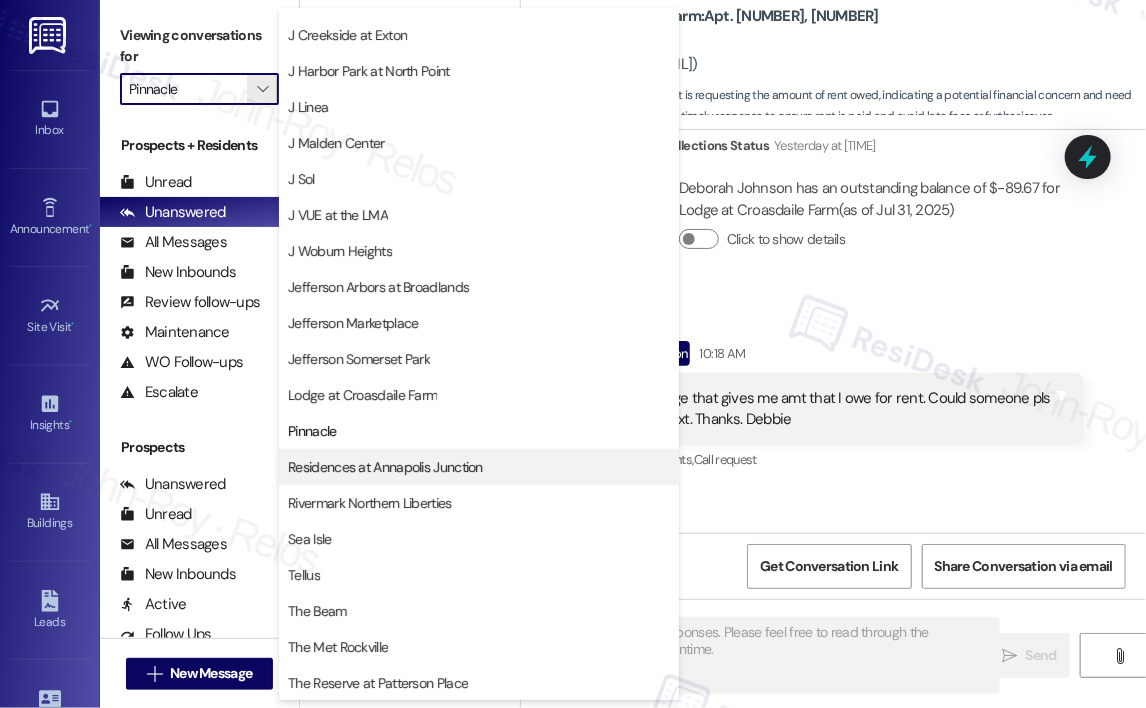 click on "Residences at Annapolis Junction" at bounding box center [385, 467] 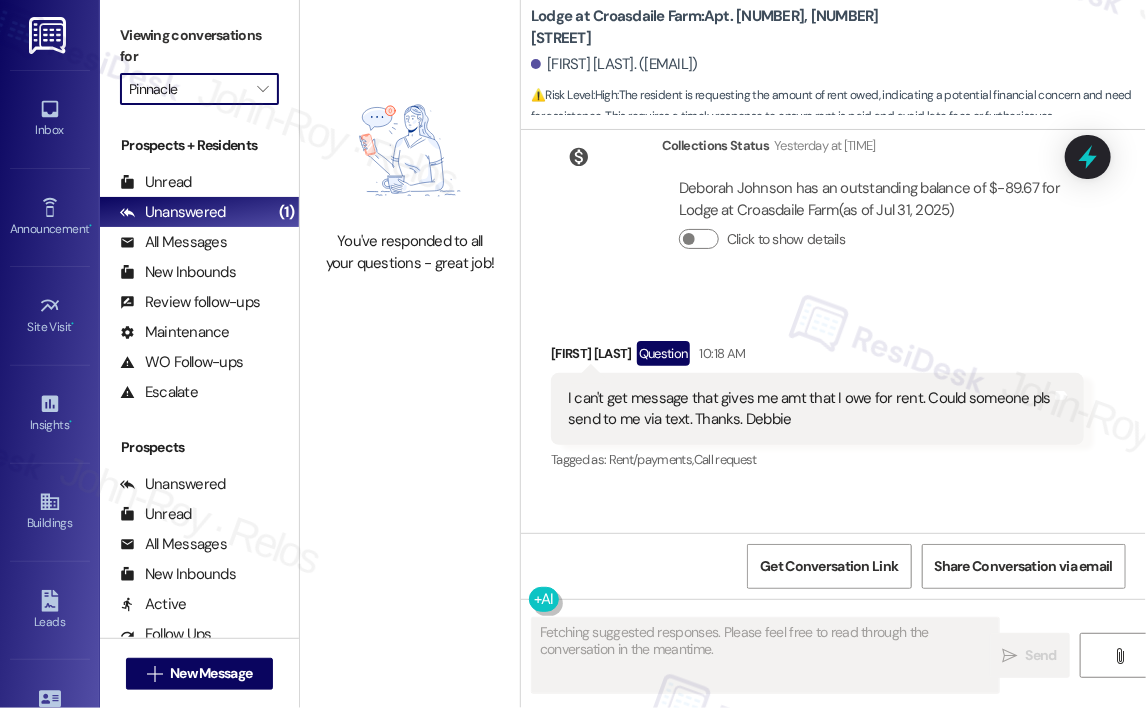 type on "Residences at Annapolis Junction" 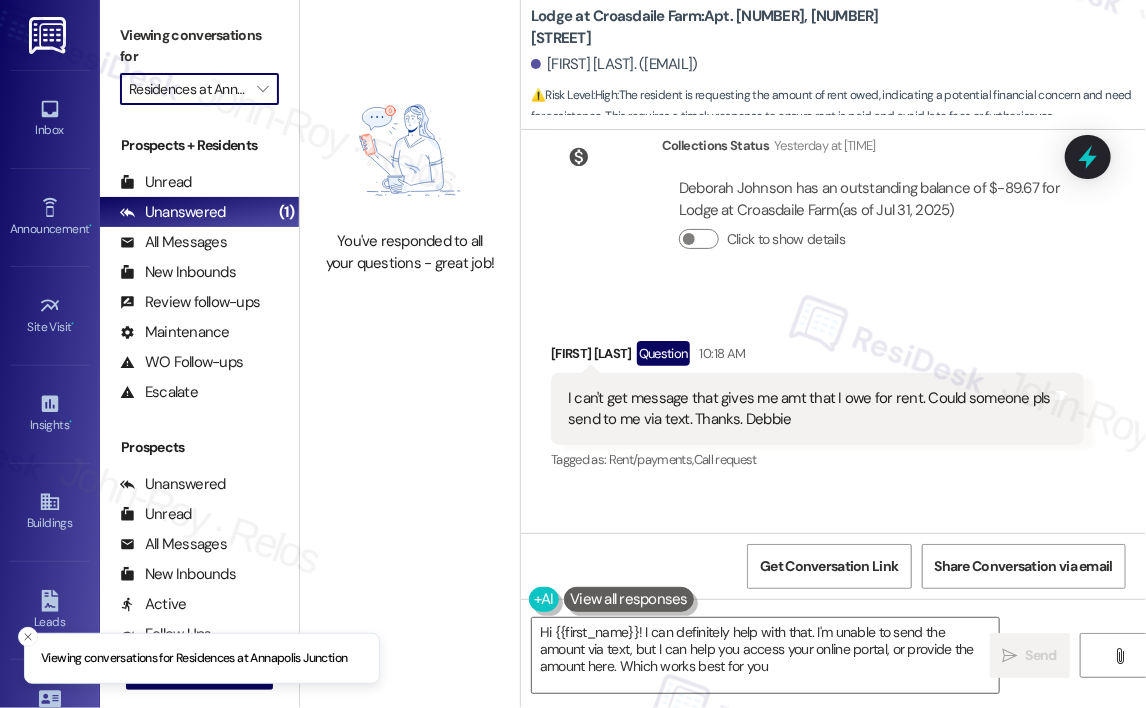 type on "Hi {{first_name}}! I can definitely help with that. I'm unable to send the amount via text, but I can help you access your online portal, or provide the amount here. Which works best for you?" 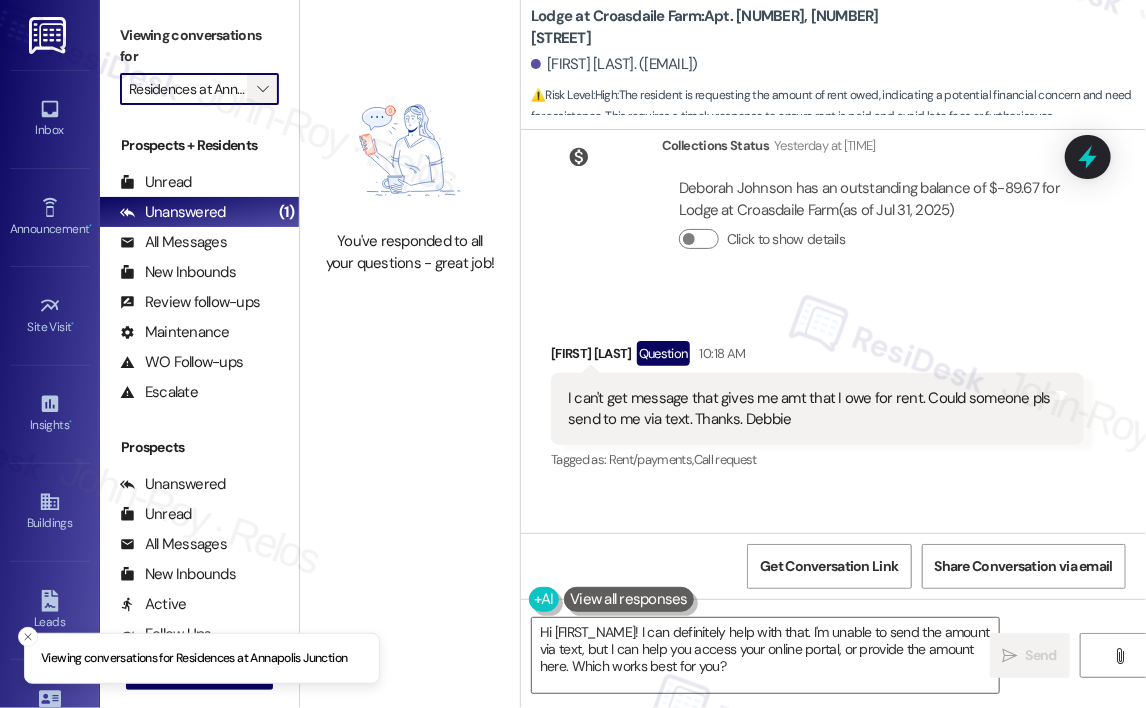 click on "" at bounding box center [262, 89] 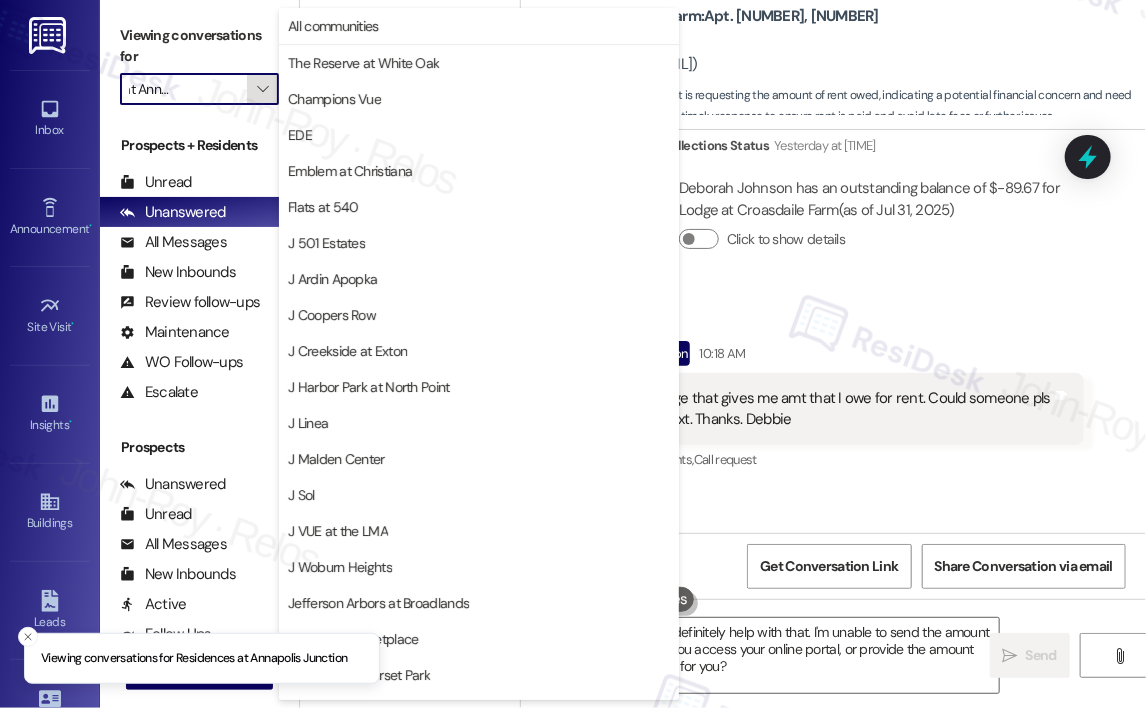 scroll, scrollTop: 316, scrollLeft: 0, axis: vertical 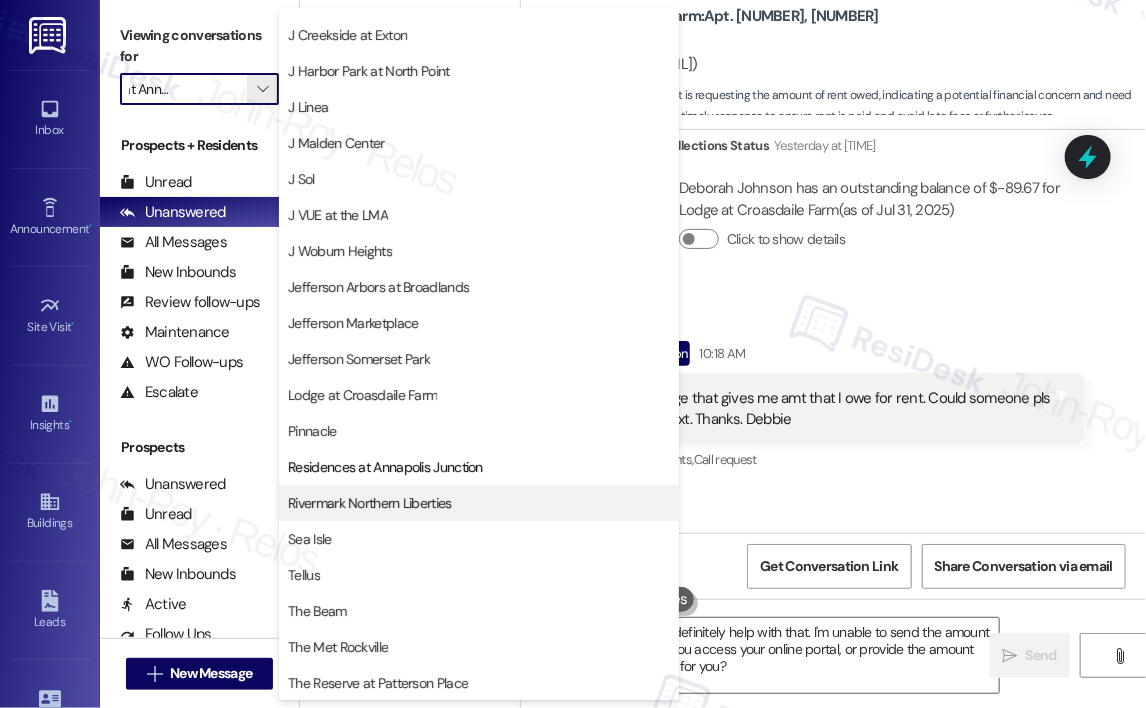 click on "Rivermark Northern Liberties" at bounding box center [369, 503] 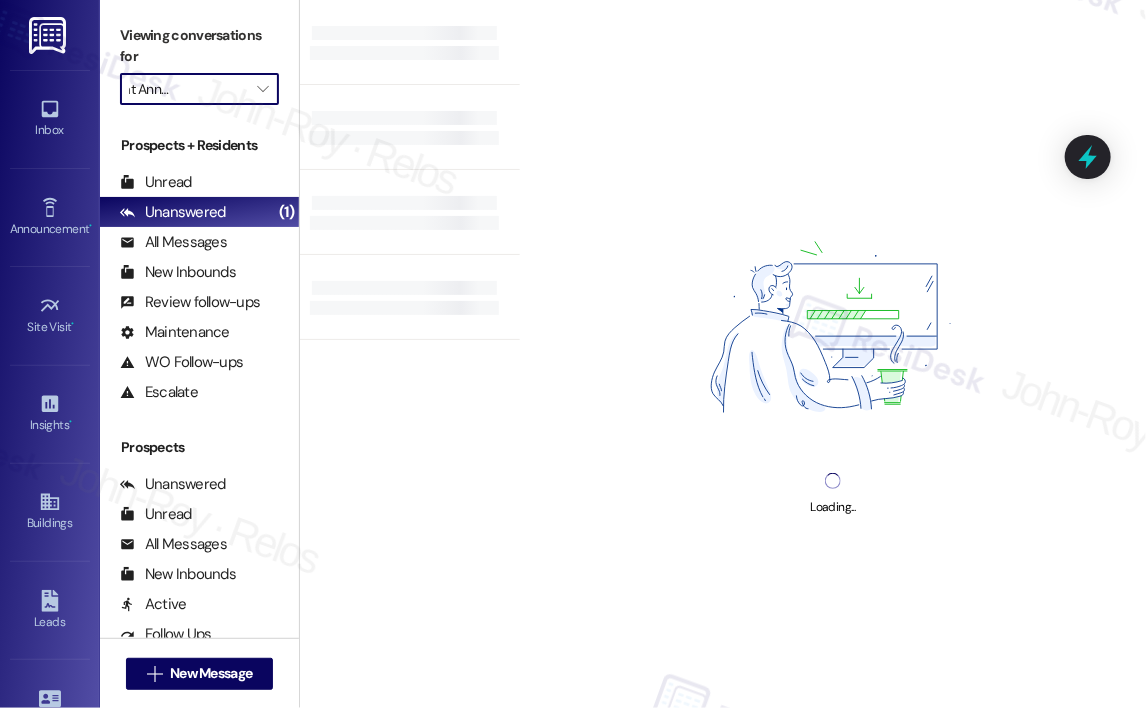 type on "Rivermark Northern Liberties" 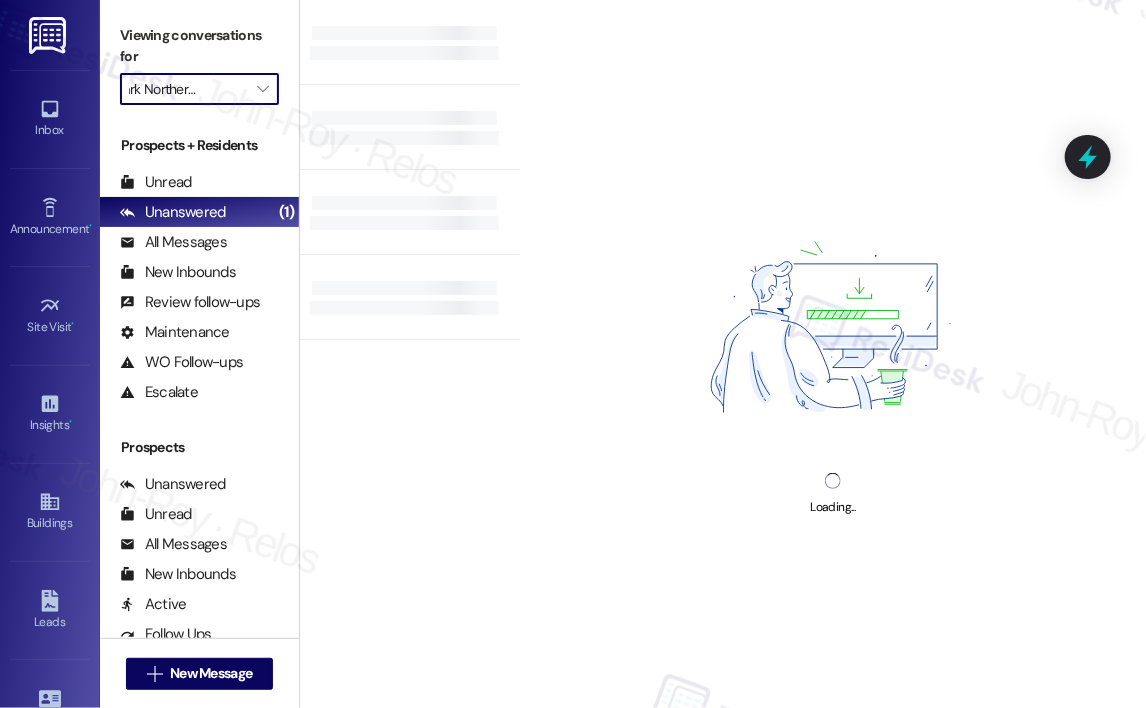 scroll, scrollTop: 0, scrollLeft: 48, axis: horizontal 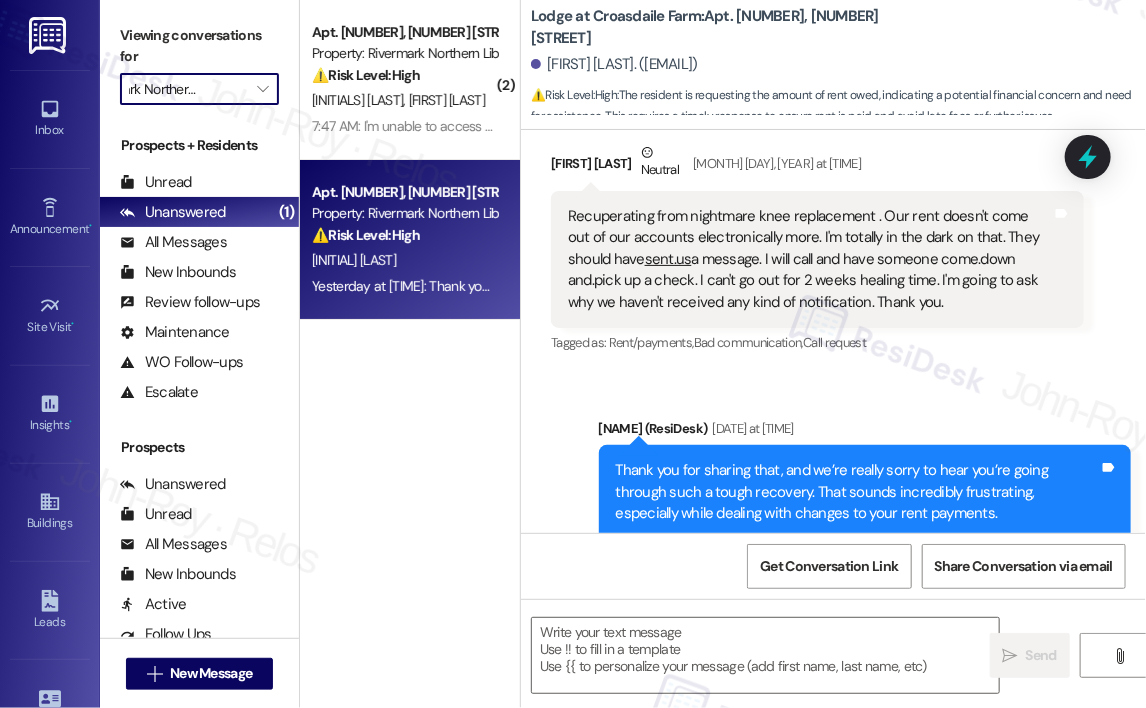 type on "Fetching suggested responses. Please feel free to read through the conversation in the meantime." 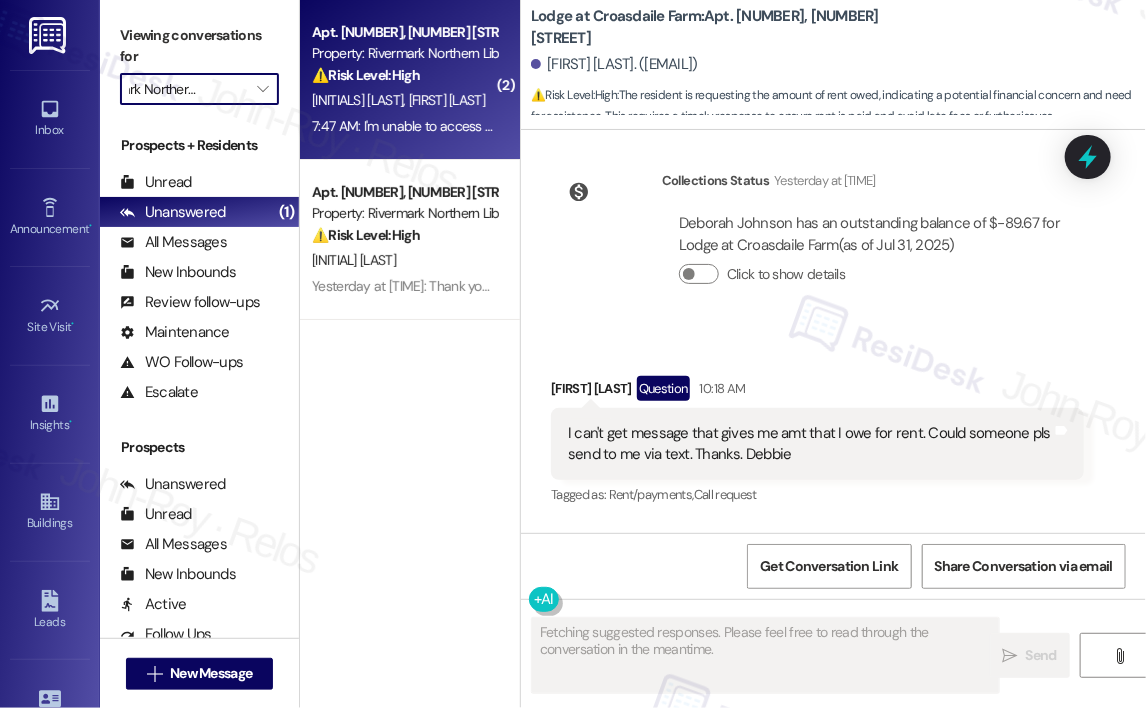 scroll, scrollTop: 7997, scrollLeft: 0, axis: vertical 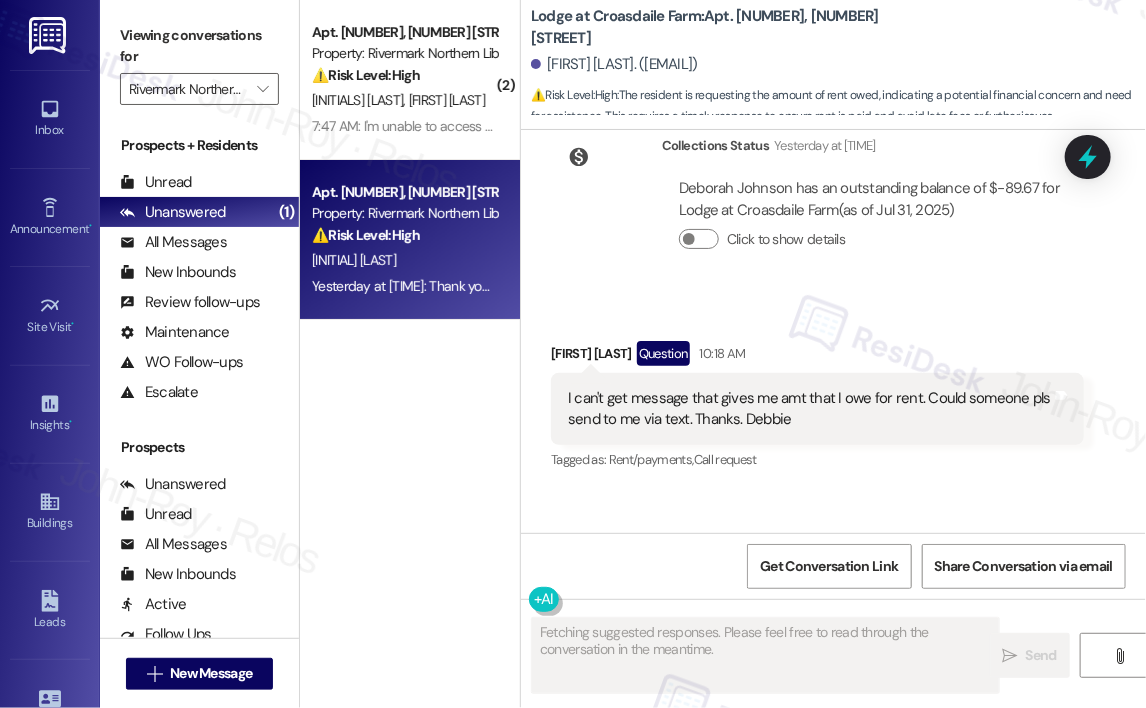 click on "⚠️  Risk Level:  High The resident is inquiring about their rent balance, specifically mentioning owing $25. This falls under financial concerns, requiring verification and potential clarification of charges." at bounding box center [404, 235] 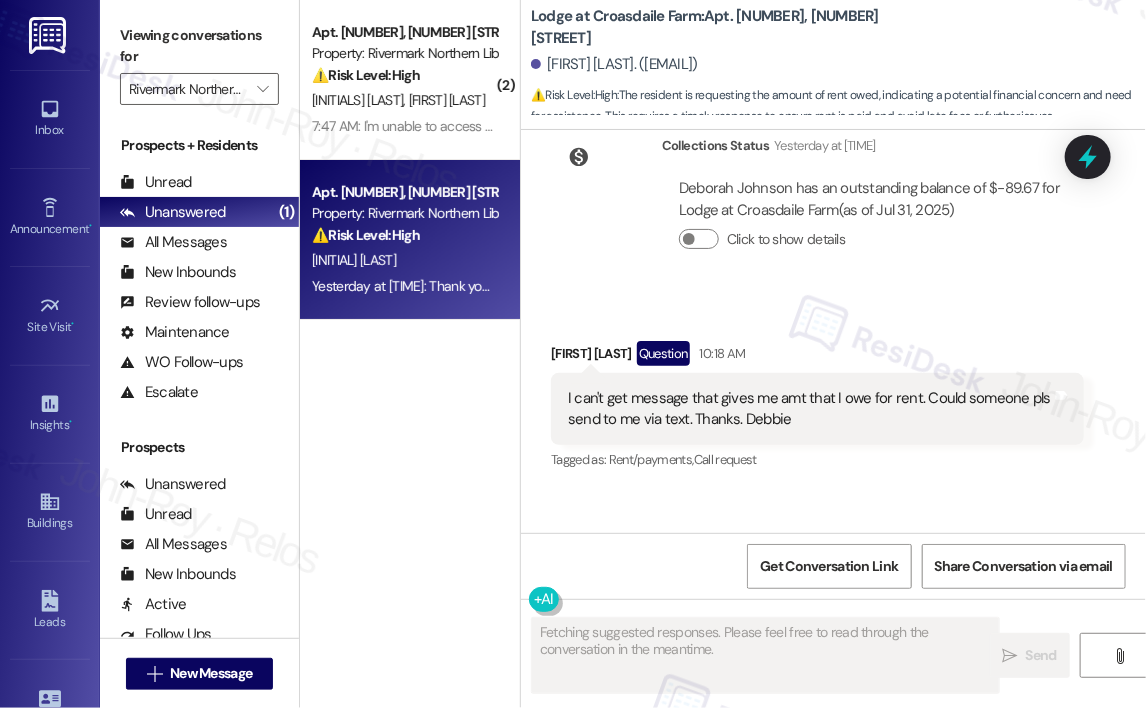 scroll, scrollTop: 926, scrollLeft: 0, axis: vertical 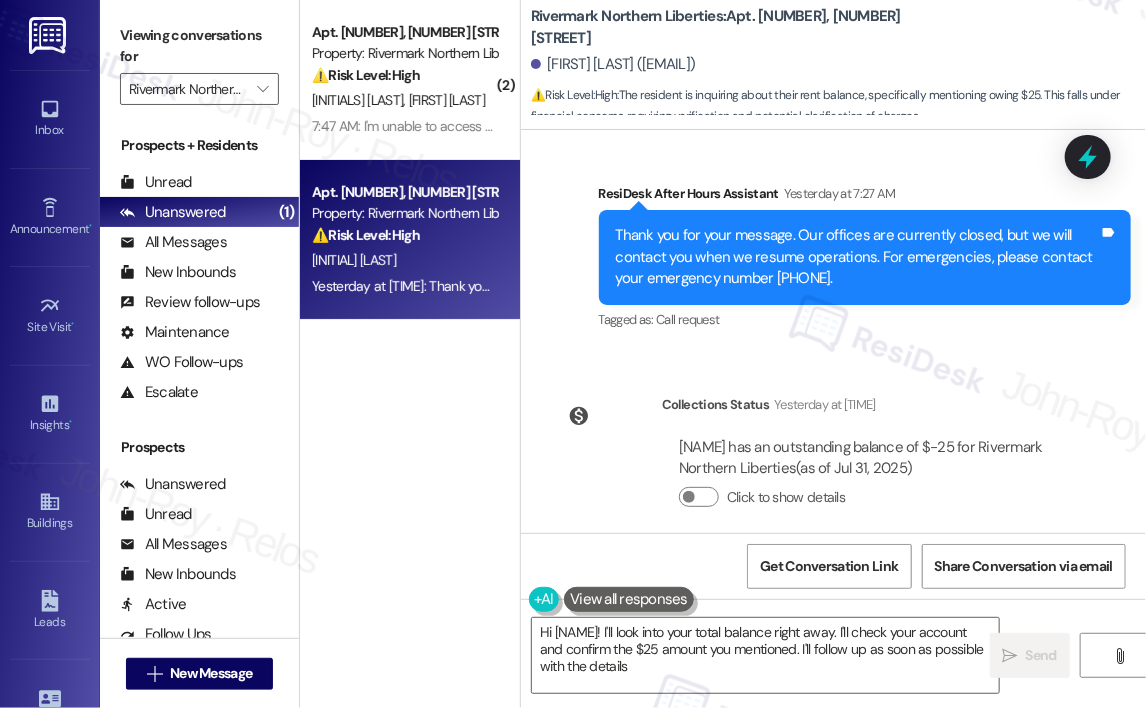 type on "Hi Von! I'll look into your total balance right away. I'll check your account and confirm the $25 amount you mentioned. I'll follow up as soon as possible with the details!" 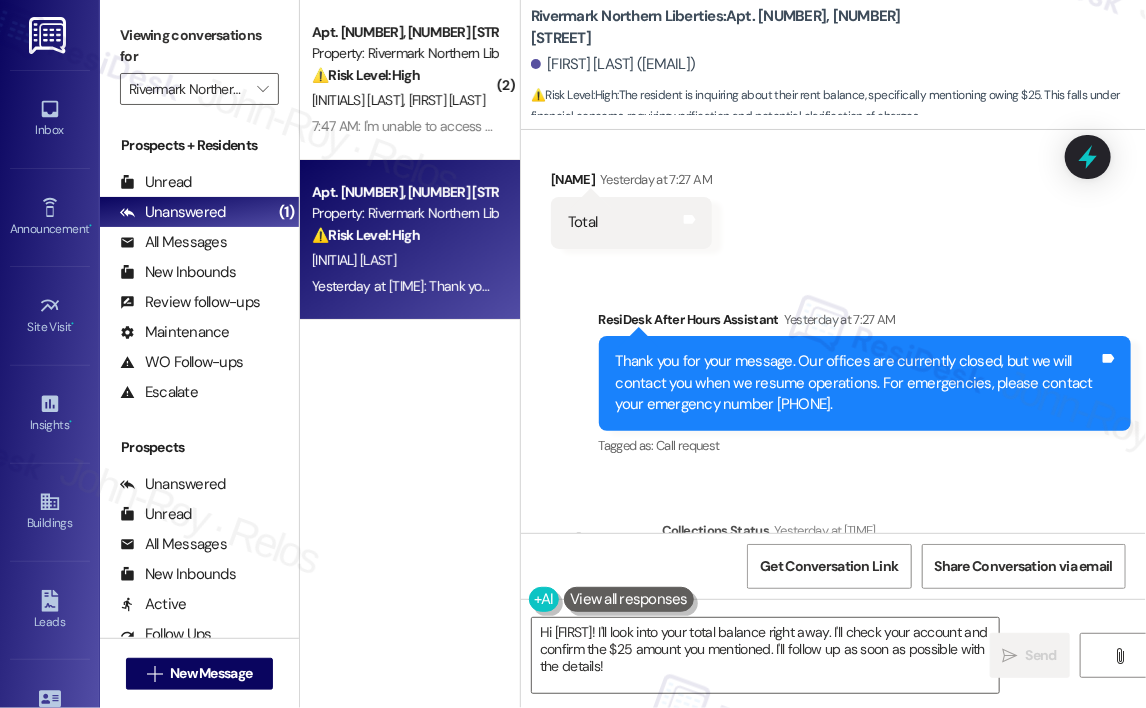 scroll, scrollTop: 926, scrollLeft: 0, axis: vertical 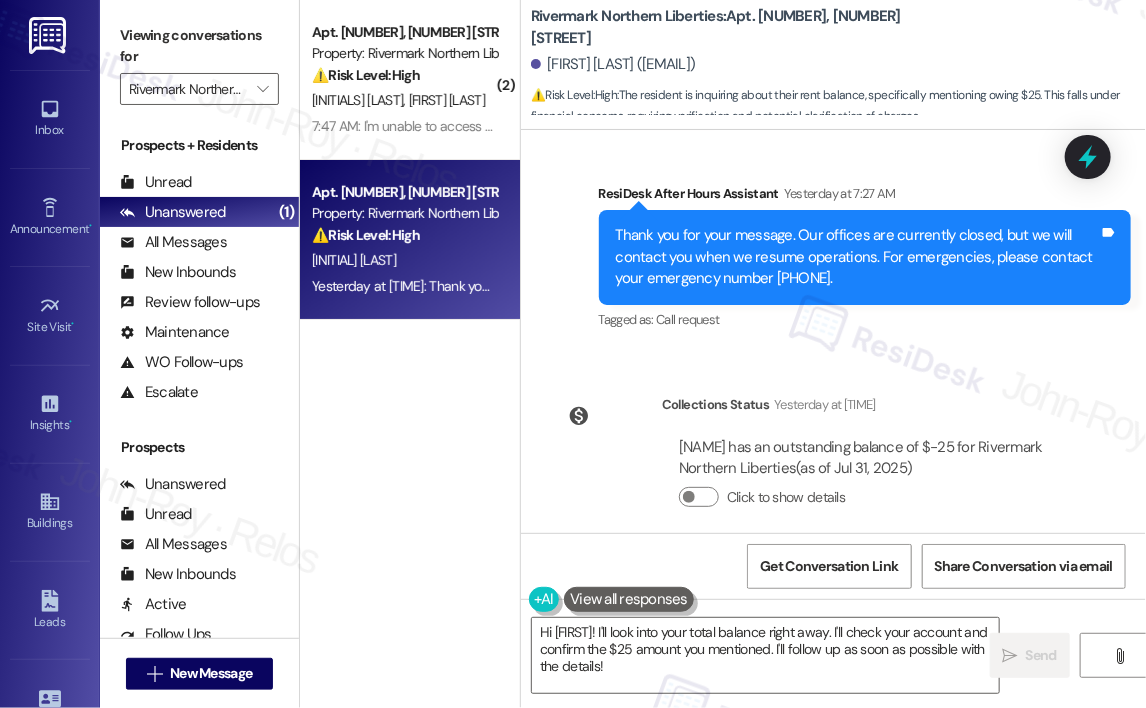 click on "Click to show details" at bounding box center [873, 497] 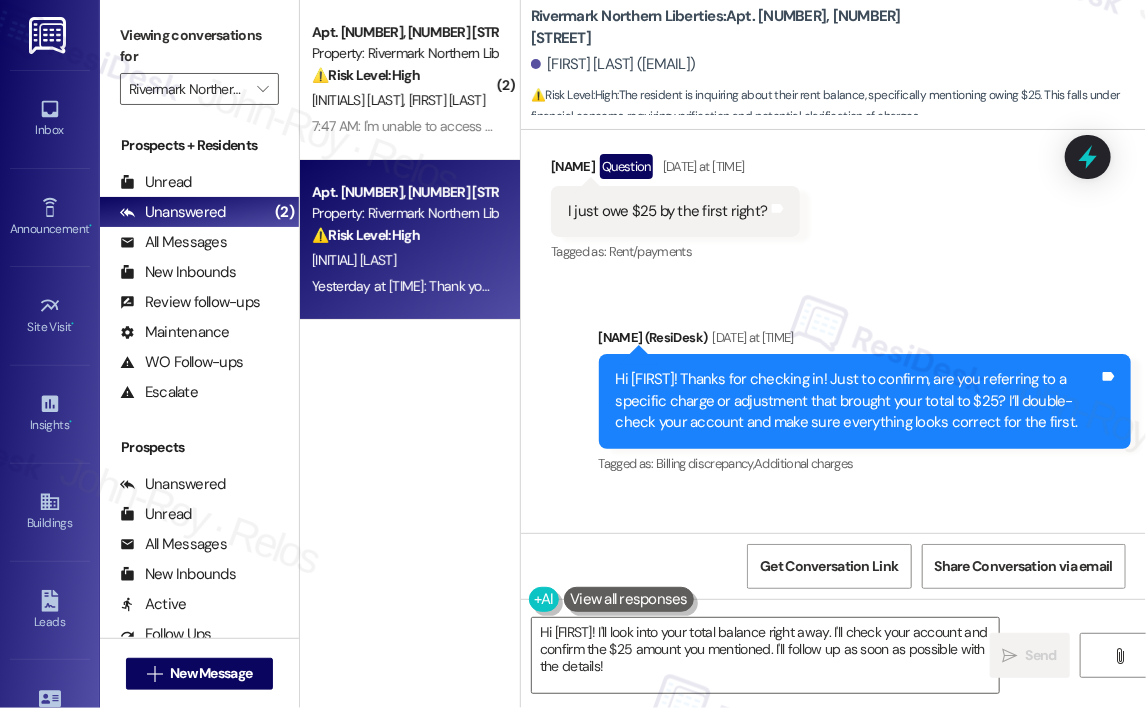 scroll, scrollTop: 426, scrollLeft: 0, axis: vertical 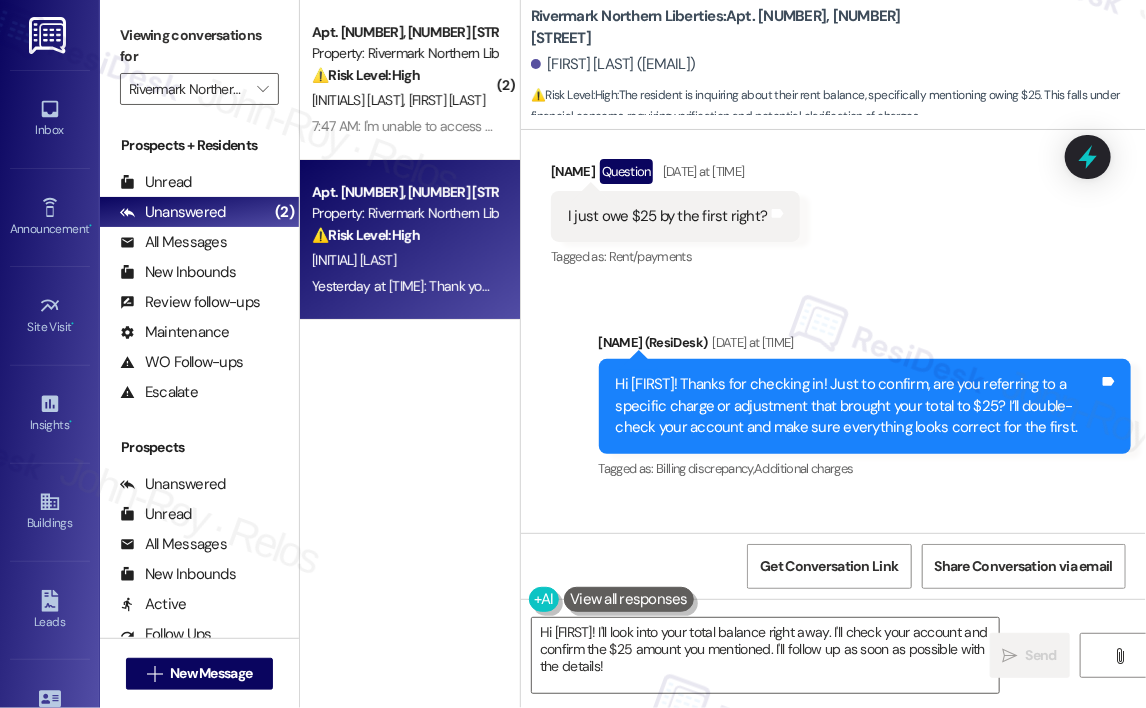 click on "I just owe $25 by the first right?" at bounding box center (668, 216) 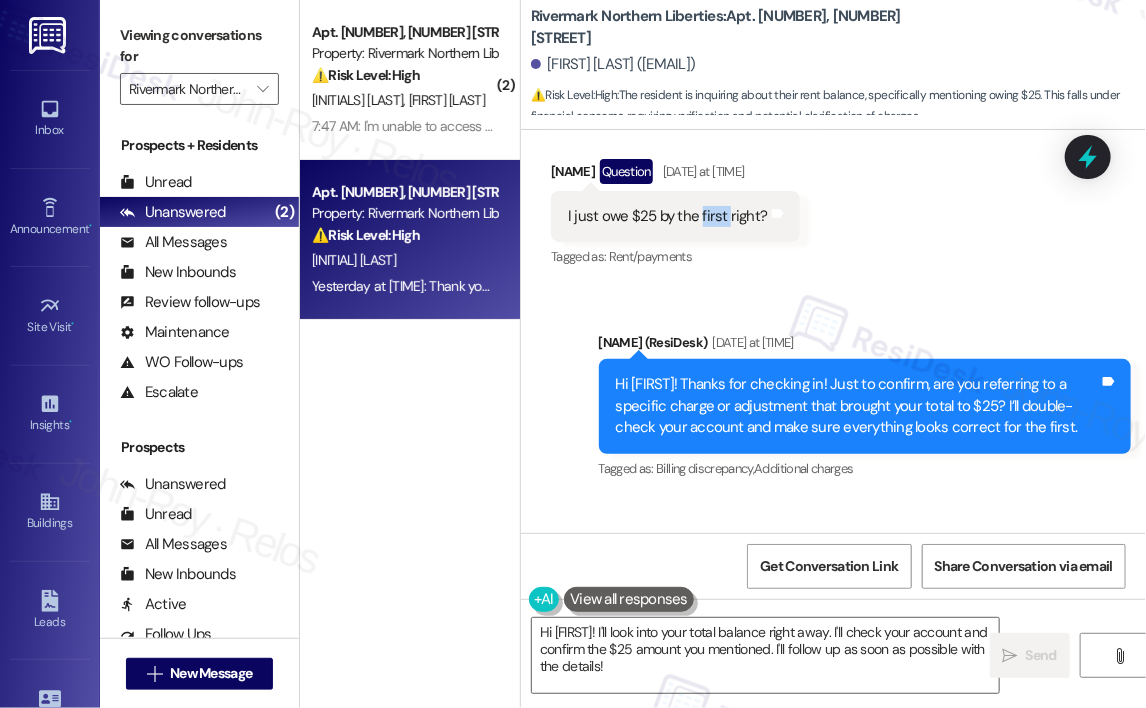 click on "I just owe $25 by the first right?" at bounding box center (668, 216) 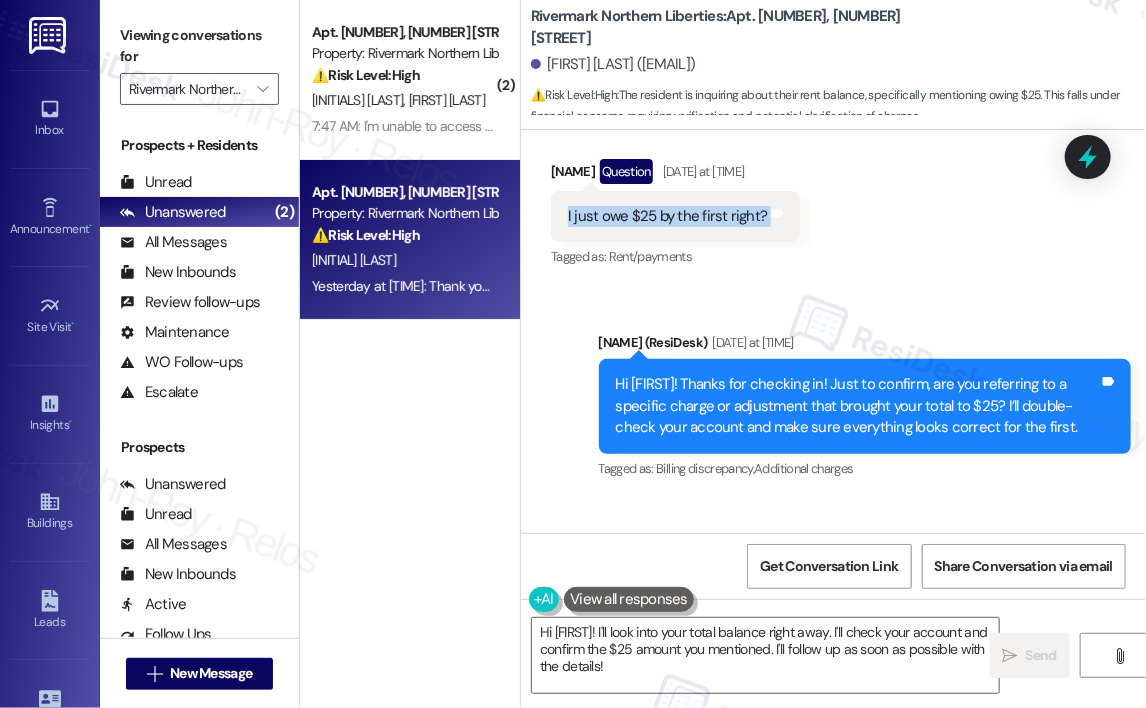 click on "I just owe $25 by the first right?" at bounding box center (668, 216) 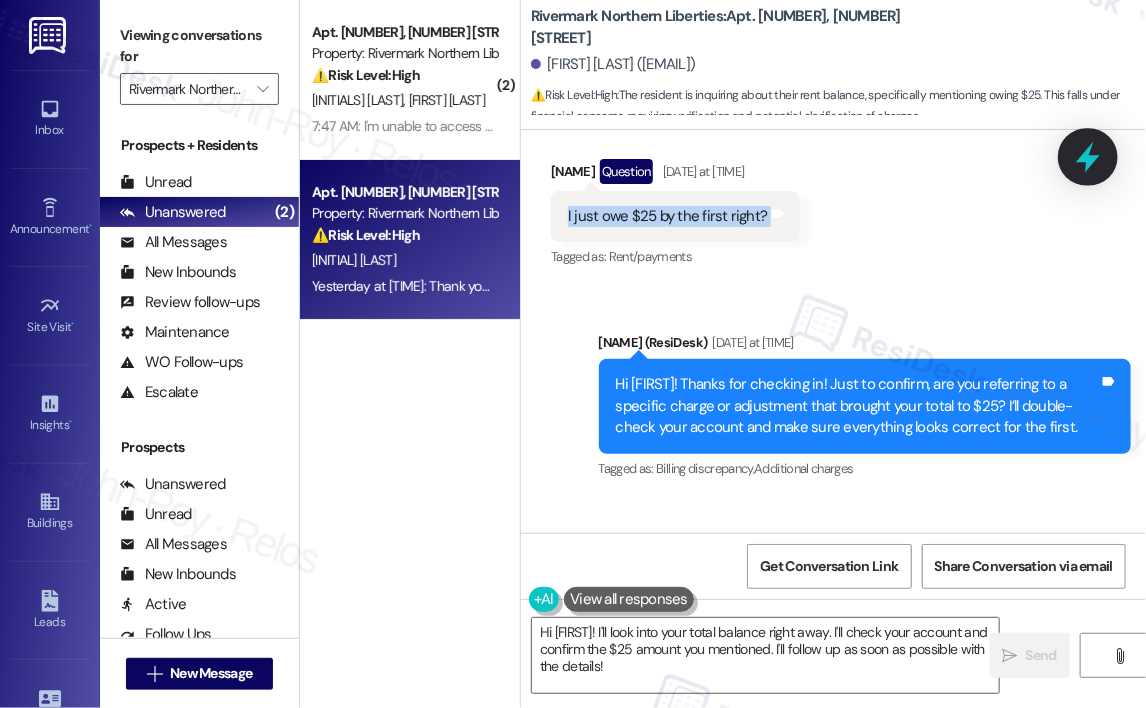 click 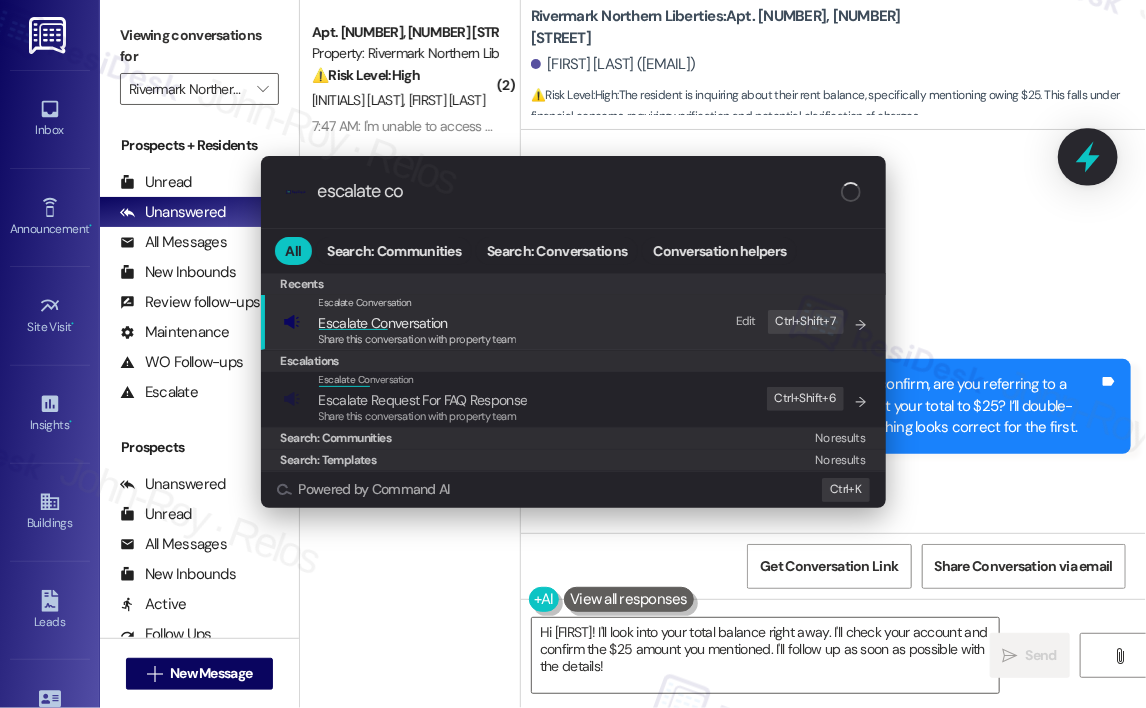 type on "escalate con" 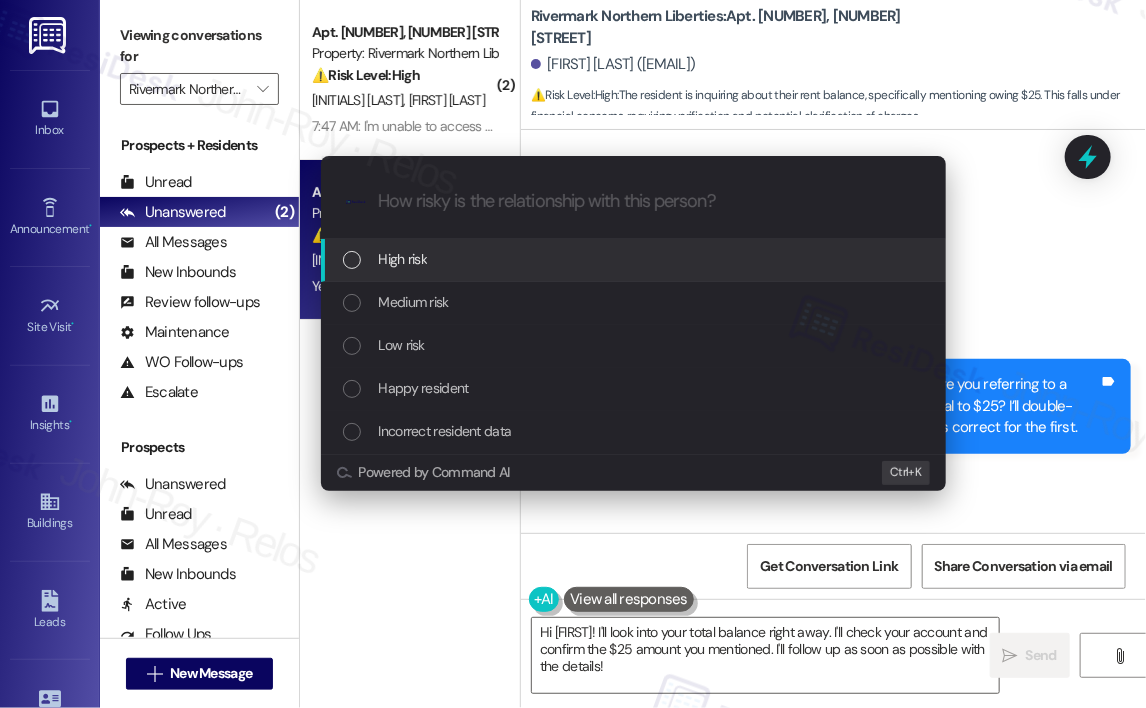 drag, startPoint x: 1088, startPoint y: 160, endPoint x: 353, endPoint y: 253, distance: 740.8603 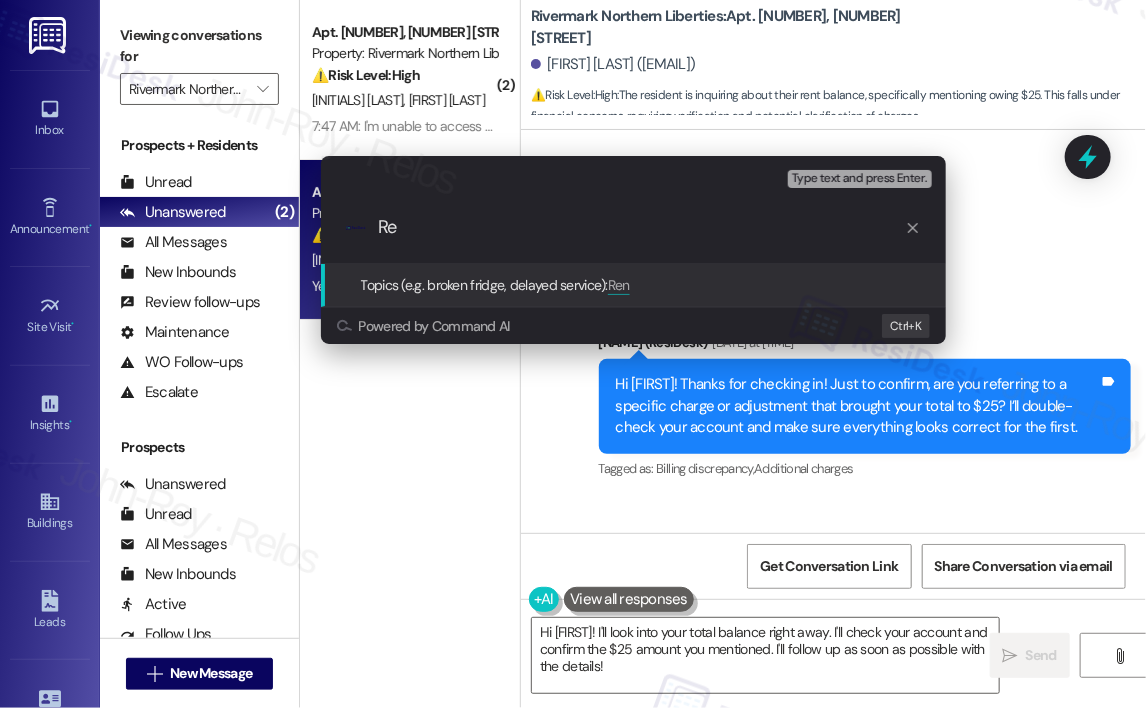 type on "R" 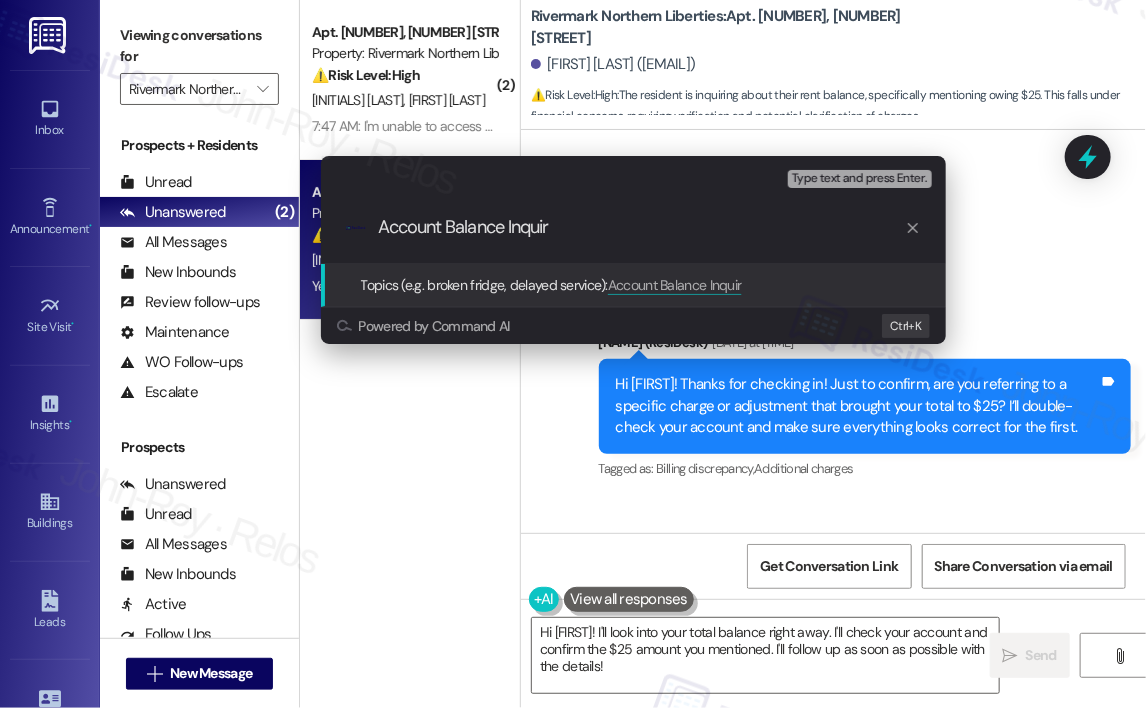 type on "Account Balance Inquiry" 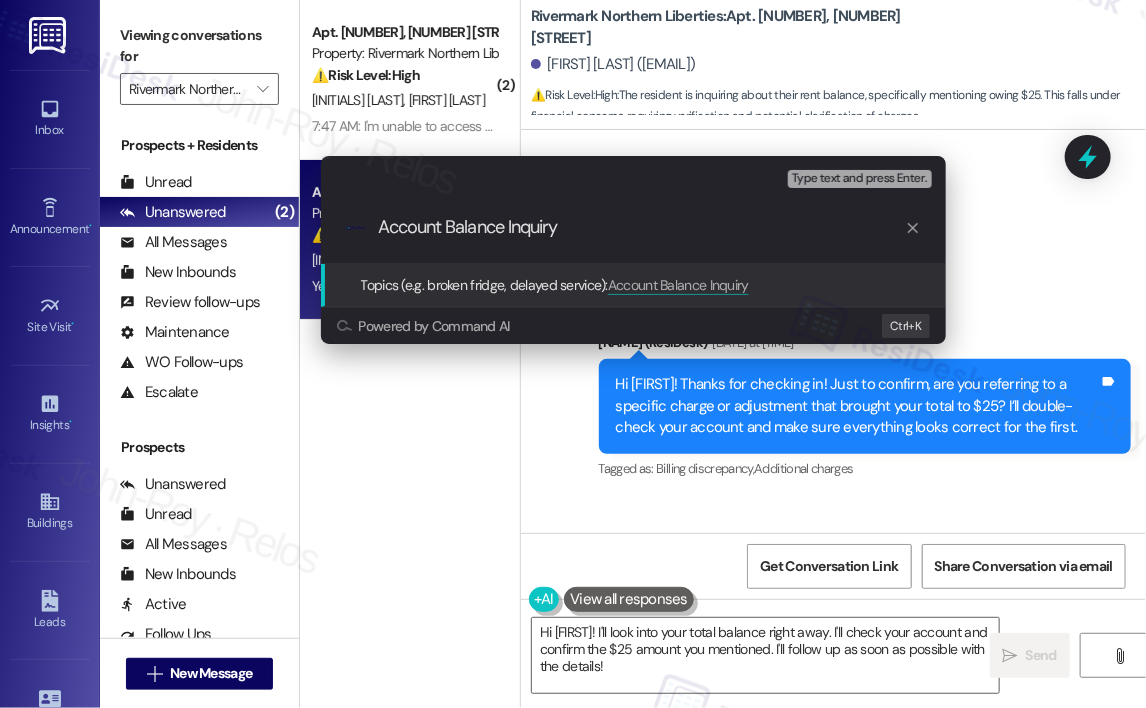 type 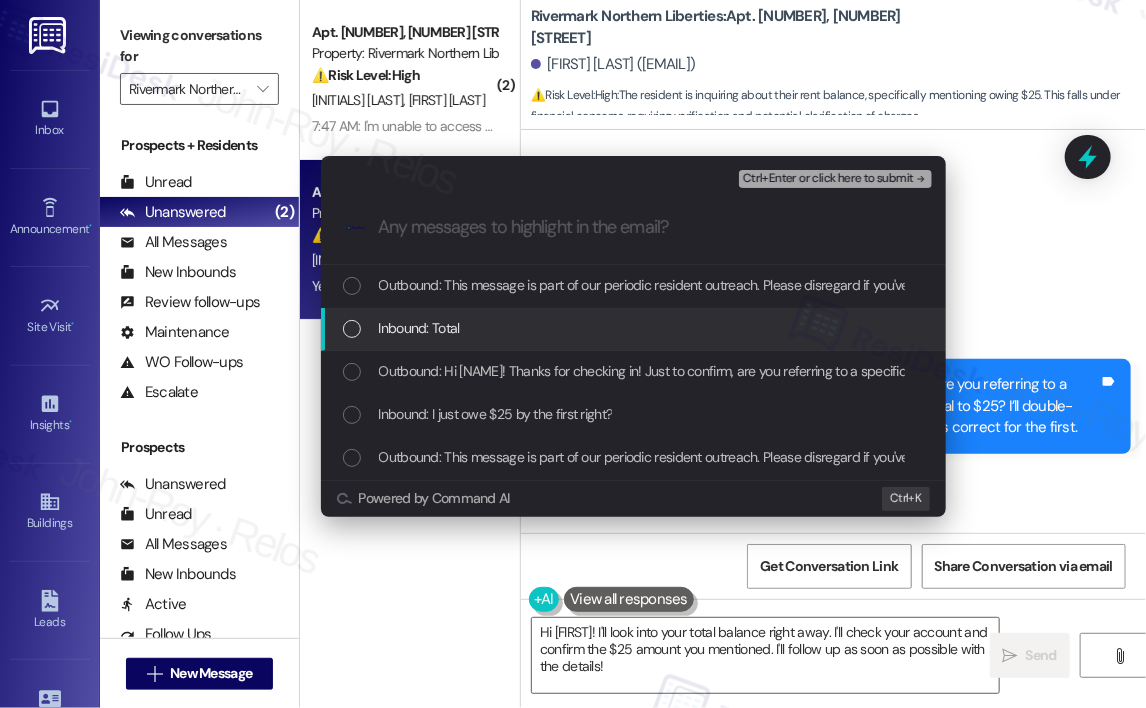 click on "Inbound: Total" at bounding box center (419, 328) 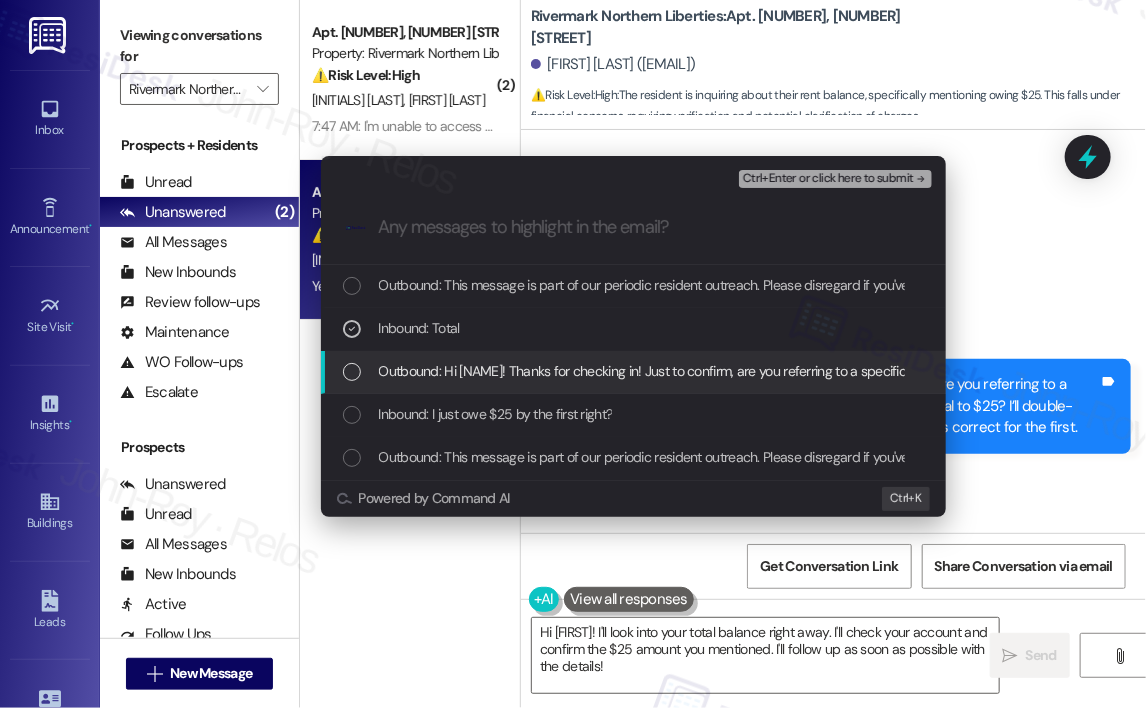click on "Outbound: Hi Von! Thanks for checking in! Just to confirm, are you referring to a specific charge or adjustment that brought your total to $25? I’ll double-check your account and make sure everything looks correct for the first." at bounding box center (633, 372) 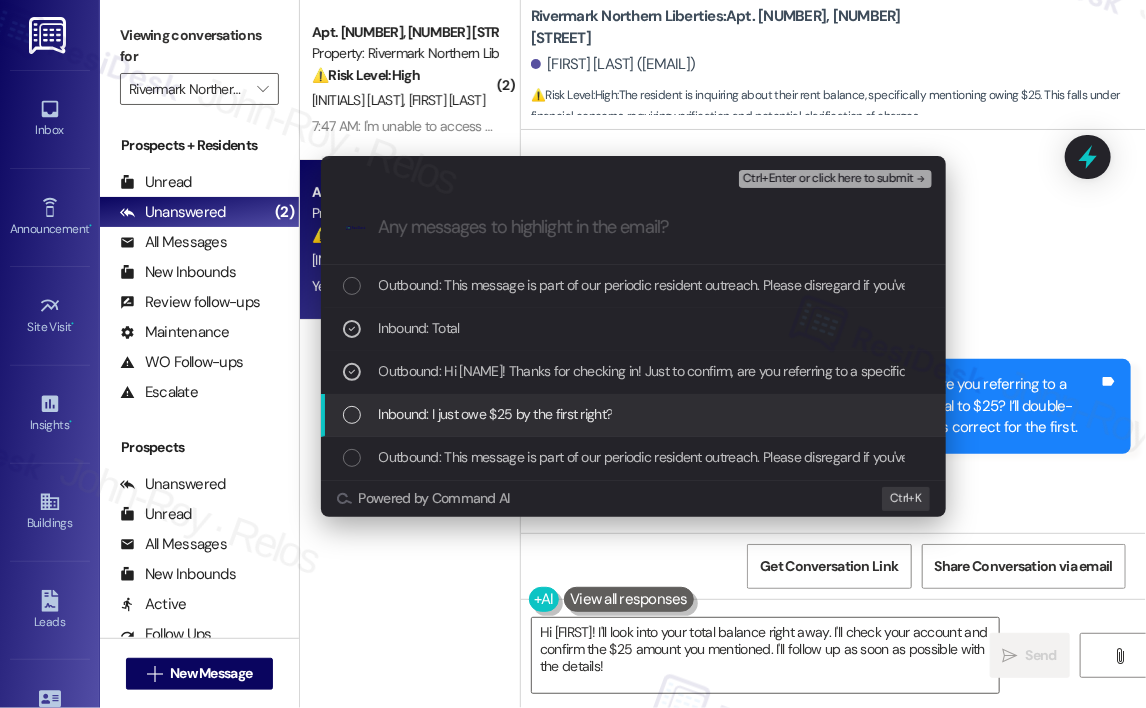 click on "Inbound: I just owe $25 by the first right?" at bounding box center [496, 414] 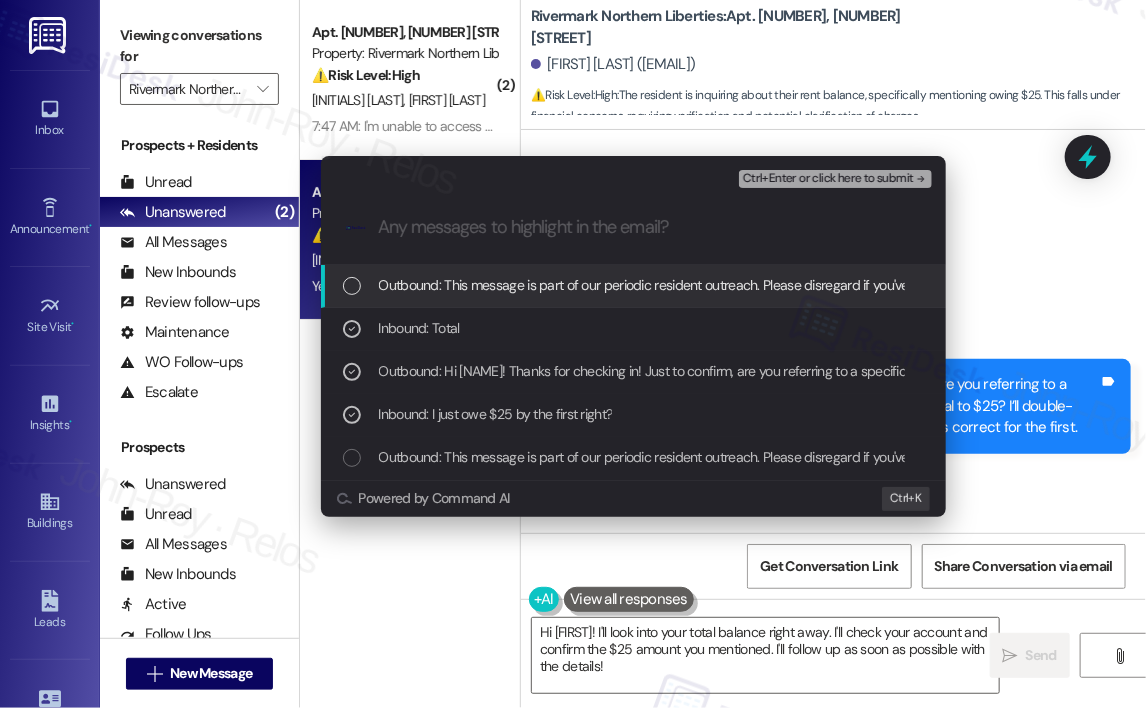 click on "Ctrl+Enter or click here to submit" at bounding box center (828, 179) 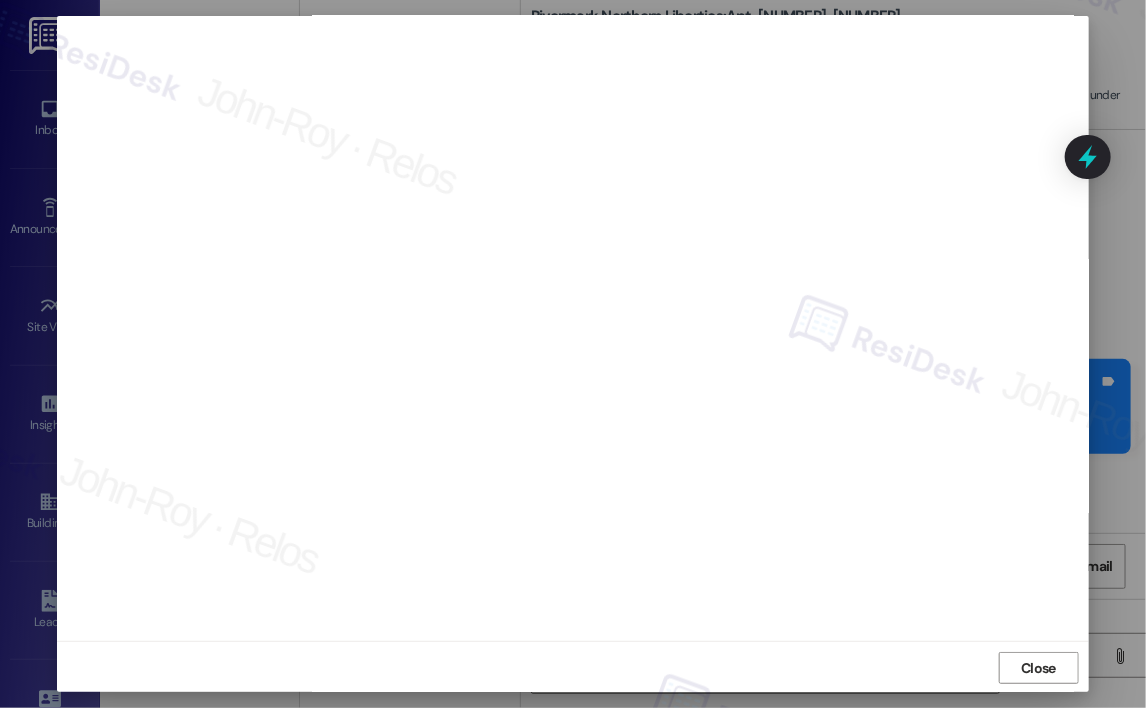 scroll, scrollTop: 14, scrollLeft: 0, axis: vertical 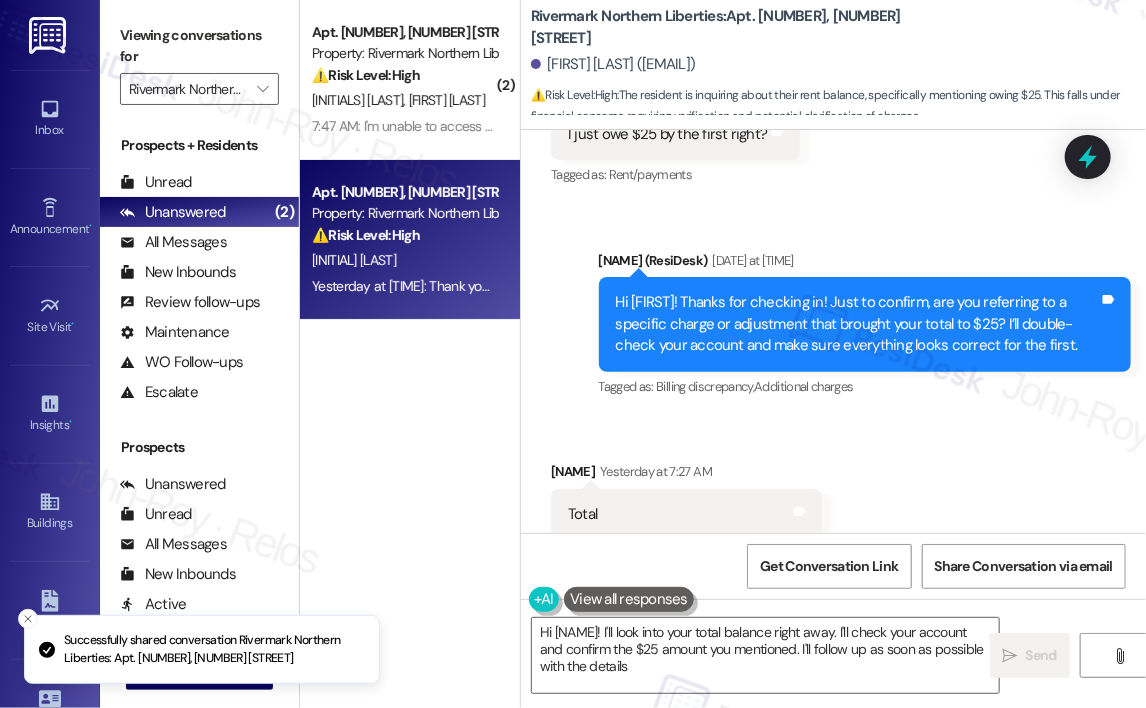 type on "Hi Von! I'll look into your total balance right away. I'll check your account and confirm the $25 amount you mentioned. I'll follow up as soon as possible with the details!" 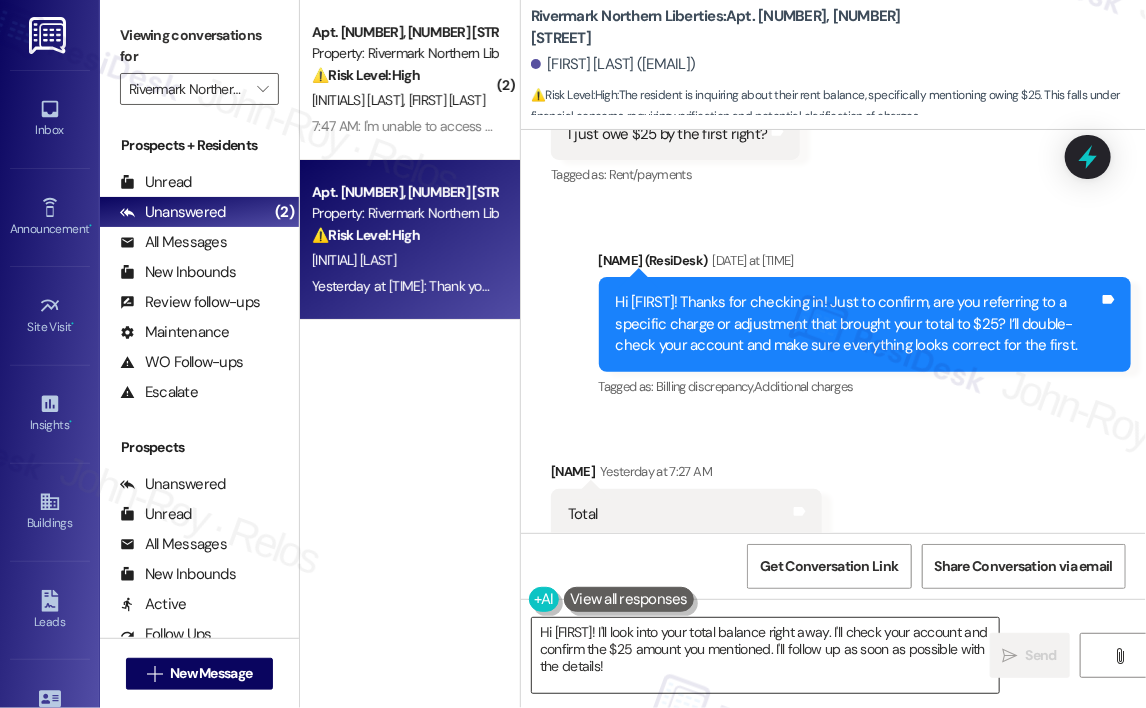 click on "Hi Von! I'll look into your total balance right away. I'll check your account and confirm the $25 amount you mentioned. I'll follow up as soon as possible with the details!" at bounding box center [765, 655] 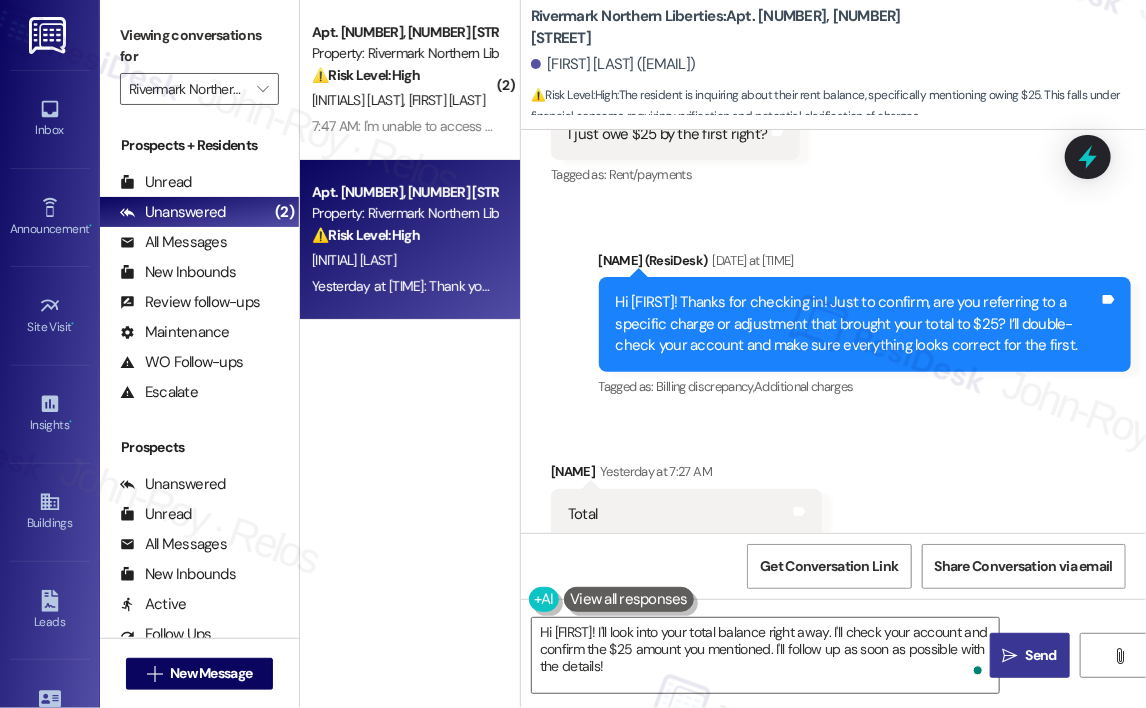 click on "" at bounding box center [1010, 656] 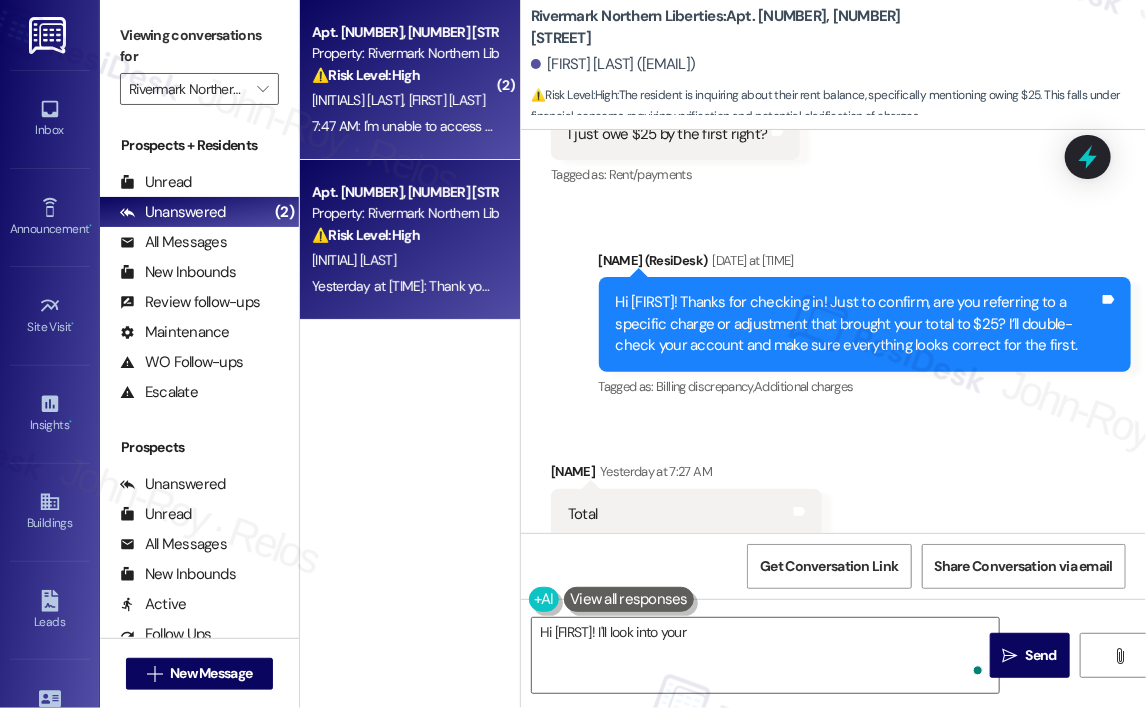 scroll, scrollTop: 538, scrollLeft: 0, axis: vertical 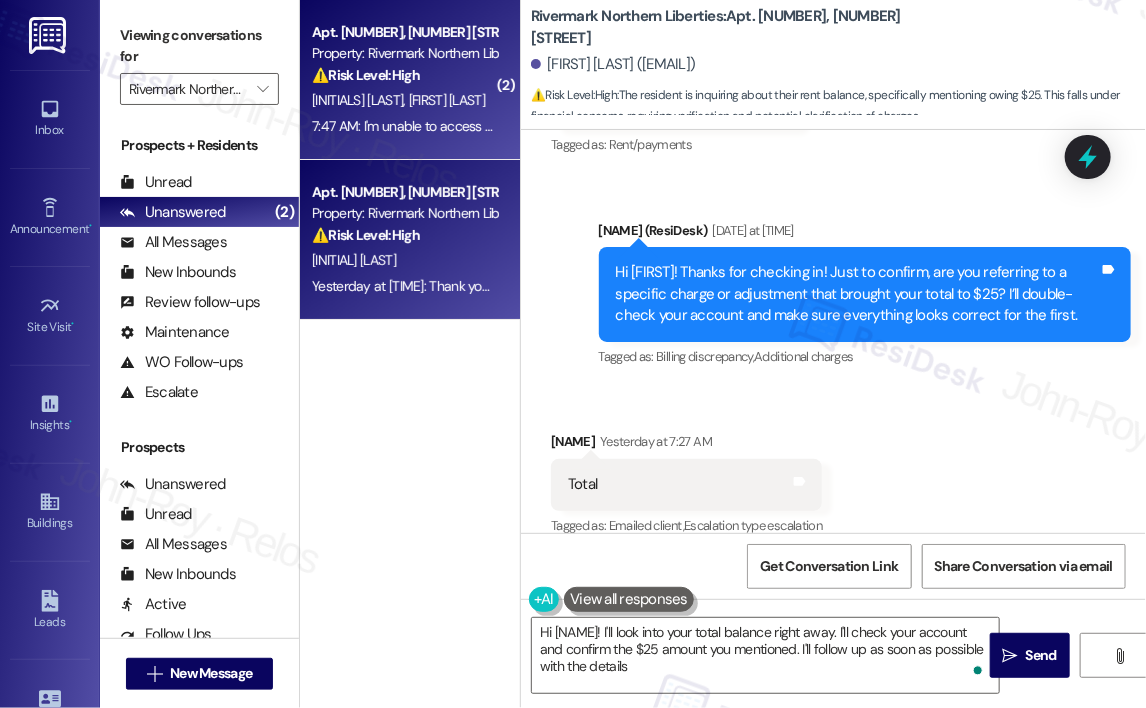 type on "Hi Von! I'll look into your total balance right away. I'll check your account and confirm the $25 amount you mentioned. I'll follow up as soon as possible with the details!" 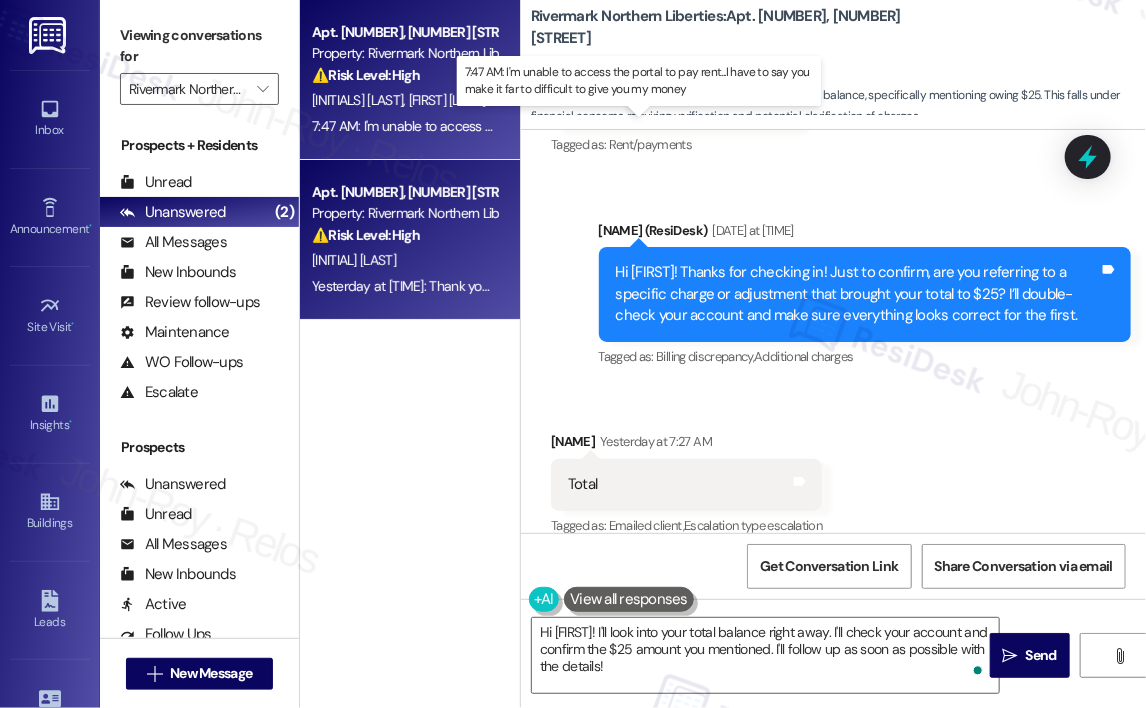 click on "7:47 AM: I'm unable to access the portal to pay rent...I have to say you make it far to difficult to give you my money  7:47 AM: I'm unable to access the portal to pay rent...I have to say you make it far to difficult to give you my money" at bounding box center [640, 126] 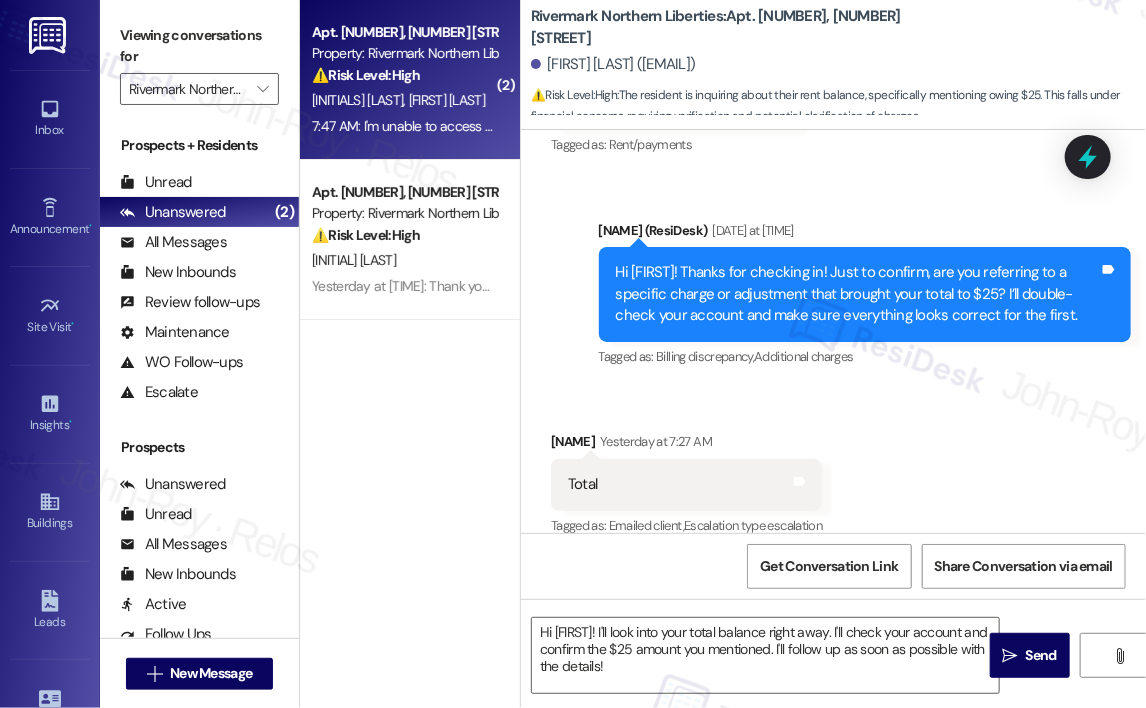 type on "Fetching suggested responses. Please feel free to read through the conversation in the meantime." 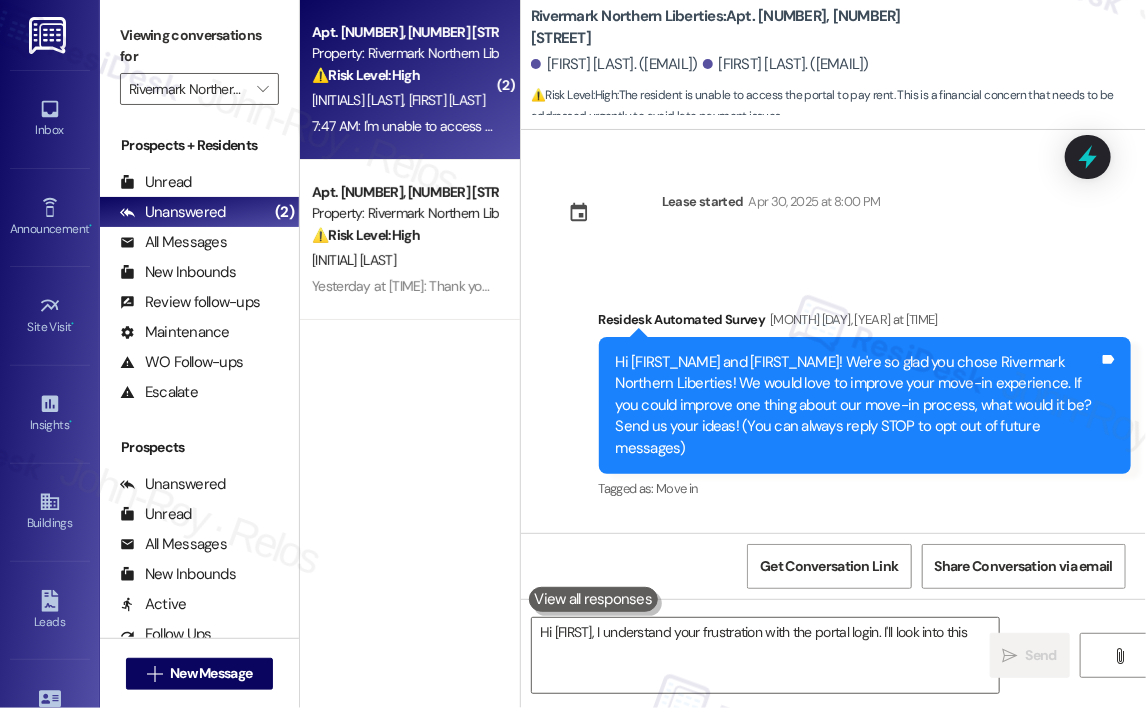 scroll, scrollTop: 3224, scrollLeft: 0, axis: vertical 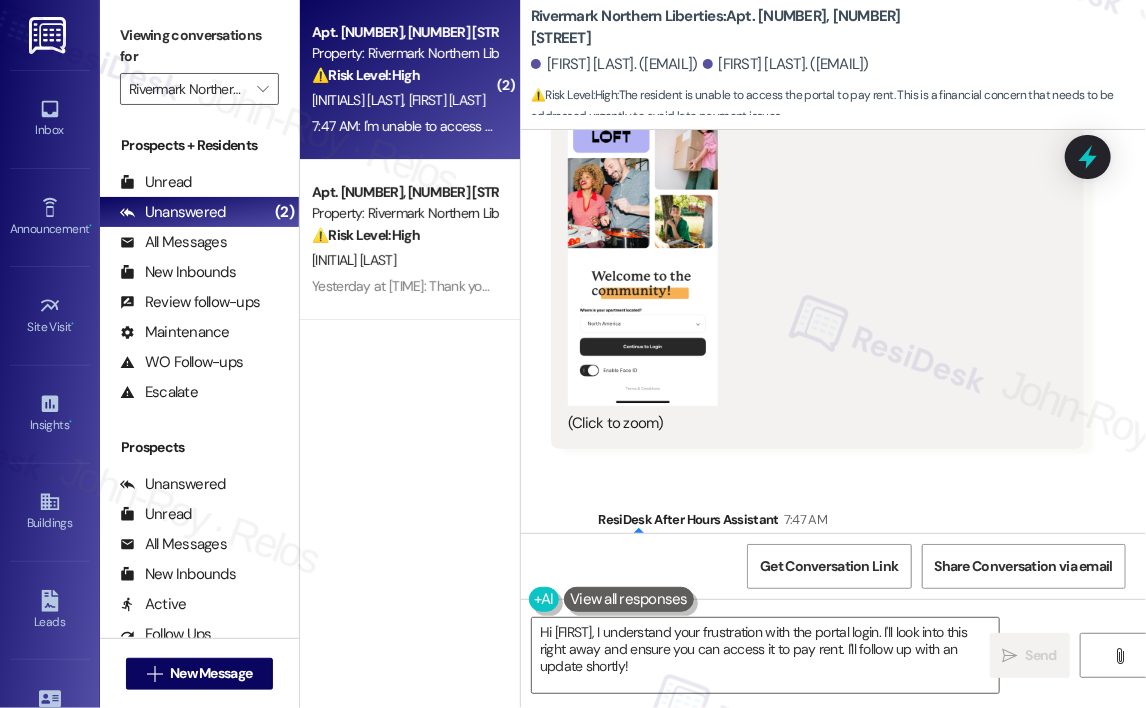 click on "Received via SMS Ryan Cuddyre Question   Neutral 7:47 AM I'm unable to access the portal to pay rent...I have to say you make it far to difficult to give you my money  Tags and notes Tagged as:   Rent/payments ,  Click to highlight conversations about Rent/payments Access Click to highlight conversations about Access" at bounding box center [833, 781] 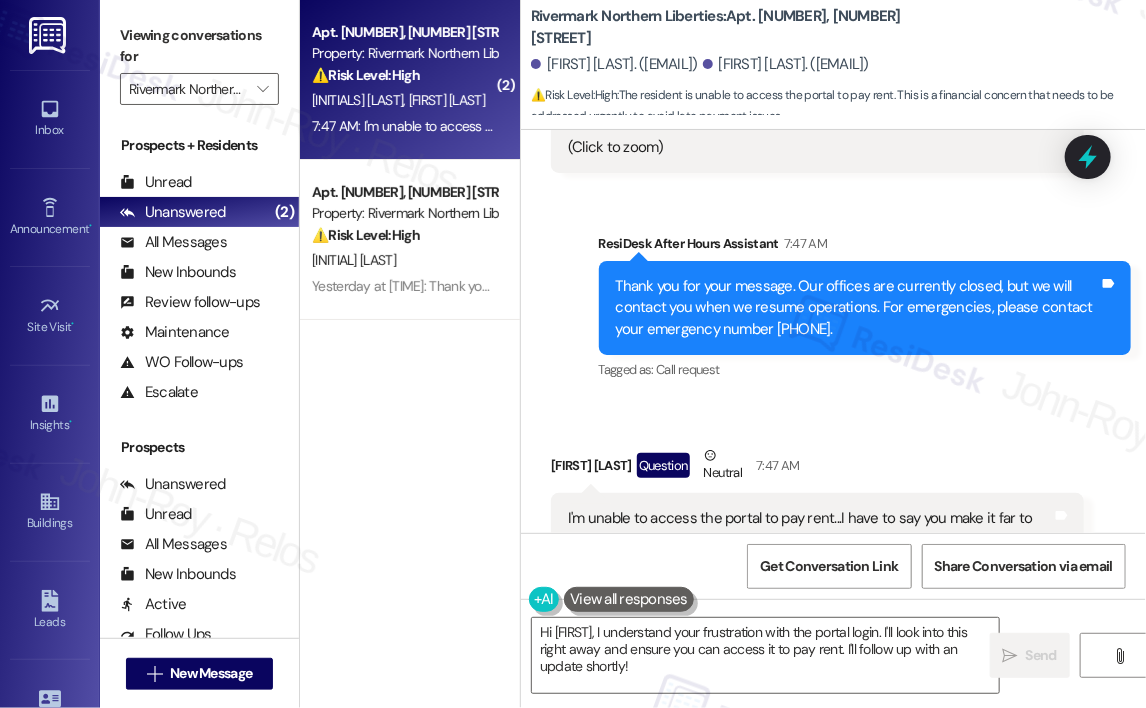 scroll, scrollTop: 3534, scrollLeft: 0, axis: vertical 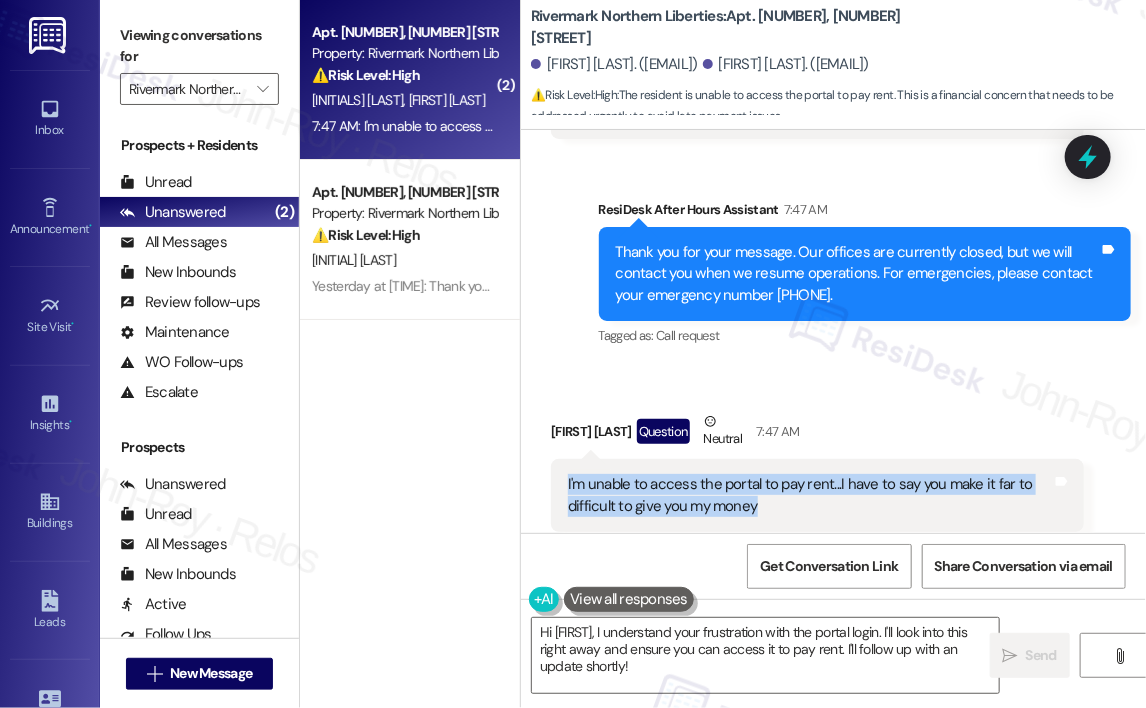 drag, startPoint x: 776, startPoint y: 463, endPoint x: 567, endPoint y: 442, distance: 210.05237 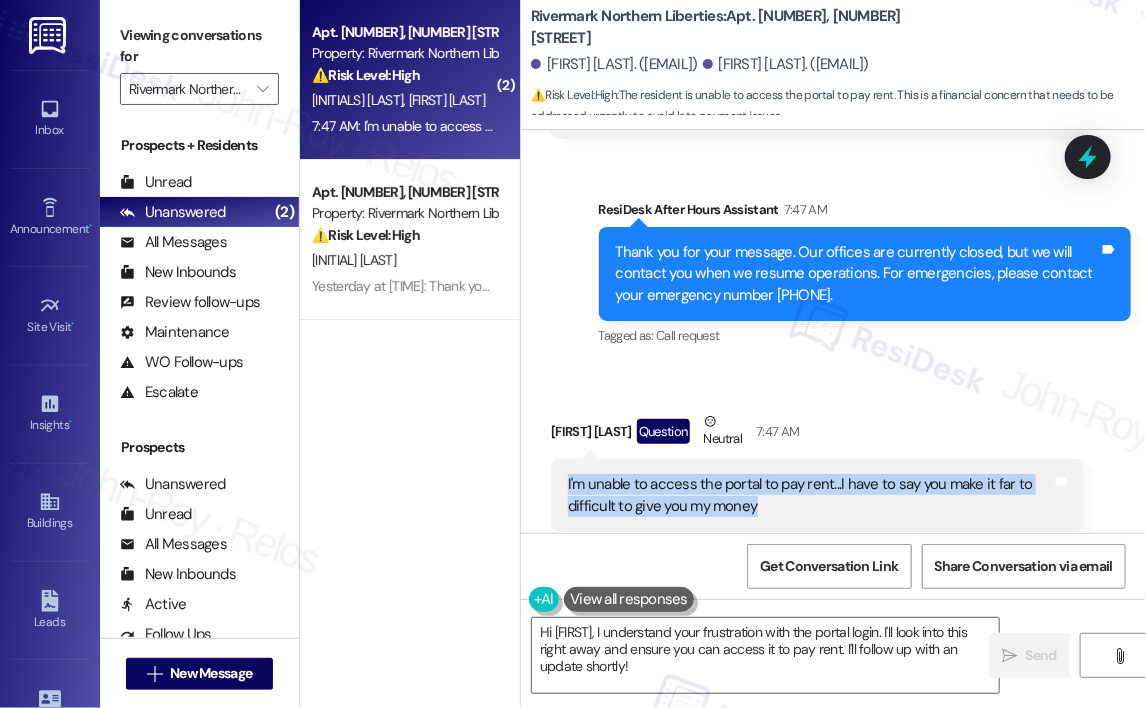copy on "I'm unable to access the portal to pay rent...I have to say you make it far to difficult to give you my money" 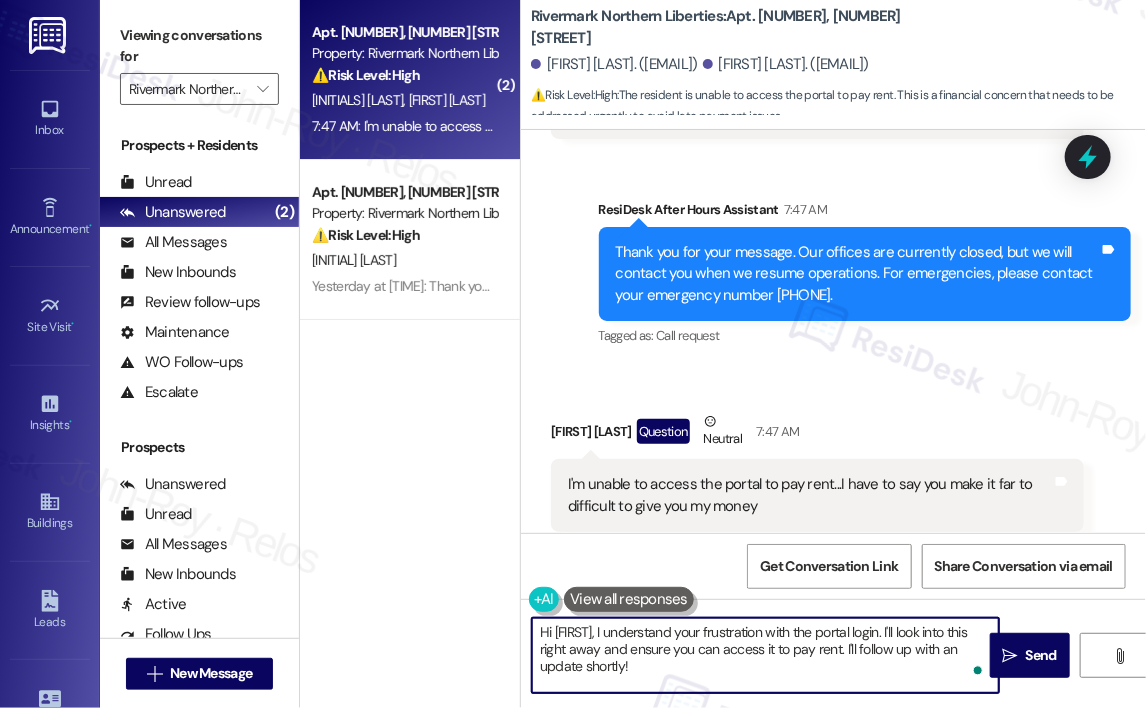 drag, startPoint x: 672, startPoint y: 665, endPoint x: 647, endPoint y: 631, distance: 42.201897 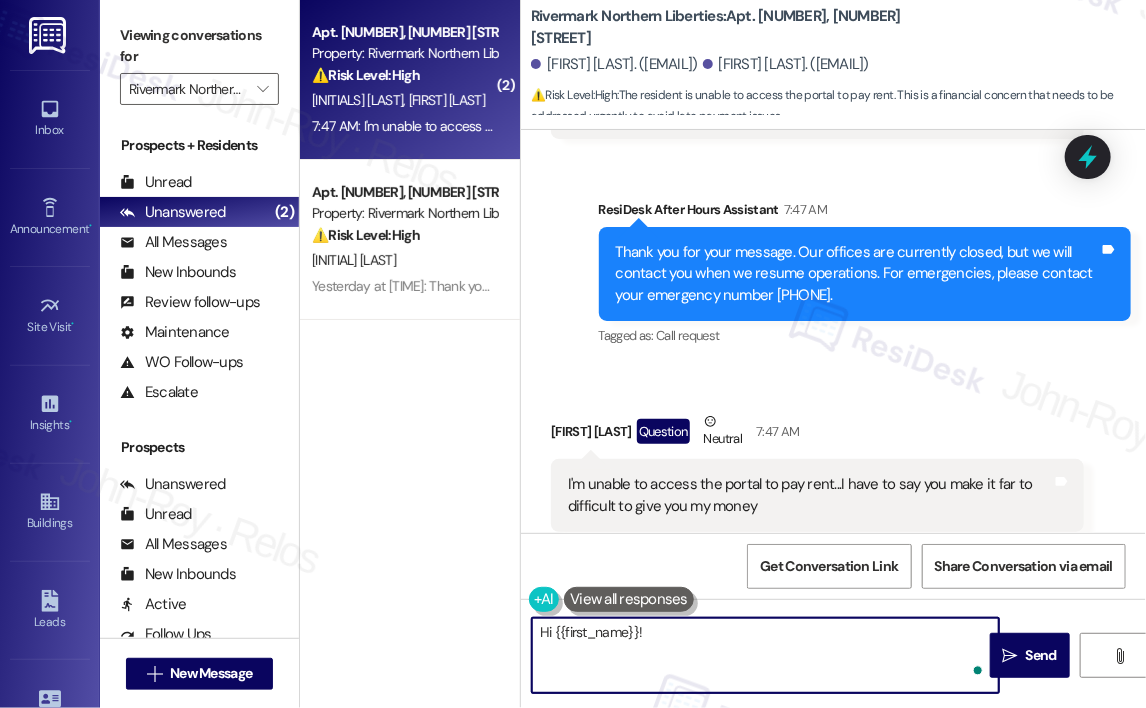 paste on "Thanks for reaching out and I'm sorry to hear you're having trouble accessing the portal to pay rent—that definitely sounds frustrating. Can you let me know what exactly is happening when you try to log in (e.g., password issues, error messages, page not loading)? I’ll look into a solution right away so we can get this resolved for you quickly." 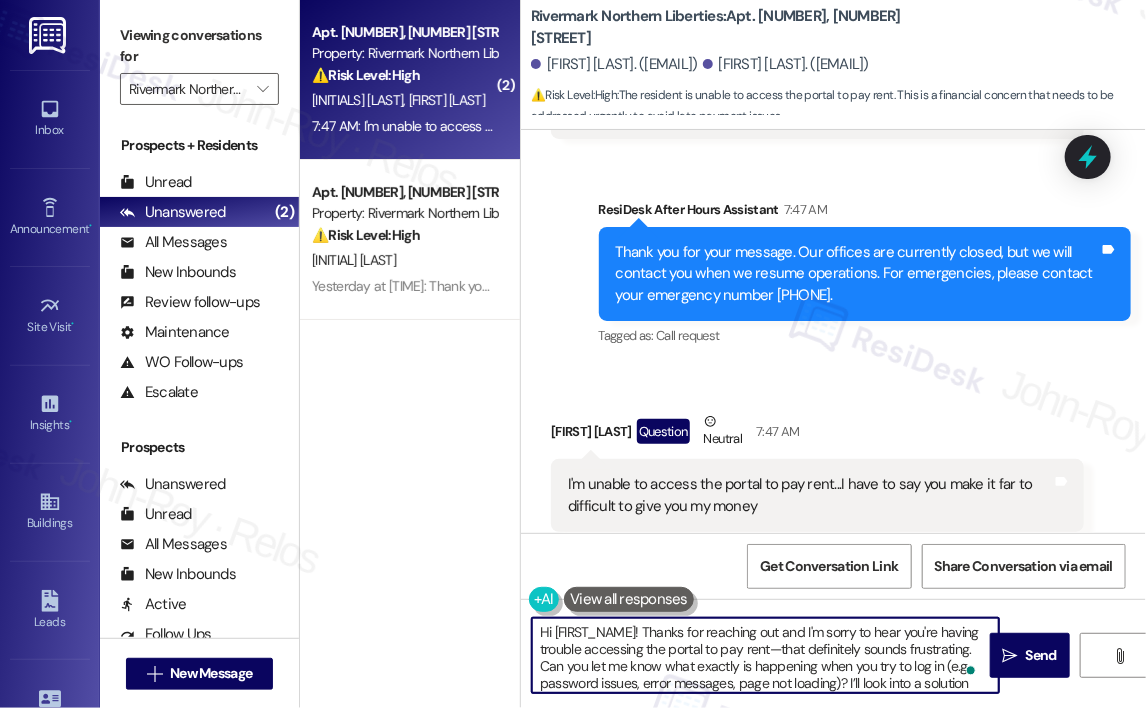 scroll, scrollTop: 16, scrollLeft: 0, axis: vertical 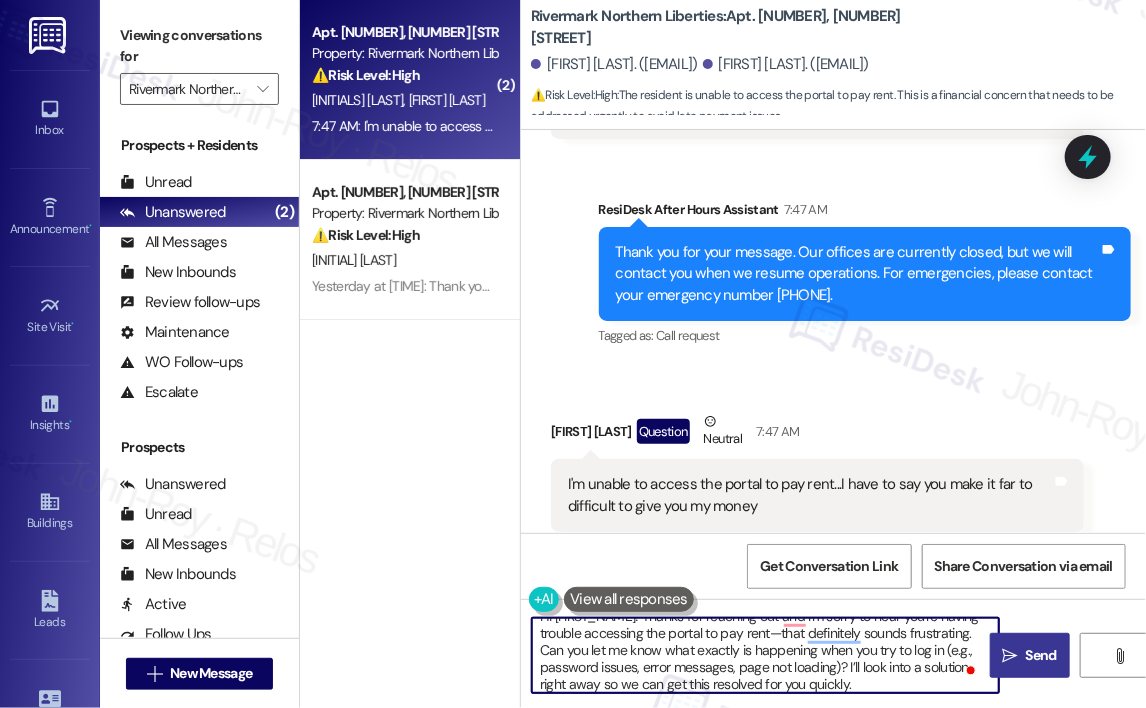 type on "Hi {{first_name}}! Thanks for reaching out and I'm sorry to hear you're having trouble accessing the portal to pay rent—that definitely sounds frustrating. Can you let me know what exactly is happening when you try to log in (e.g., password issues, error messages, page not loading)? I’ll look into a solution right away so we can get this resolved for you quickly." 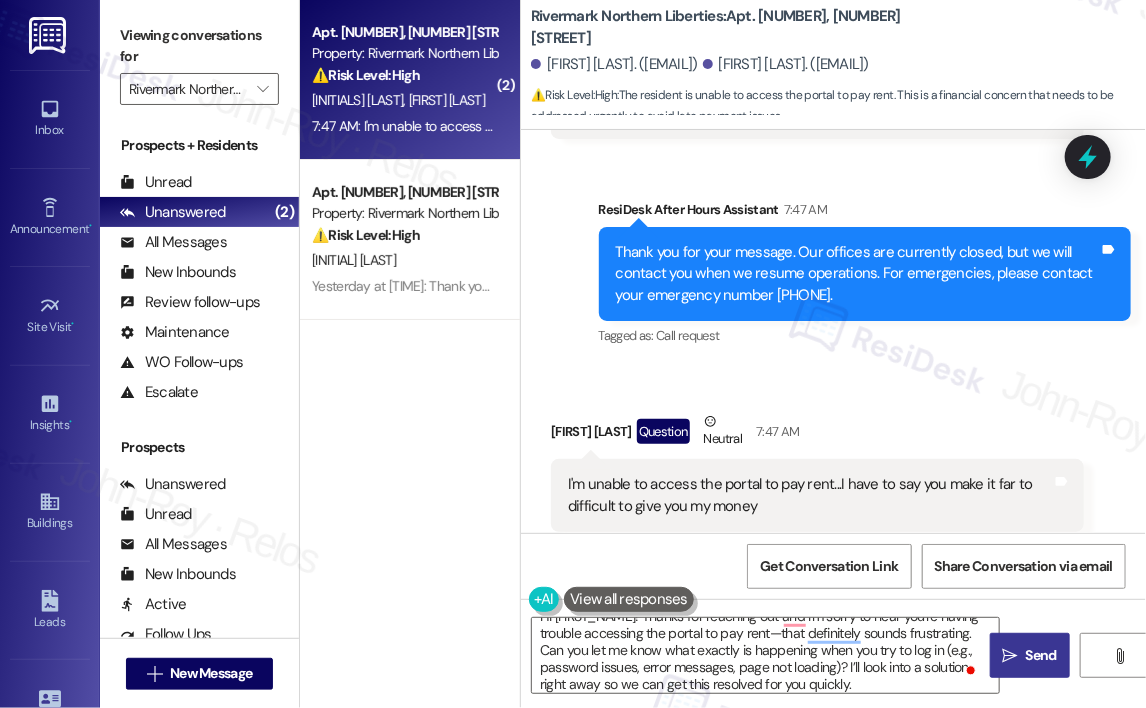 click on " Send" at bounding box center [1030, 655] 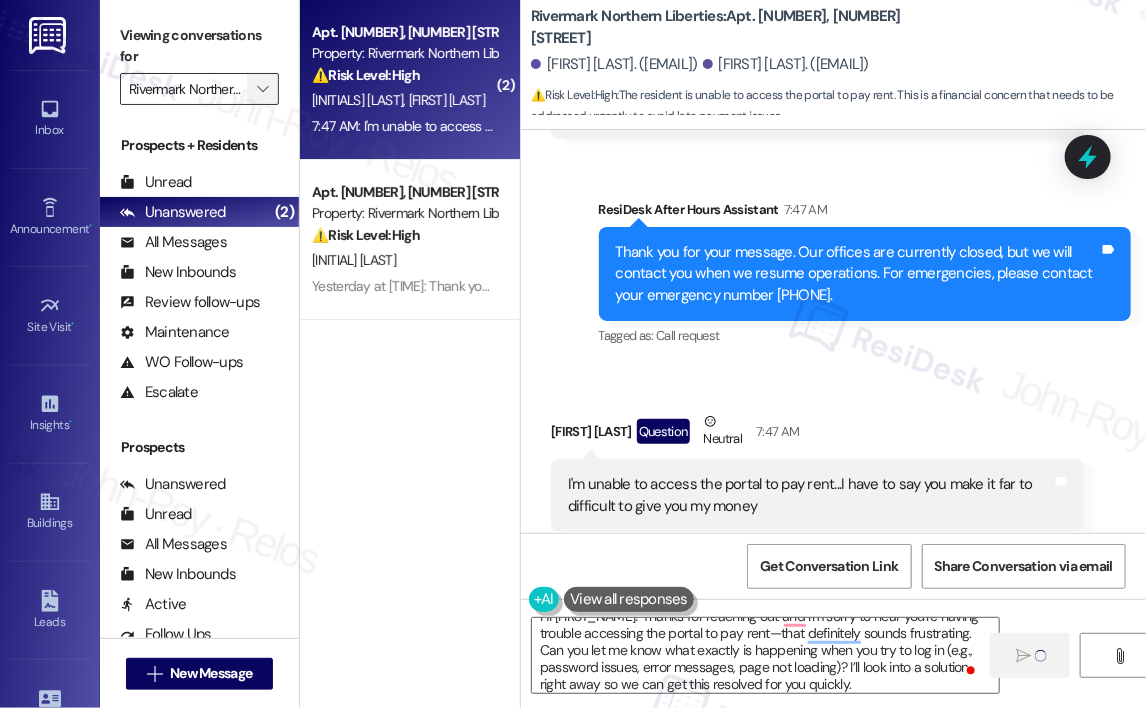 click on "" at bounding box center (262, 89) 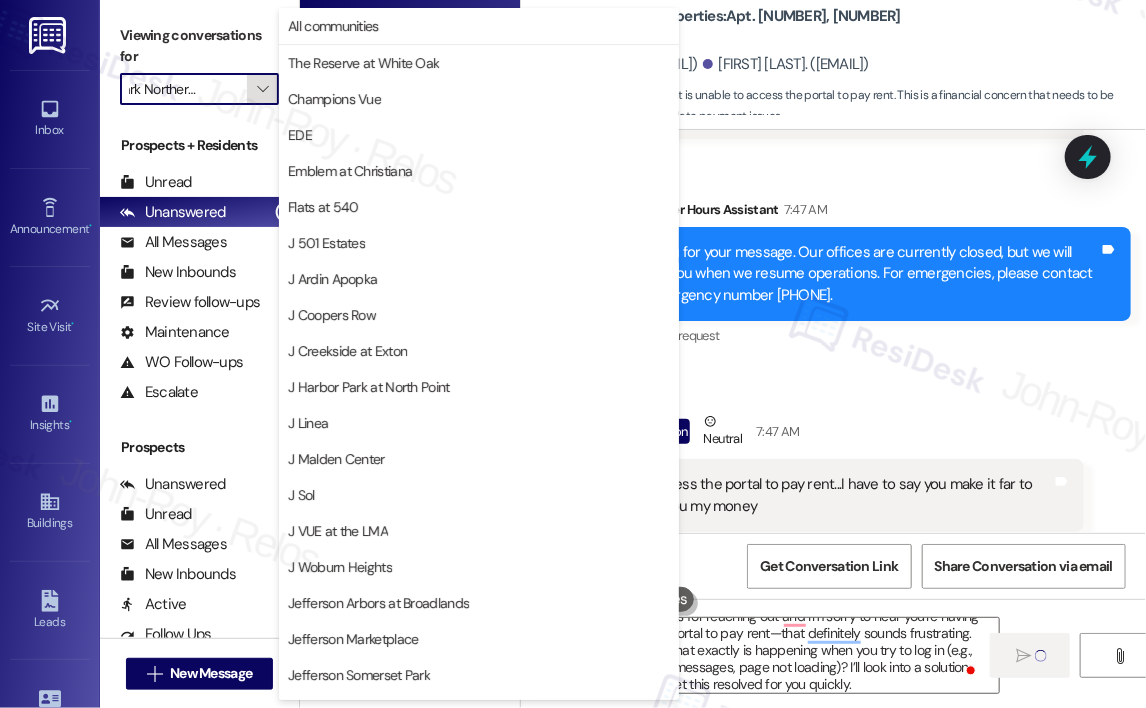 scroll, scrollTop: 316, scrollLeft: 0, axis: vertical 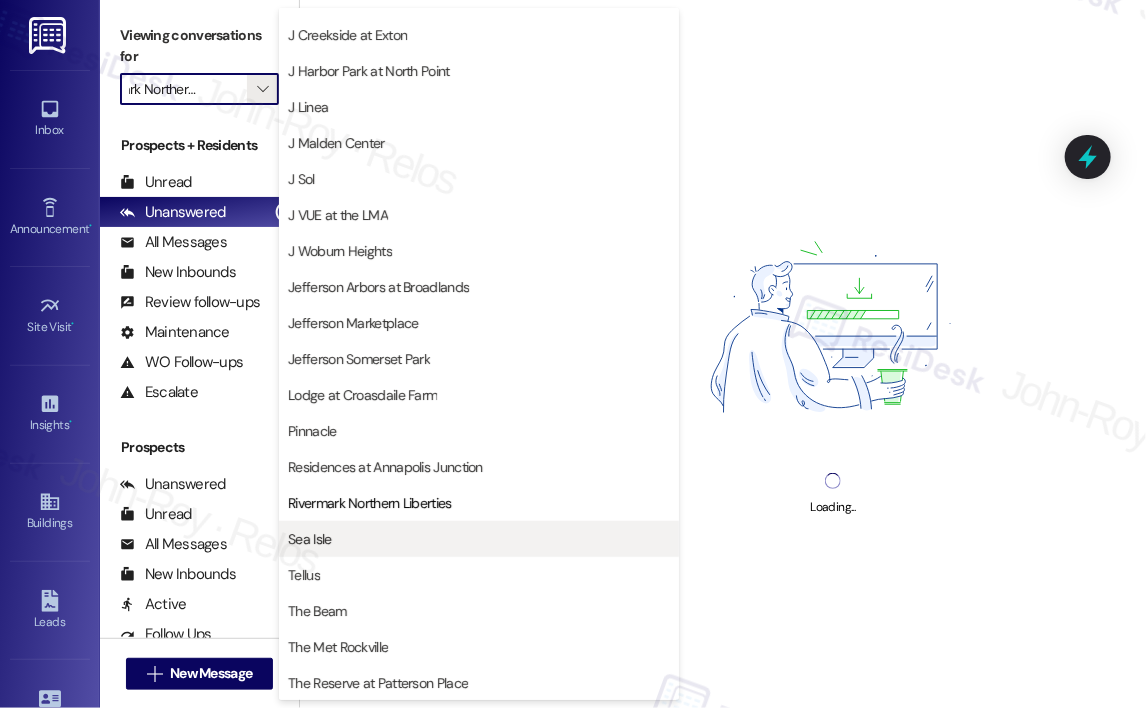 click on "Sea Isle" at bounding box center (479, 539) 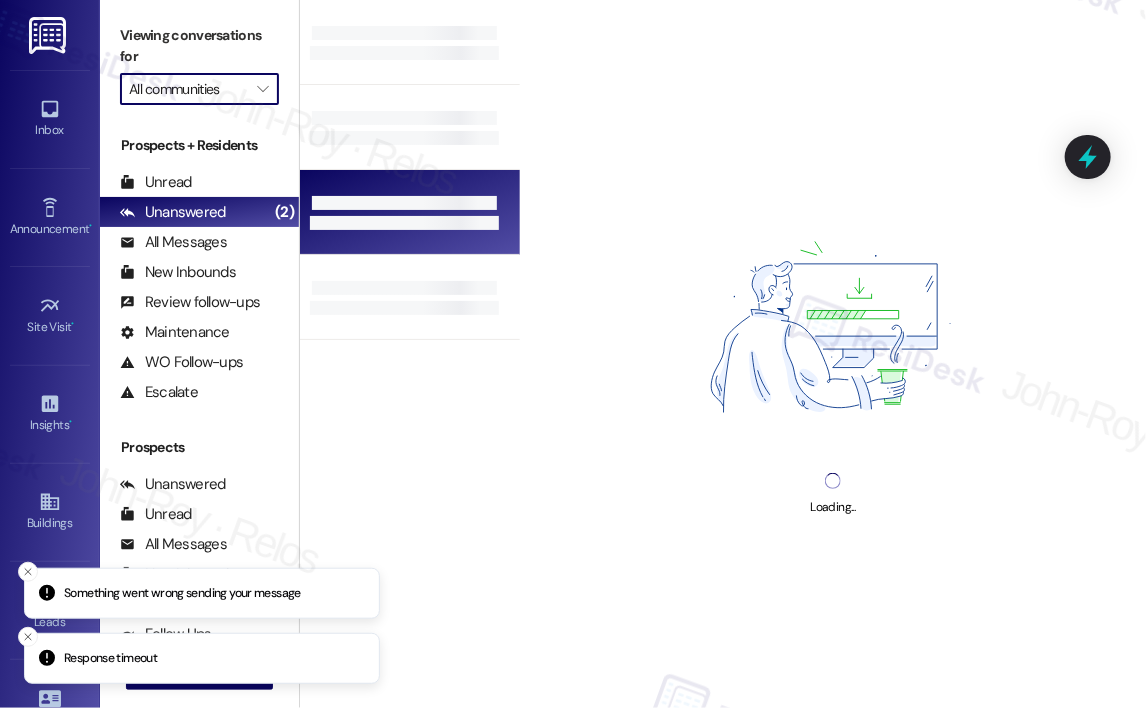 scroll, scrollTop: 0, scrollLeft: 0, axis: both 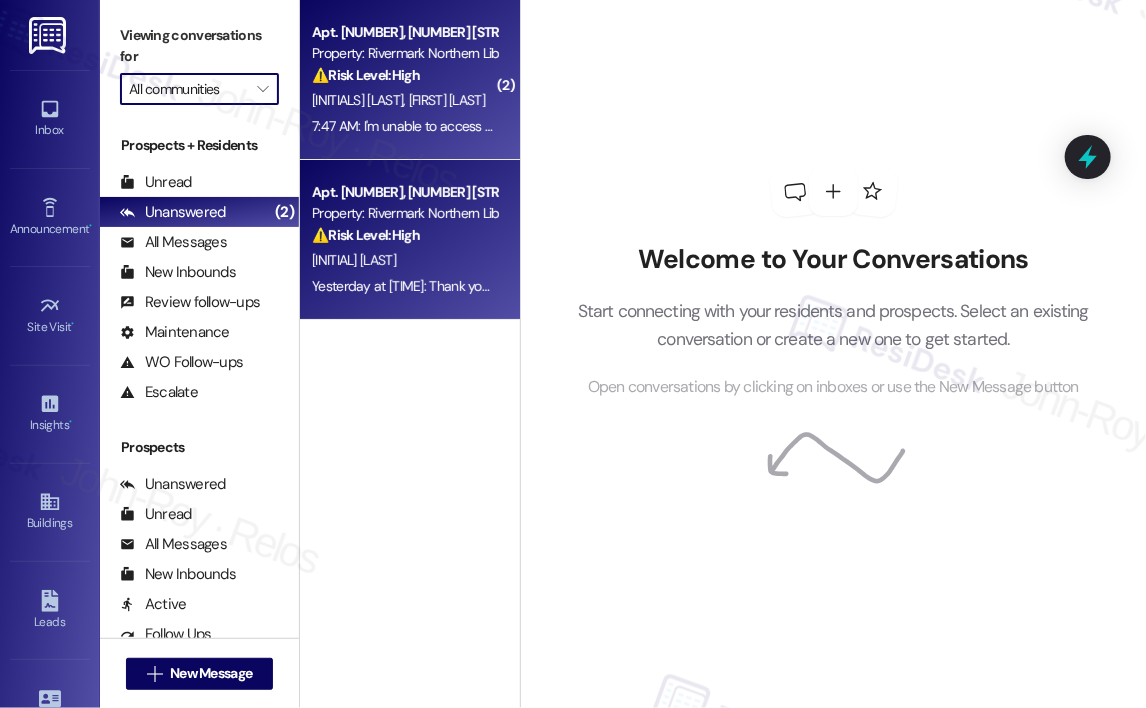 click on "⚠️  Risk Level:  High" at bounding box center (366, 235) 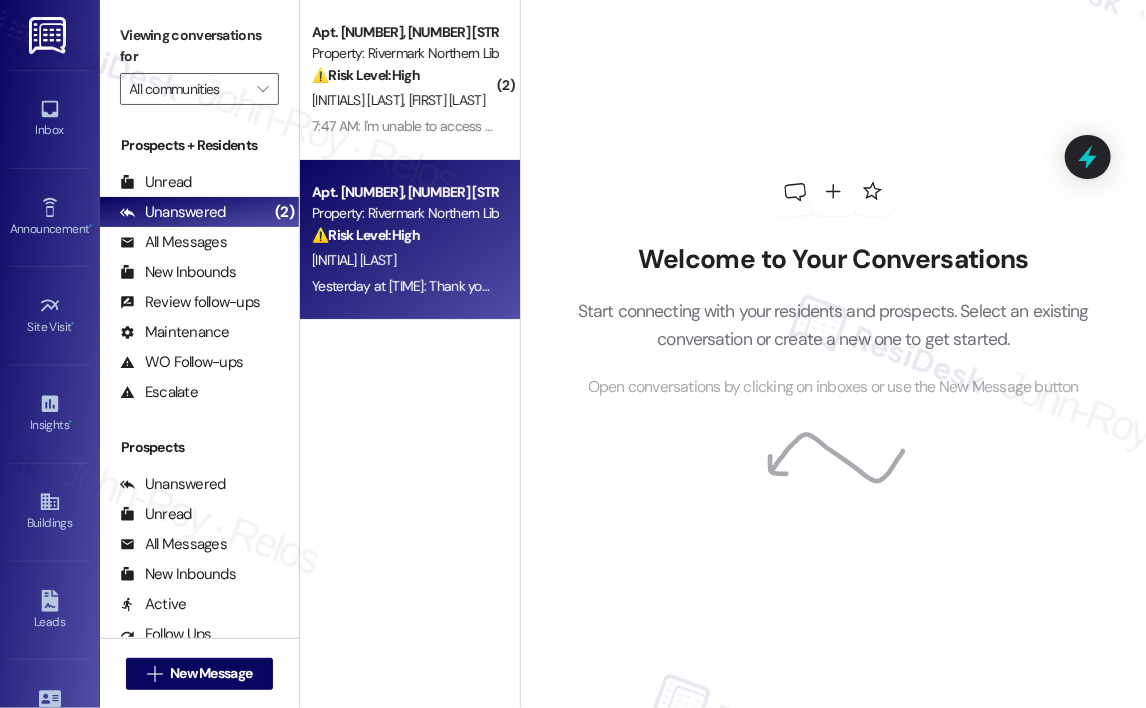 click on "V. Glover Ii" at bounding box center [404, 260] 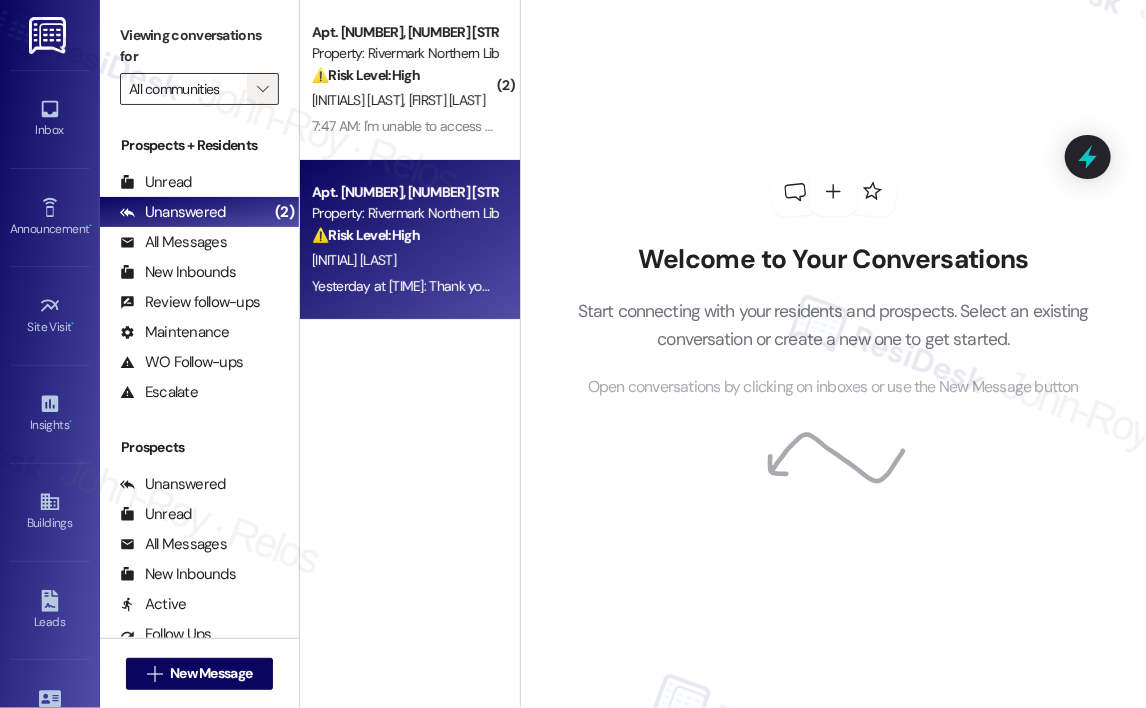 click on "" at bounding box center [262, 89] 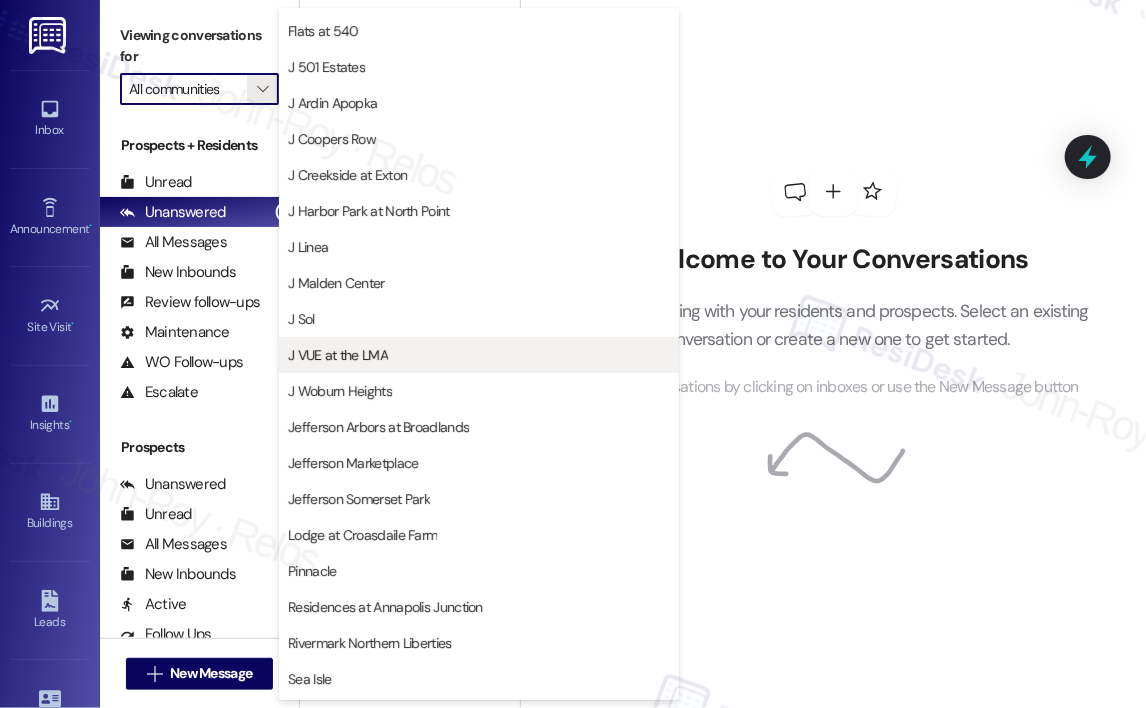 scroll, scrollTop: 316, scrollLeft: 0, axis: vertical 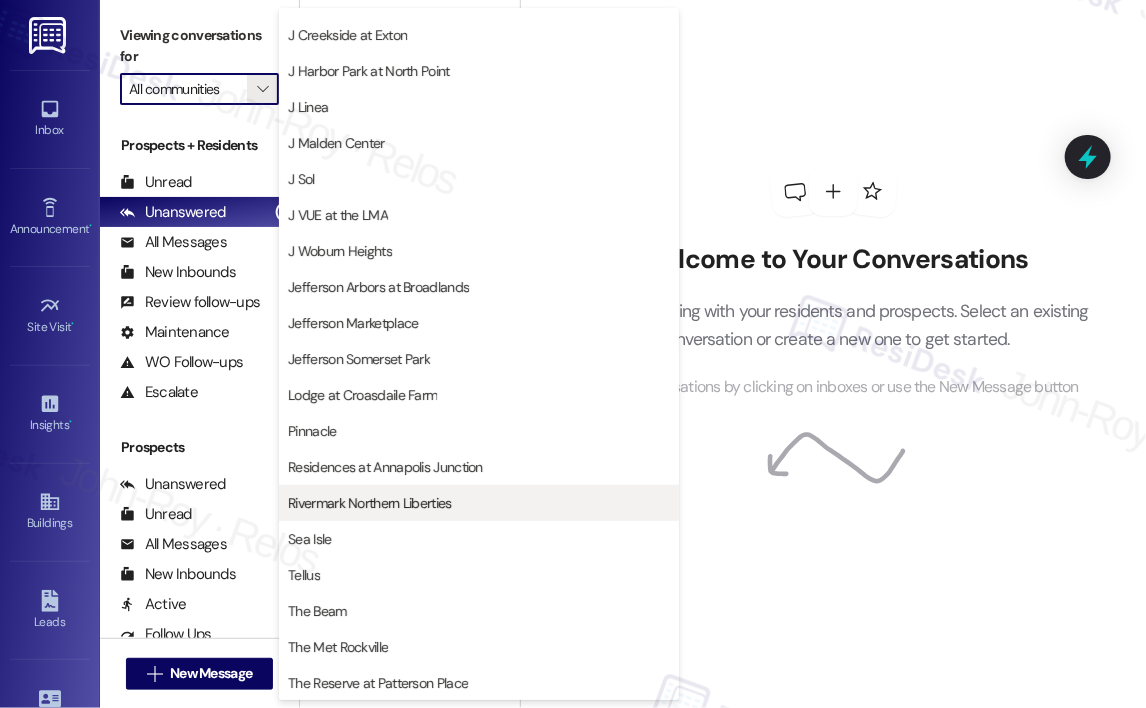 click on "Rivermark Northern Liberties" at bounding box center [369, 503] 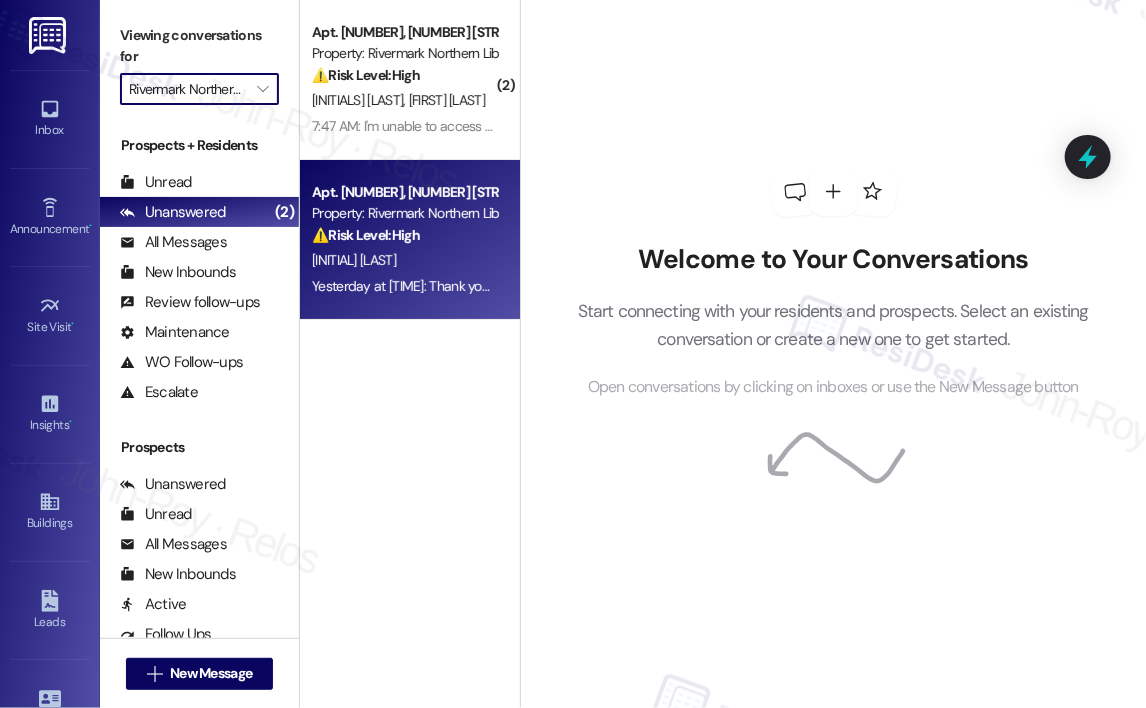 click on "V. Glover Ii" at bounding box center (404, 260) 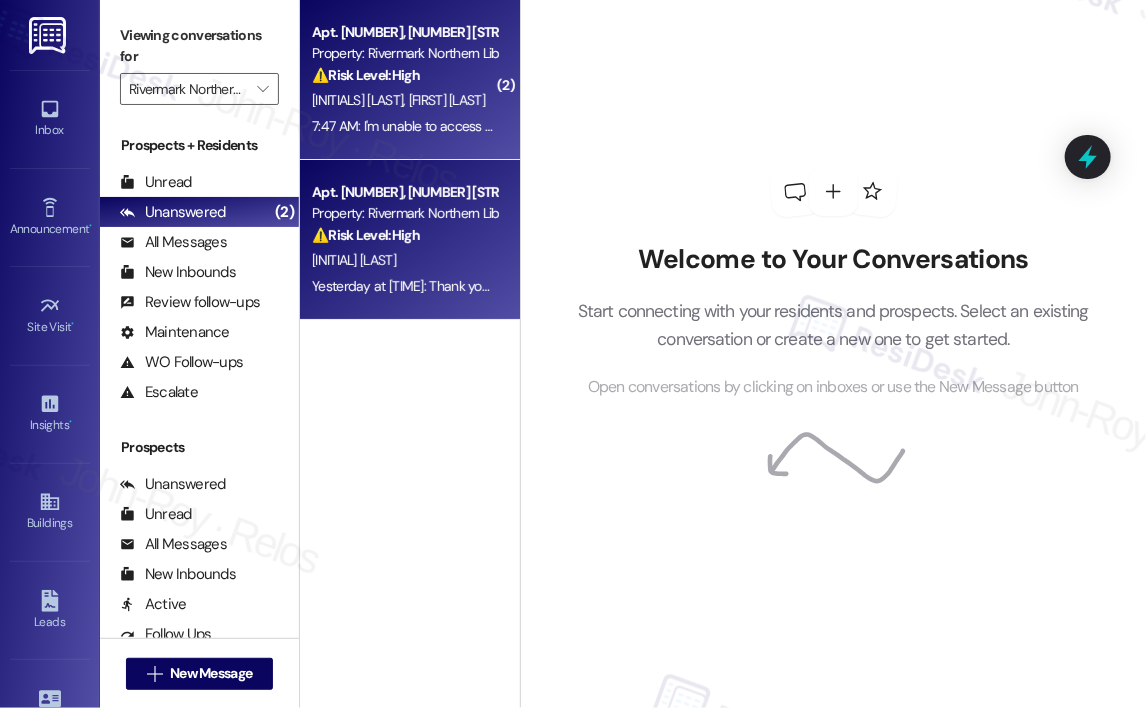 click on "7:47 AM: I'm unable to access the portal to pay rent...I have to say you make it far to difficult to give you my money  7:47 AM: I'm unable to access the portal to pay rent...I have to say you make it far to difficult to give you my money" at bounding box center [404, 126] 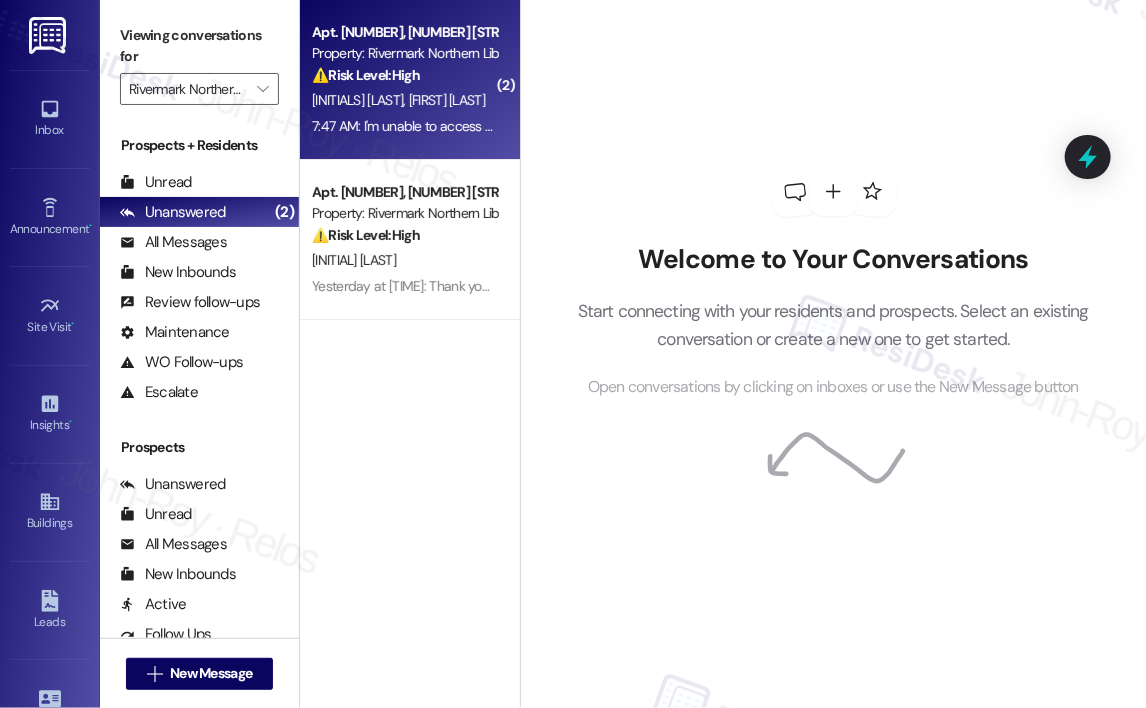 click on "R. Cuddyre" at bounding box center (447, 100) 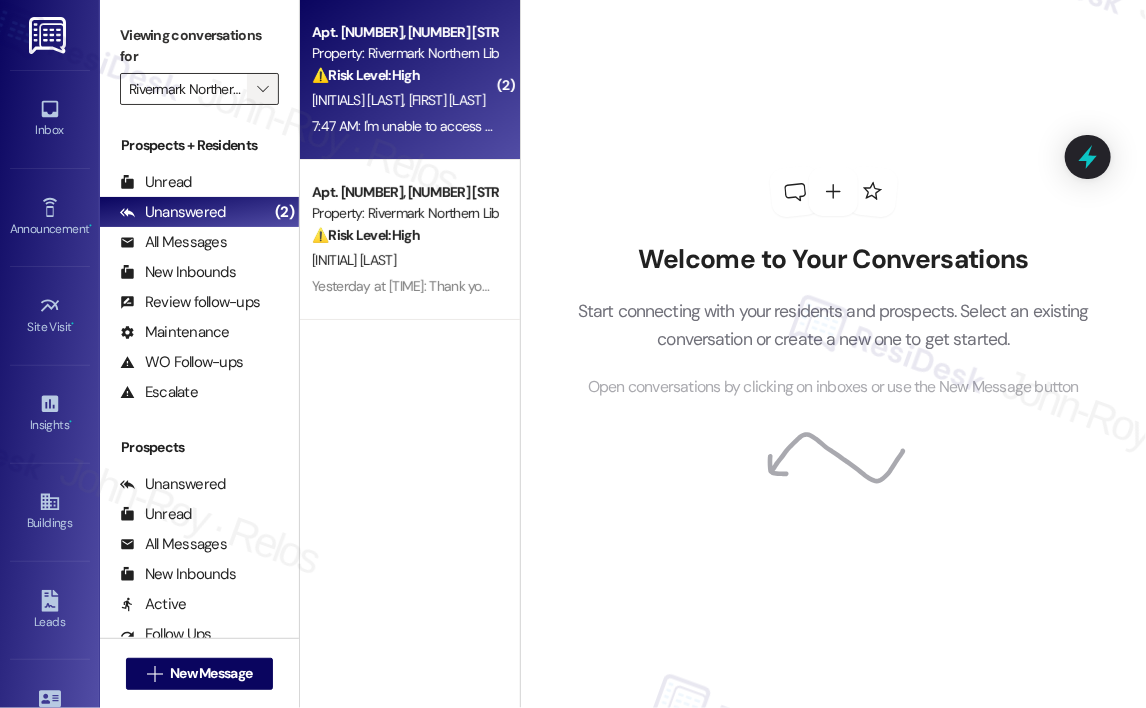 click on "" at bounding box center (262, 89) 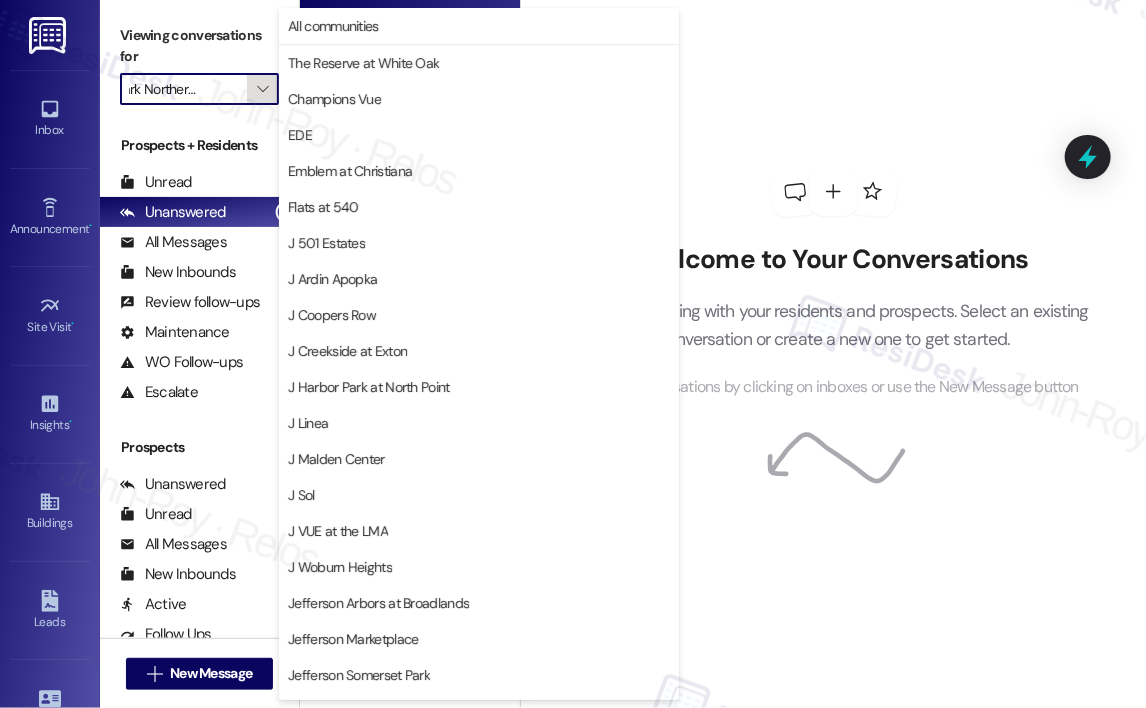 scroll, scrollTop: 316, scrollLeft: 0, axis: vertical 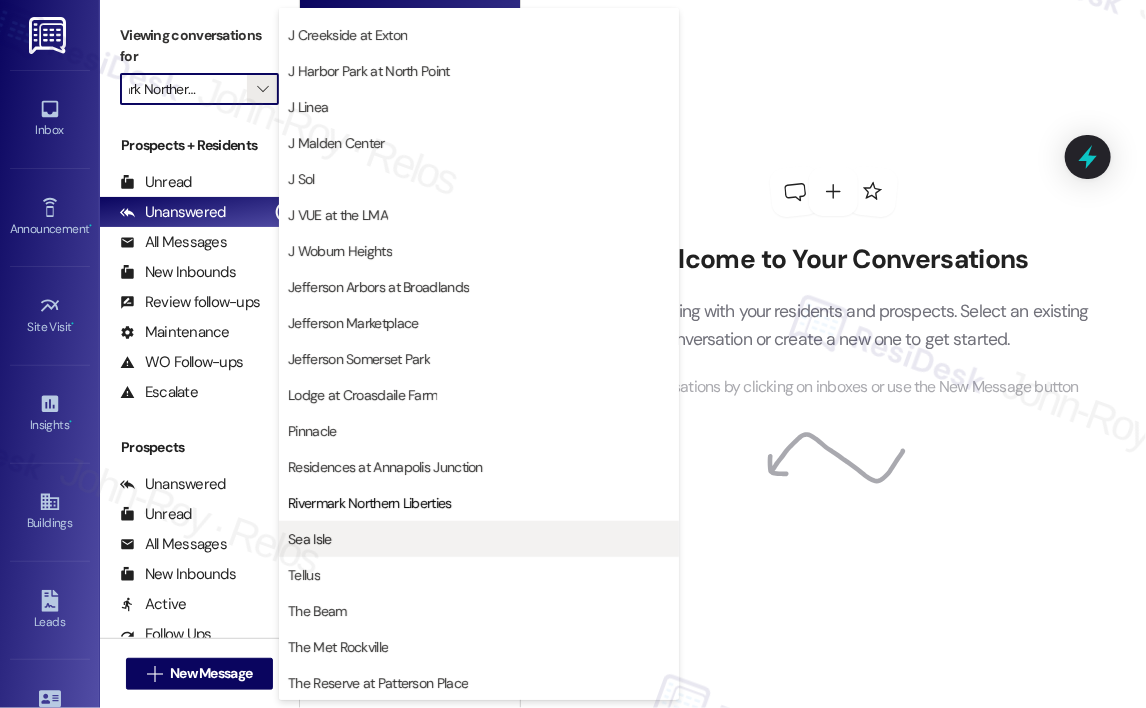 click on "Sea Isle" at bounding box center (309, 539) 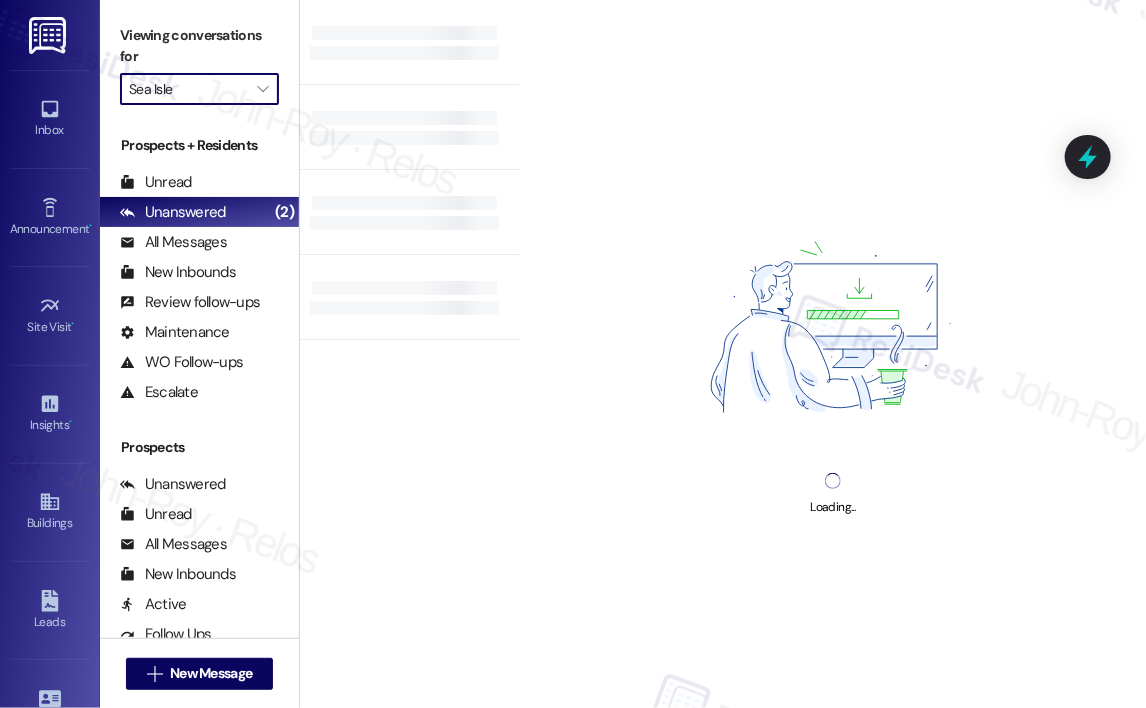 scroll, scrollTop: 0, scrollLeft: 0, axis: both 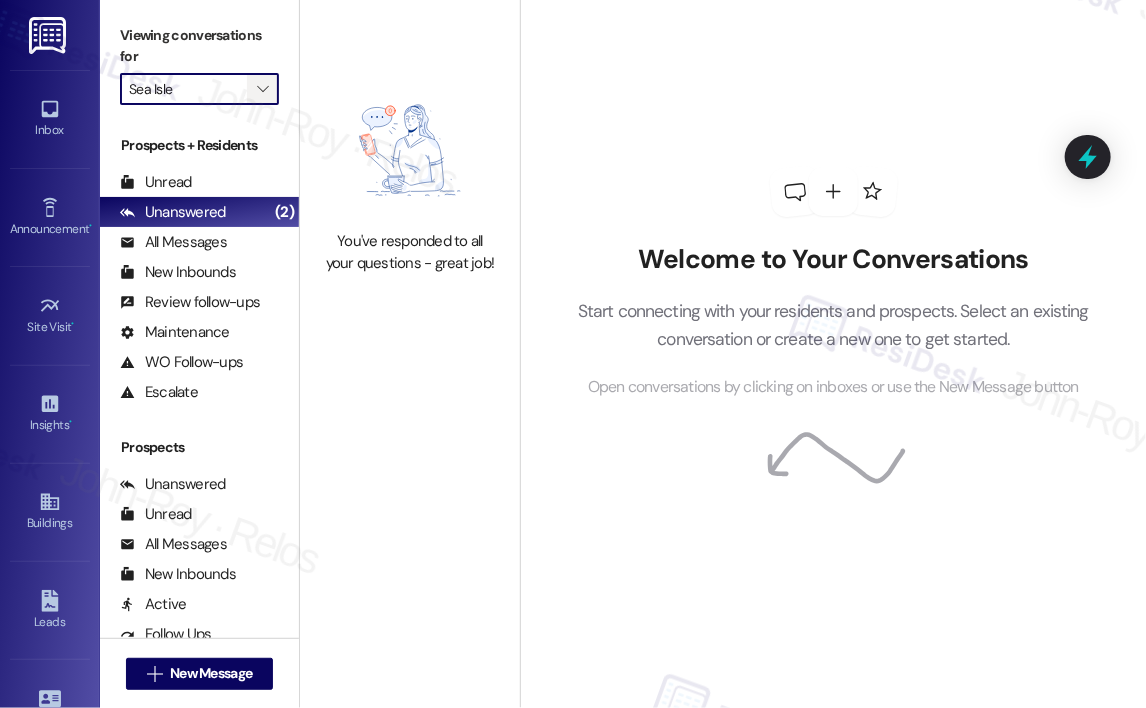 click on "" at bounding box center (262, 89) 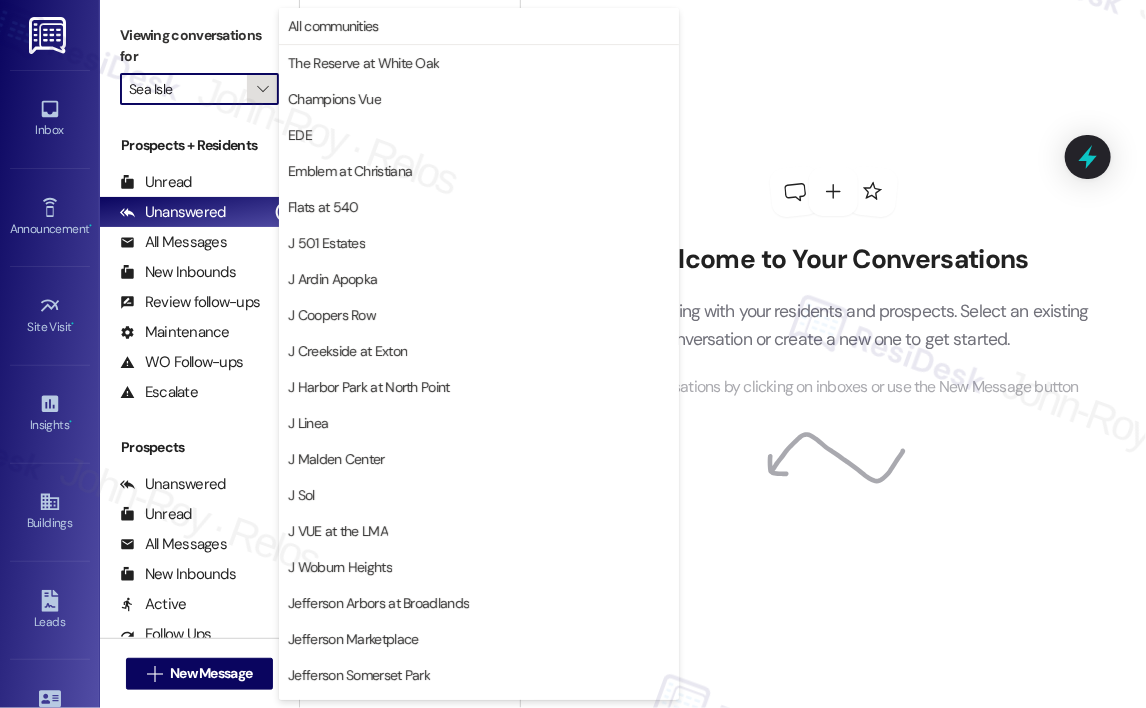 scroll, scrollTop: 316, scrollLeft: 0, axis: vertical 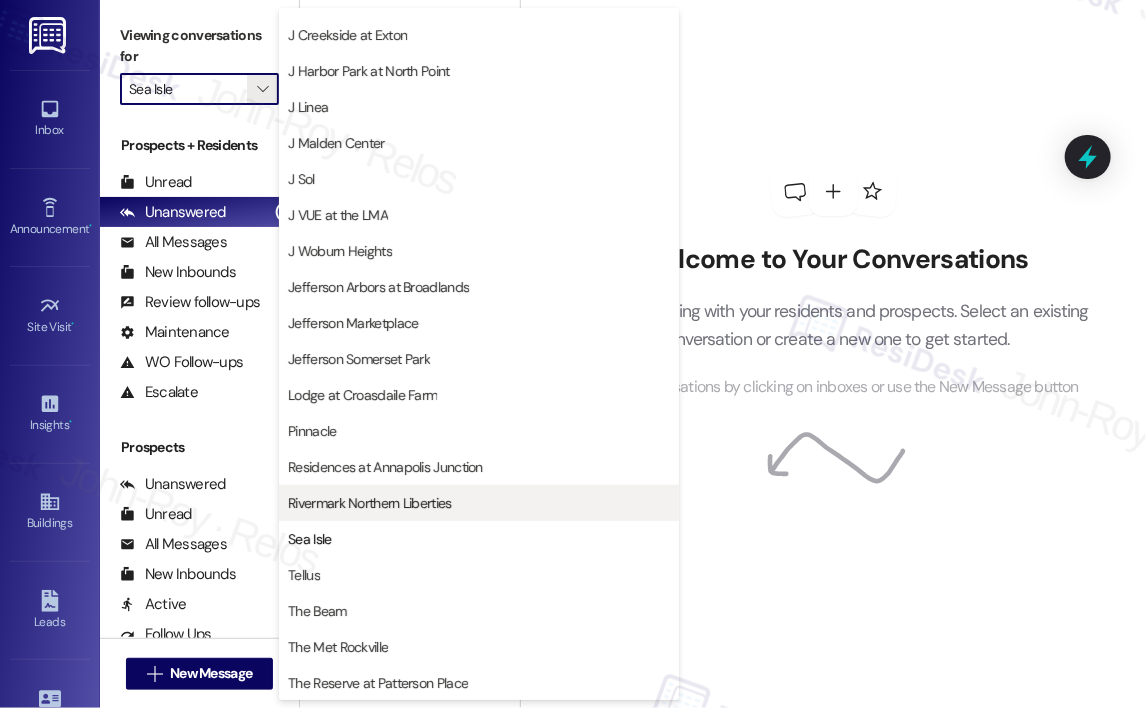 click on "Rivermark Northern Liberties" at bounding box center (369, 503) 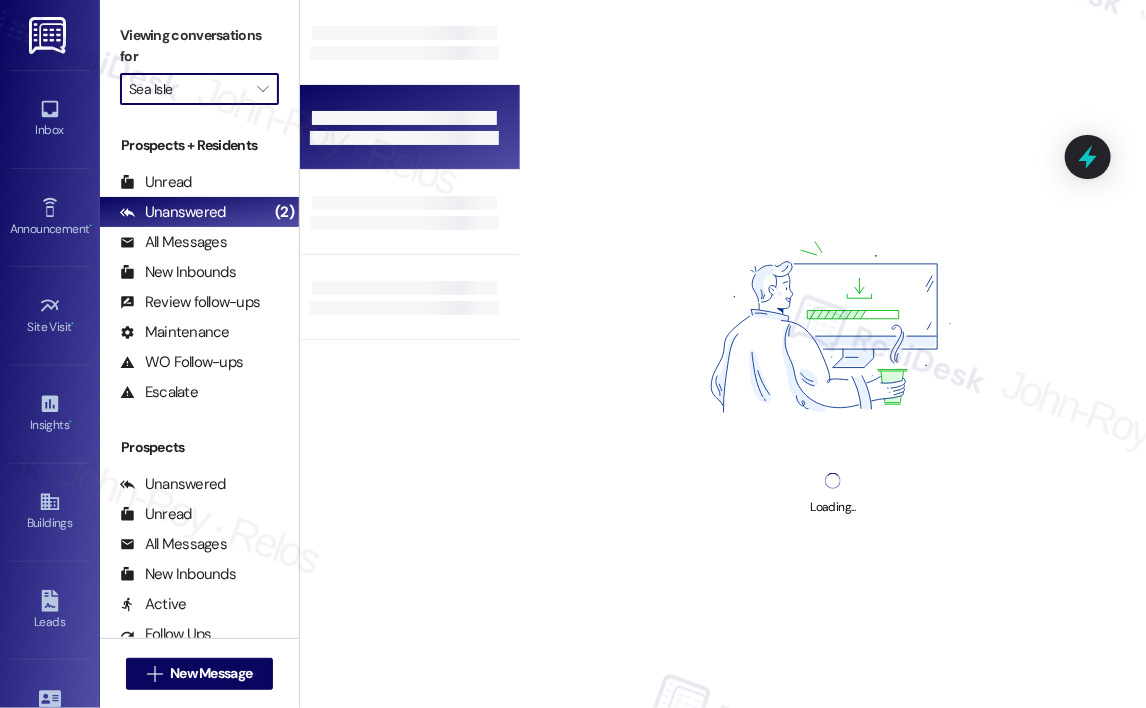 type on "Rivermark Northern Liberties" 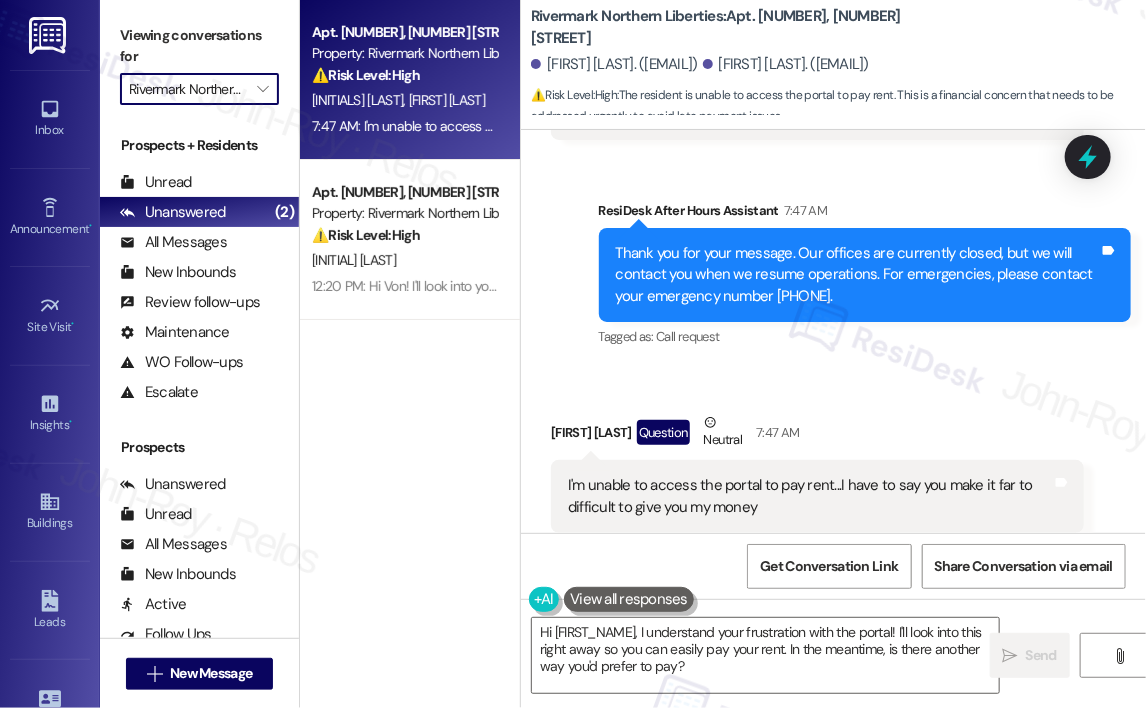scroll, scrollTop: 3534, scrollLeft: 0, axis: vertical 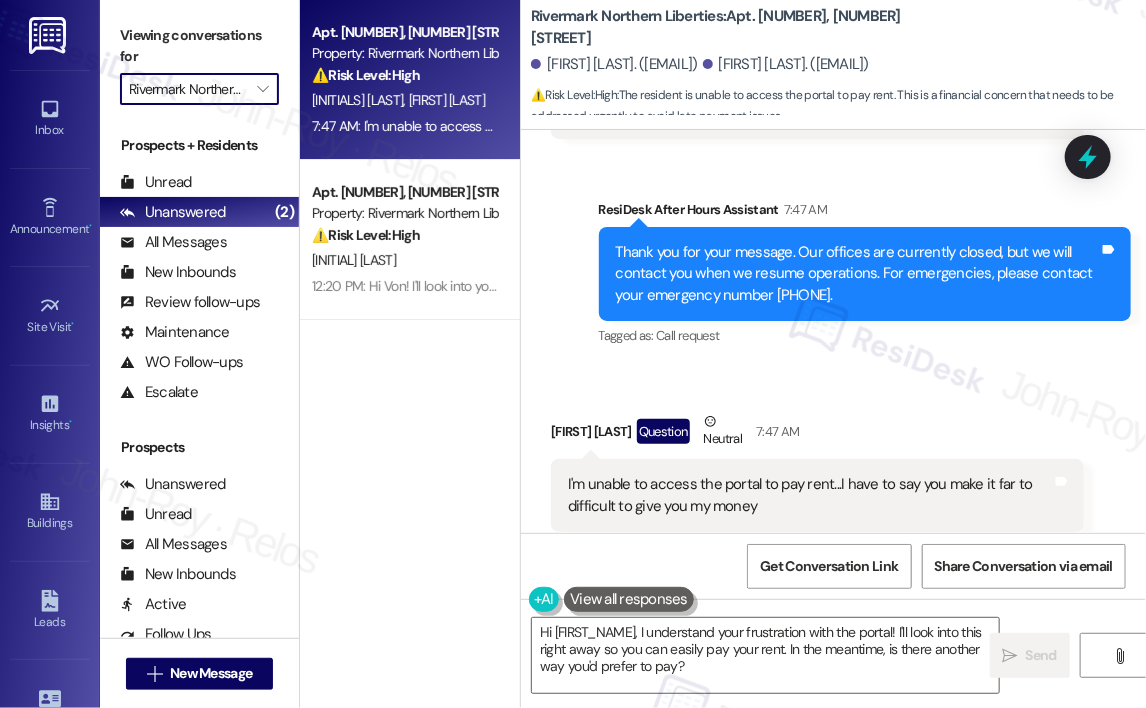 click on "Received via SMS Ryan Cuddyre Question   Neutral 7:47 AM I'm unable to access the portal to pay rent...I have to say you make it far to difficult to give you my money  Tags and notes Tagged as:   Rent/payments ,  Click to highlight conversations about Rent/payments Access Click to highlight conversations about Access" at bounding box center [833, 471] 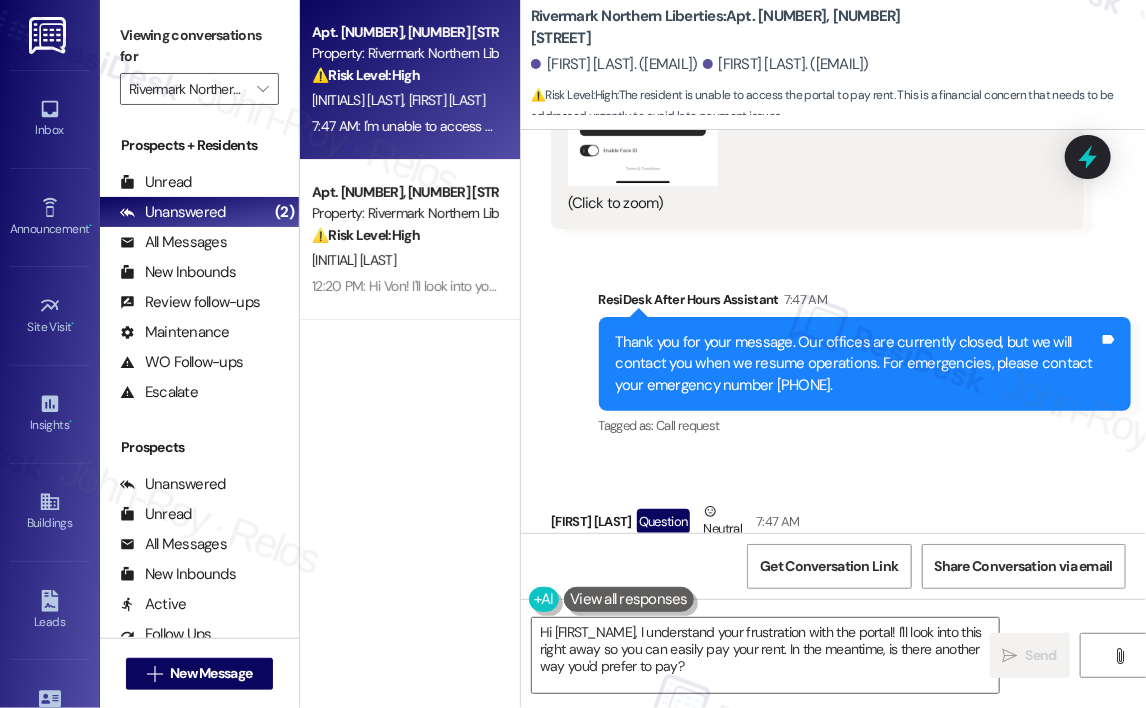 scroll, scrollTop: 3534, scrollLeft: 0, axis: vertical 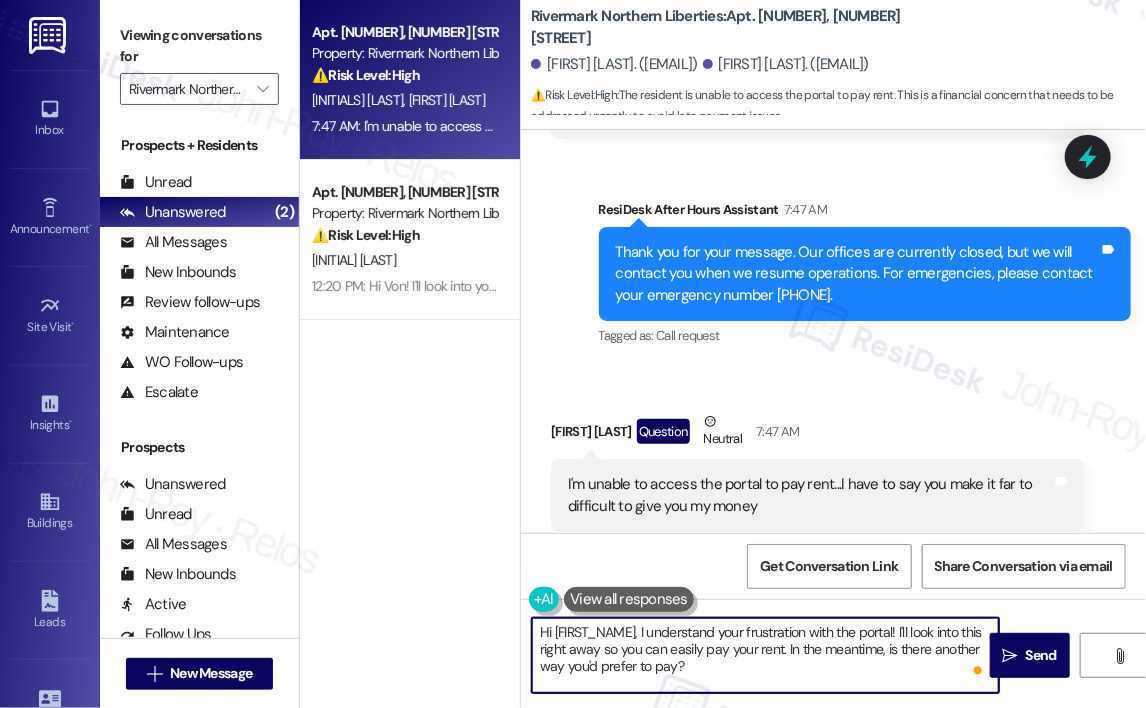 drag, startPoint x: 725, startPoint y: 673, endPoint x: 642, endPoint y: 634, distance: 91.706055 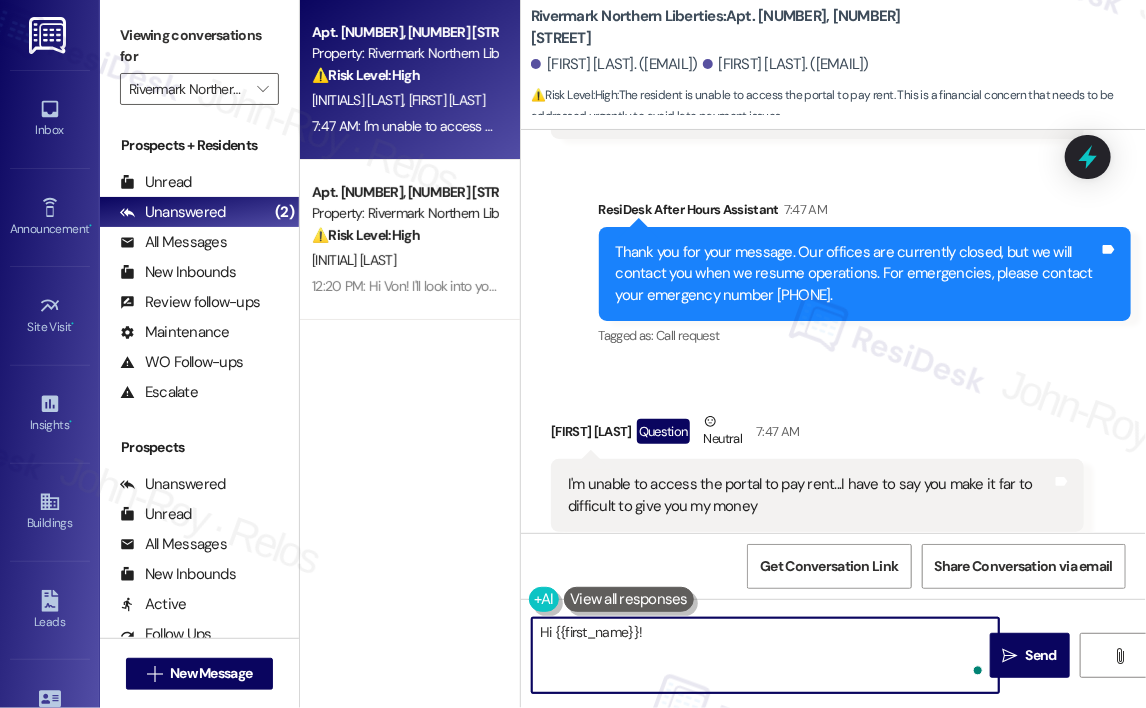 paste on "Thanks for reaching out and I'm sorry to hear you're having trouble accessing the portal to pay rent—that definitely sounds frustrating. Can you let me know what exactly is happening when you try to log in (e.g., password issues, error messages, page not loading)? I’ll look into a solution right away so we can get this resolved for you quickly." 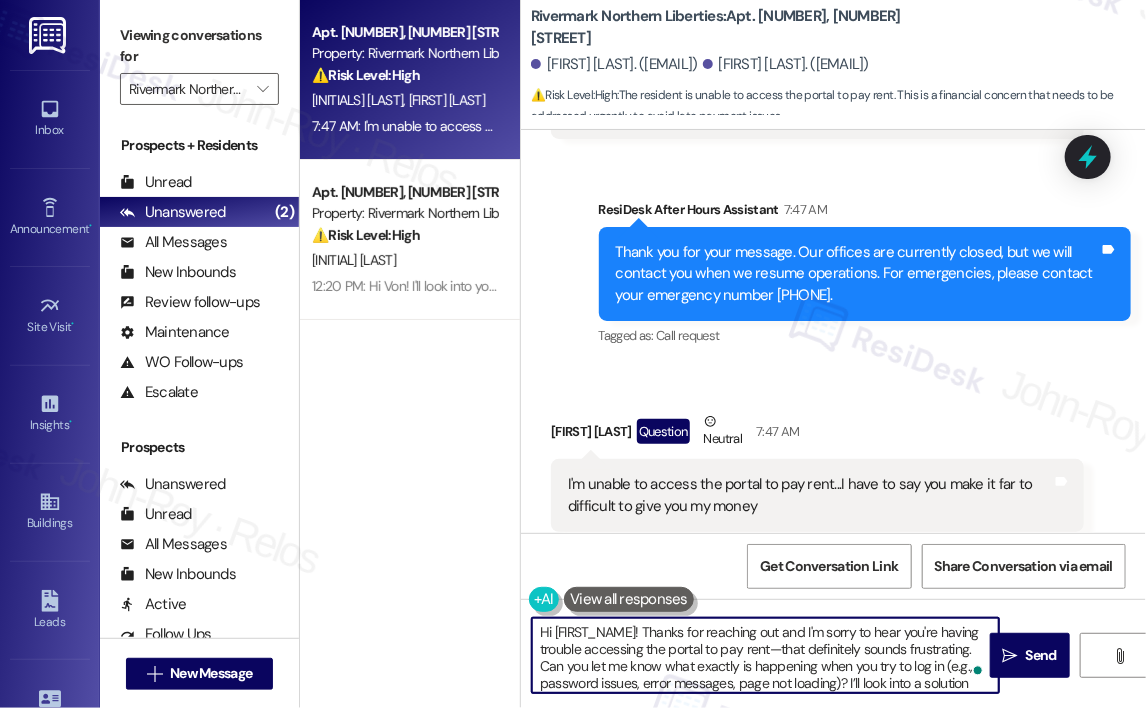 scroll, scrollTop: 16, scrollLeft: 0, axis: vertical 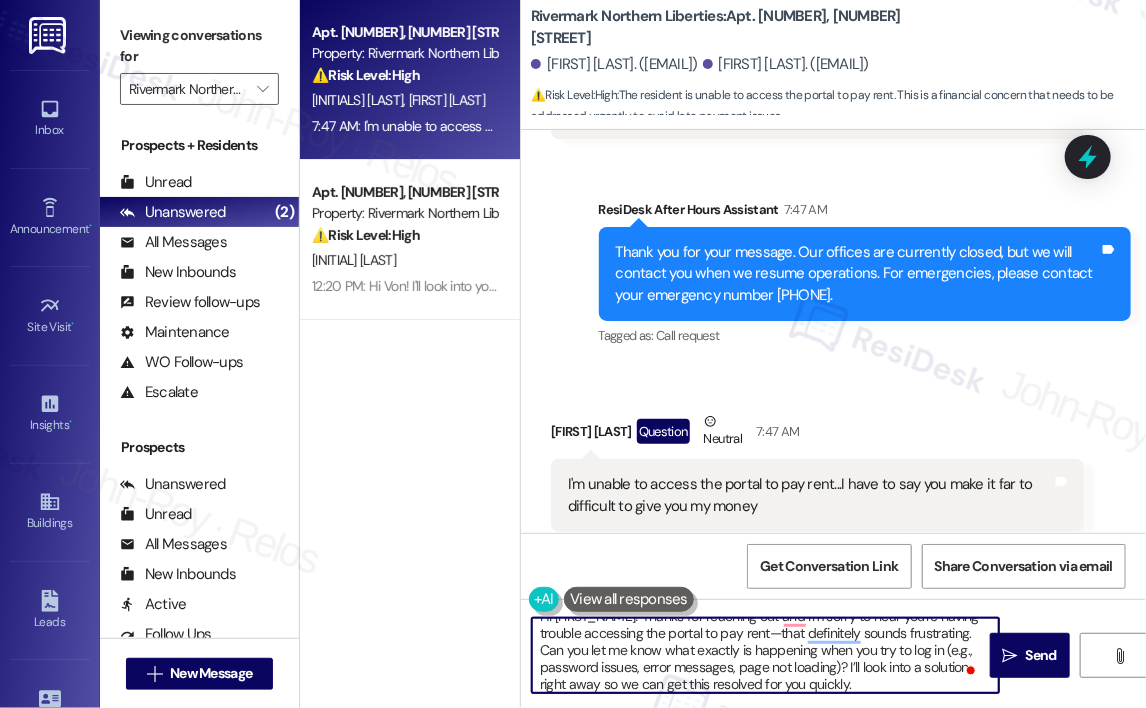 click on "Hi {{first_name}}! Thanks for reaching out and I'm sorry to hear you're having trouble accessing the portal to pay rent—that definitely sounds frustrating. Can you let me know what exactly is happening when you try to log in (e.g., password issues, error messages, page not loading)? I’ll look into a solution right away so we can get this resolved for you quickly." at bounding box center [765, 655] 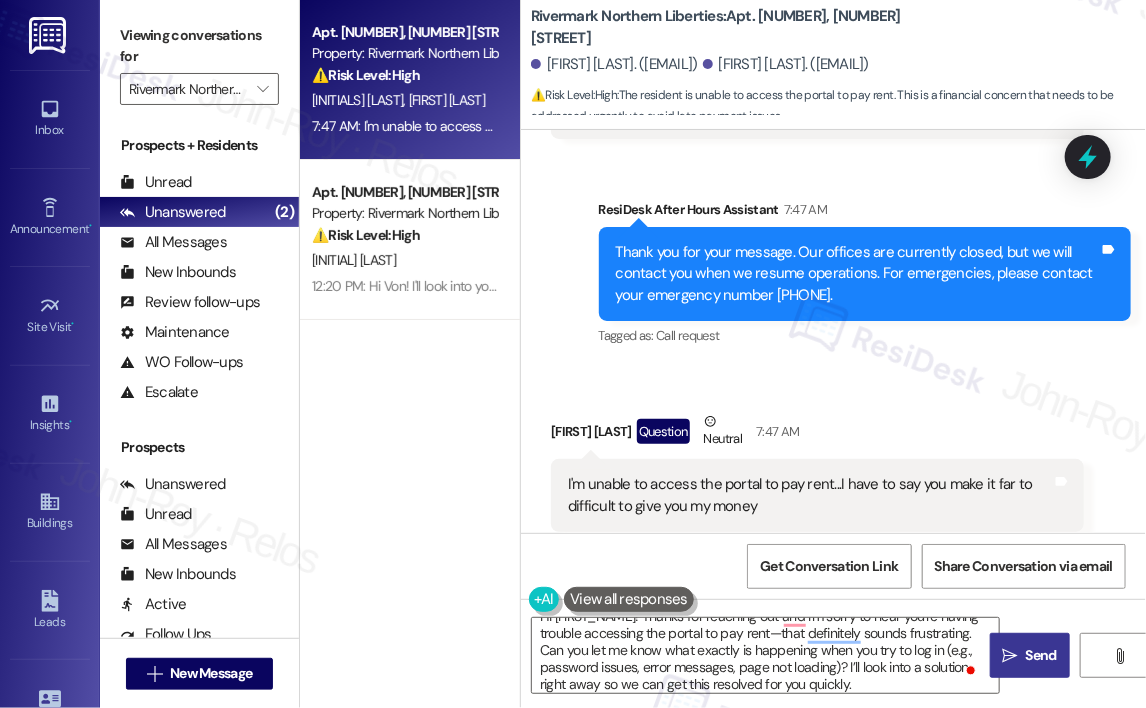 click on "Send" at bounding box center (1041, 655) 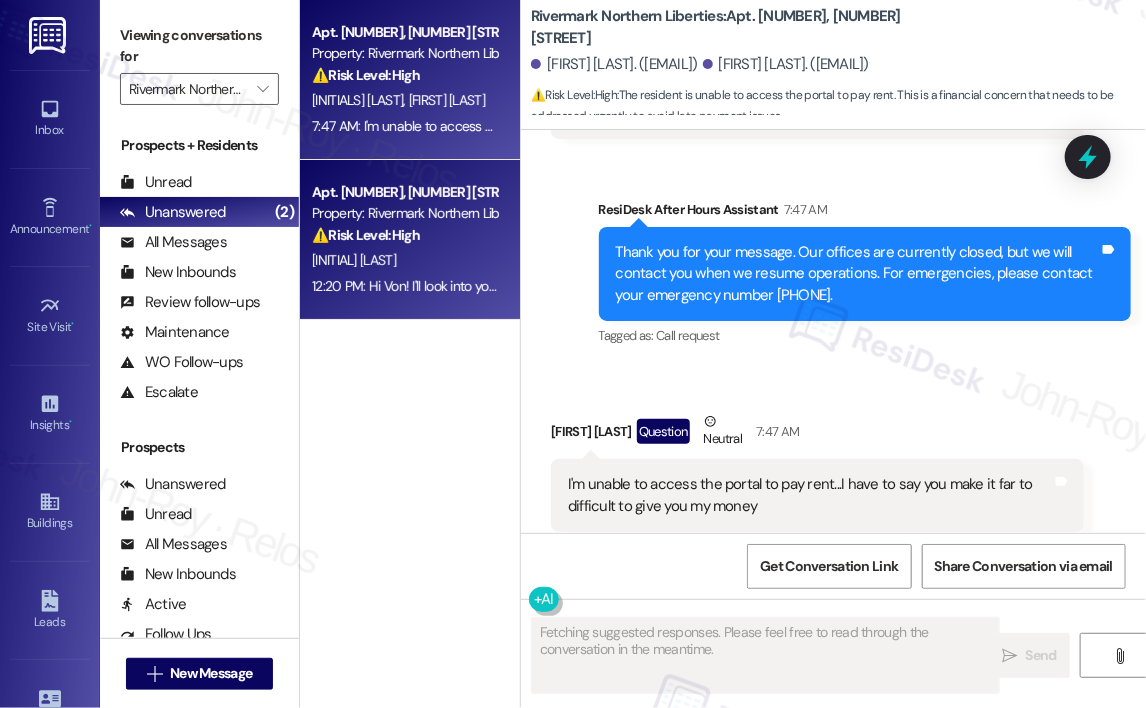 scroll, scrollTop: 3533, scrollLeft: 0, axis: vertical 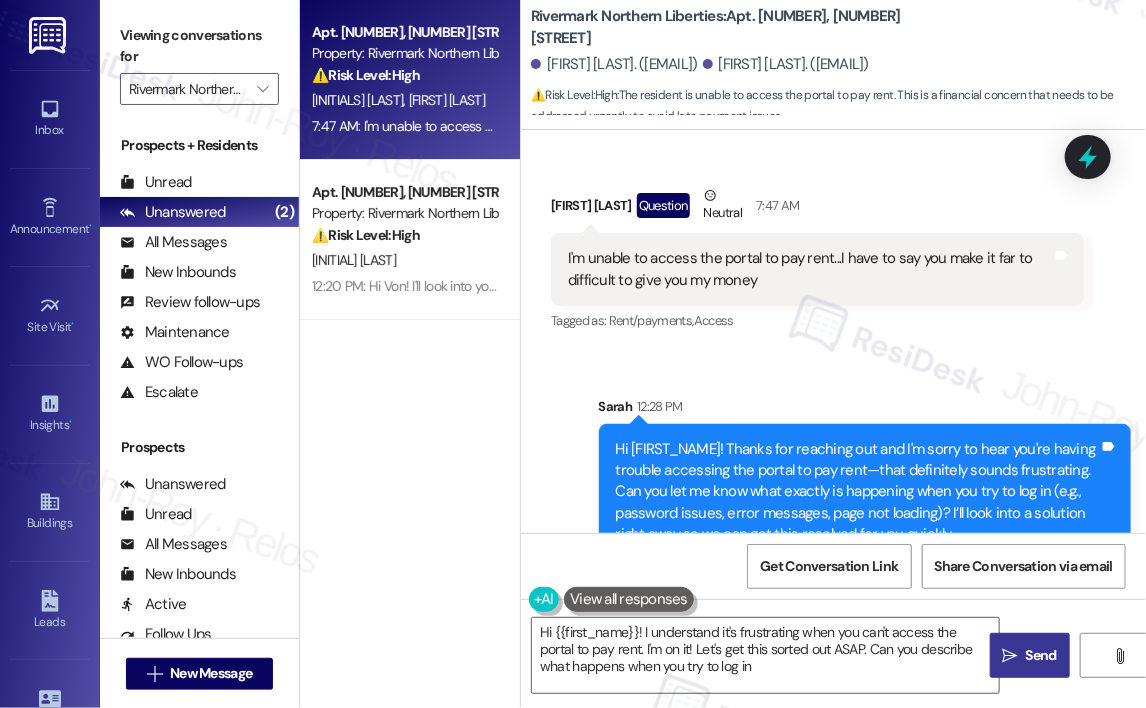 type on "Hi {{first_name}}! I understand it's frustrating when you can't access the portal to pay rent. I'm on it! Let's get this sorted out ASAP. Can you describe what happens when you try to log in?" 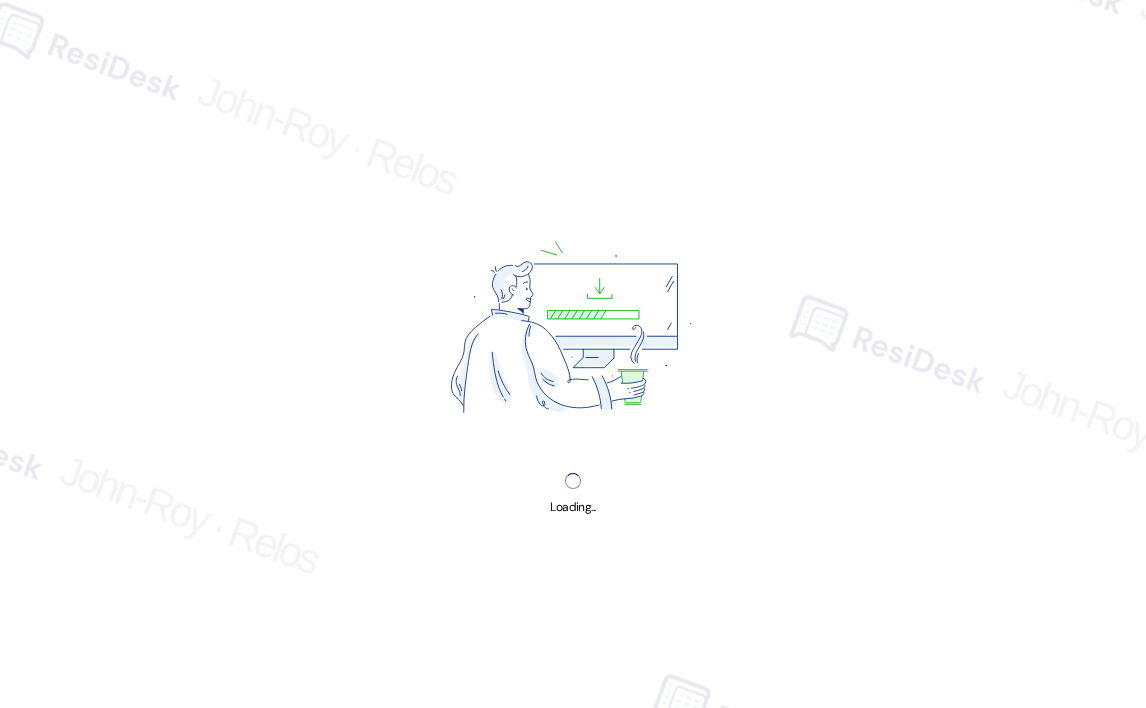 scroll, scrollTop: 0, scrollLeft: 0, axis: both 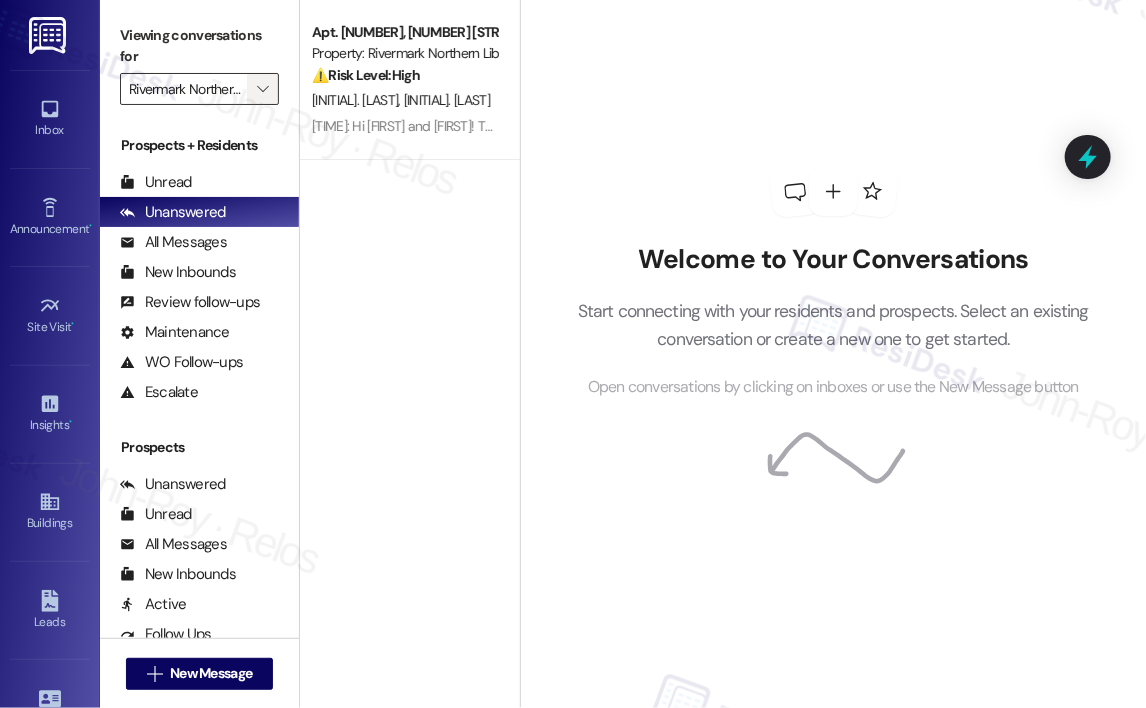 click on "" at bounding box center (262, 89) 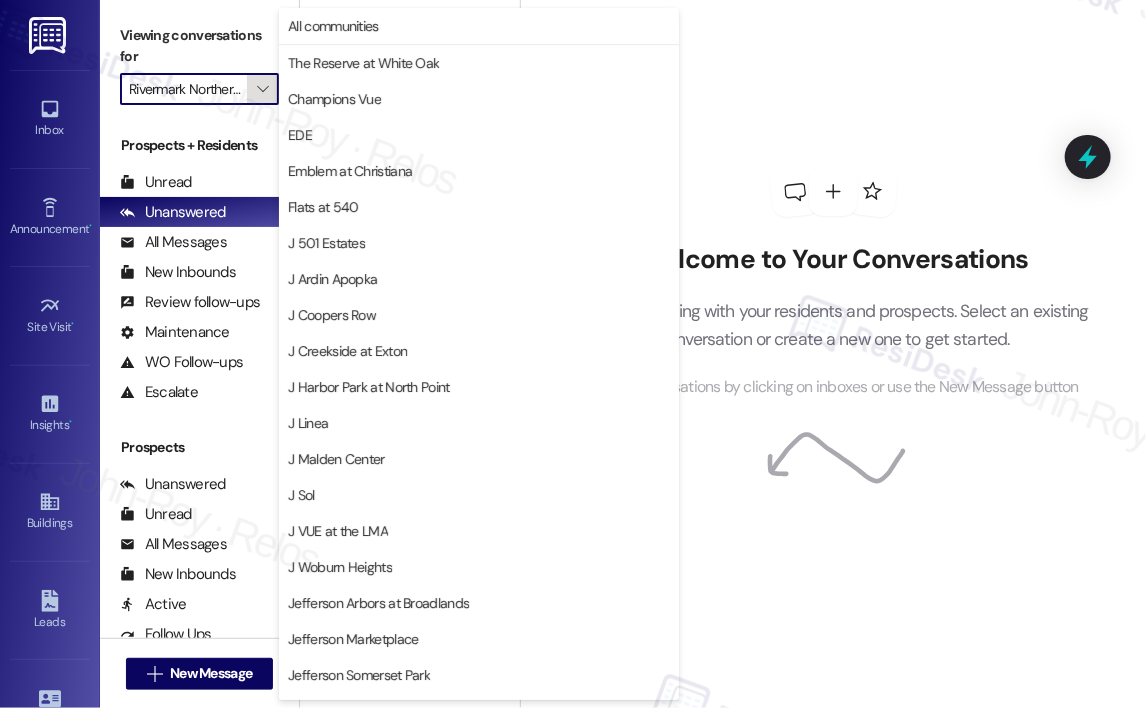 scroll, scrollTop: 0, scrollLeft: 48, axis: horizontal 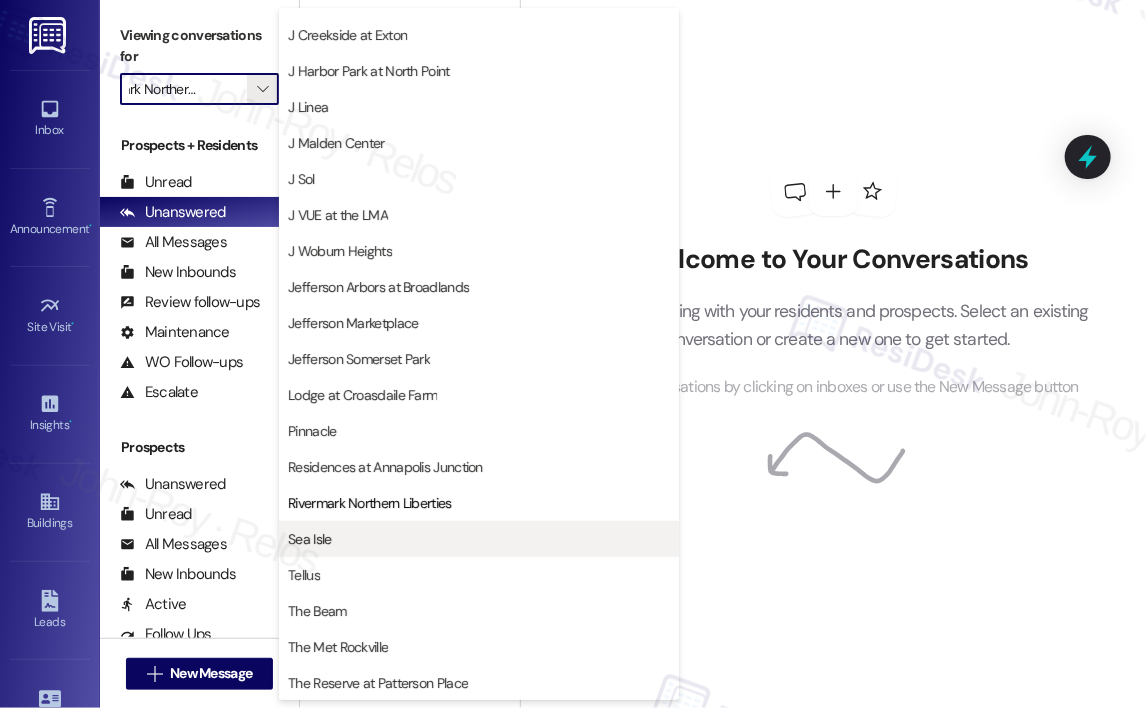 click on "Sea Isle" at bounding box center (479, 539) 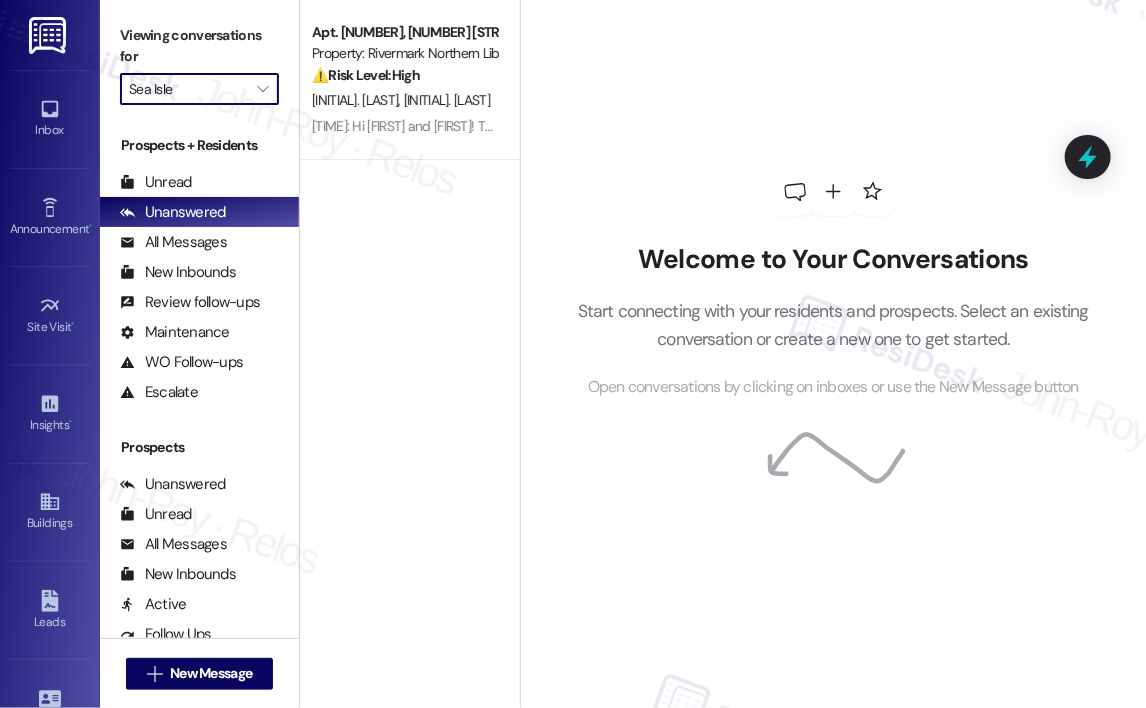 scroll, scrollTop: 0, scrollLeft: 0, axis: both 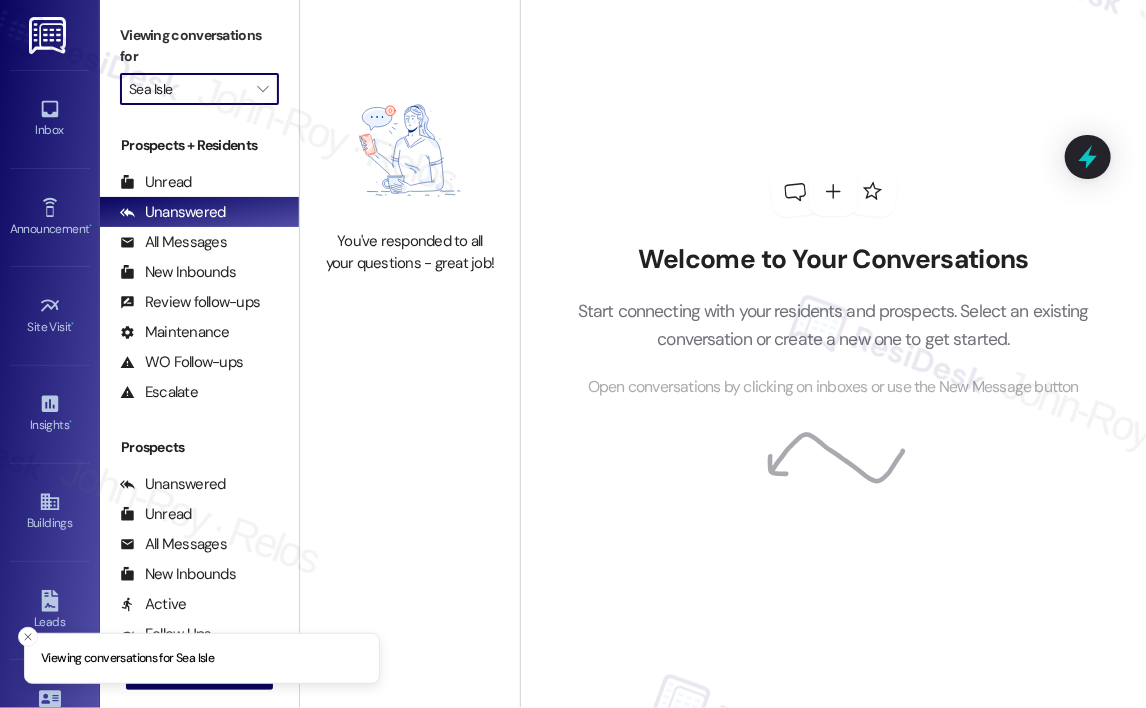 click on "Sea Isle" at bounding box center [188, 89] 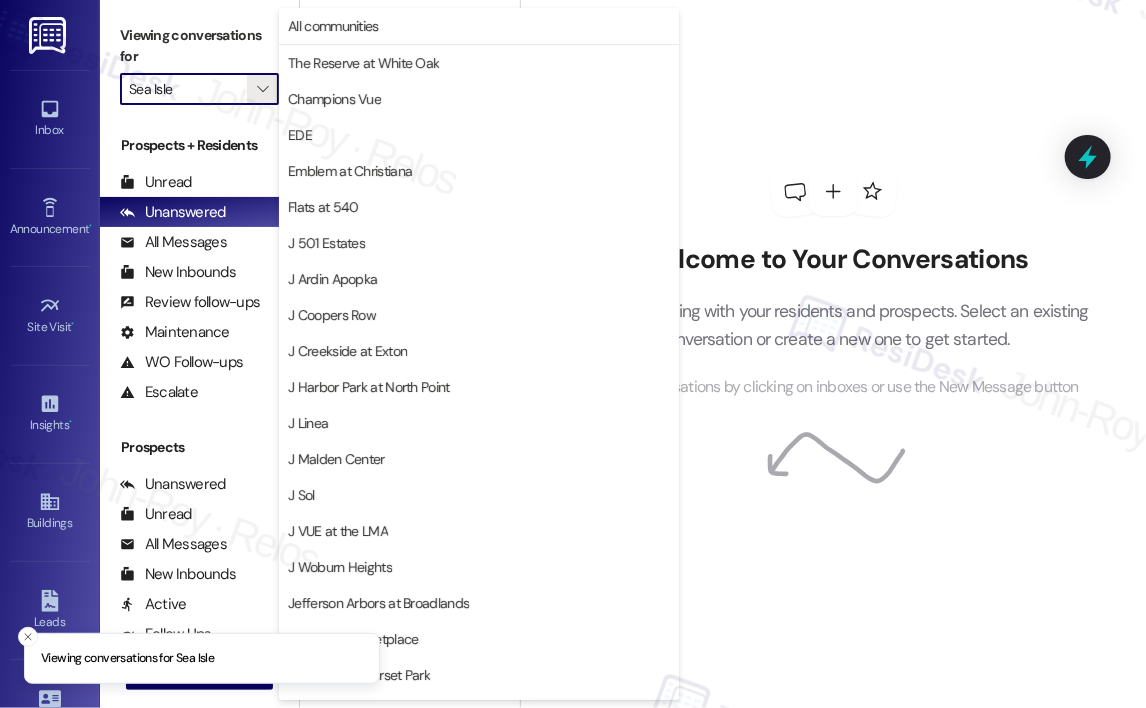 scroll, scrollTop: 316, scrollLeft: 0, axis: vertical 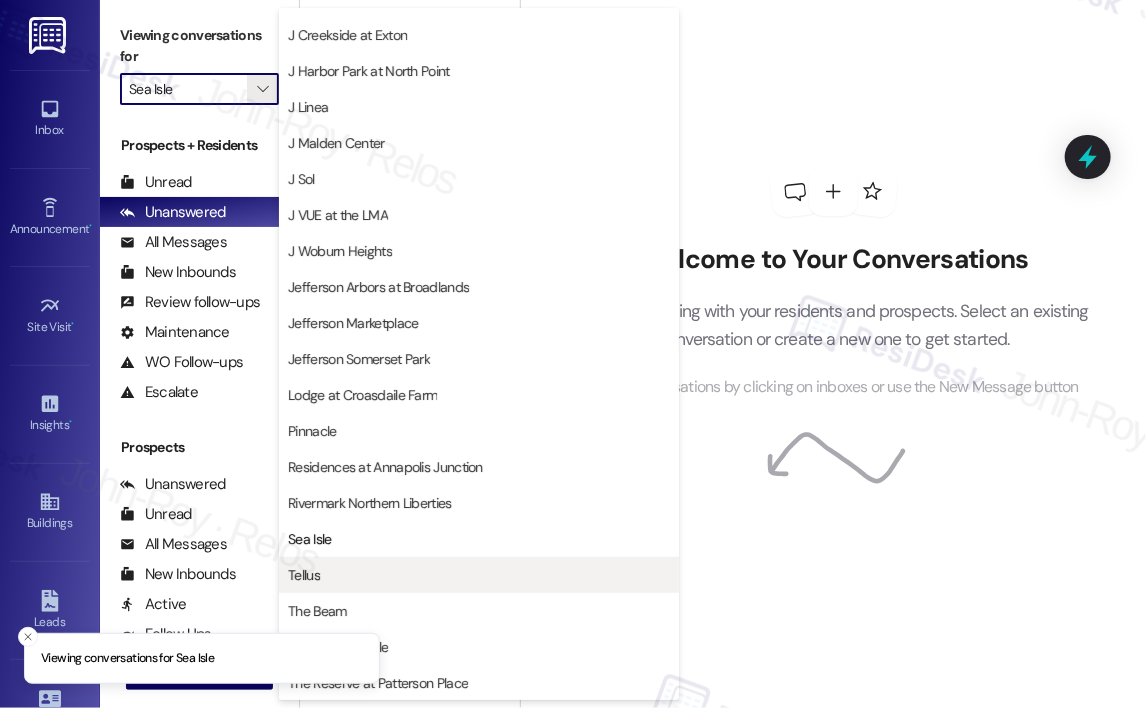 click on "Tellus" at bounding box center (304, 575) 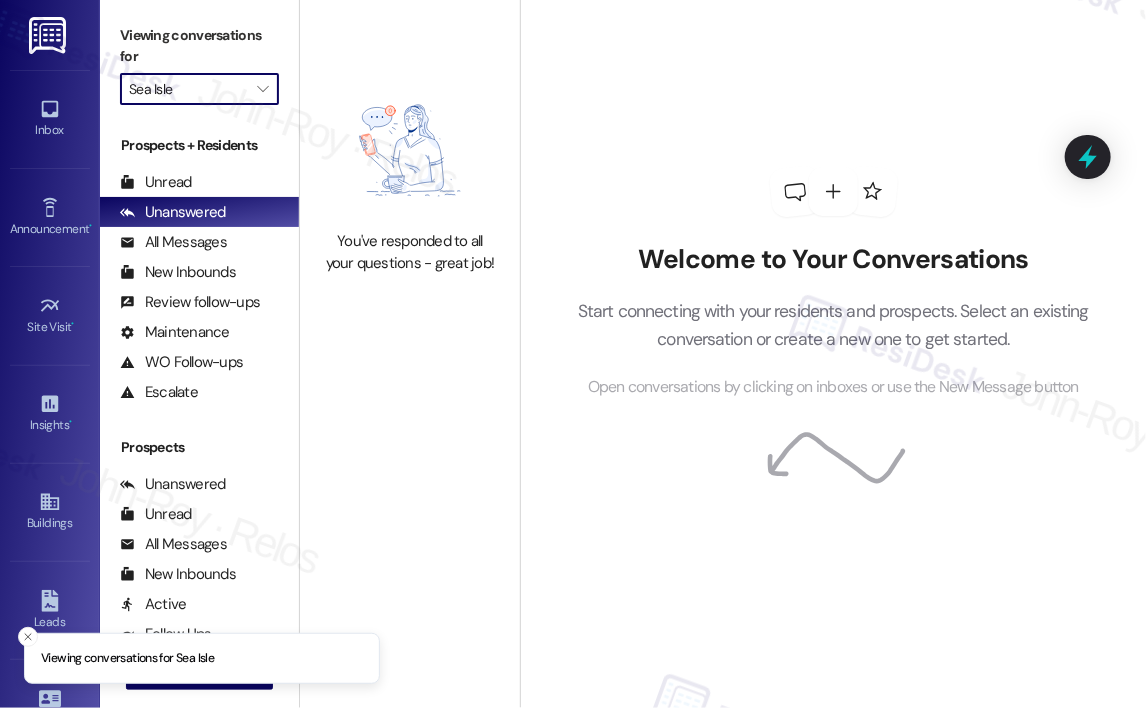 type on "Tellus" 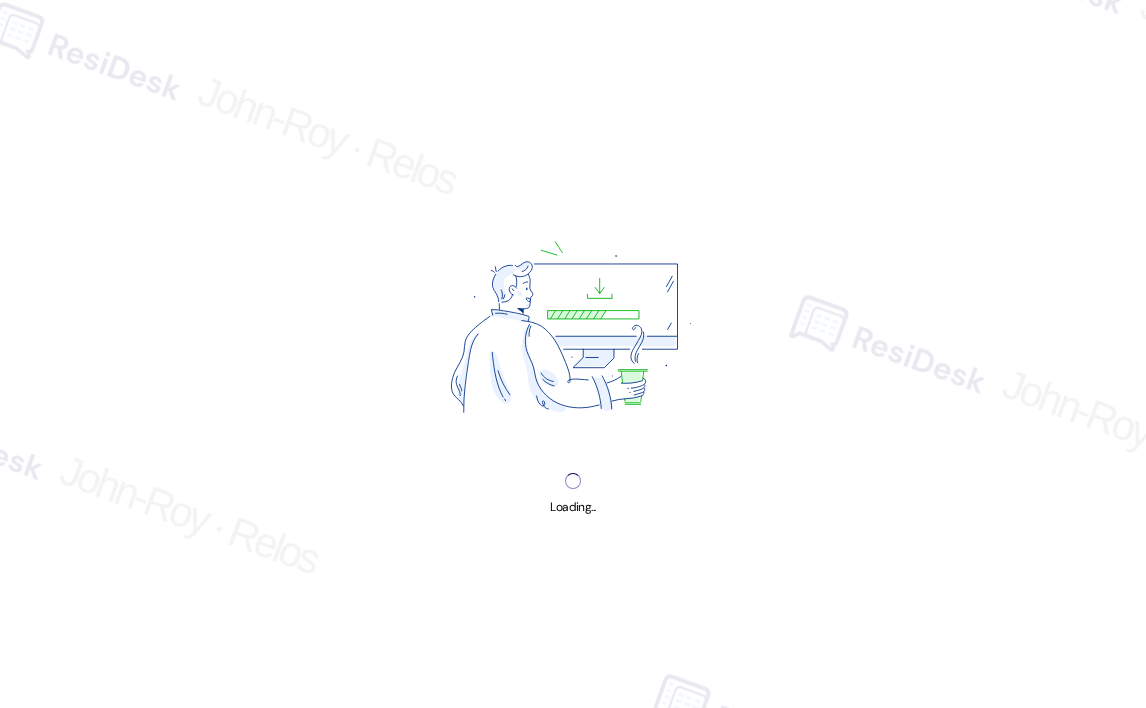 scroll, scrollTop: 0, scrollLeft: 0, axis: both 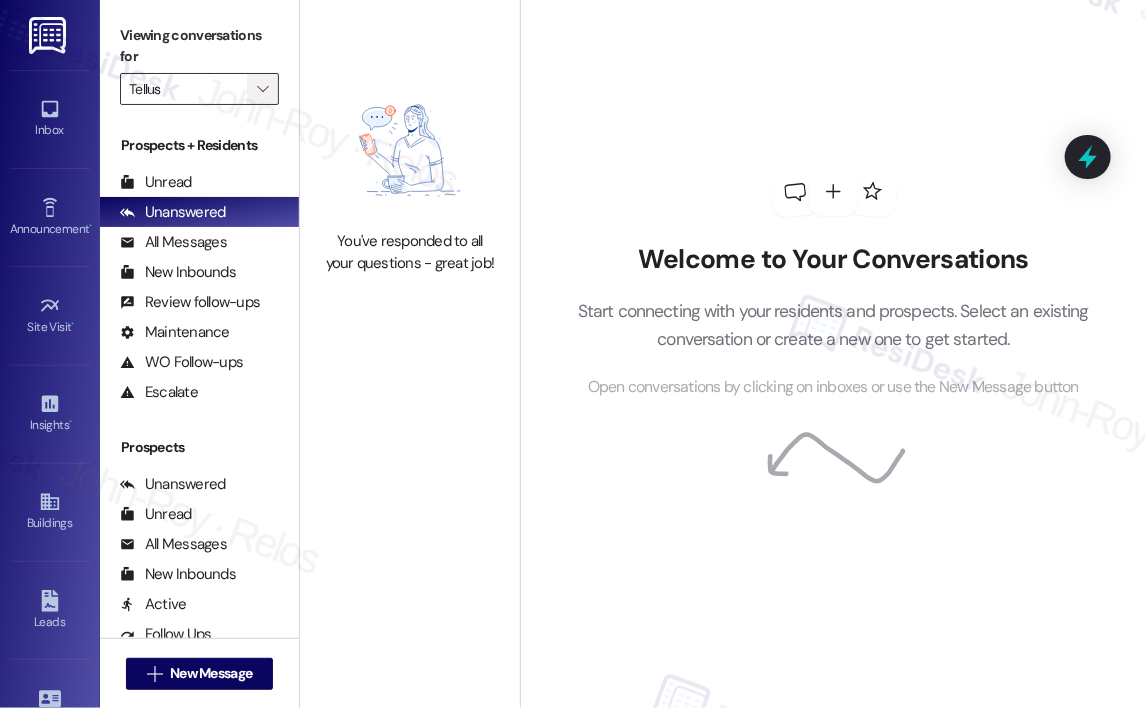 click on "" at bounding box center (262, 89) 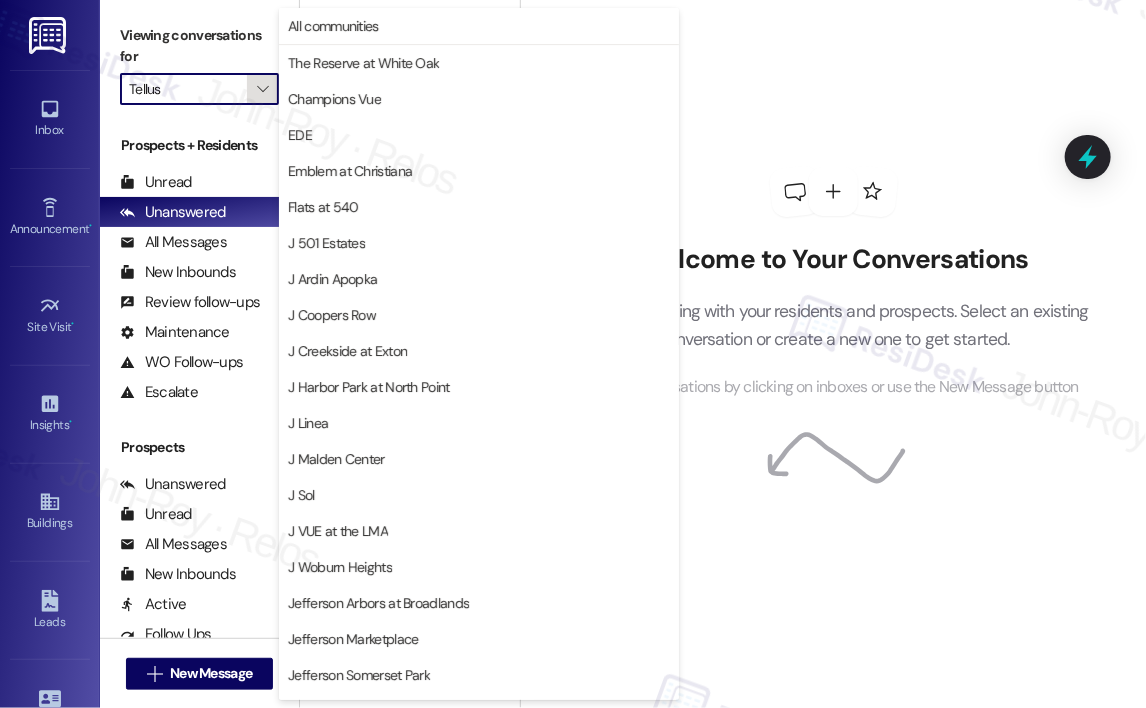 scroll, scrollTop: 316, scrollLeft: 0, axis: vertical 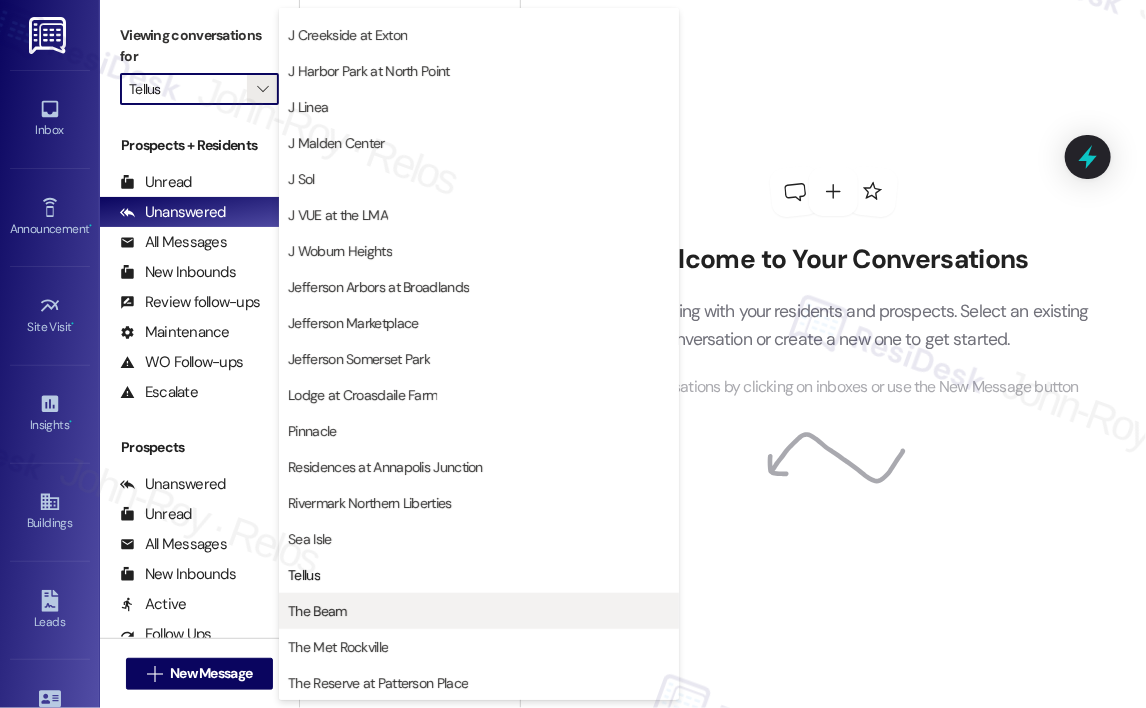 click on "The Beam" at bounding box center (479, 611) 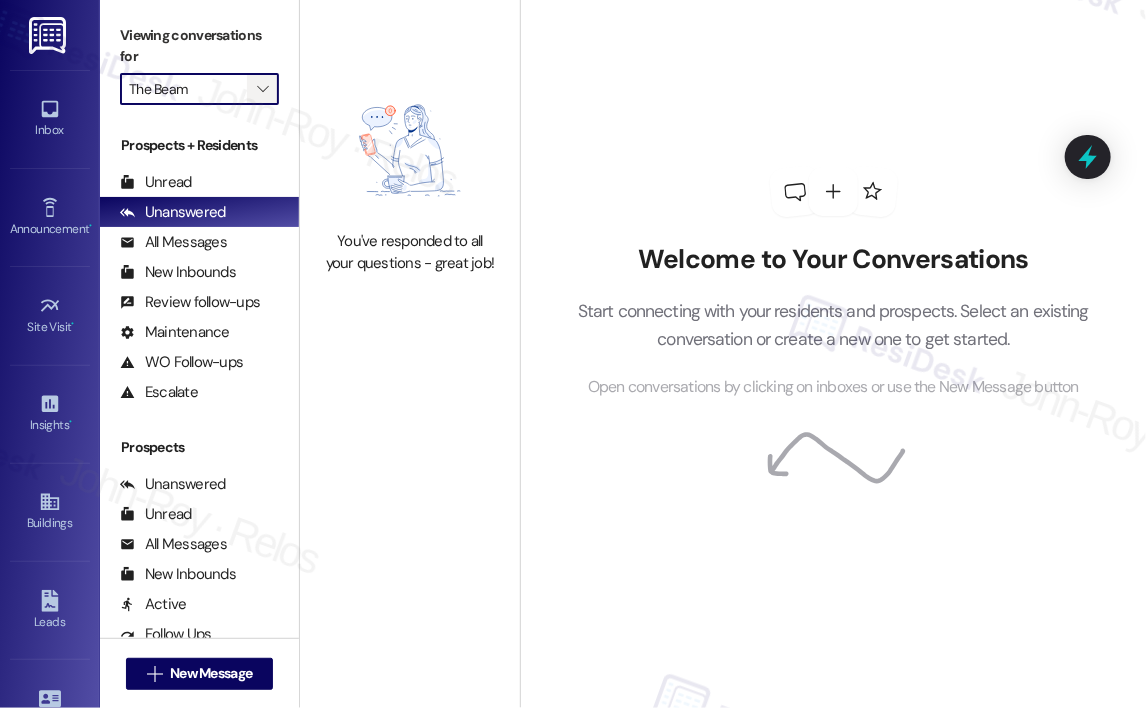 click on "" at bounding box center [262, 89] 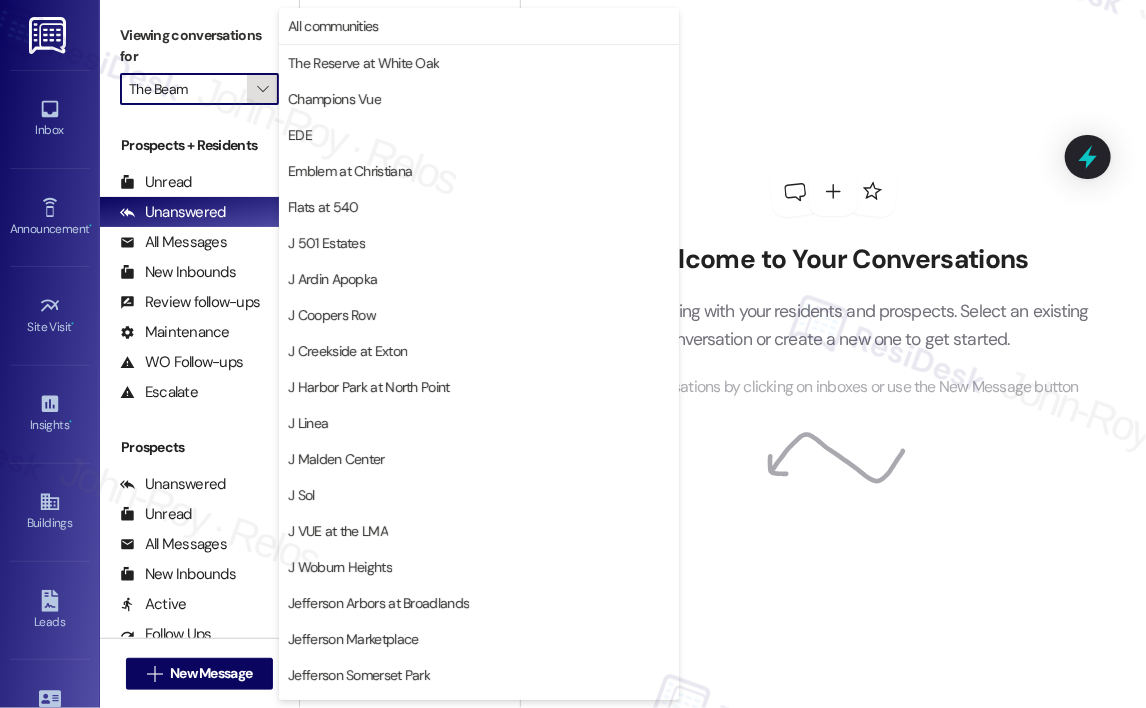 scroll, scrollTop: 316, scrollLeft: 0, axis: vertical 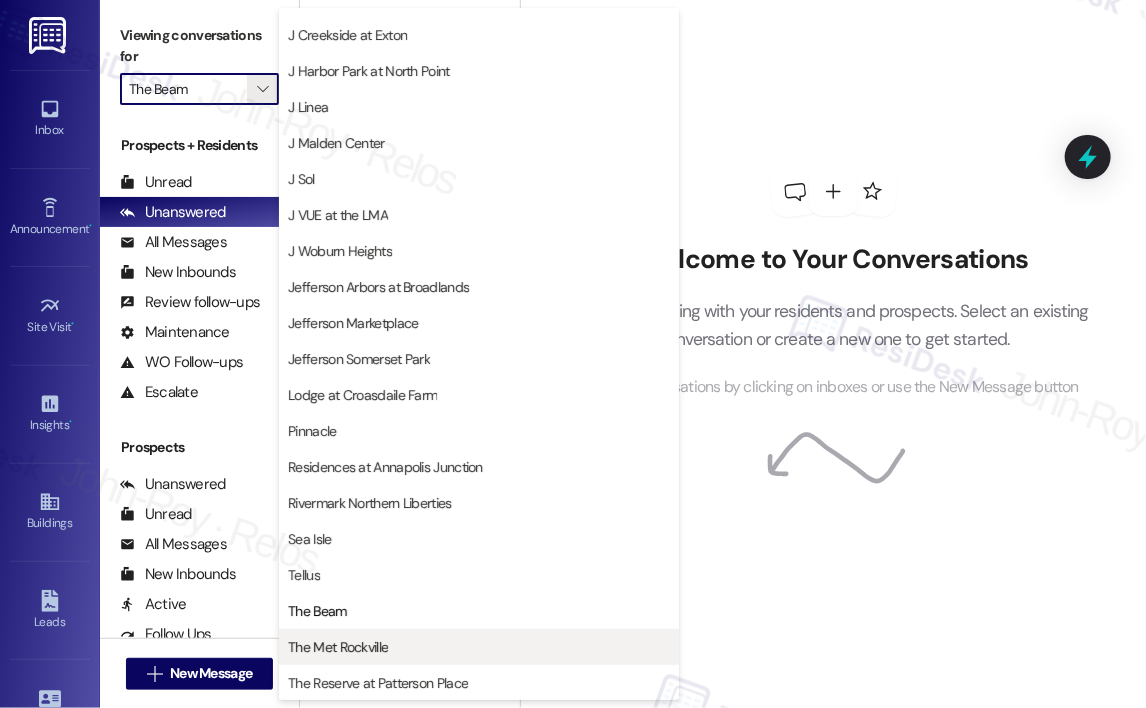 click on "The Met Rockville" at bounding box center [338, 647] 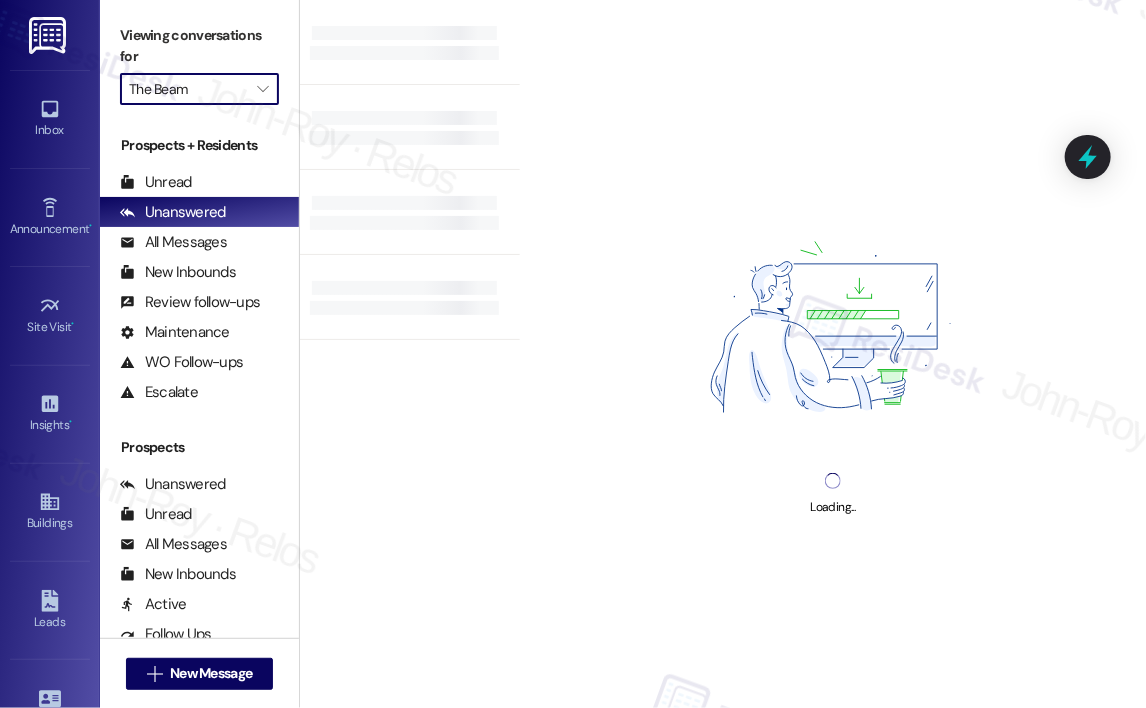 type on "The Met Rockville" 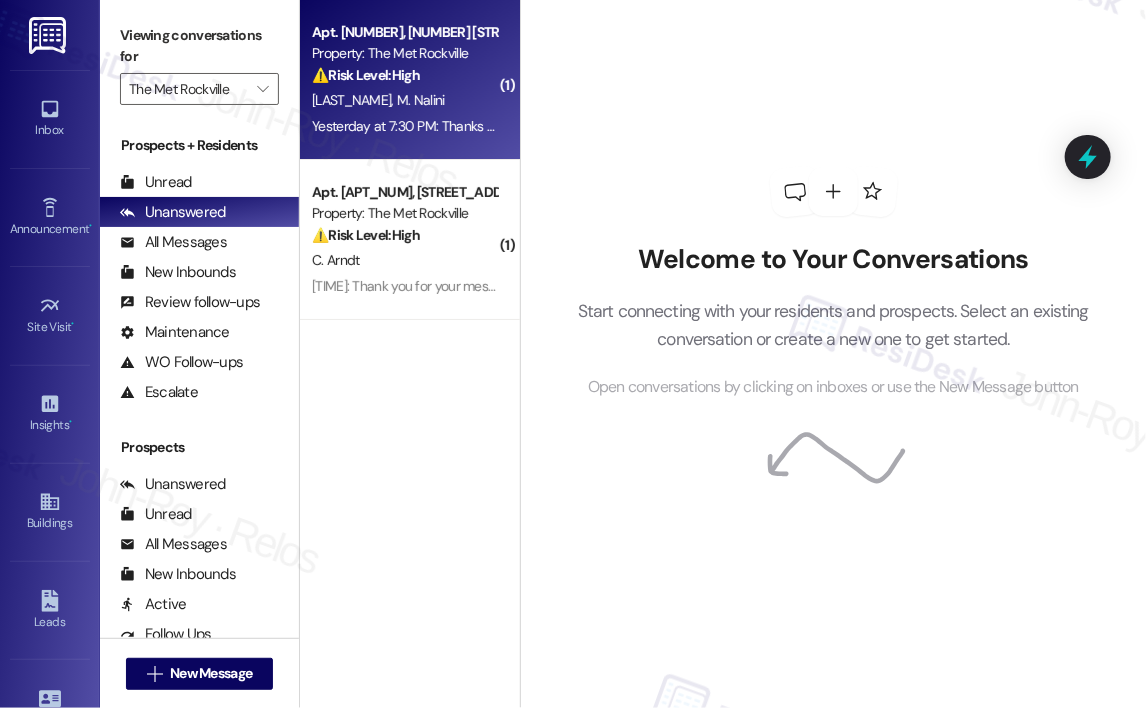 click on "[TIME] at [TIME]: Thanks [FIRST]! [TIME] at [TIME]: Thanks [FIRST]!" at bounding box center [411, 126] 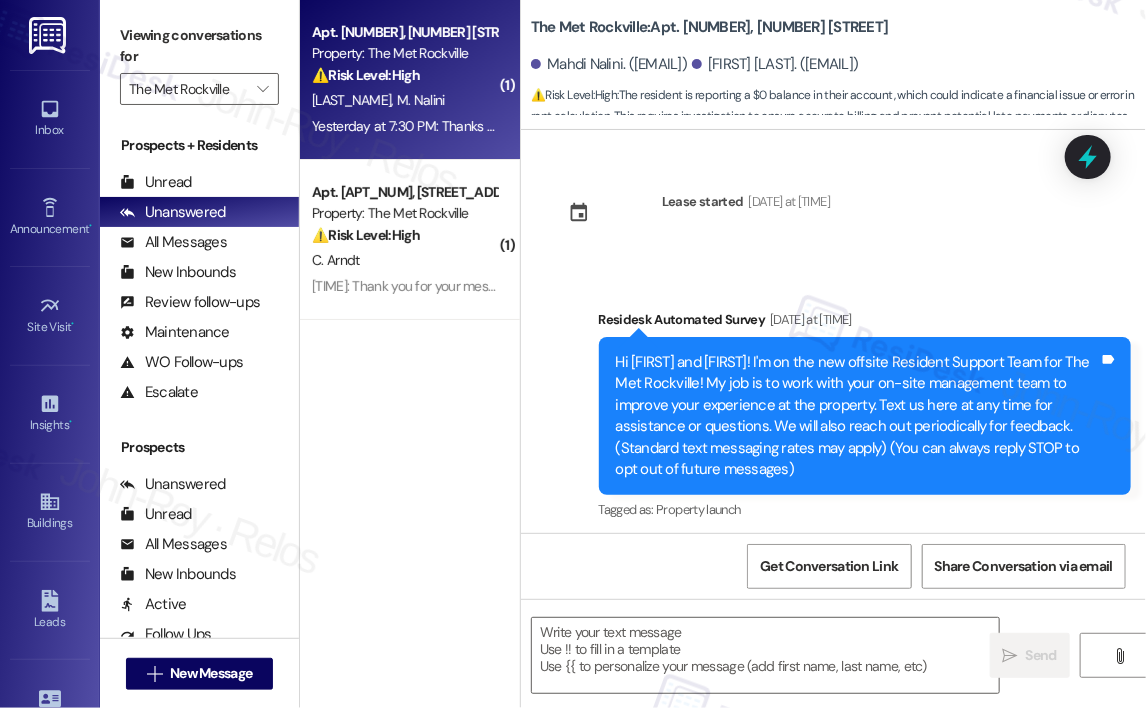 scroll, scrollTop: 3728, scrollLeft: 0, axis: vertical 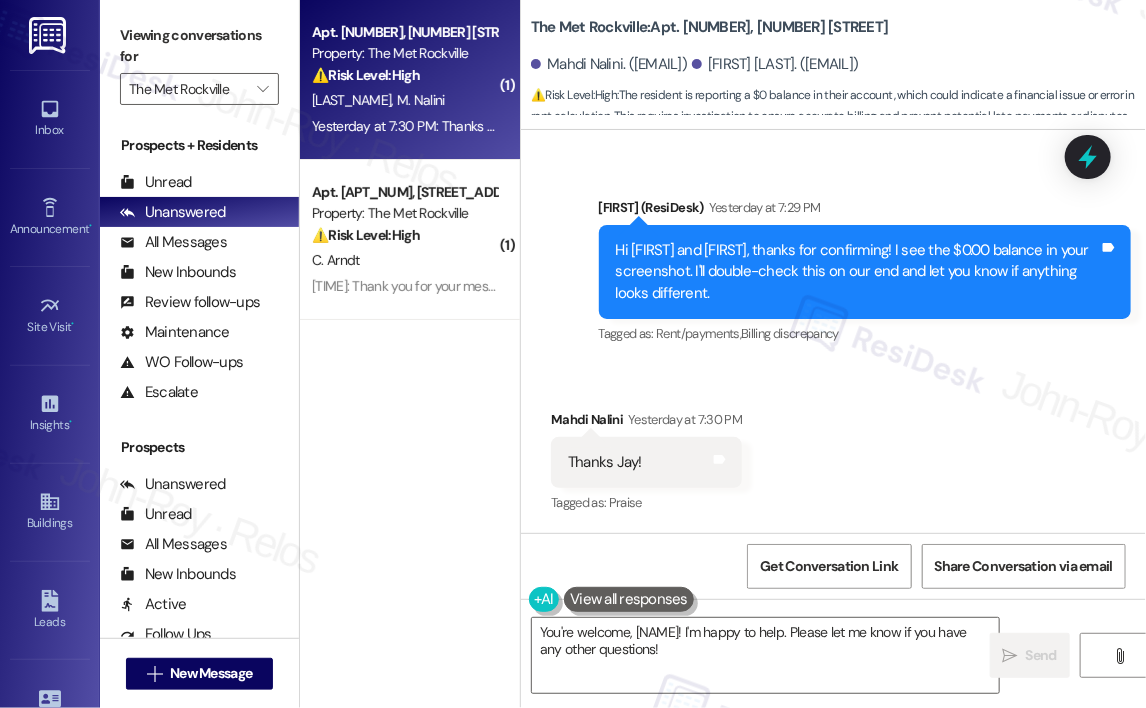 click on "Received via SMS Mahdi Nalini Yesterday at [TIME] Thanks Jay! Tags and notes Tagged as: Praise Click to highlight conversations about Praise" at bounding box center (833, 448) 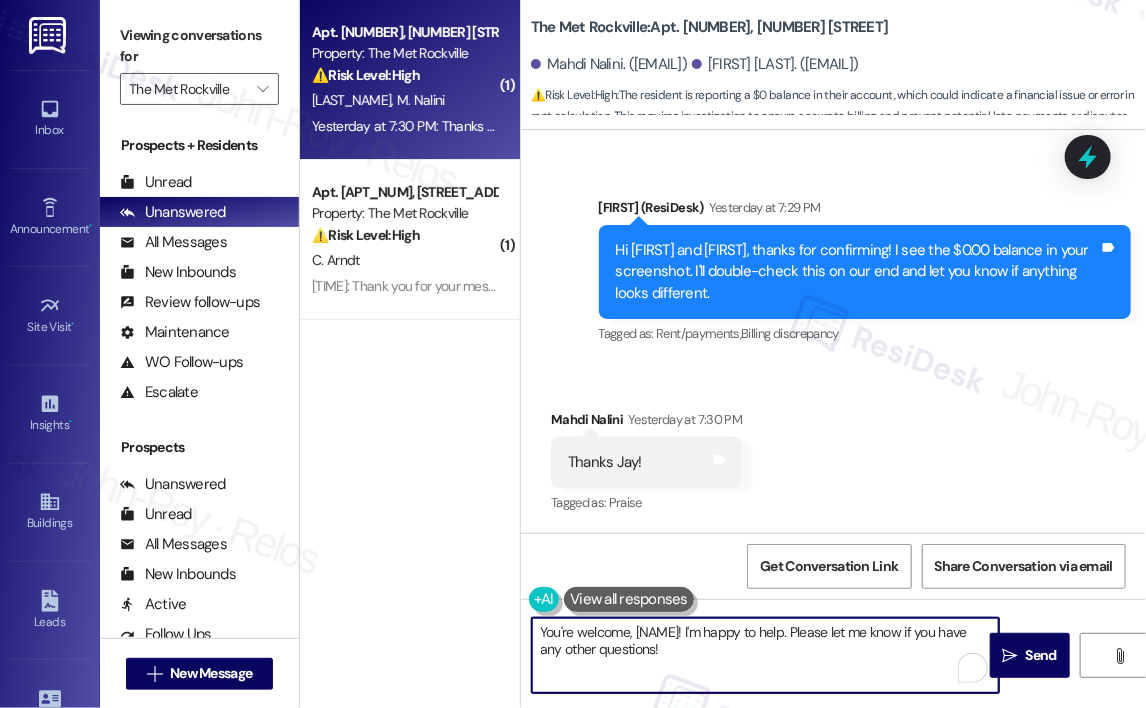 drag, startPoint x: 724, startPoint y: 631, endPoint x: 732, endPoint y: 656, distance: 26.24881 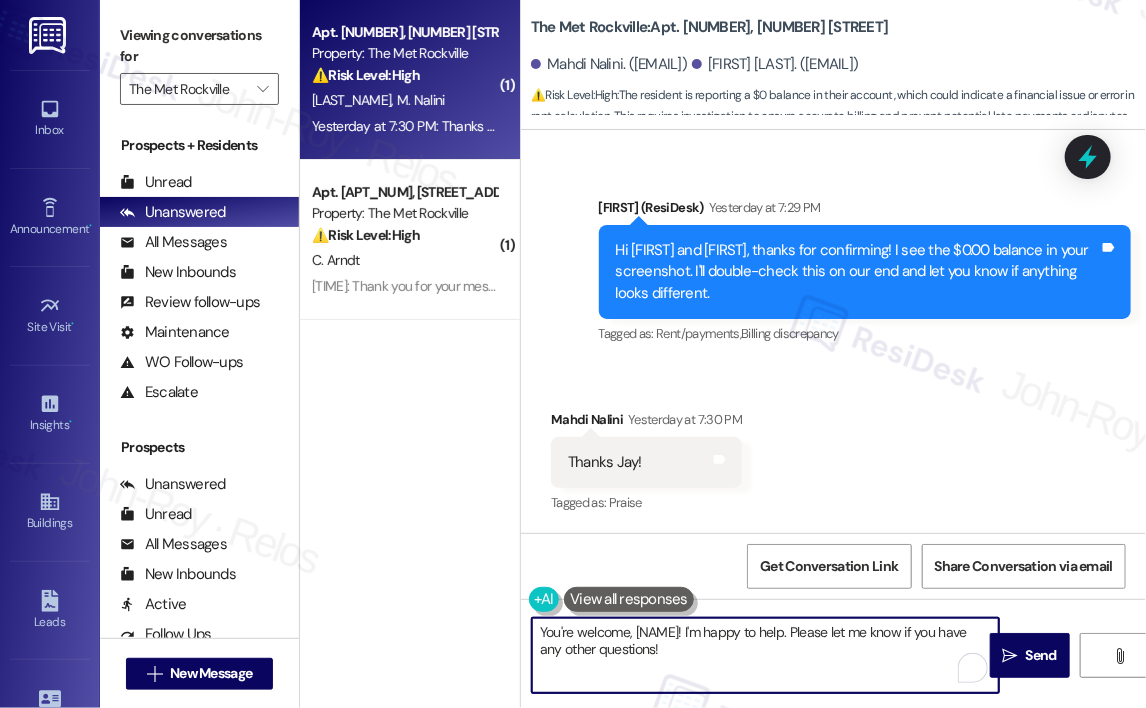 type on "You're welcome, {{first_name}}!" 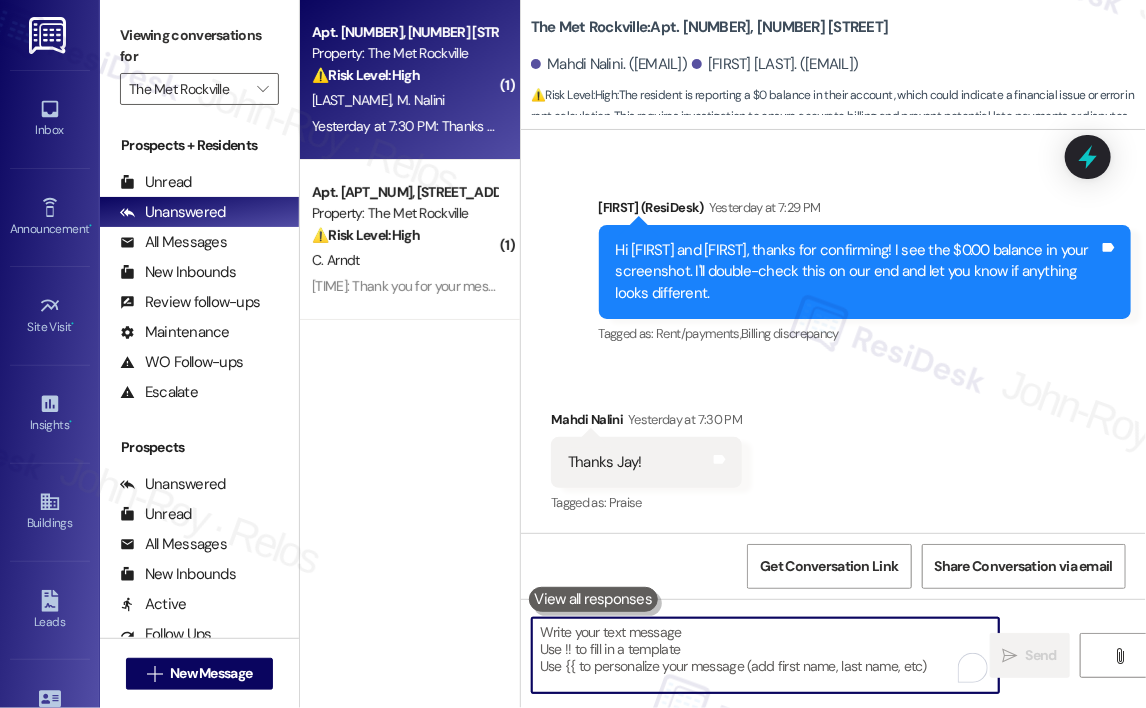 scroll, scrollTop: 3727, scrollLeft: 0, axis: vertical 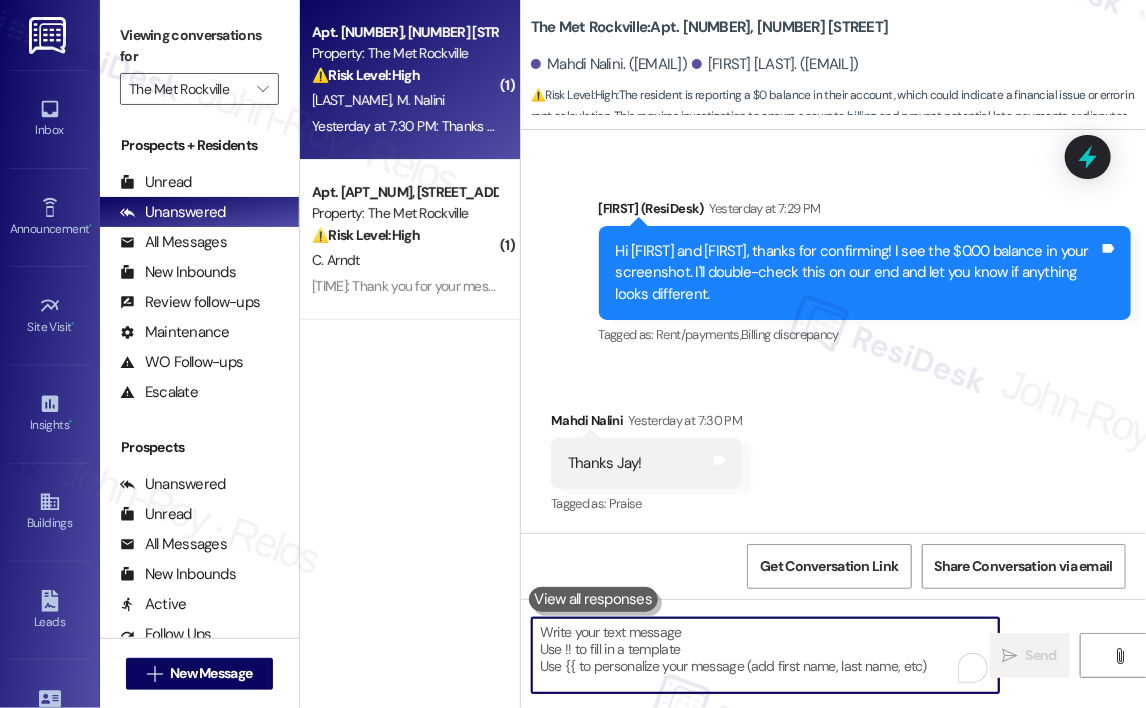 type 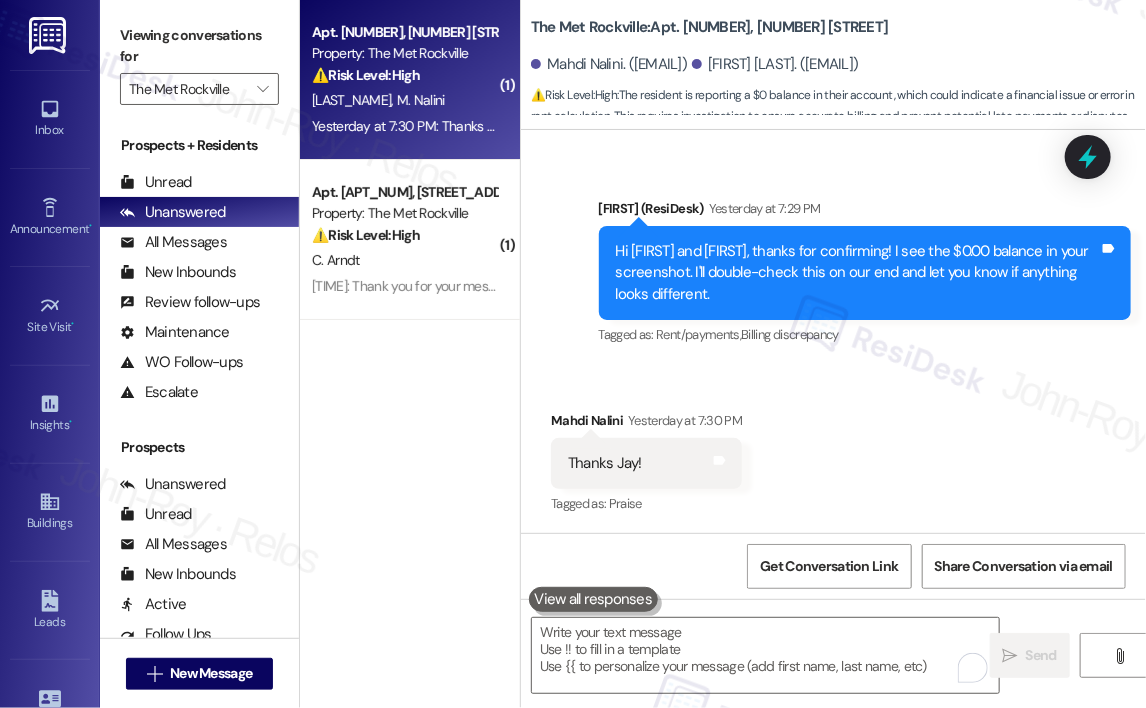 click on "Received via SMS Mahdi Nalini Yesterday at [TIME] Thanks Jay! Tags and notes Tagged as: Praise Click to highlight conversations about Praise" at bounding box center [833, 449] 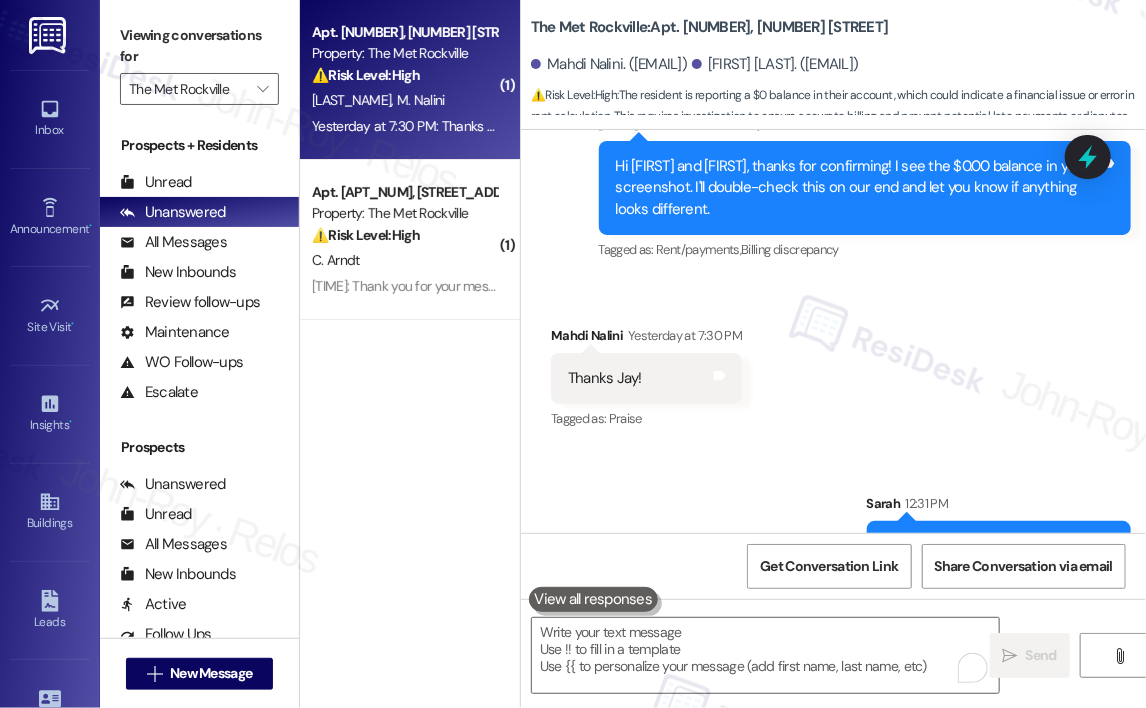 scroll, scrollTop: 3867, scrollLeft: 0, axis: vertical 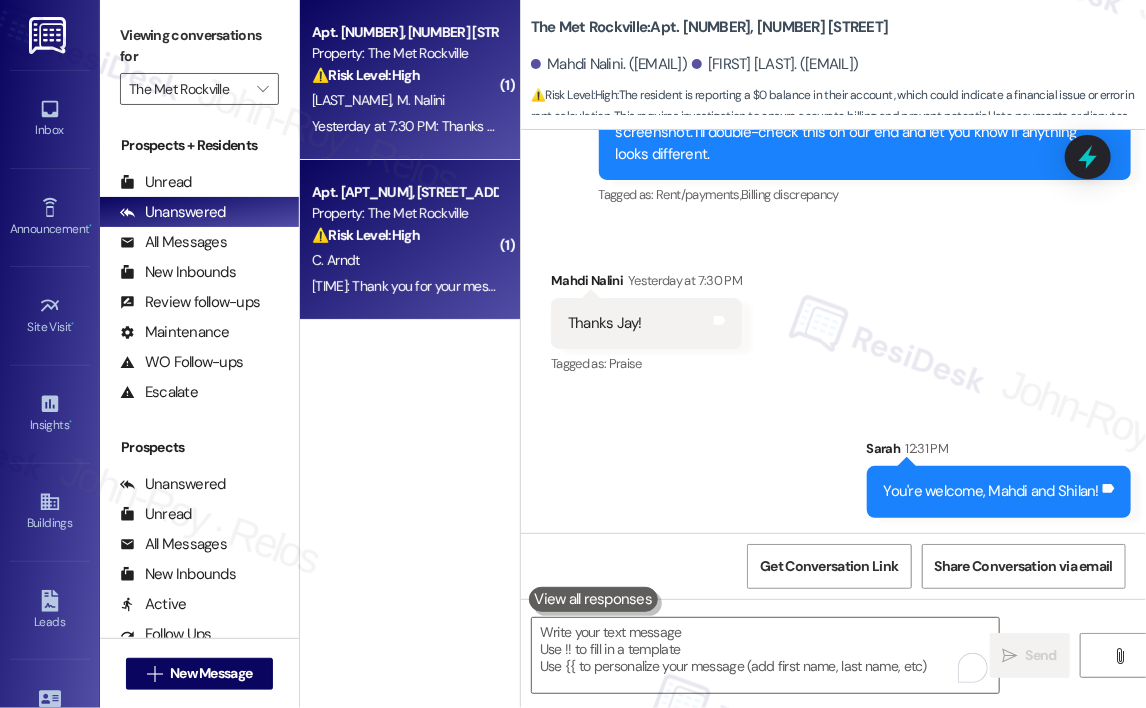 click on "C. Arndt" at bounding box center (404, 260) 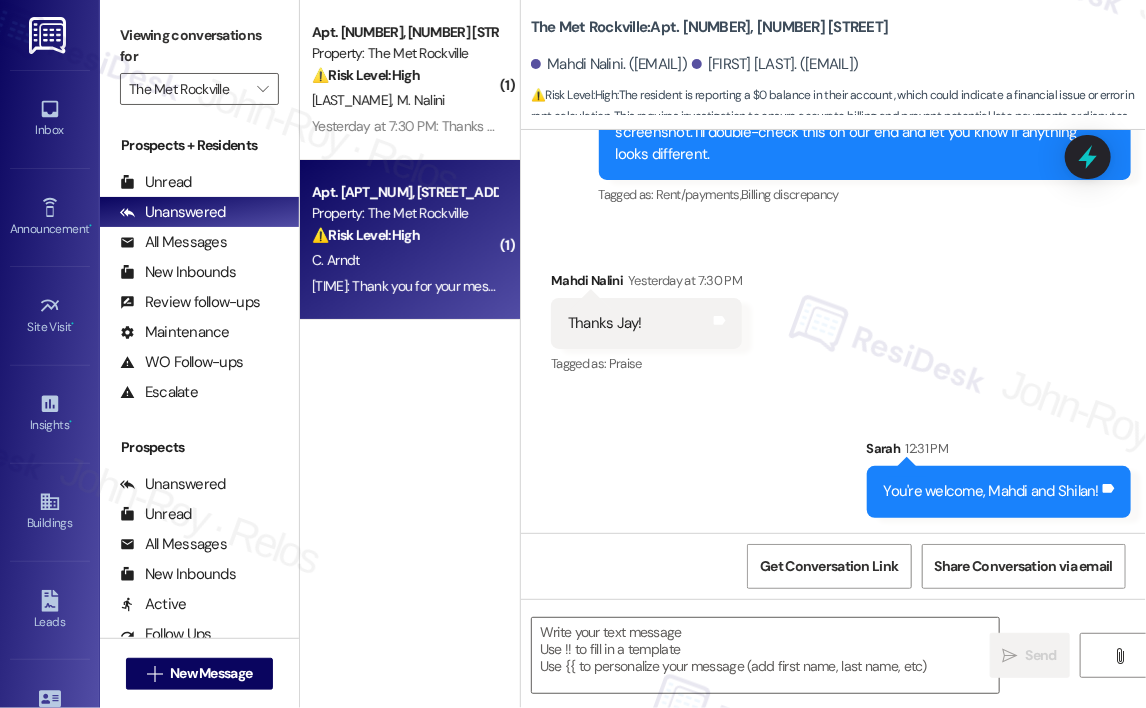 type on "Fetching suggested responses. Please feel free to read through the conversation in the meantime." 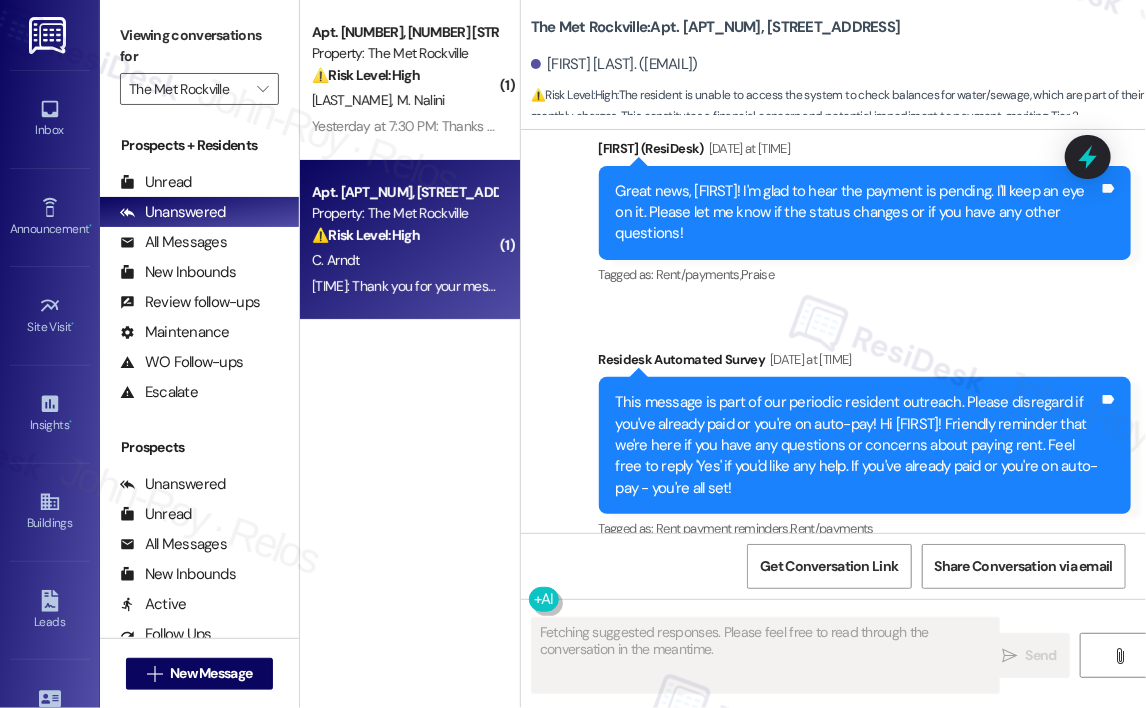 scroll, scrollTop: 6903, scrollLeft: 0, axis: vertical 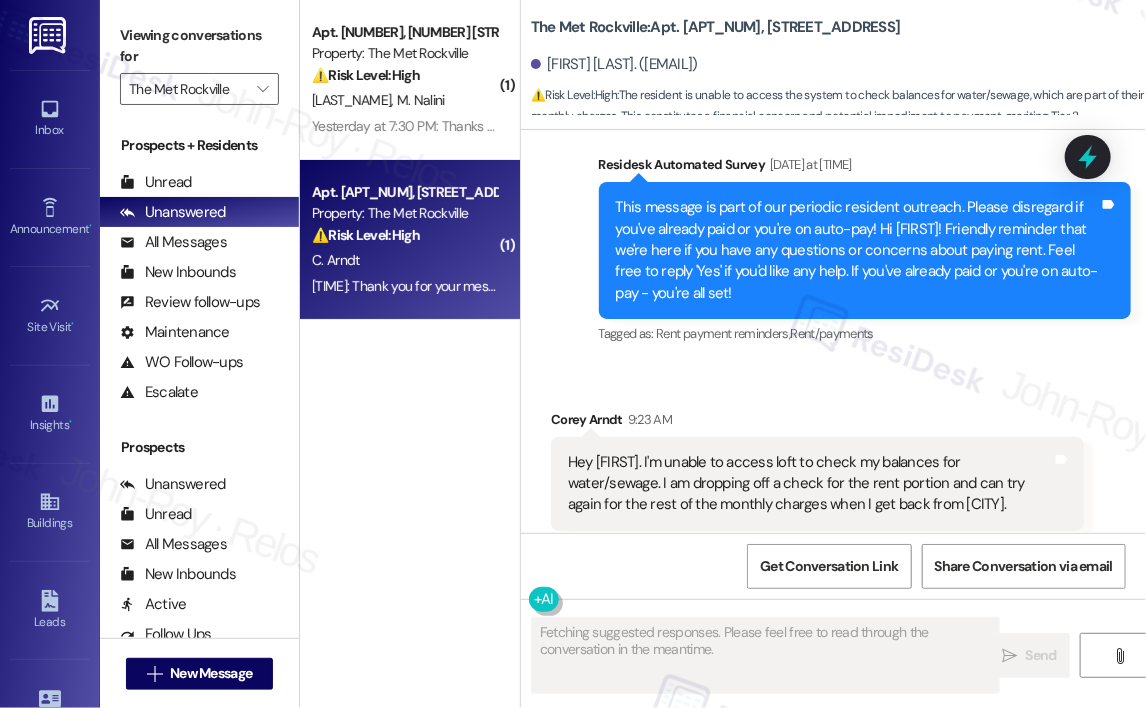 click on "Received via SMS Corey Arndt [TIME] Hey Jay. I'm unable to access loft to check my balances for water/sewage. I am dropping off a check for the rent portion and can try again for the rest of the monthly charges when I get back from Pittsburgh. Tags and notes Tagged as: Rent/payments , Click to highlight conversations about Rent/payments Access , Click to highlight conversations about Access Charges Click to highlight conversations about Charges" at bounding box center (833, 470) 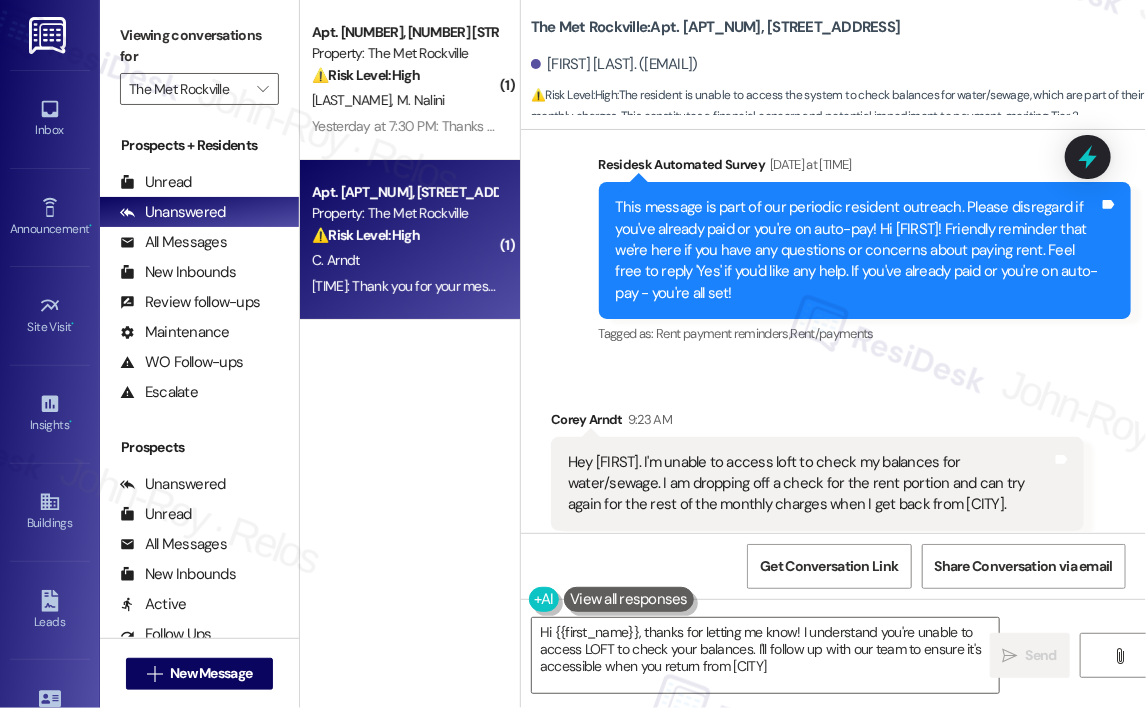 type on "Hi {{first_name}}, thanks for letting me know! I understand you're unable to access LOFT to check your balances. I'll follow up with our team to ensure it's accessible when you return from [CITY]." 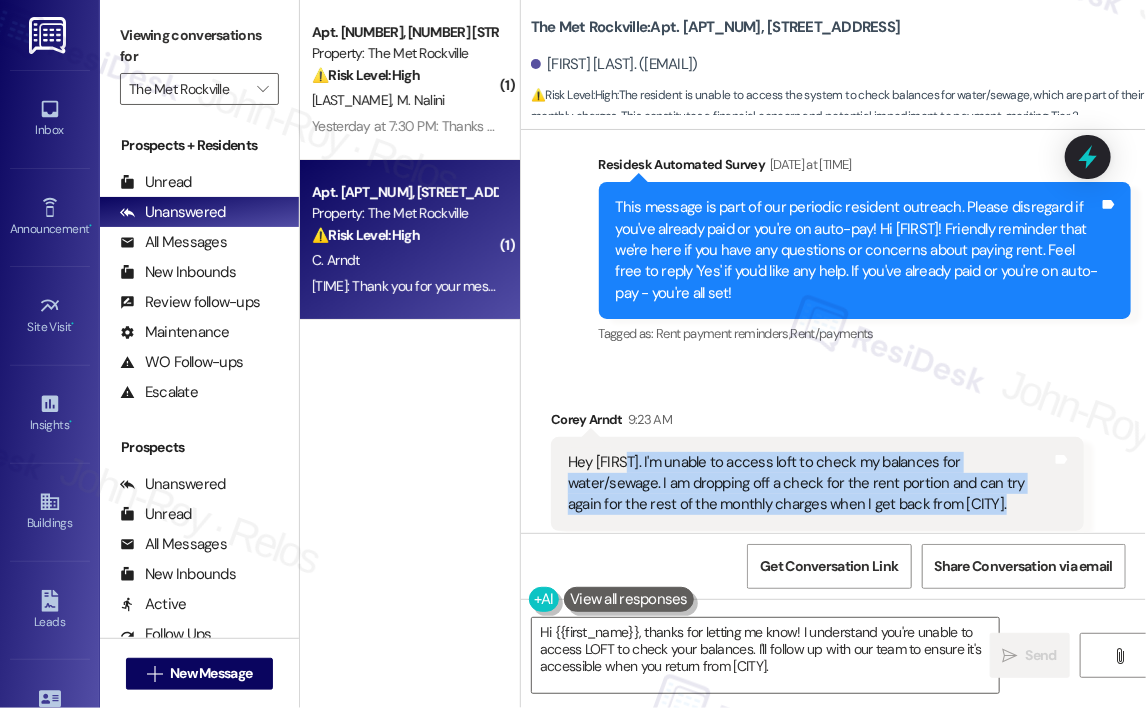 drag, startPoint x: 925, startPoint y: 459, endPoint x: 620, endPoint y: 418, distance: 307.7434 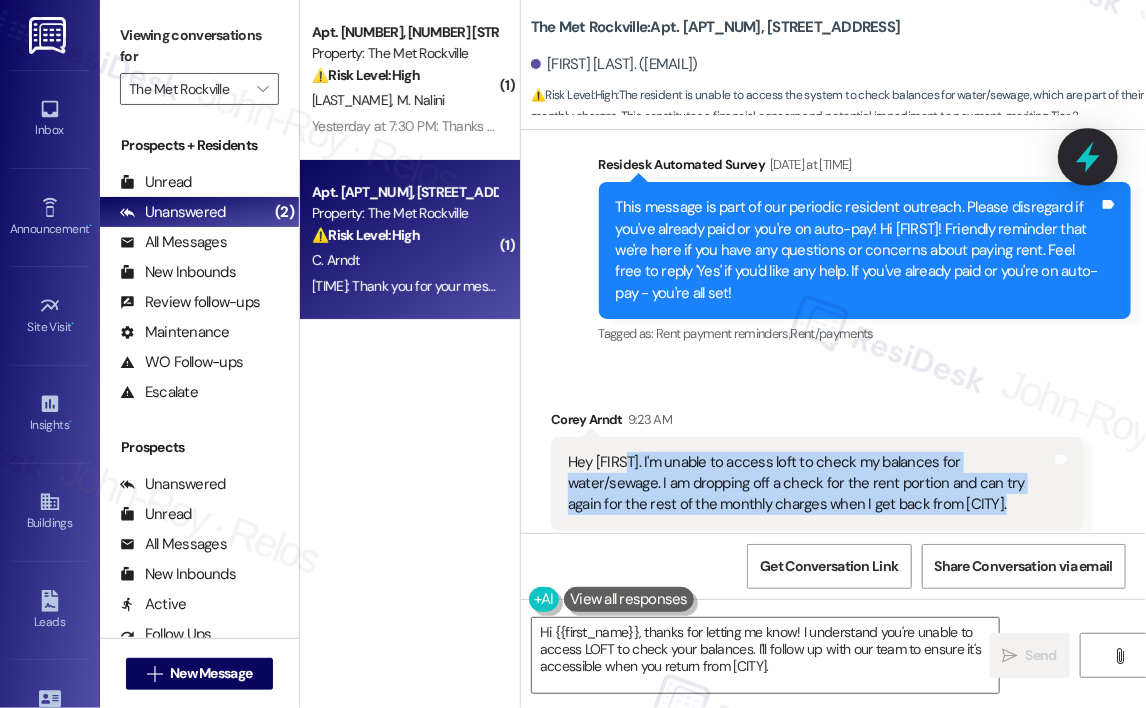 click 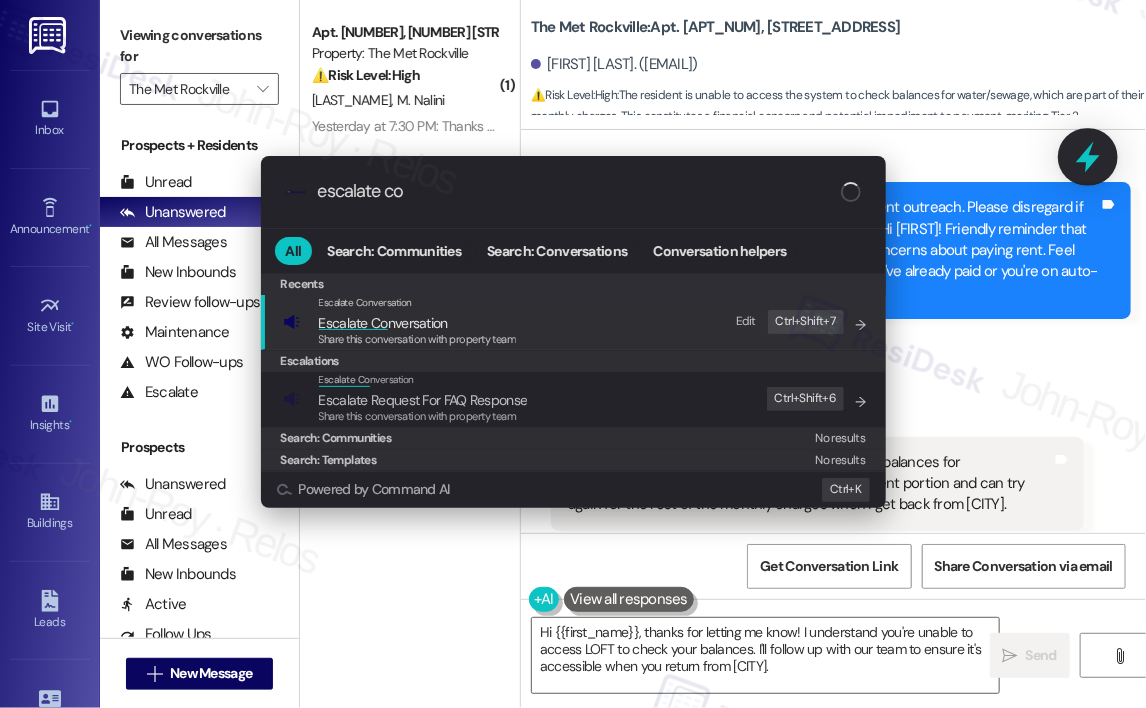 type on "escalate con" 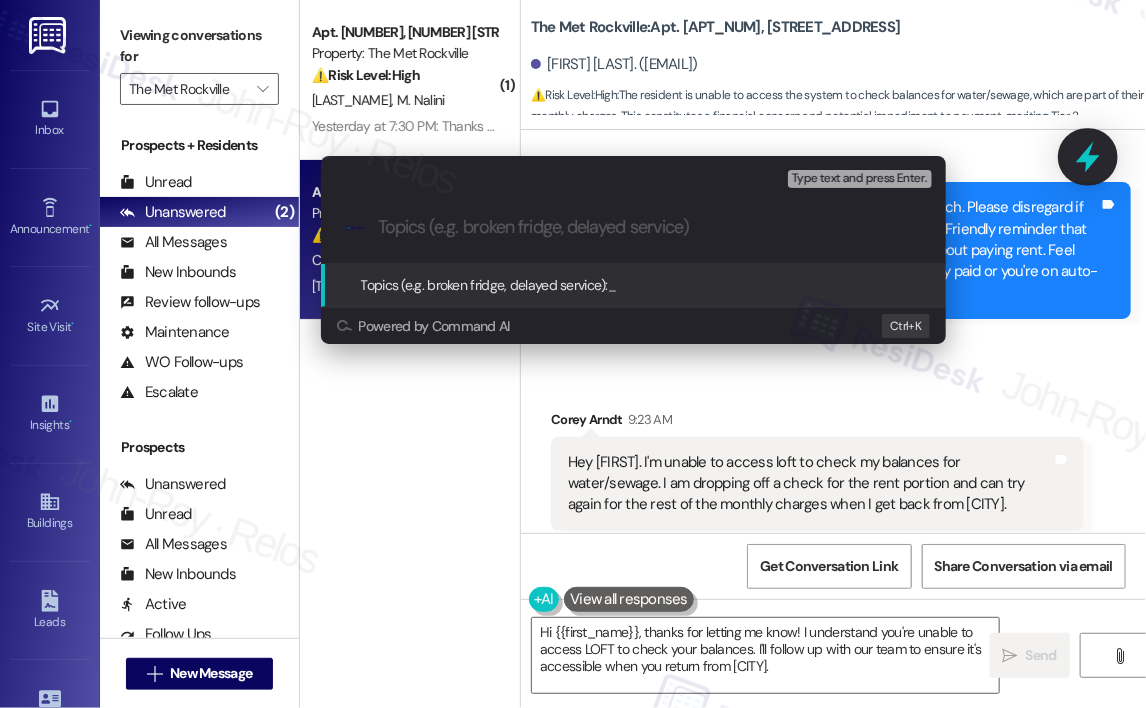 type on "Trouble Accessing Loft Portal to View Utility Charges" 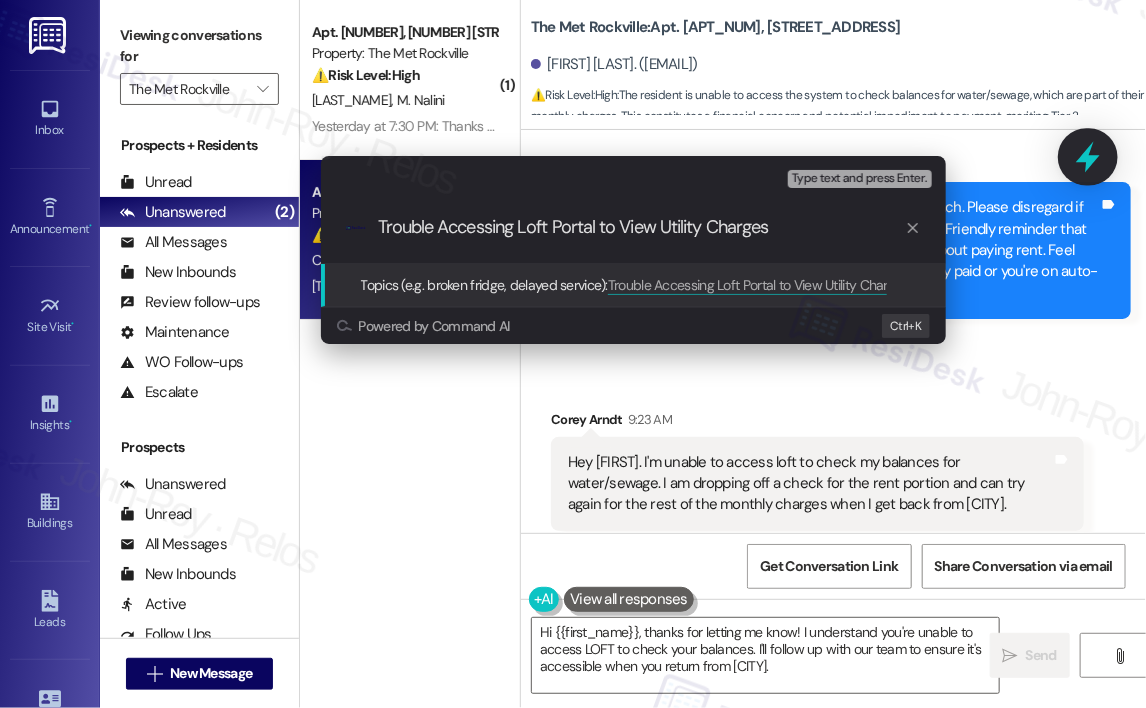 type 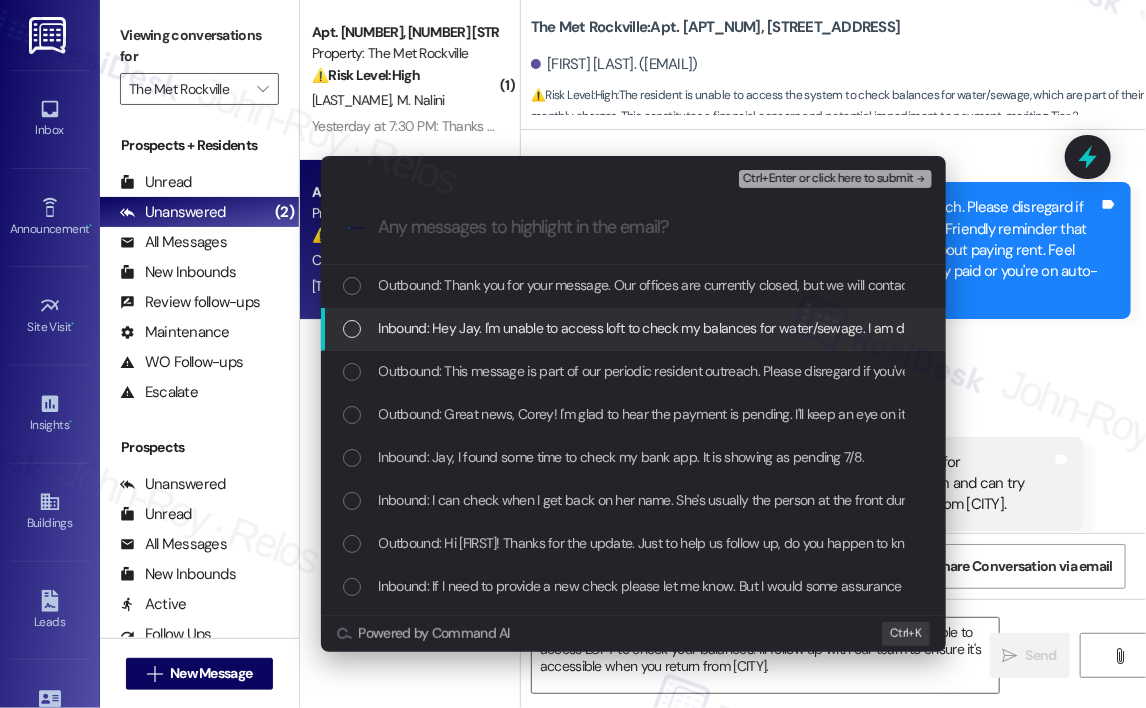 click on "Inbound: Hey Jay. I'm unable to access loft to check my balances for water/sewage. I am dropping off a check for the rent portion and can try again for the rest of the monthly charges when I get back from Pittsburgh." at bounding box center [1005, 328] 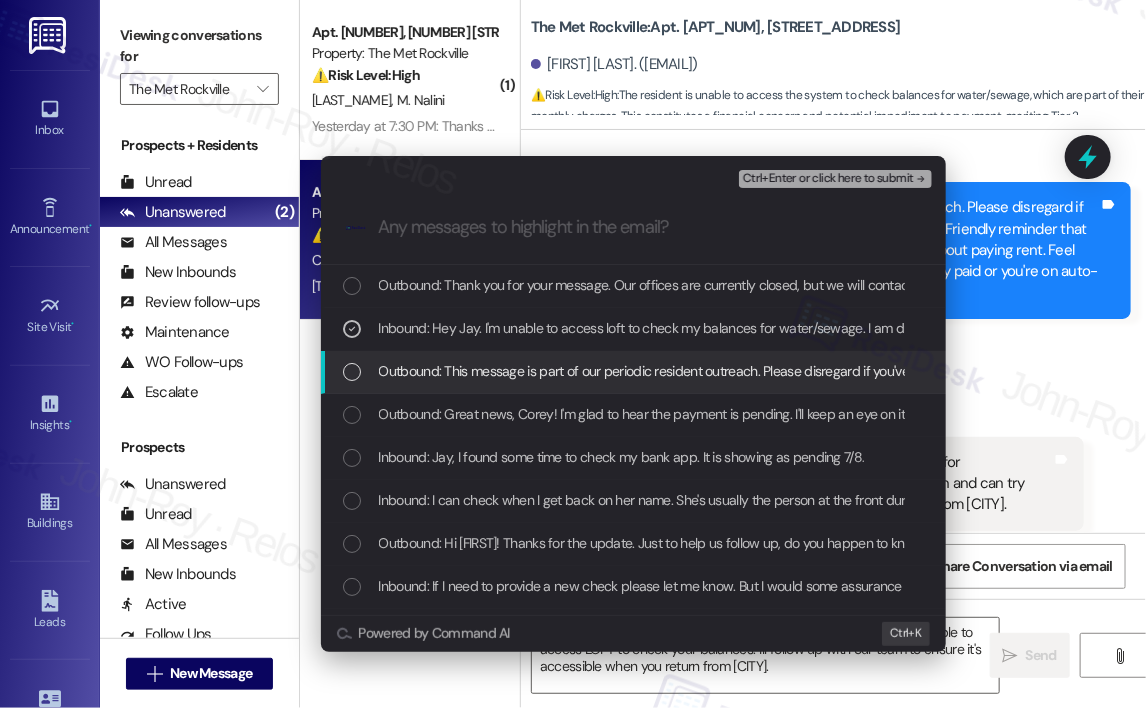 click on "Outbound: This message is part of our periodic resident outreach. Please disregard if you've already paid or you're on auto-pay! Hi Corey! Friendly reminder that we're here if you have any questions or concerns about paying rent. Feel free to reply 'Yes' if you'd like any help. If you've already paid or you're on auto-pay - you're all set!" at bounding box center [1335, 371] 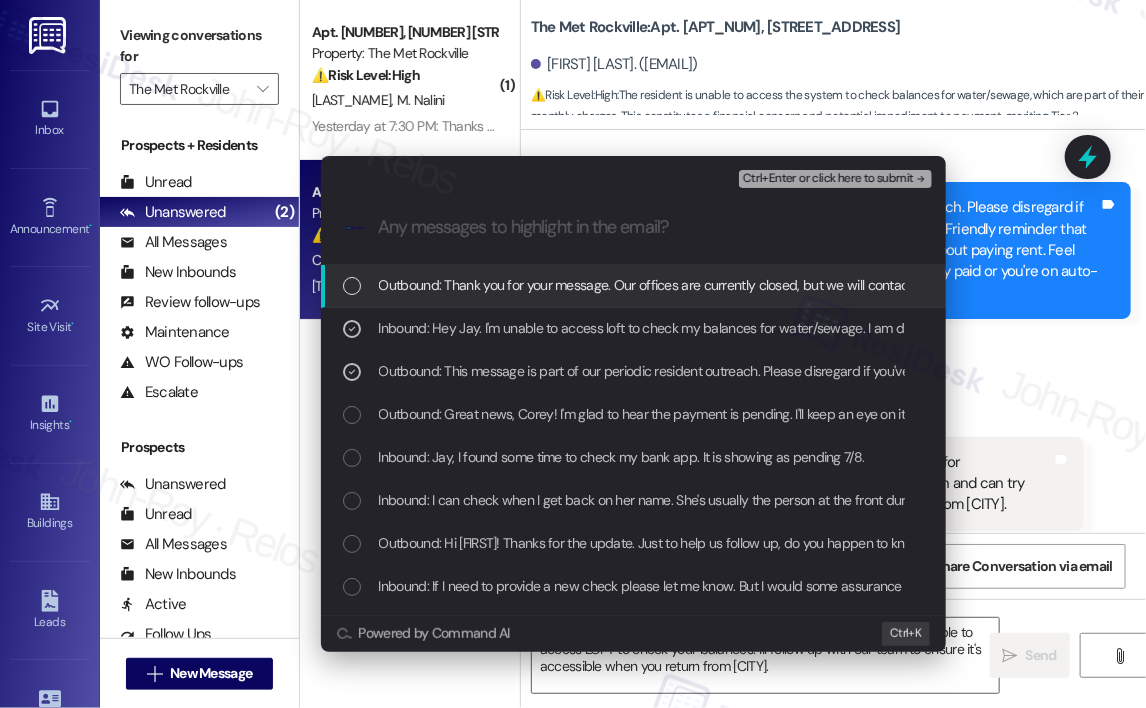 click on "Ctrl+Enter or click here to submit" at bounding box center [828, 179] 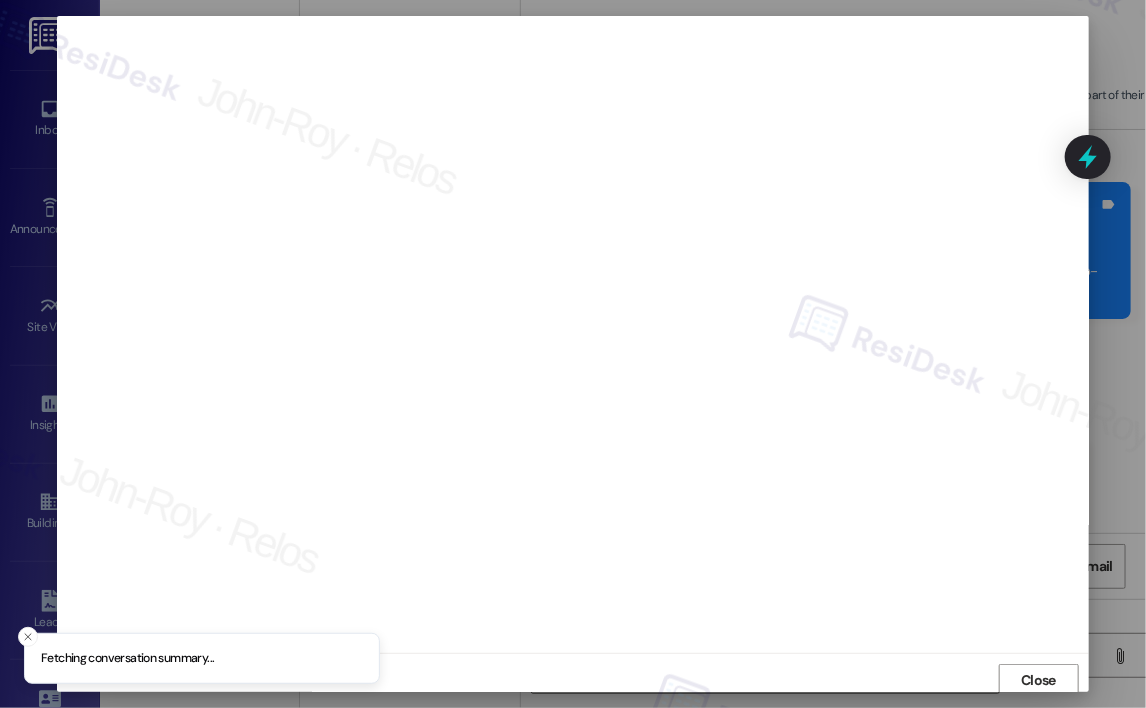 scroll, scrollTop: 4, scrollLeft: 0, axis: vertical 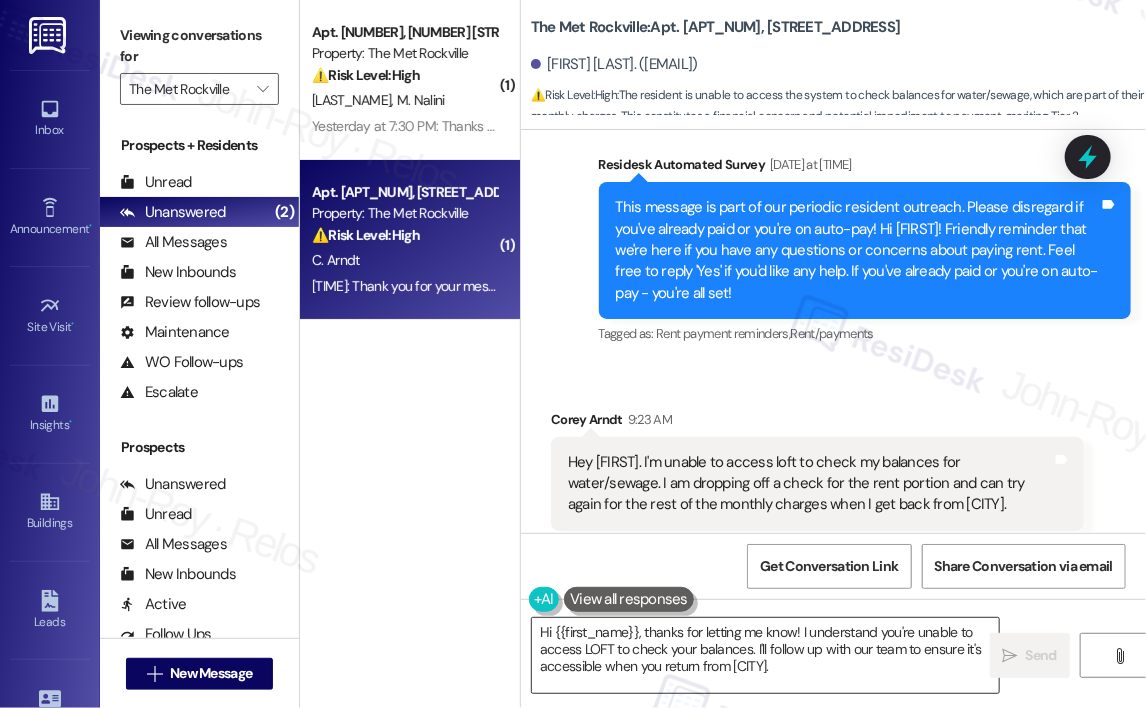 click on "Hi {{first_name}}, thanks for letting me know! I understand you're unable to access LOFT to check your balances. I'll follow up with our team to ensure it's accessible when you return from [CITY]." at bounding box center (765, 655) 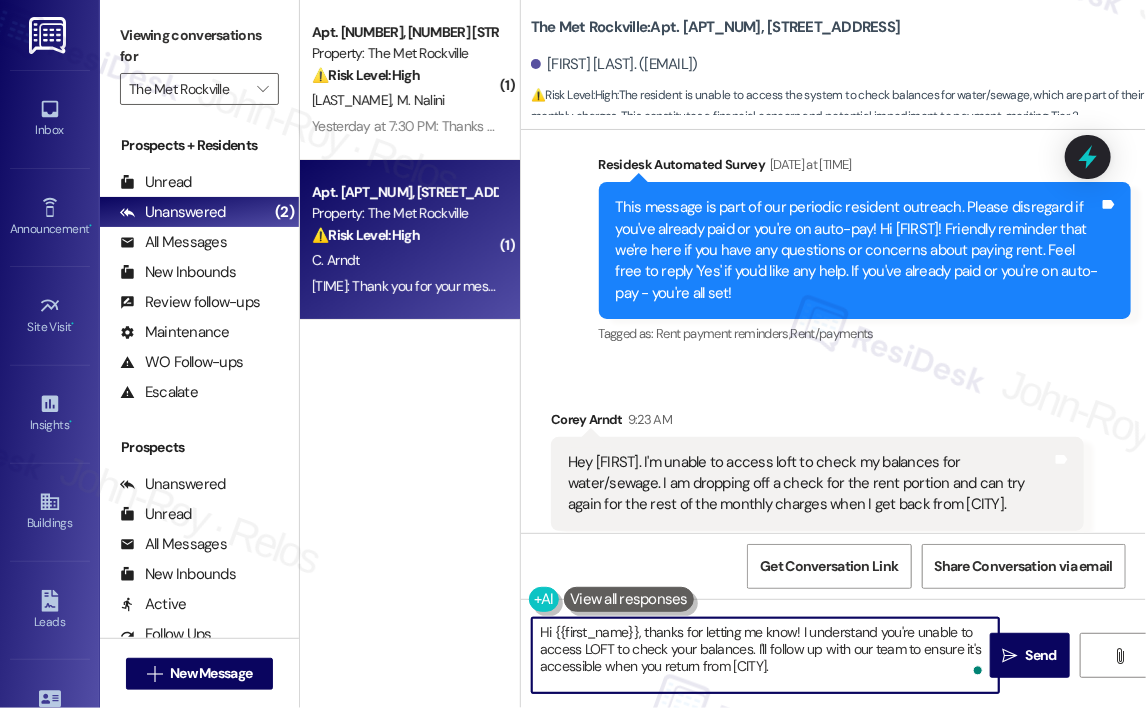 drag, startPoint x: 636, startPoint y: 635, endPoint x: 843, endPoint y: 683, distance: 212.49236 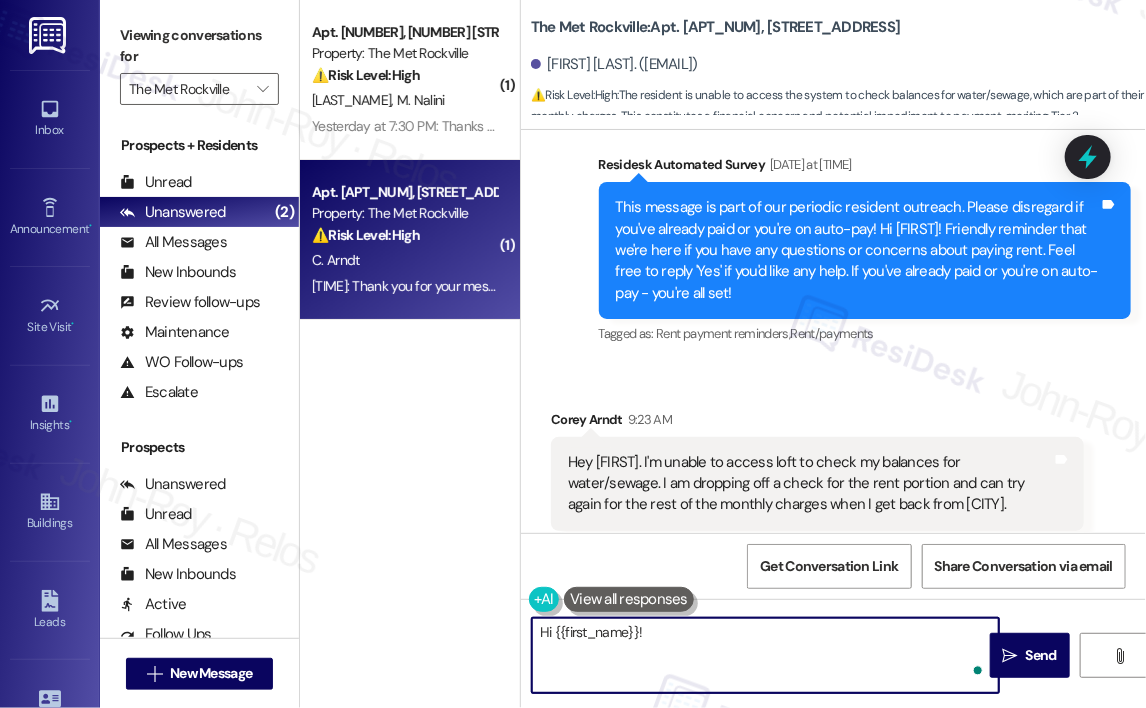 paste on "Thanks for the update, and I appreciate you taking care of the rent portion. I’m sorry to hear you’re unable to access Loft to check your water and sewage balances. Can you share what specifically happens when you try to log in—are you getting an error message or is the page not loading properly? I’d be happy to look into this for you and help make sure everything is accessible when you're back from [CITY]. Safe travels in the meantime!" 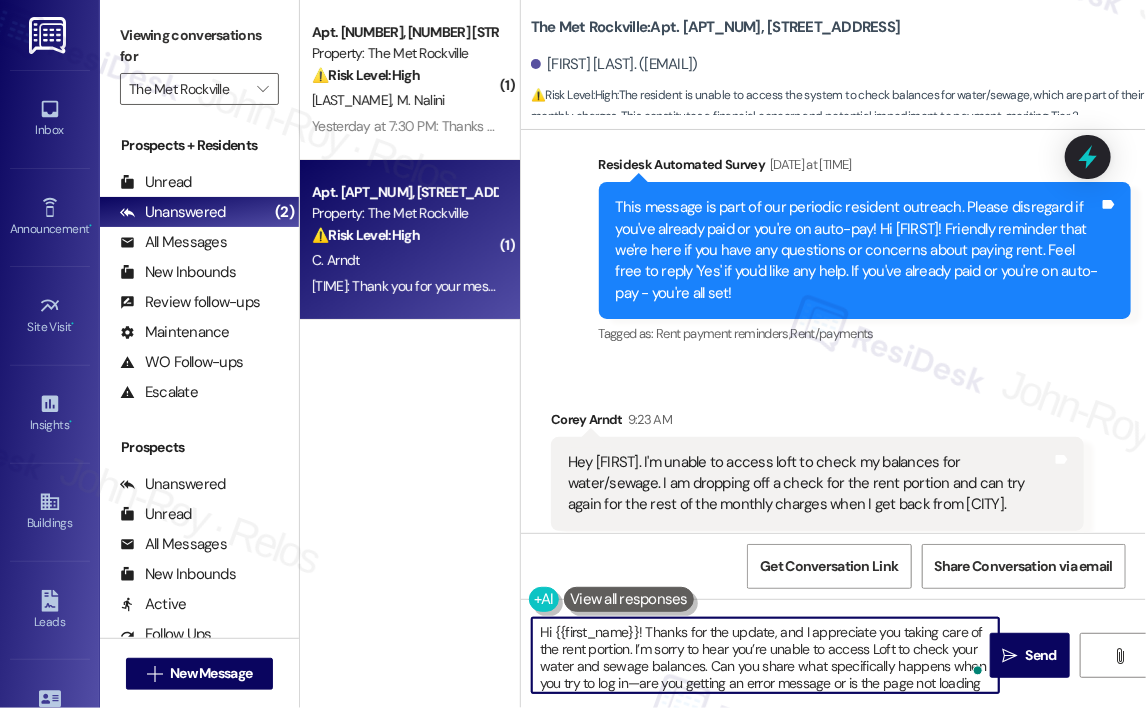 scroll, scrollTop: 50, scrollLeft: 0, axis: vertical 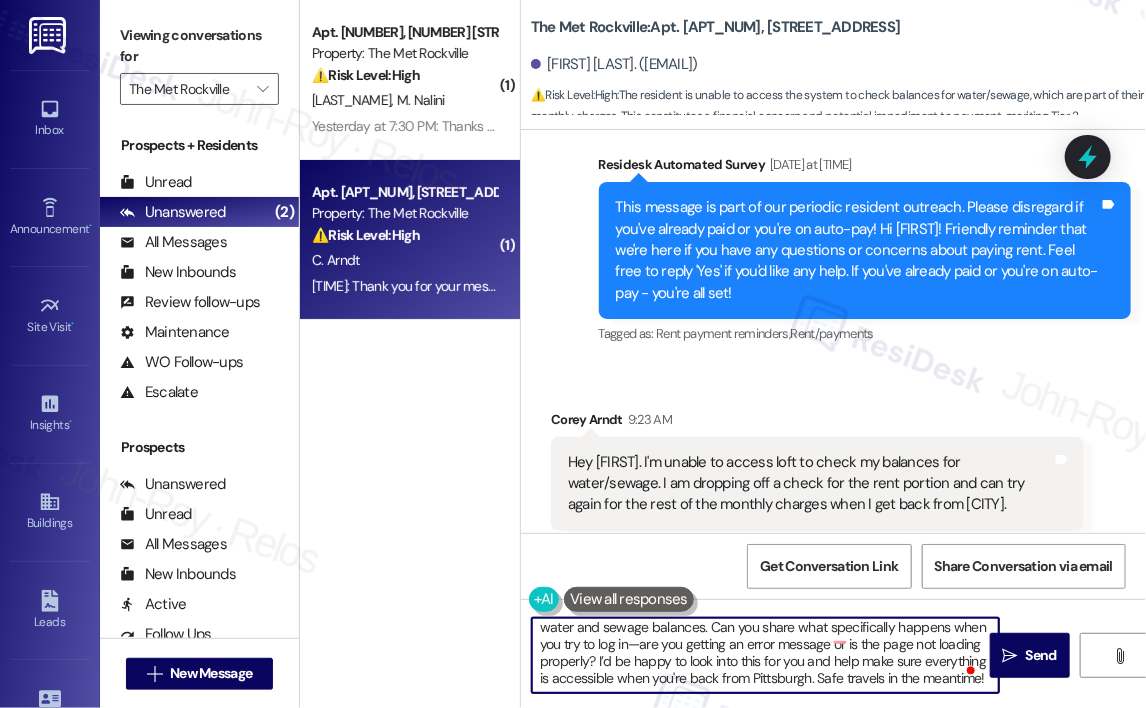 click on "Hi {{first_name}}! Thanks for the update, and I appreciate you taking care of the rent portion. I’m sorry to hear you’re unable to access Loft to check your water and sewage balances. Can you share what specifically happens when you try to log in—are you getting an error message or is the page not loading properly? I’d be happy to look into this for you and help make sure everything is accessible when you're back from Pittsburgh. Safe travels in the meantime!" at bounding box center [765, 655] 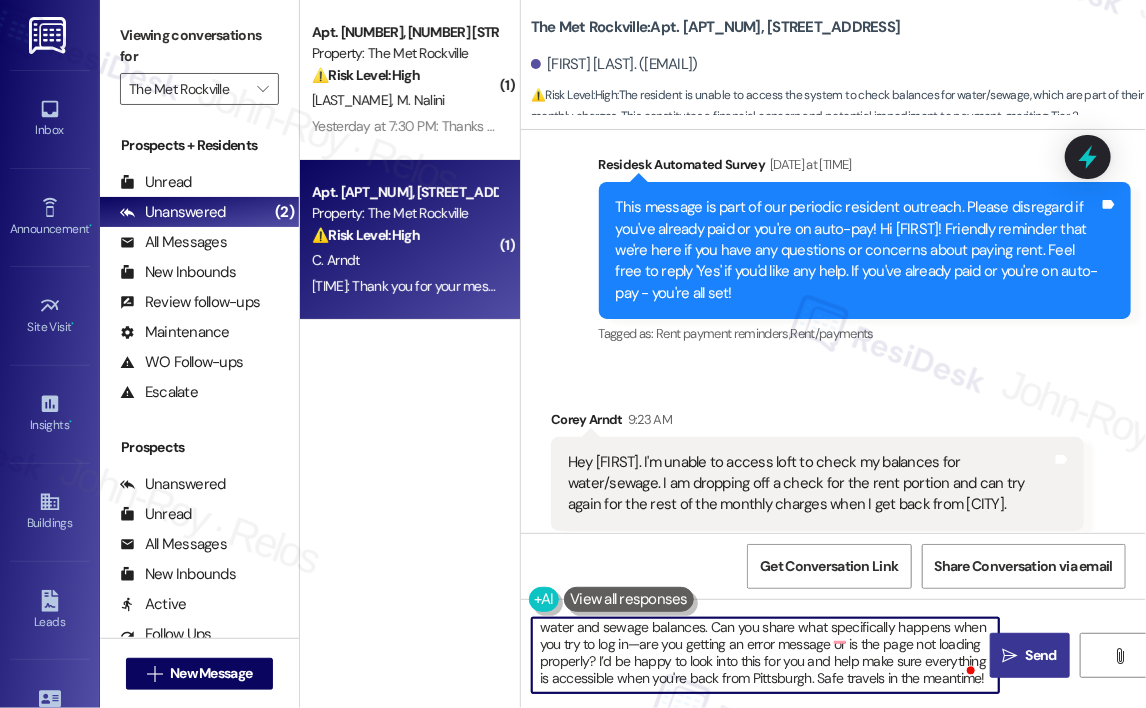 type on "Hi {{first_name}}! Thanks for the update, and I appreciate you taking care of the rent portion. I’m sorry to hear you’re unable to access Loft to check your water and sewage balances. Can you share what specifically happens when you try to log in—are you getting an error message or is the page not loading properly? I’d be happy to look into this for you and help make sure everything is accessible when you're back from Pittsburgh. Safe travels in the meantime!" 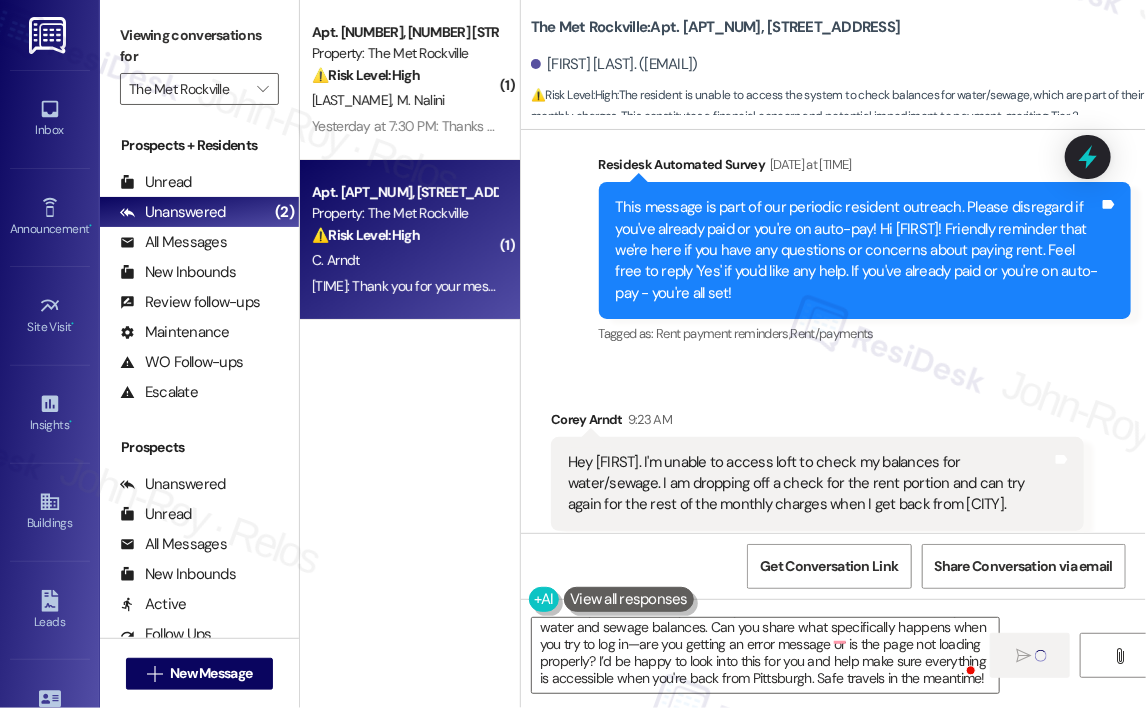 type 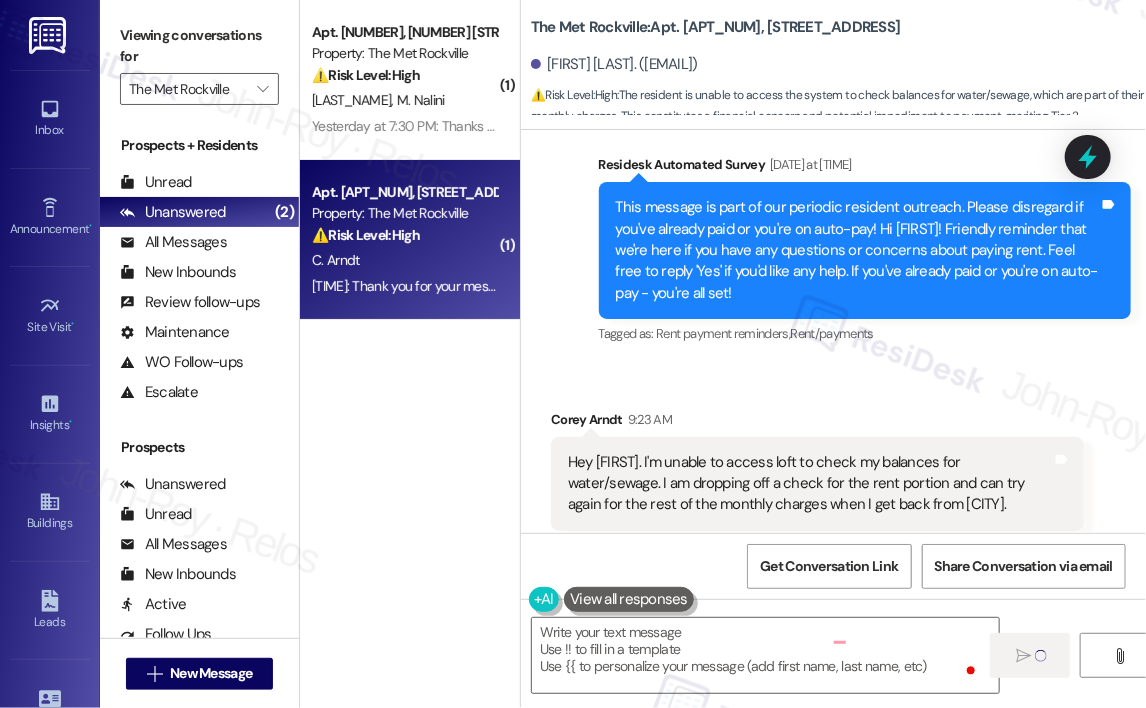 scroll, scrollTop: 0, scrollLeft: 0, axis: both 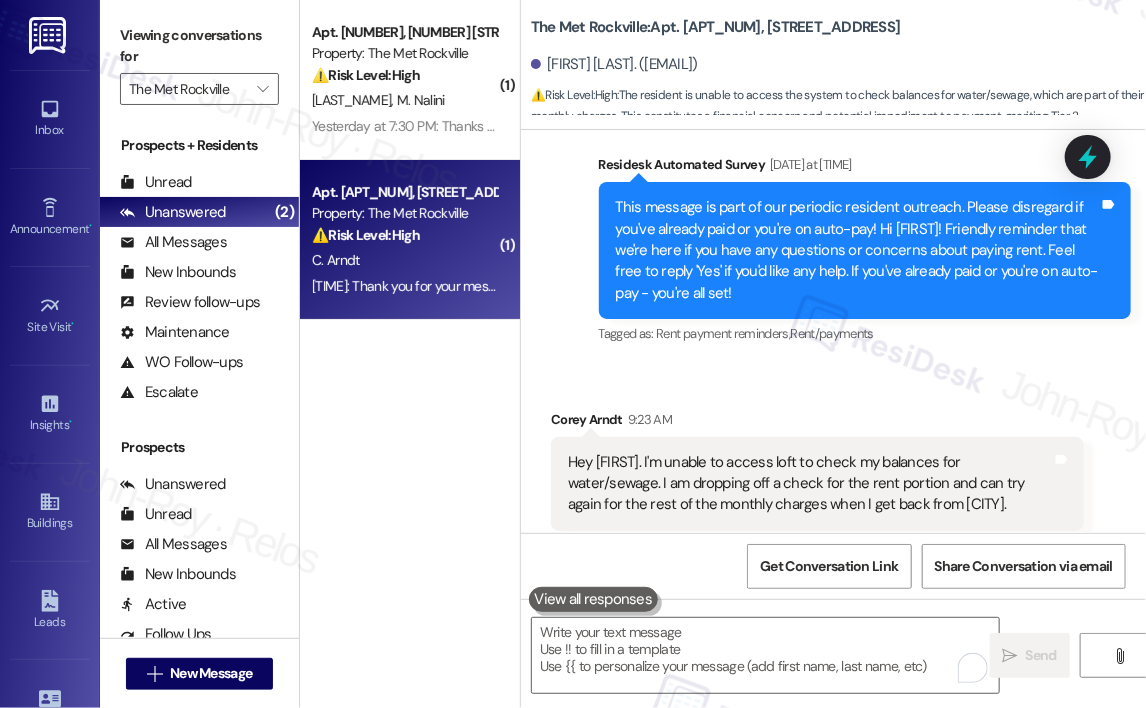 click on "Received via SMS Corey Arndt [TIME] Hey Jay. I'm unable to access loft to check my balances for water/sewage. I am dropping off a check for the rent portion and can try again for the rest of the monthly charges when I get back from Pittsburgh. Tags and notes Tagged as: Rent/payments , Click to highlight conversations about Rent/payments Access , Click to highlight conversations about Access Charges , Click to highlight conversations about Charges Emailed client , Click to highlight conversations about Emailed client Escalation type escalation Click to highlight conversations about Escalation type escalation" at bounding box center [833, 470] 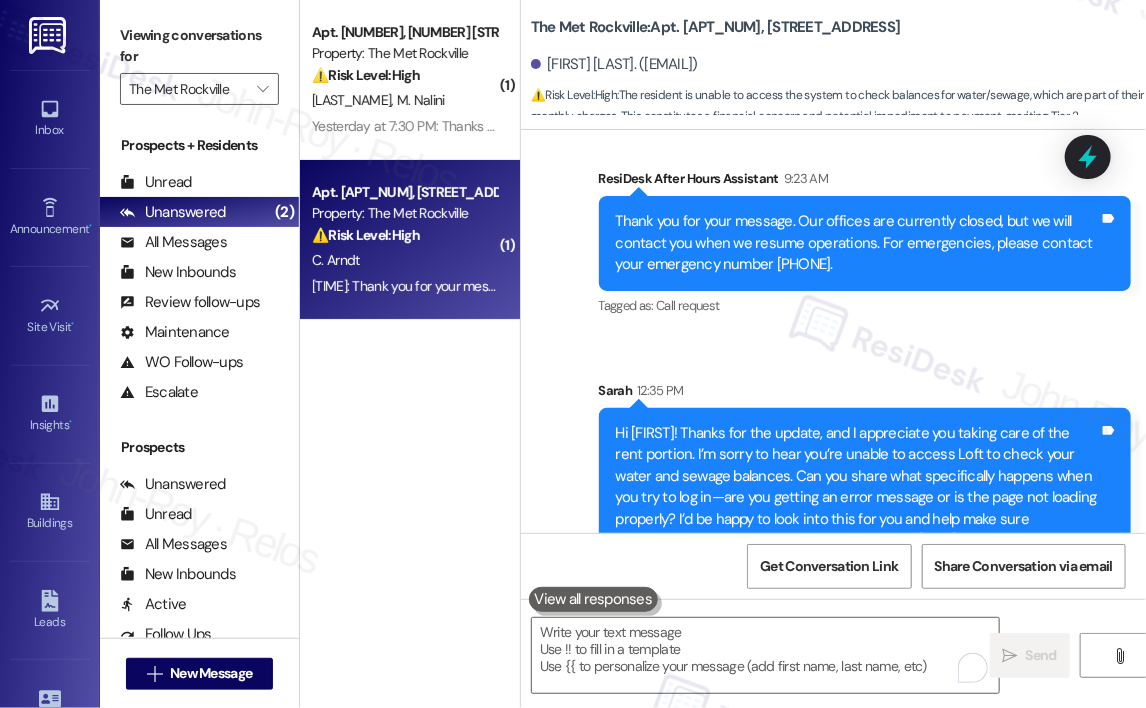 scroll, scrollTop: 7383, scrollLeft: 0, axis: vertical 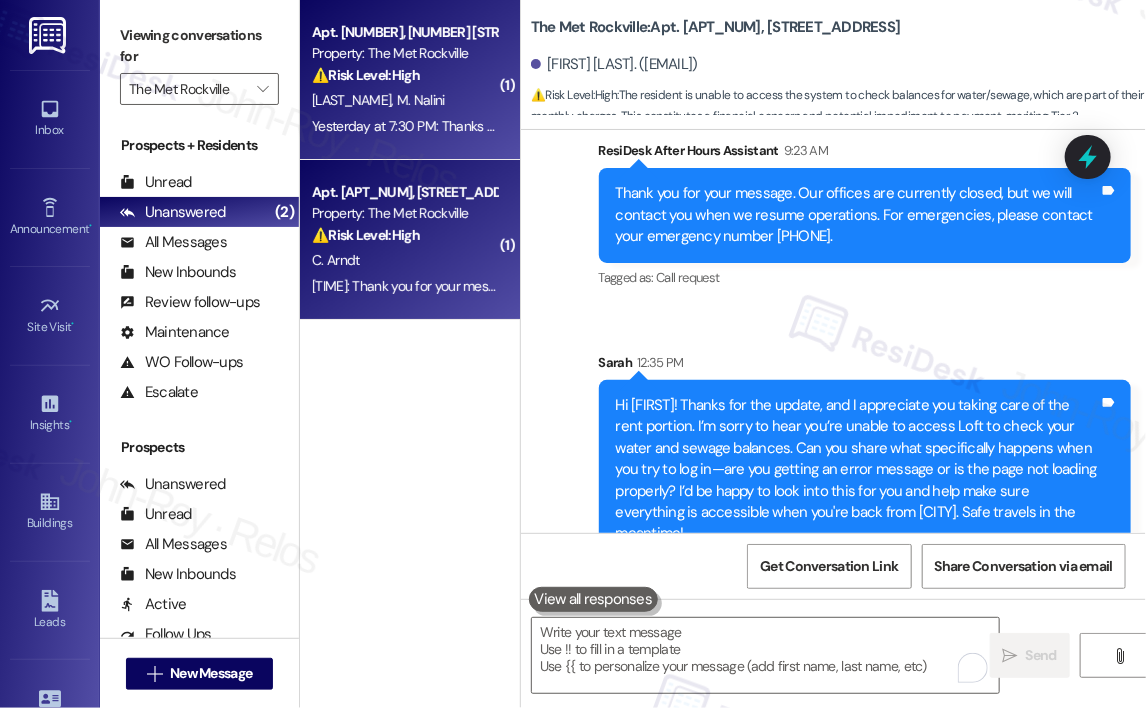click on "[TIME] at [TIME]: Thanks [FIRST]! [TIME] at [TIME]: Thanks [FIRST]!" at bounding box center (411, 126) 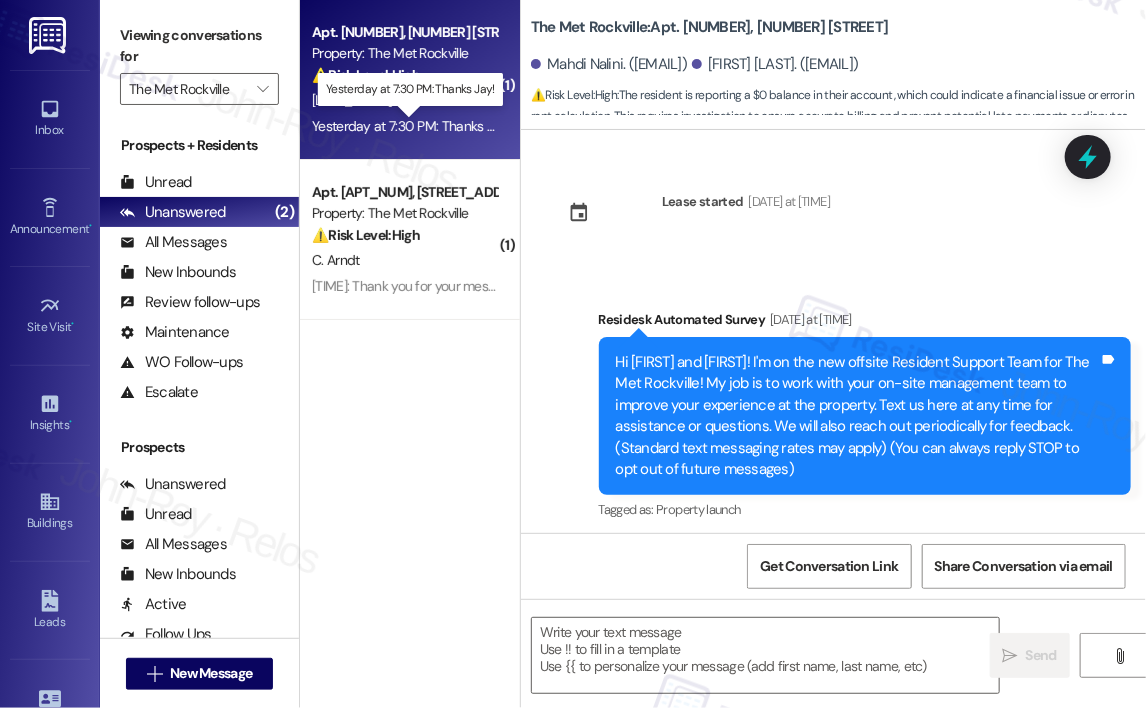 scroll, scrollTop: 3896, scrollLeft: 0, axis: vertical 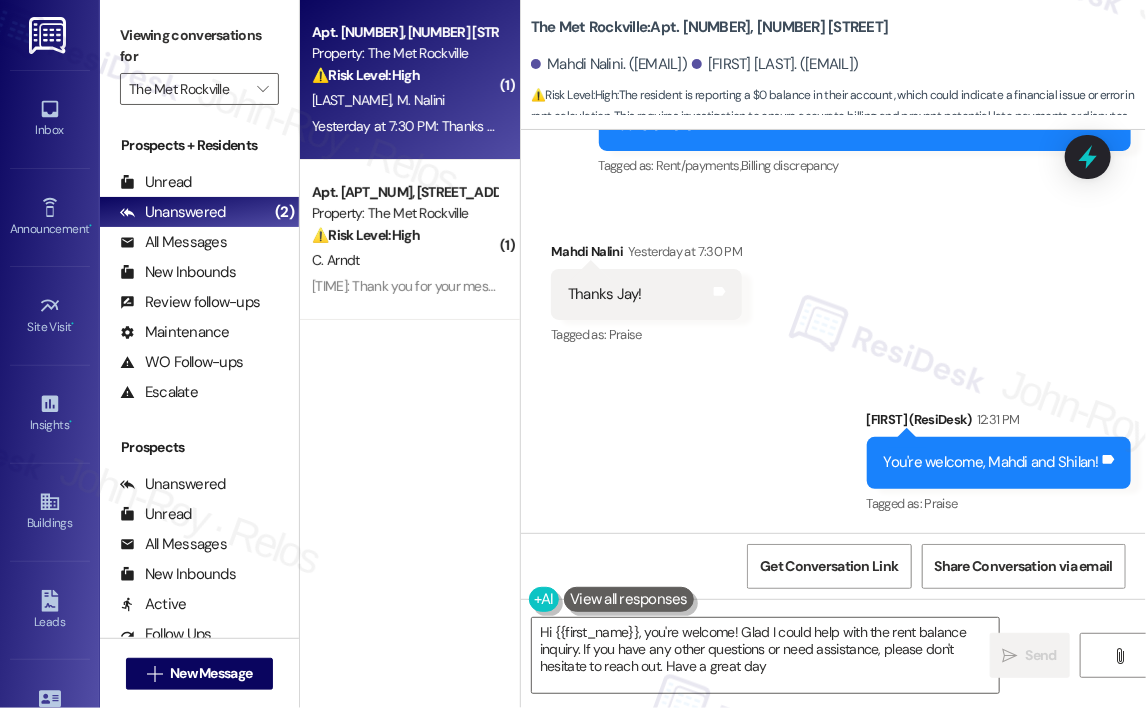 type on "Hi [NAME], you're welcome! Glad I could help with the rent balance inquiry. If you have any other questions or need assistance, please don't hesitate to reach out. Have a great day!" 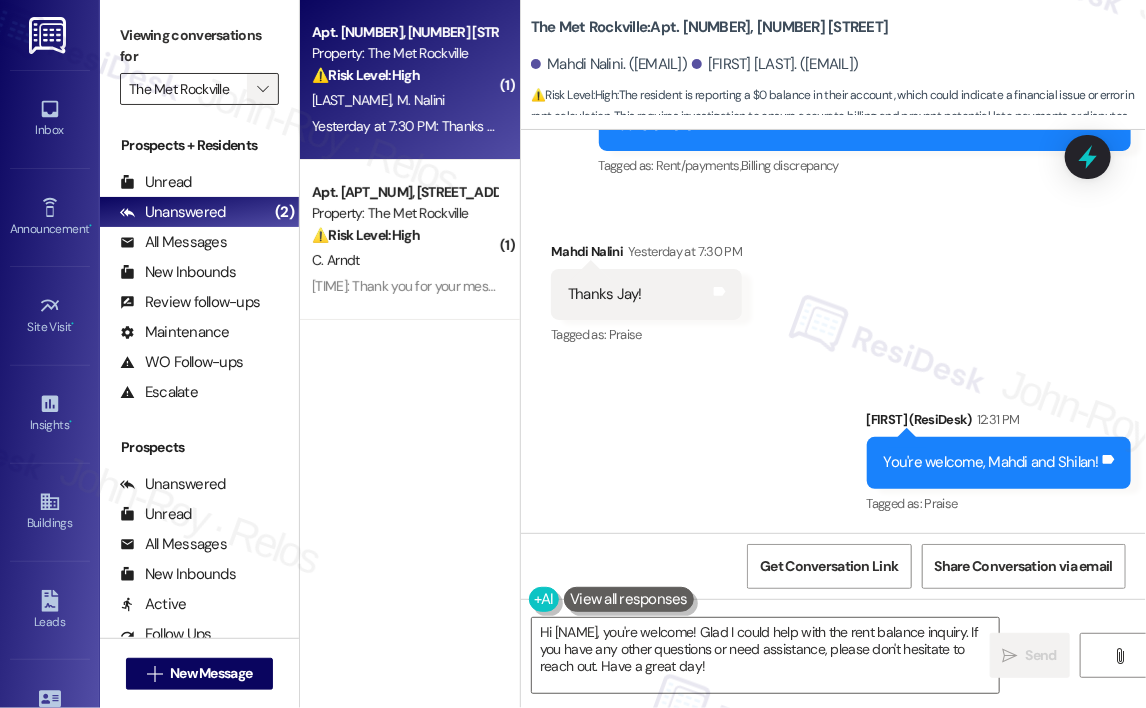 click on "" at bounding box center [262, 89] 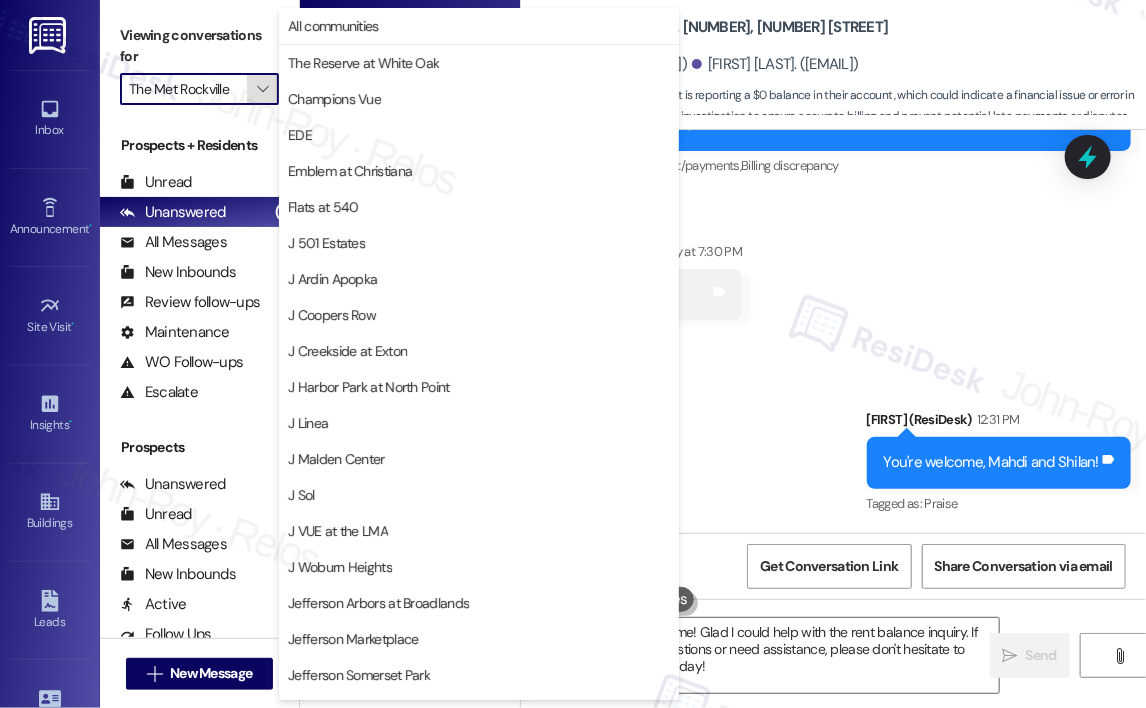 scroll, scrollTop: 316, scrollLeft: 0, axis: vertical 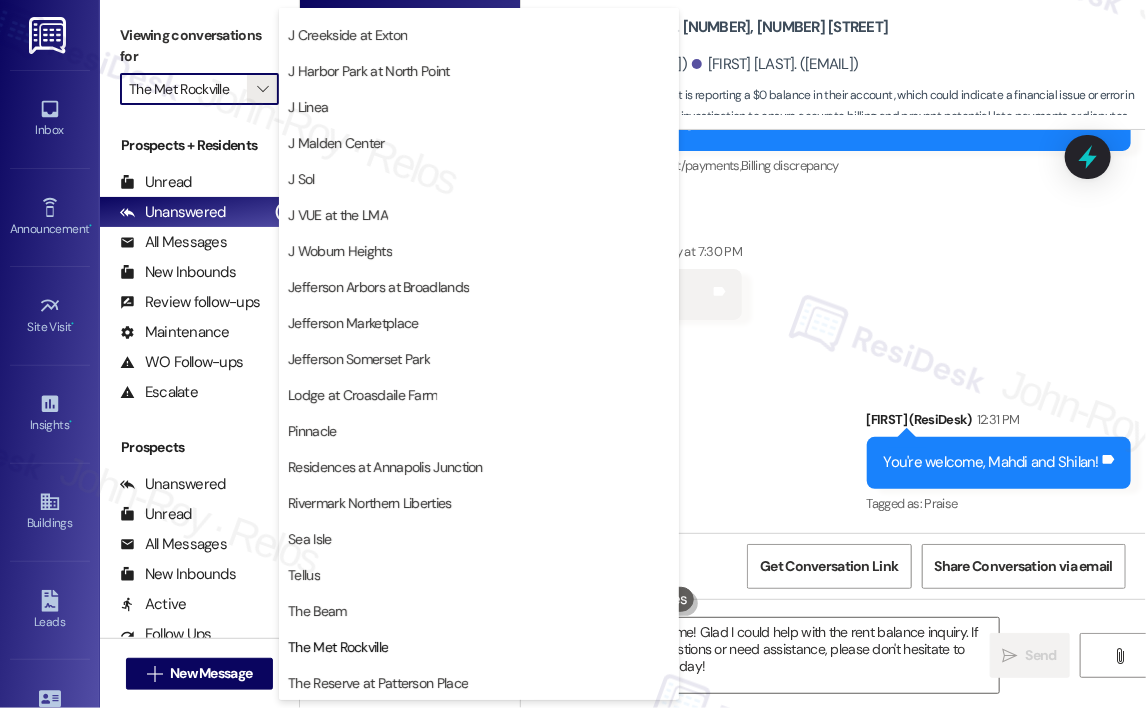 click on "The Reserve at Patterson Place" at bounding box center [378, 683] 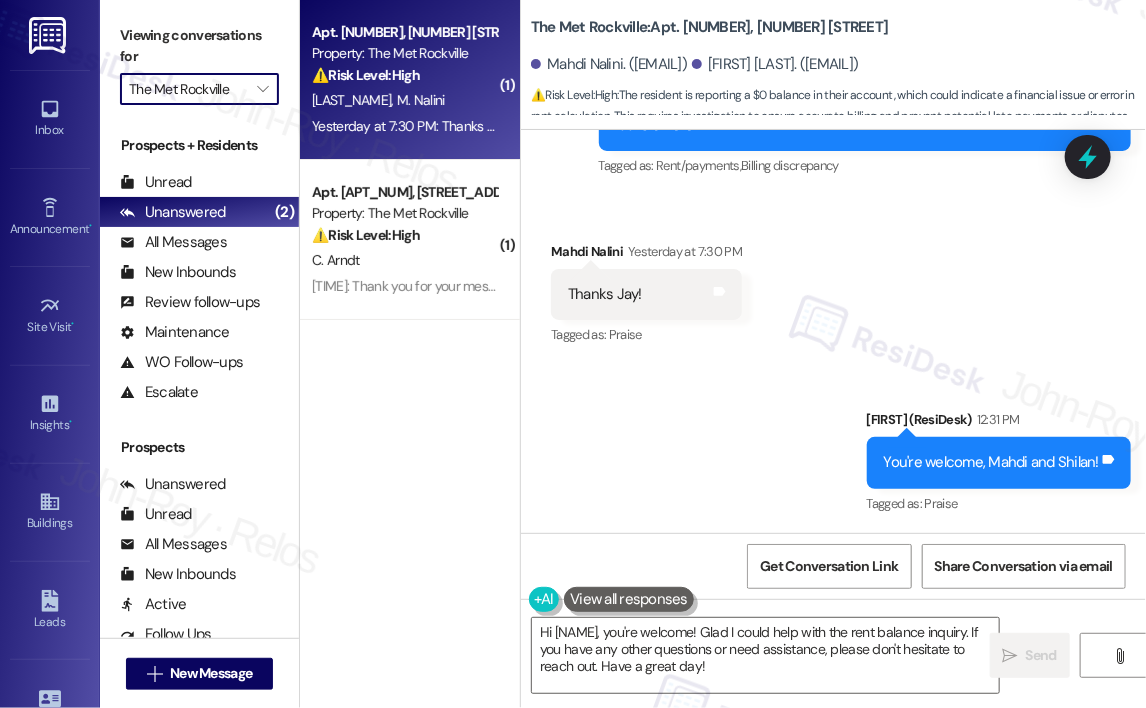 type on "The Reserve at Patterson Place" 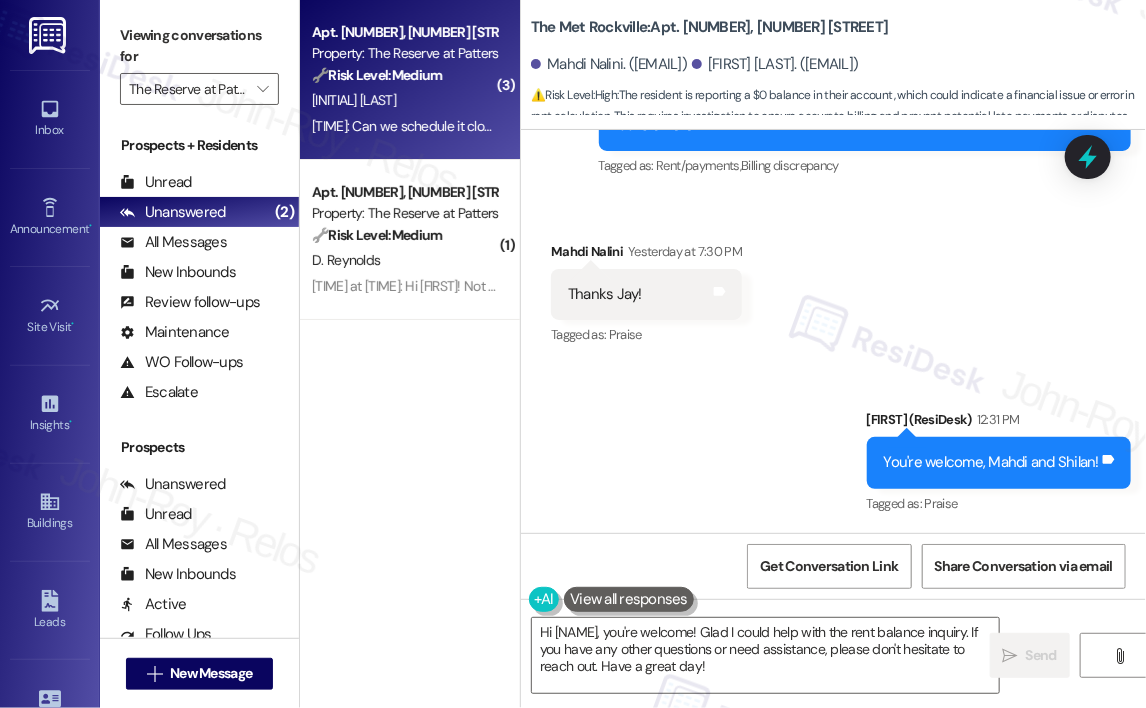 click on "[INITIAL] [LAST]" at bounding box center [404, 100] 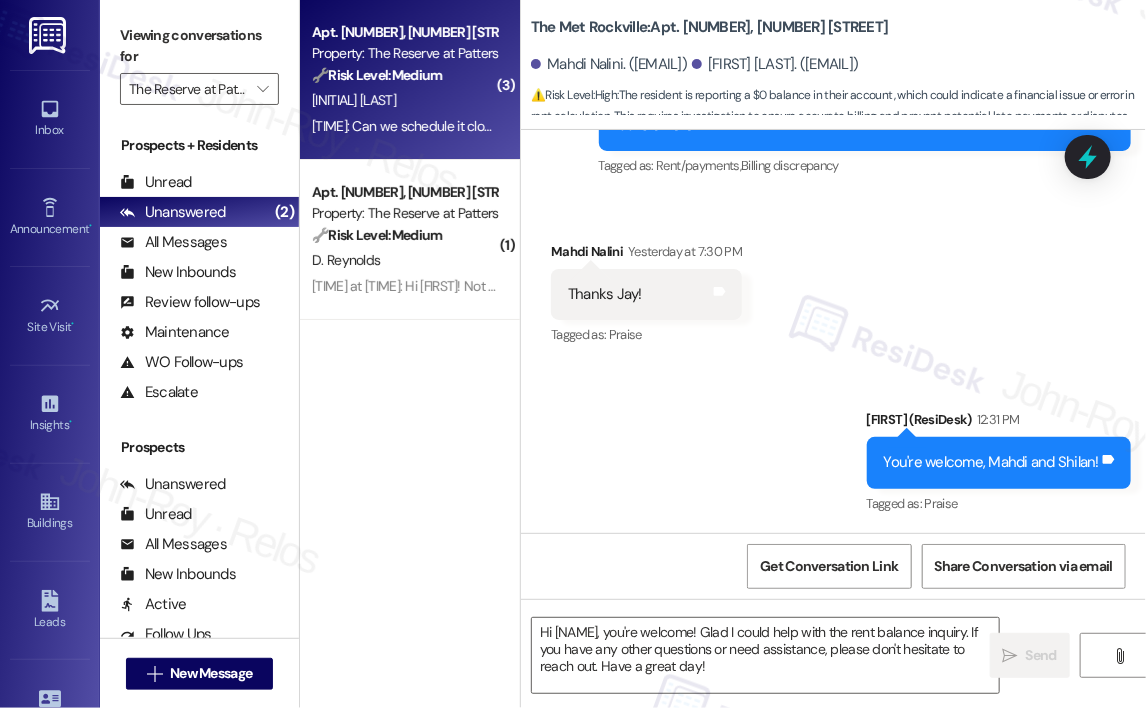 type on "Fetching suggested responses. Please feel free to read through the conversation in the meantime." 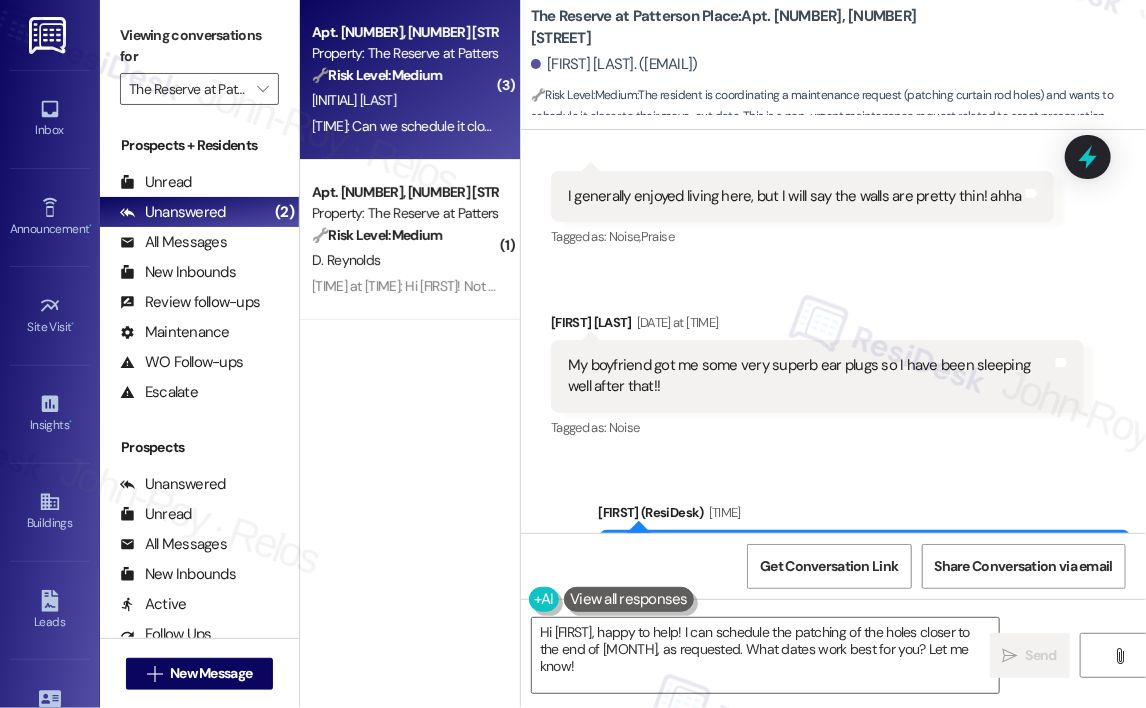 scroll, scrollTop: 11144, scrollLeft: 0, axis: vertical 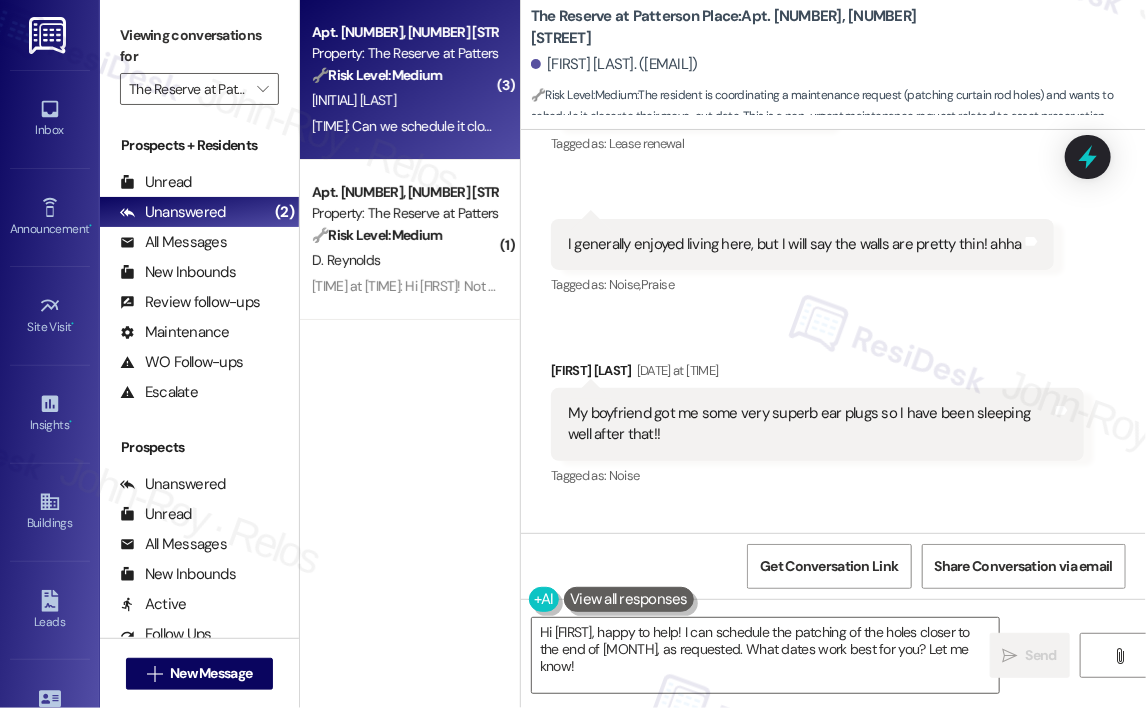 click on "Received via SMS [FIRST] [LAST] [DATE] at [TIME] I do believe I submitted a work order for it, it was approx 3 years ago when I first moved in Tags and notes Tagged as: Maintenance , Click to highlight conversations about Maintenance Work order request , Click to highlight conversations about Work order request Maintenance request Click to highlight conversations about Maintenance request Received via SMS [TIME] [FIRST] [LAST] [DATE] at [TIME] I appreciate you doing that, yeah, I would love some help to patch up the holes. Tags and notes Tagged as: Praise , Click to highlight conversations about Praise Maintenance request Click to highlight conversations about Maintenance request Received via SMS [TIME] [FIRST] [LAST] [DATE] at [TIME] As for renewing, I am moving to [CITY] Tags and notes Tagged as: Lease renewal Click to highlight conversations about Lease renewal Received via SMS [TIME] [FIRST] [LAST] [DATE] at [TIME] Tags and notes Tagged as: Noise , Praise Received via SMS Noise" at bounding box center [833, 93] 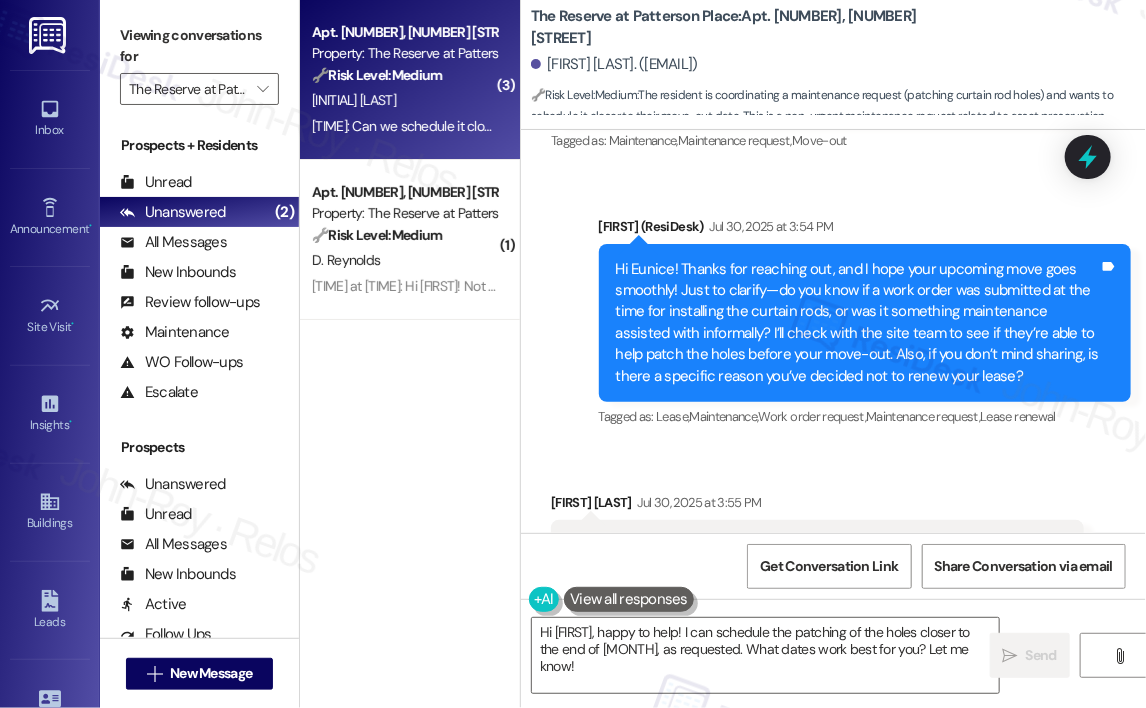 scroll, scrollTop: 10344, scrollLeft: 0, axis: vertical 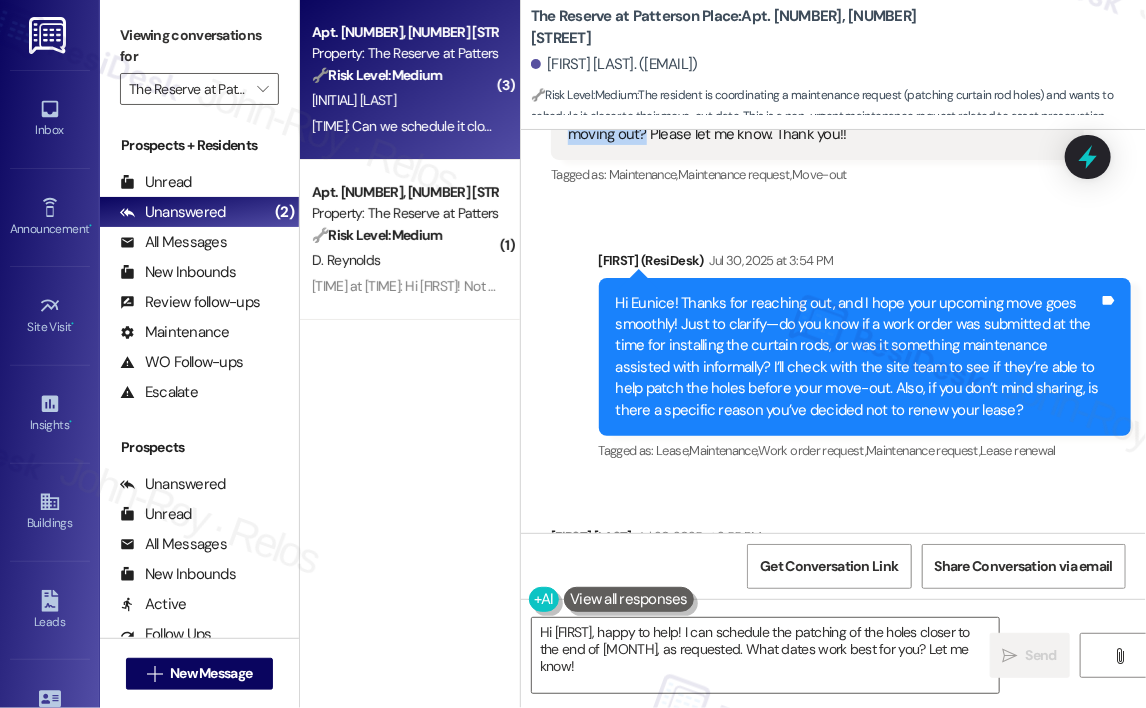 drag, startPoint x: 645, startPoint y: 261, endPoint x: 753, endPoint y: 204, distance: 122.1188 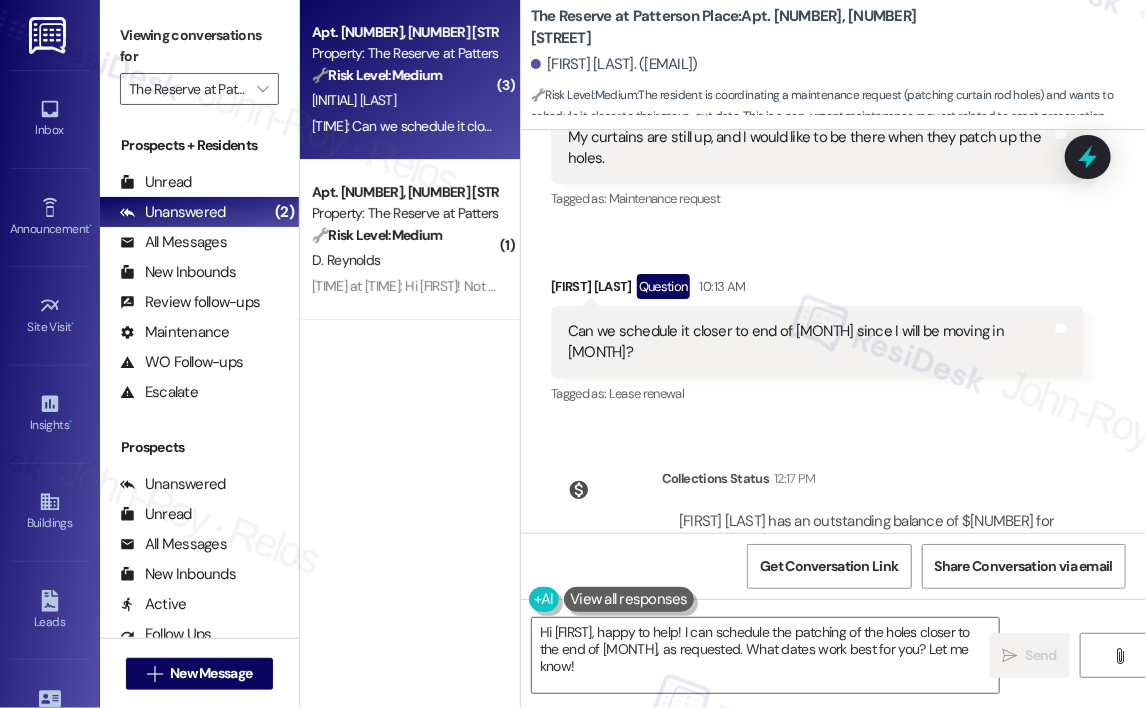 scroll, scrollTop: 12044, scrollLeft: 0, axis: vertical 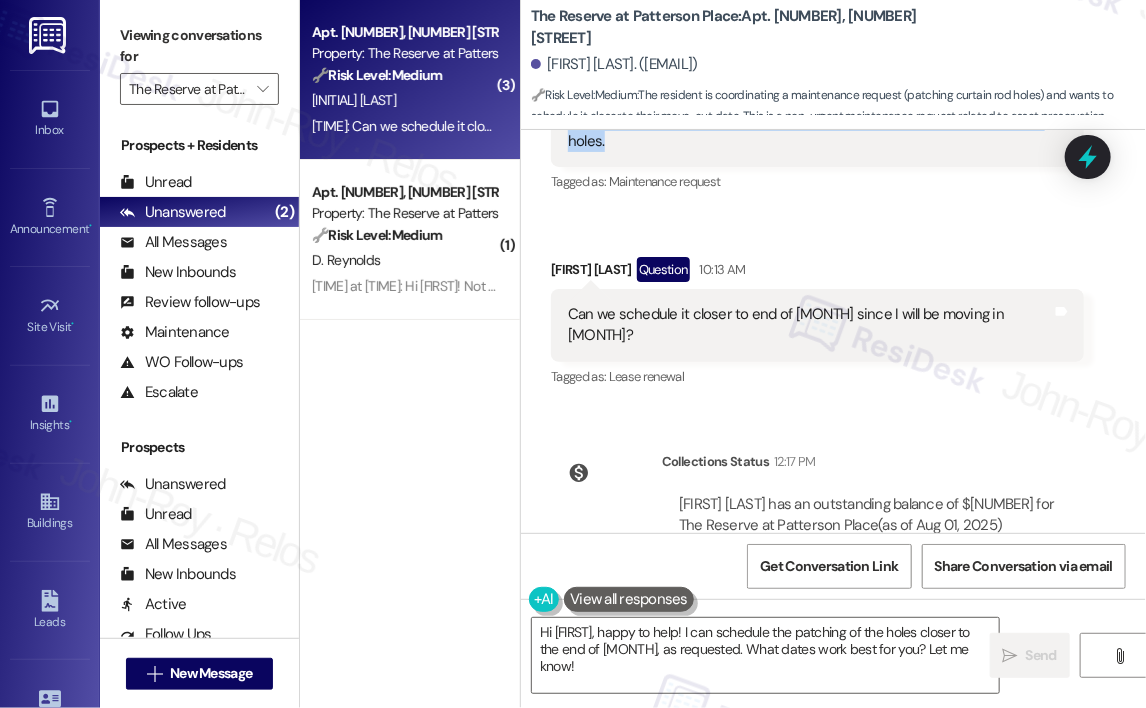 drag, startPoint x: 654, startPoint y: 271, endPoint x: 570, endPoint y: 240, distance: 89.537704 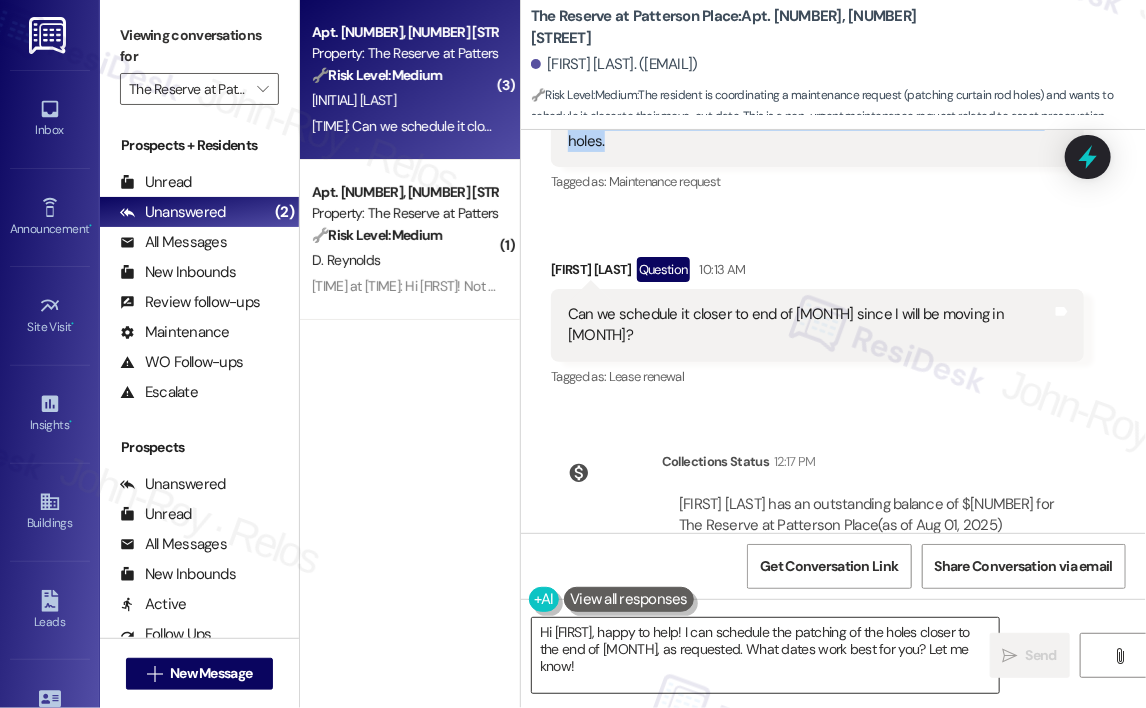click on "Hi [FIRST], happy to help! I can schedule the patching of the holes closer to the end of [MONTH], as requested. What dates work best for you? Let me know!" at bounding box center [765, 655] 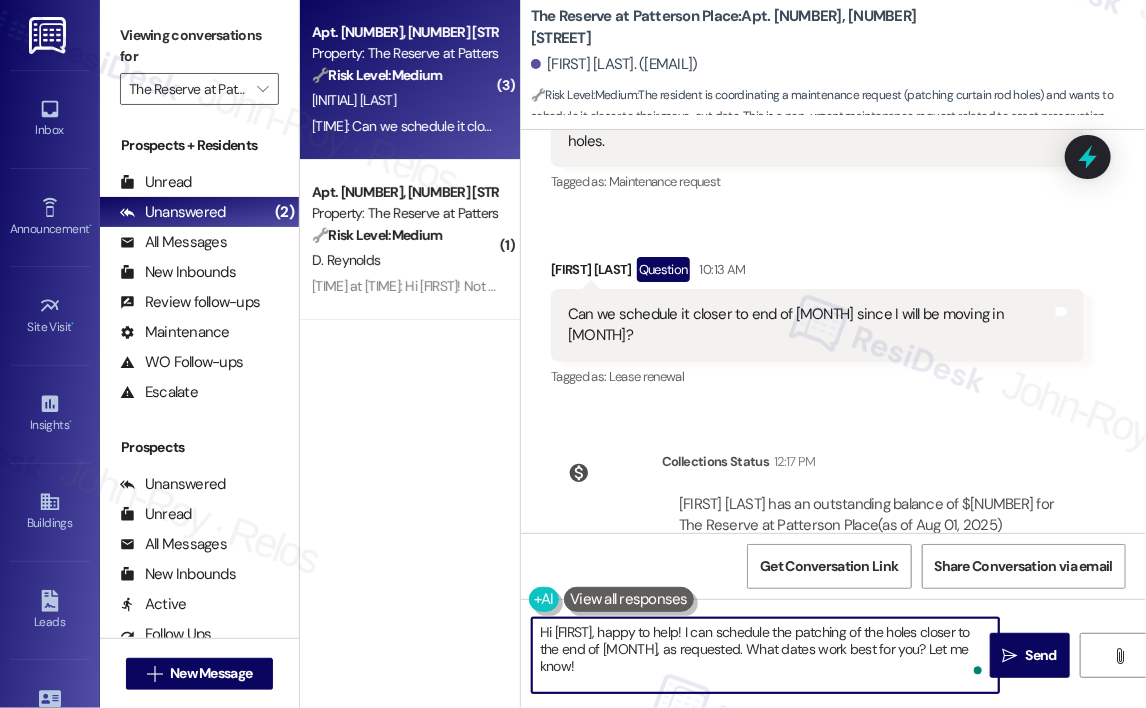 drag, startPoint x: 807, startPoint y: 649, endPoint x: 812, endPoint y: 670, distance: 21.587032 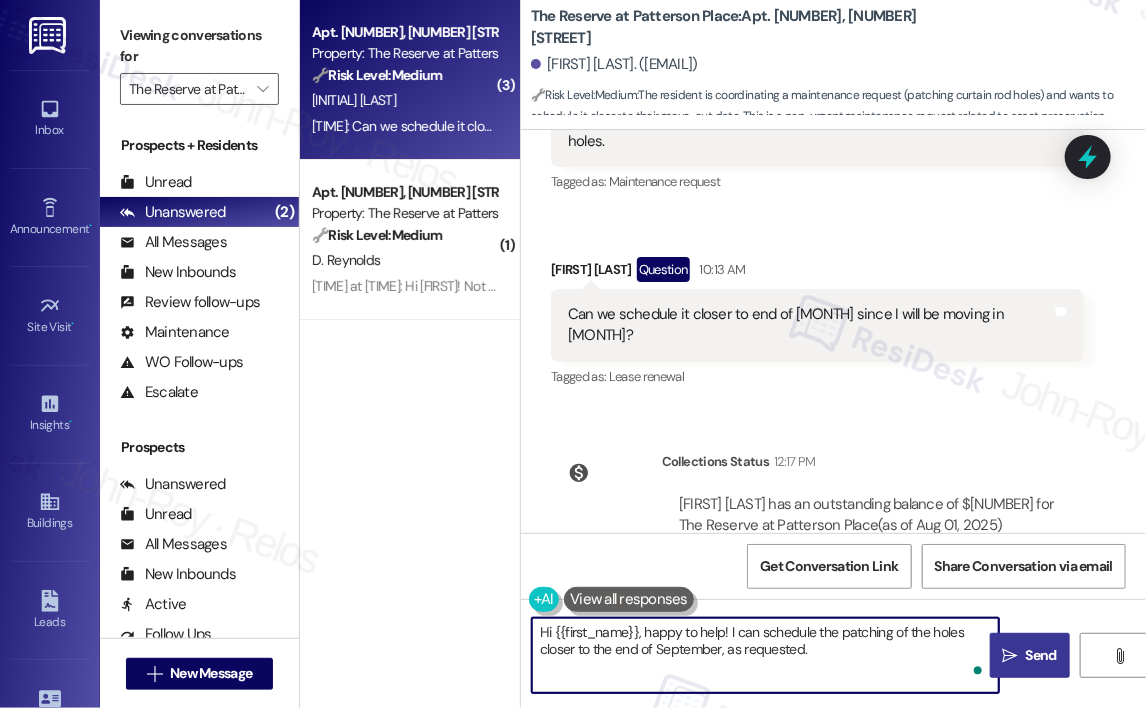 type on "Hi {{first_name}}, happy to help! I can schedule the patching of the holes closer to the end of September, as requested." 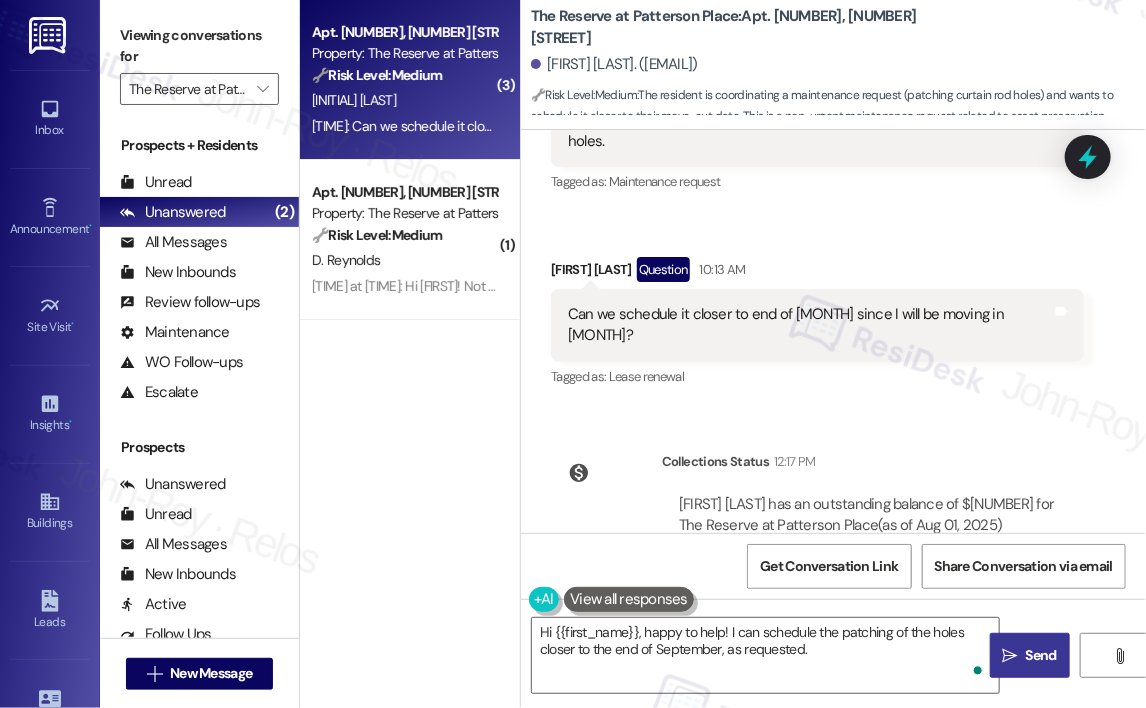 click on "Send" at bounding box center (1041, 655) 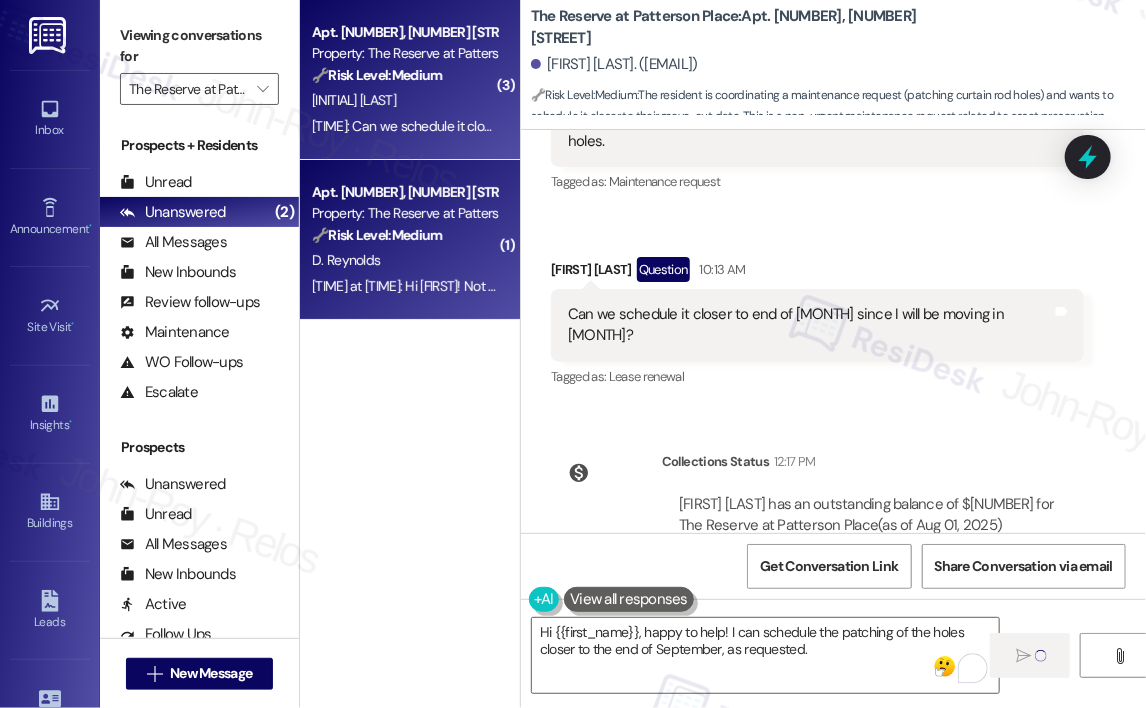 click on "🔧  Risk Level:  Medium" at bounding box center (377, 235) 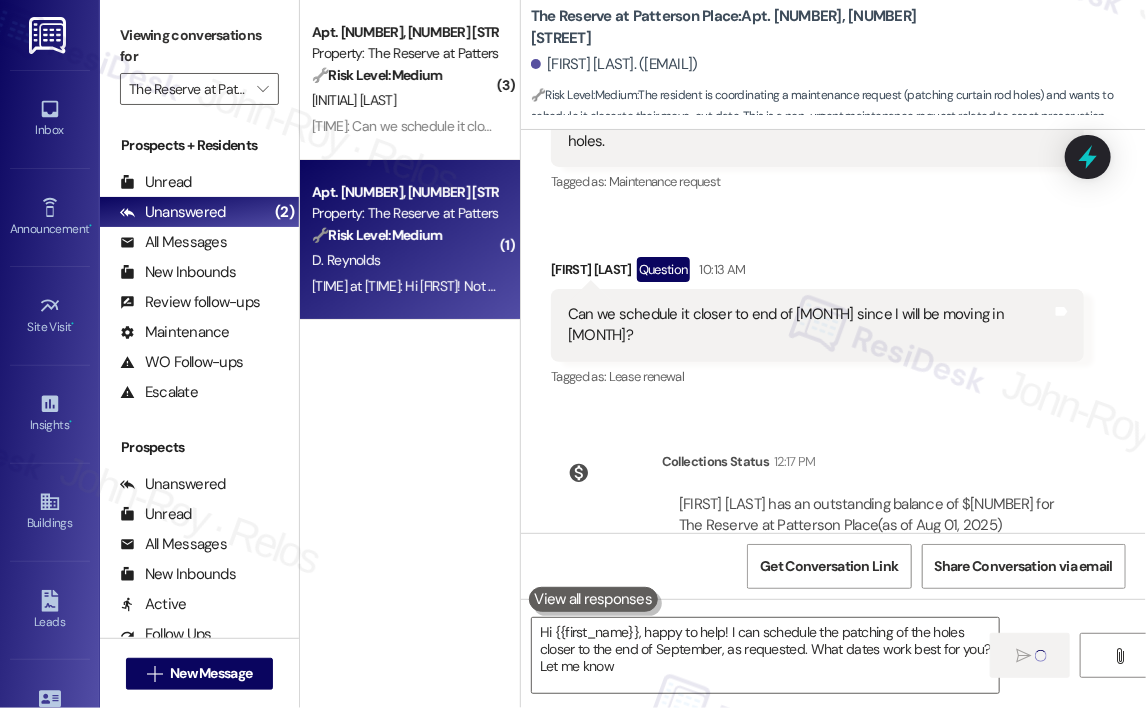 type on "Hi [FIRST], happy to help! I can schedule the patching of the holes closer to the end of [MONTH], as requested. What dates work best for you? Let me know!" 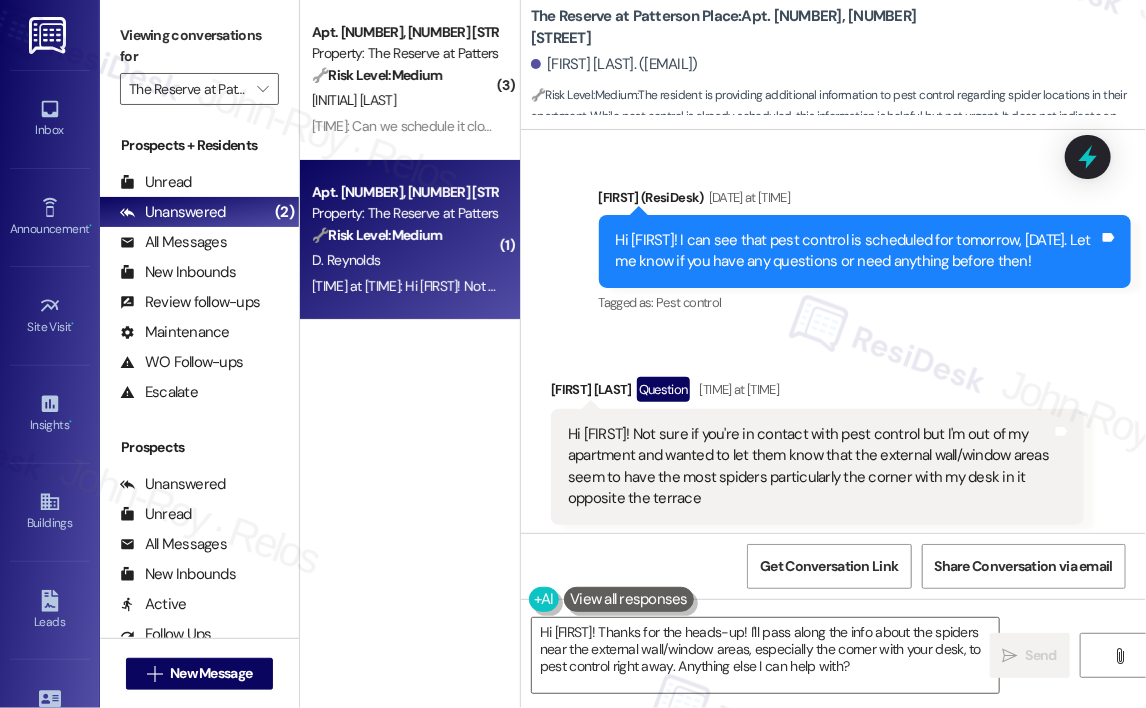 scroll, scrollTop: 3389, scrollLeft: 0, axis: vertical 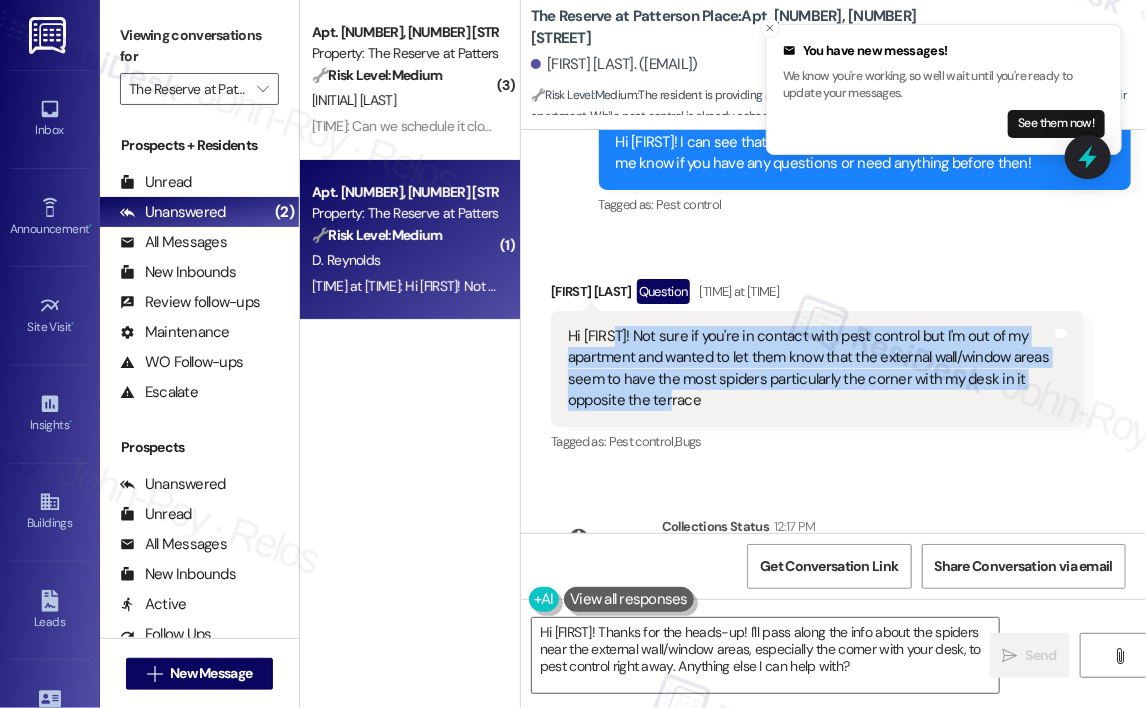 drag, startPoint x: 772, startPoint y: 357, endPoint x: 614, endPoint y: 300, distance: 167.96725 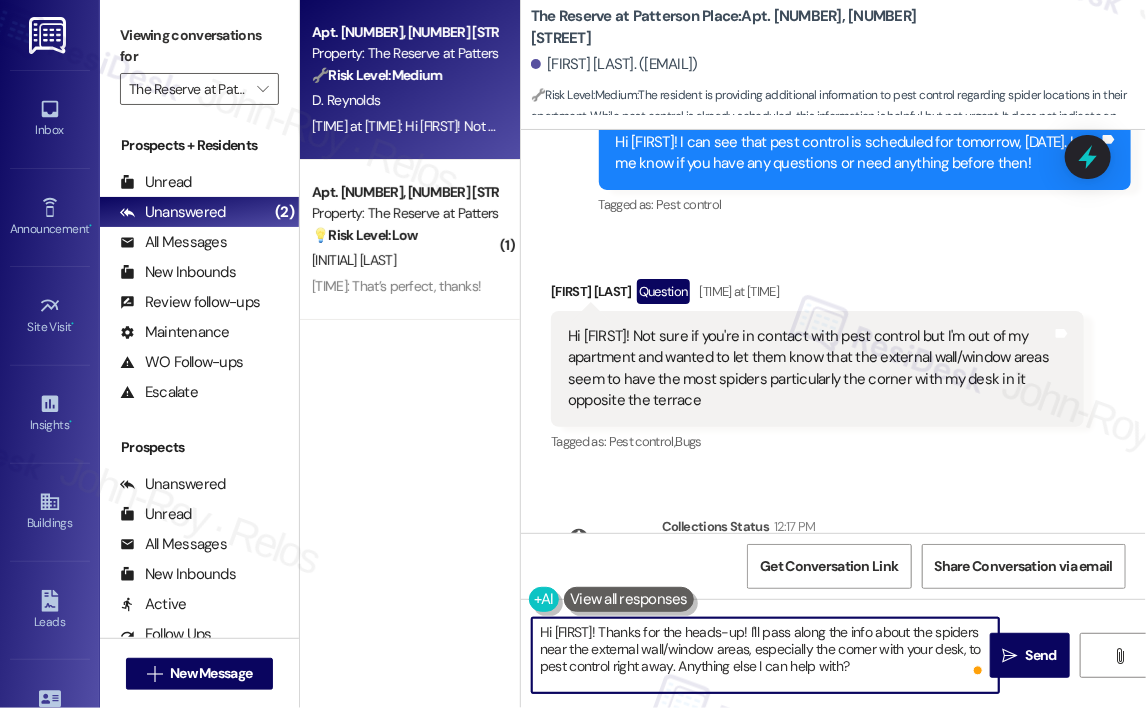 drag, startPoint x: 916, startPoint y: 666, endPoint x: 648, endPoint y: 629, distance: 270.54205 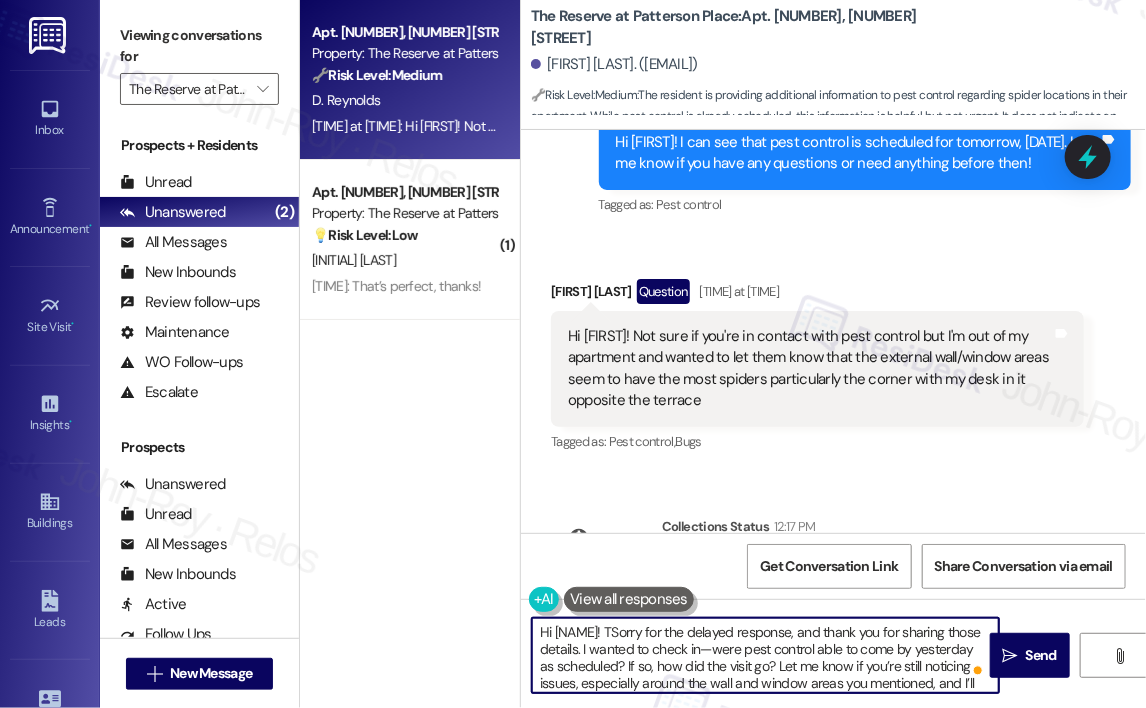 scroll, scrollTop: 16, scrollLeft: 0, axis: vertical 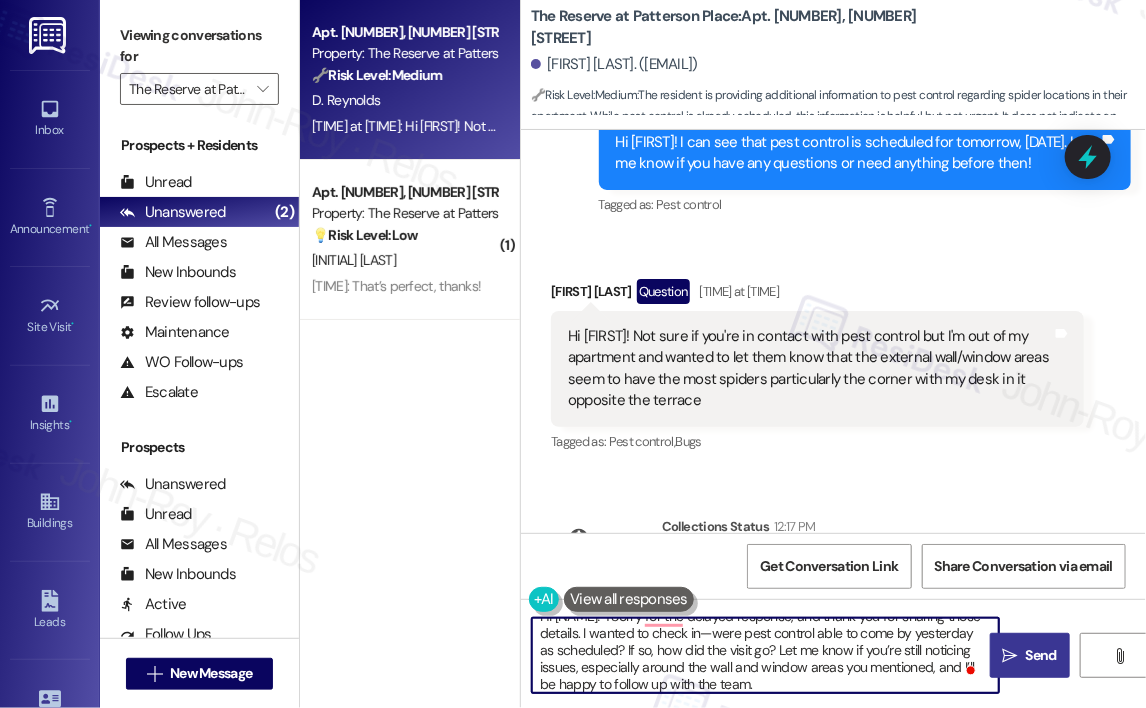 type on "Hi [NAME]! TSorry for the delayed response, and thank you for sharing those details. I wanted to check in—were pest control able to come by yesterday as scheduled? If so, how did the visit go? Let me know if you’re still noticing issues, especially around the wall and window areas you mentioned, and I’ll be happy to follow up with the team." 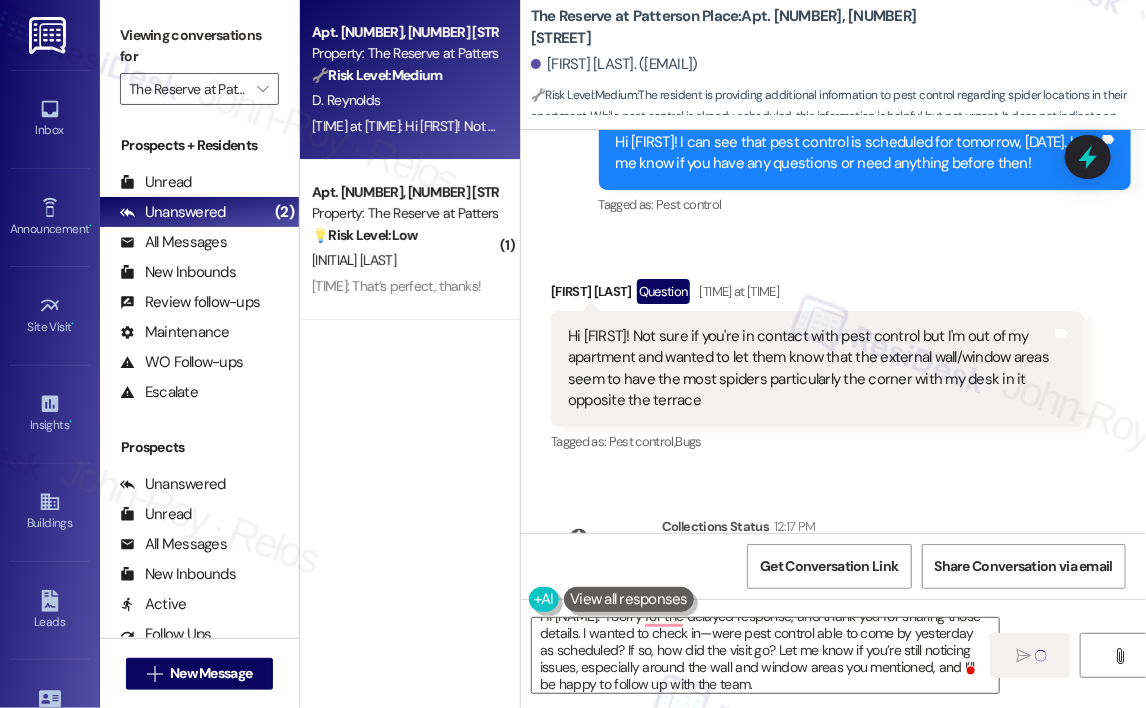 type 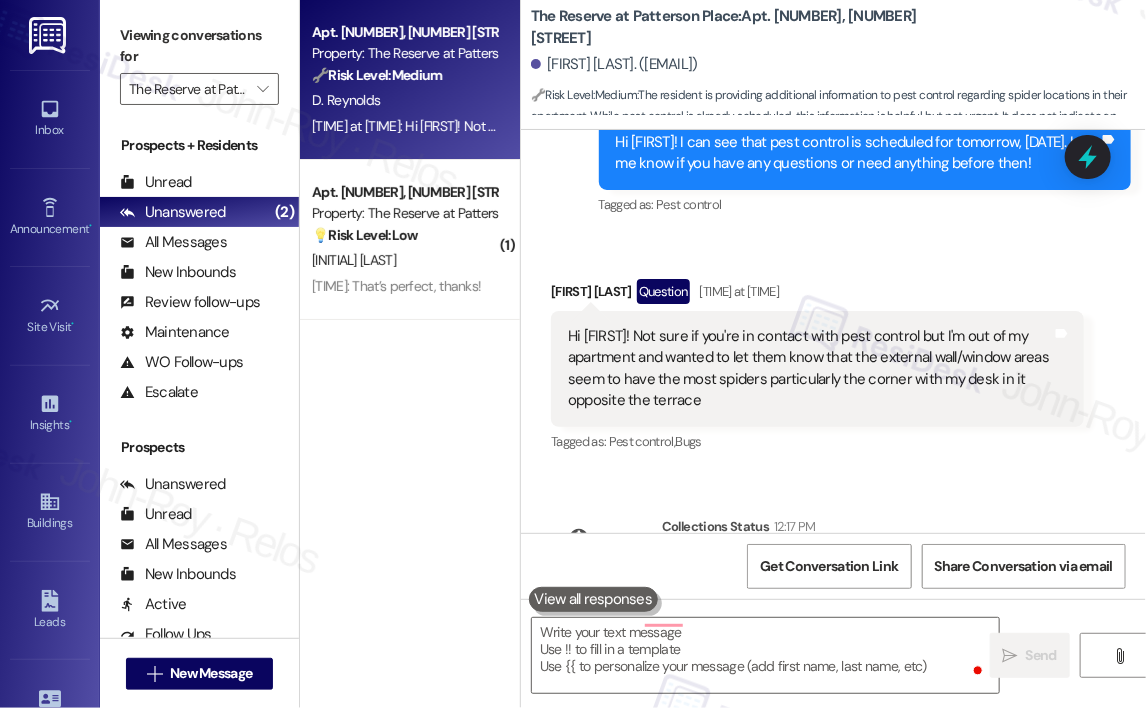 scroll, scrollTop: 0, scrollLeft: 0, axis: both 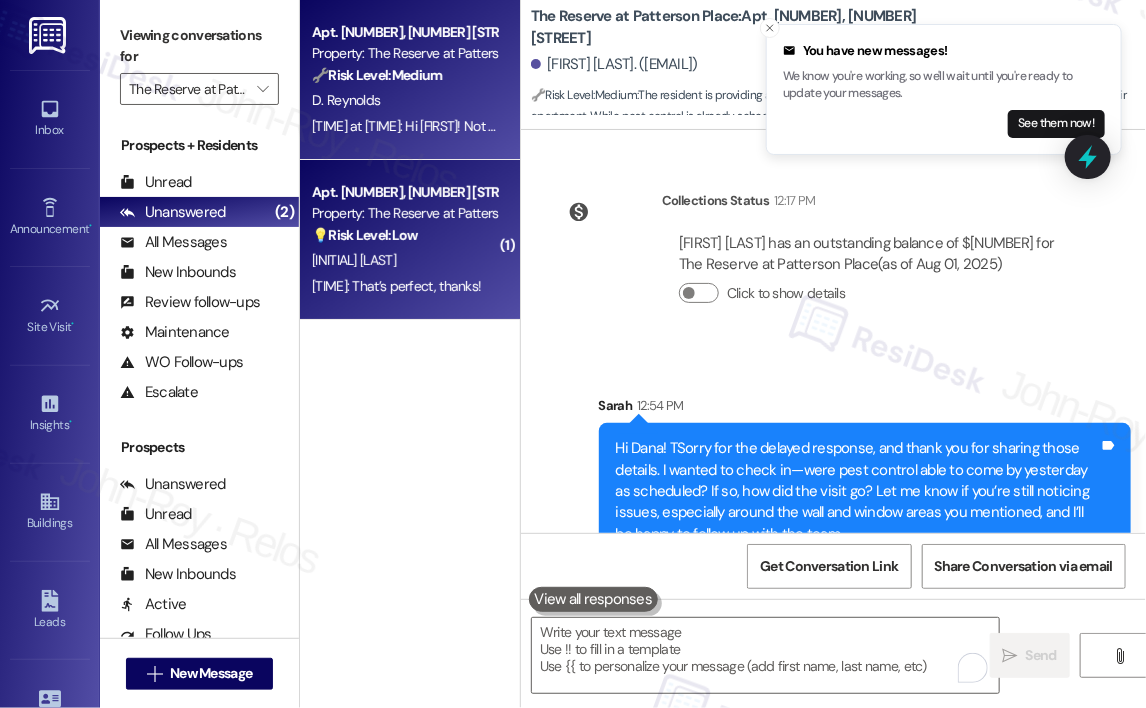 click on "[TIME]: That’s perfect, thanks!  [TIME]: That’s perfect, thanks!" at bounding box center (396, 286) 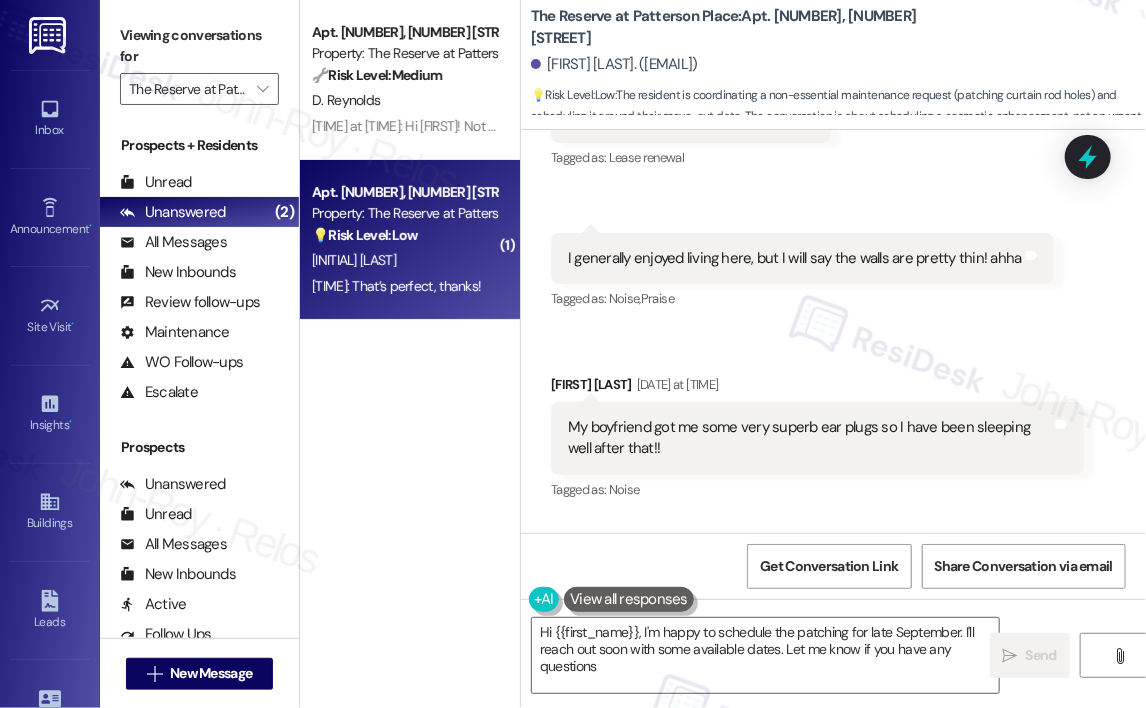 type on "Hi [NAME], I'm happy to schedule the patching for late September. I'll reach out soon with some available dates. Let me know if you have any questions!" 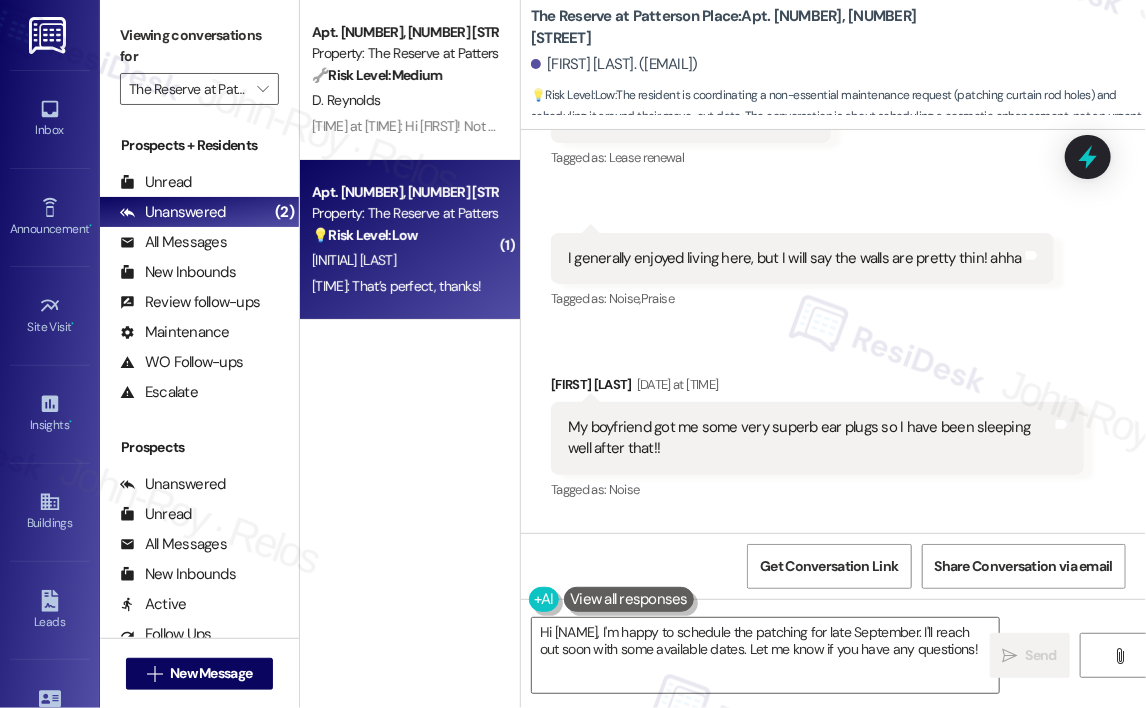 scroll, scrollTop: 12608, scrollLeft: 0, axis: vertical 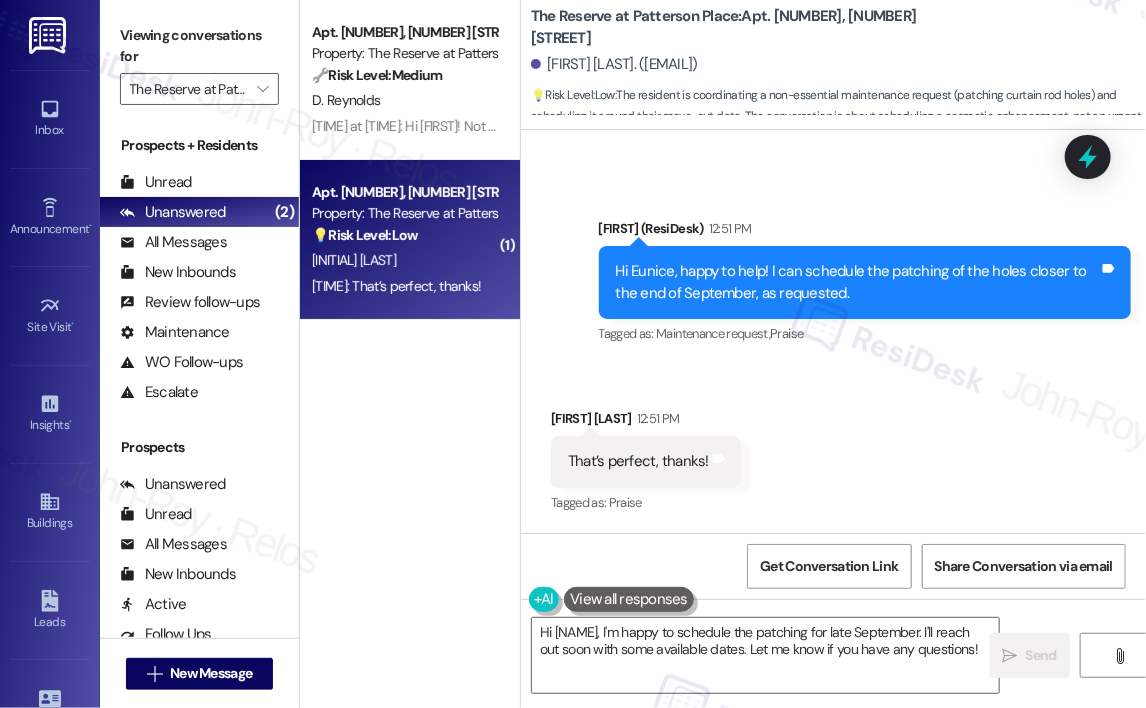 click on "Received via SMS Eunice Lee [TIME] That’s perfect, thanks! Tags and notes Tagged as: Praise Click to highlight conversations about Praise" at bounding box center (833, 447) 